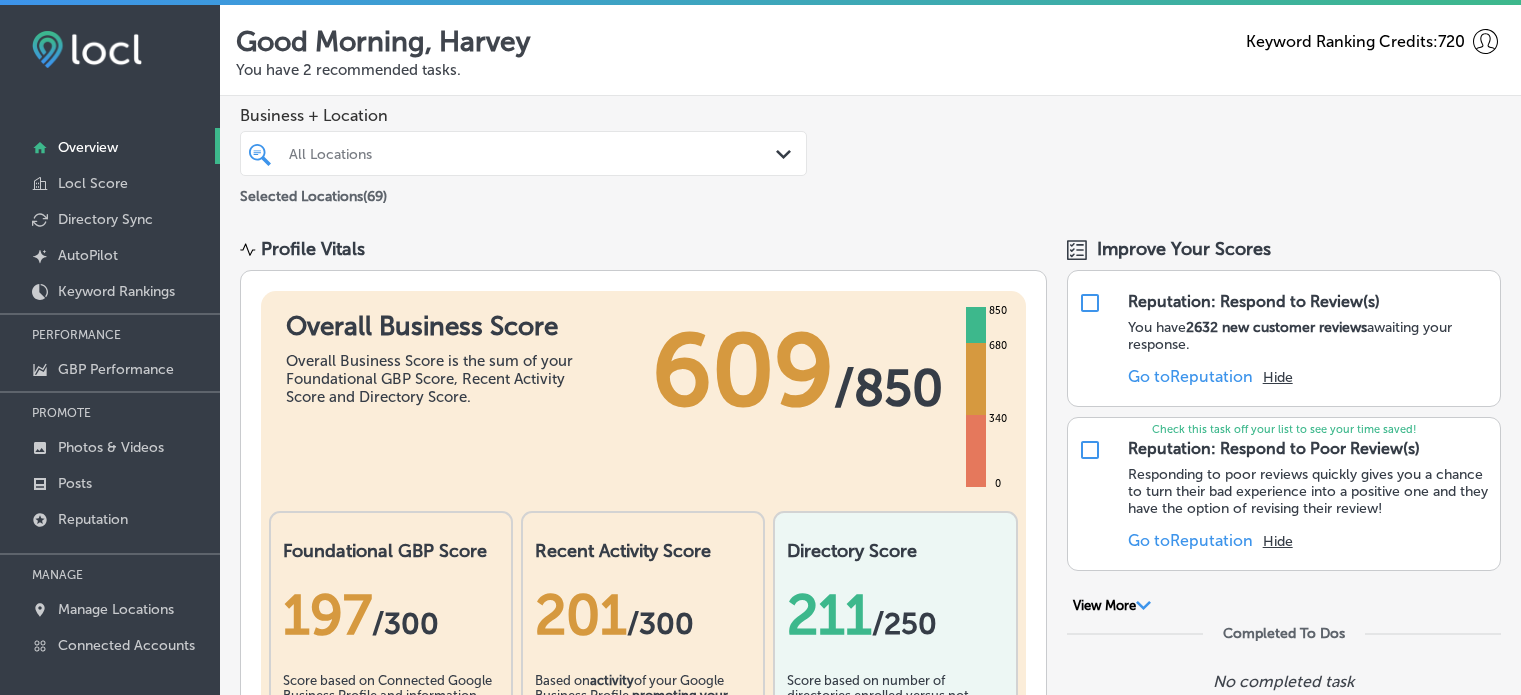 scroll, scrollTop: 0, scrollLeft: 0, axis: both 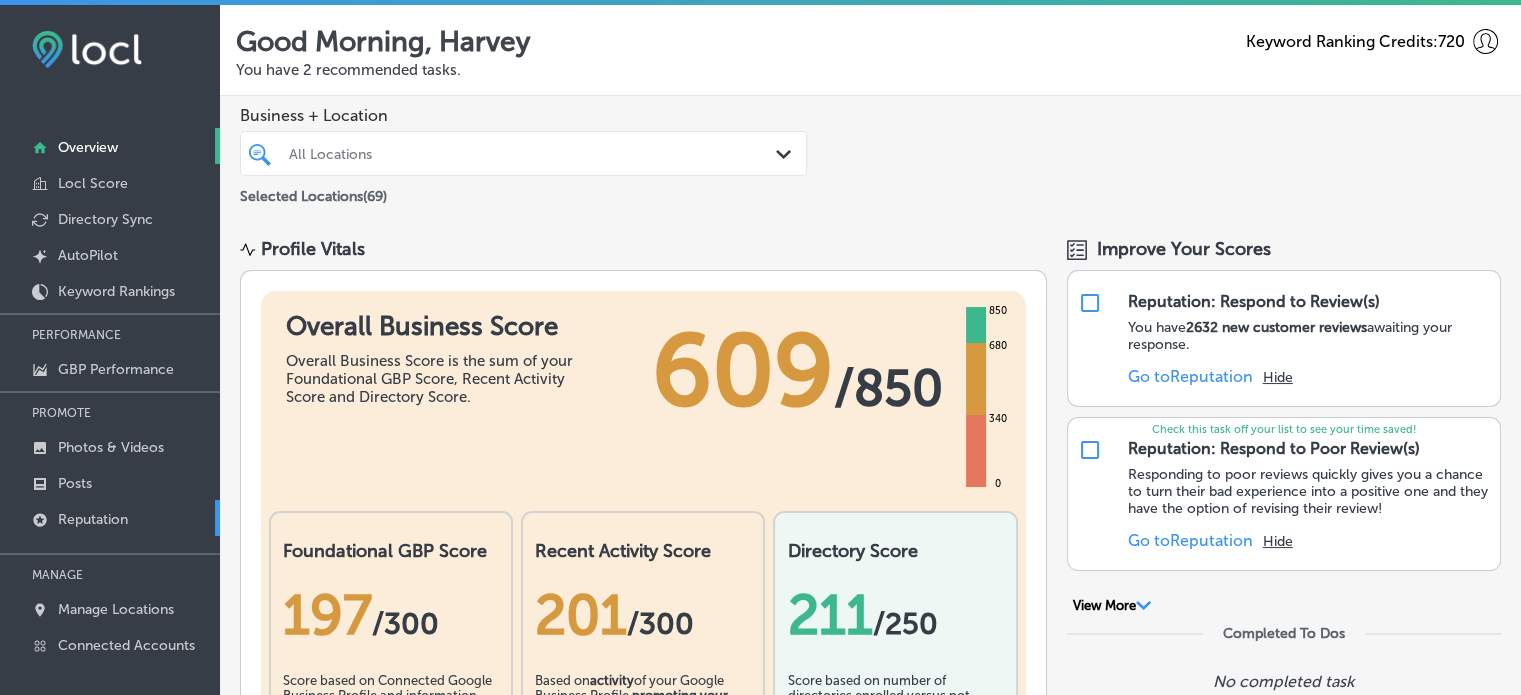 click on "Reputation" at bounding box center (93, 519) 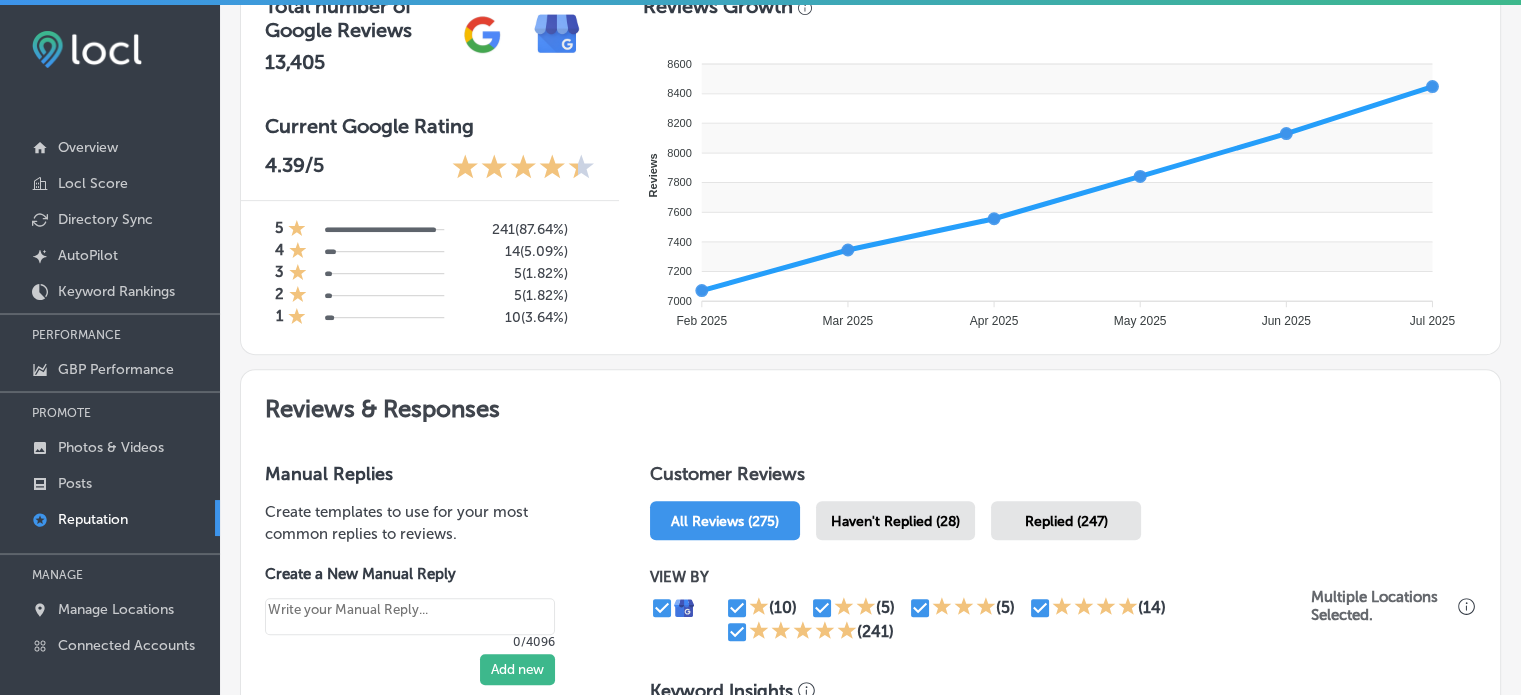 scroll, scrollTop: 744, scrollLeft: 0, axis: vertical 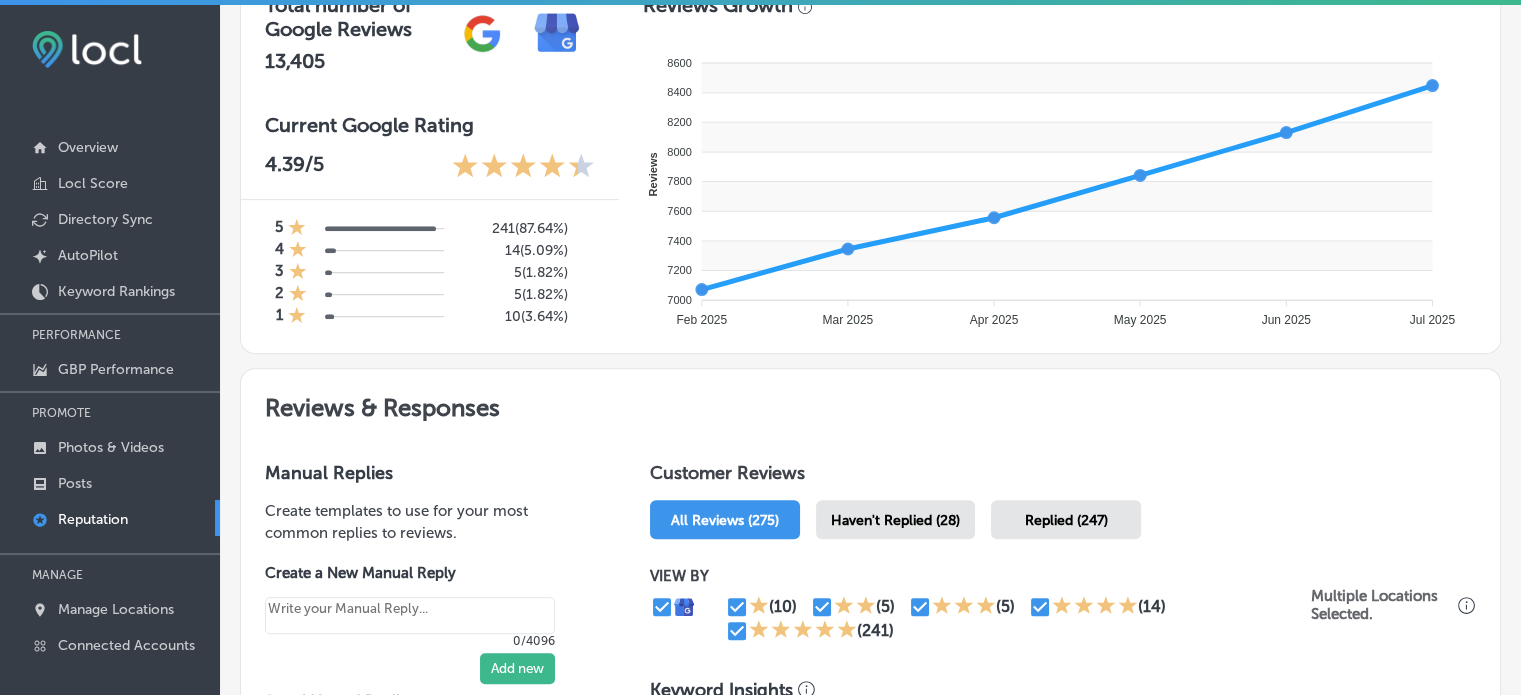 click on "Haven't Replied (28)" at bounding box center (895, 520) 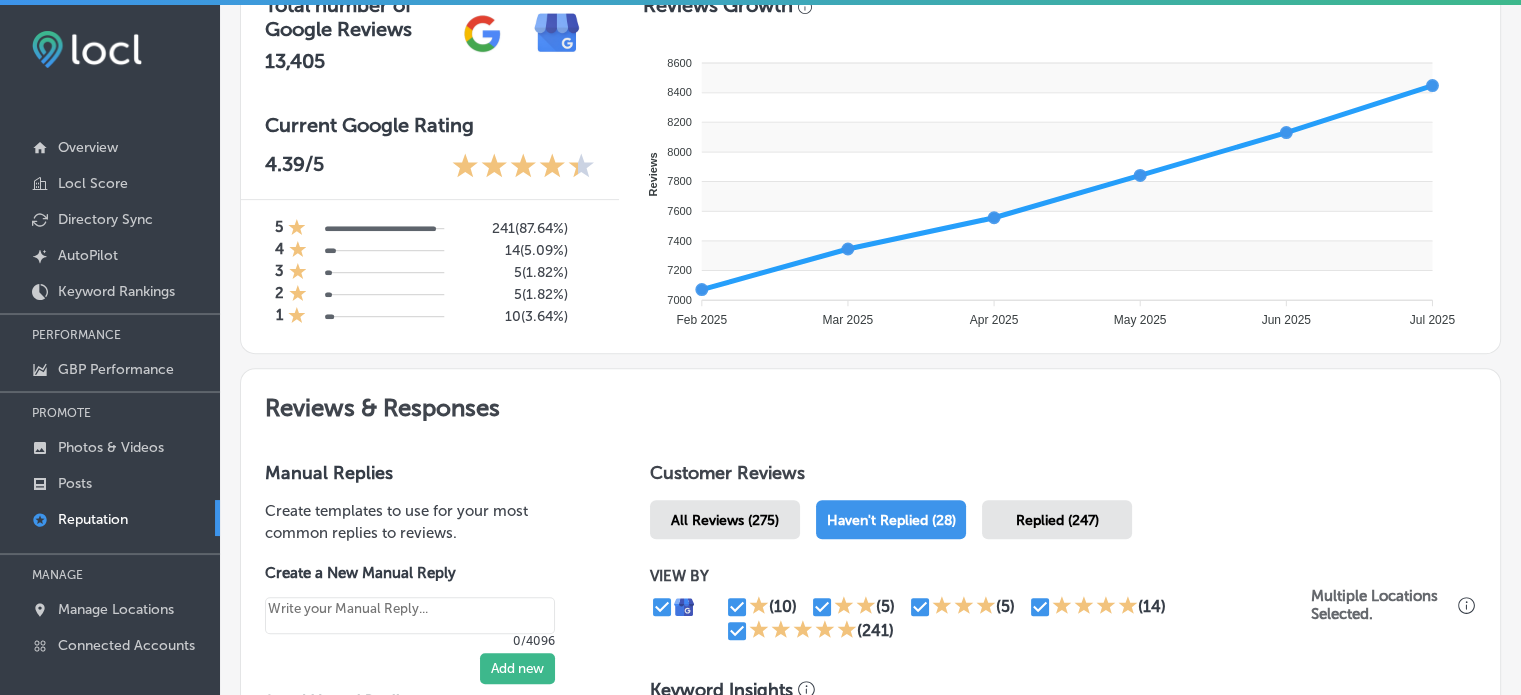scroll, scrollTop: 32, scrollLeft: 0, axis: vertical 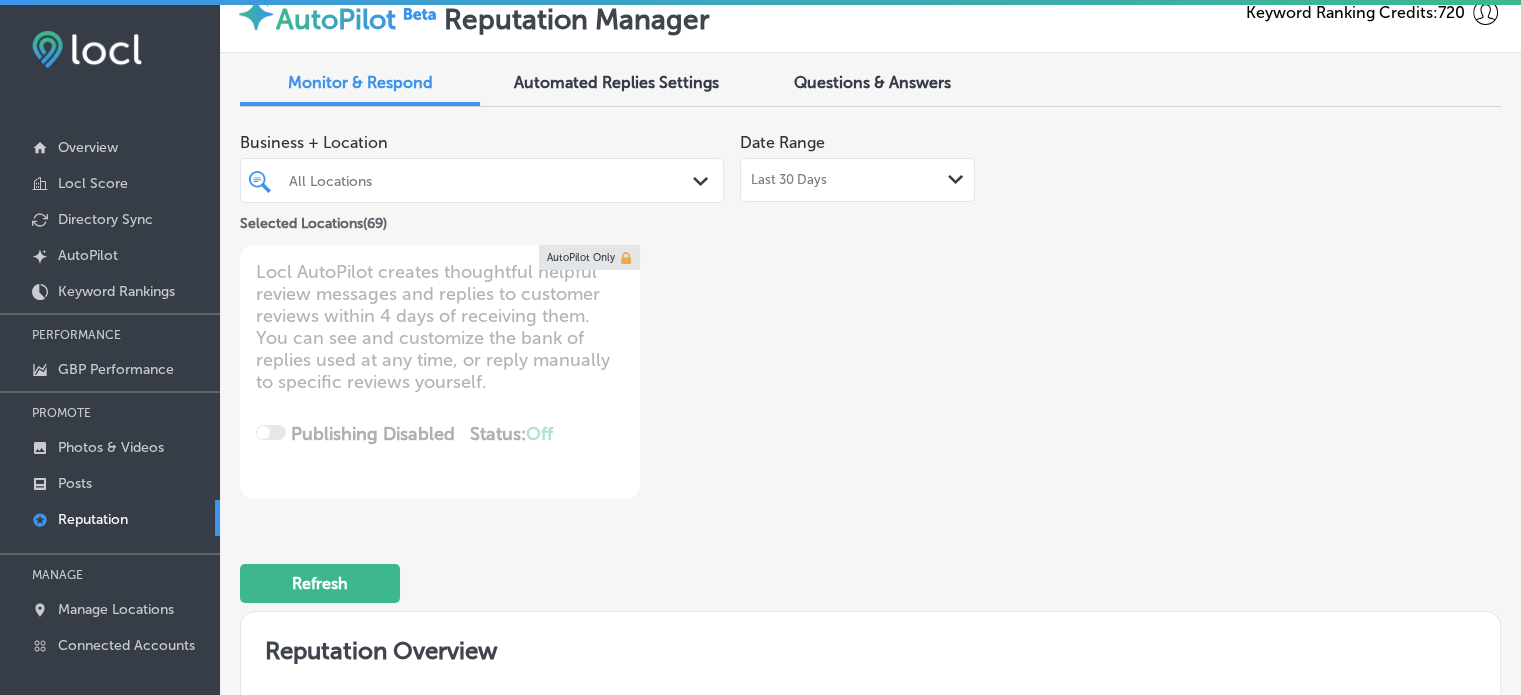 type on "x" 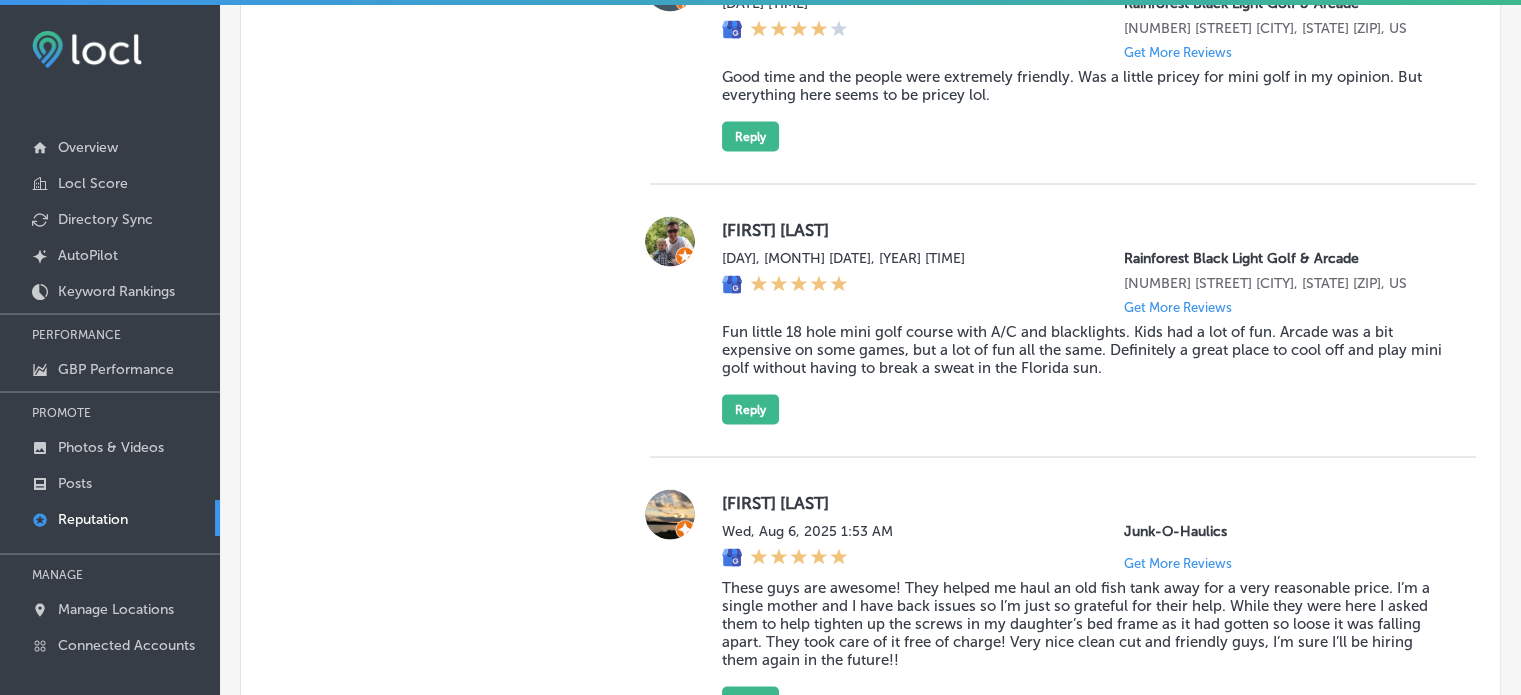 scroll, scrollTop: 3860, scrollLeft: 0, axis: vertical 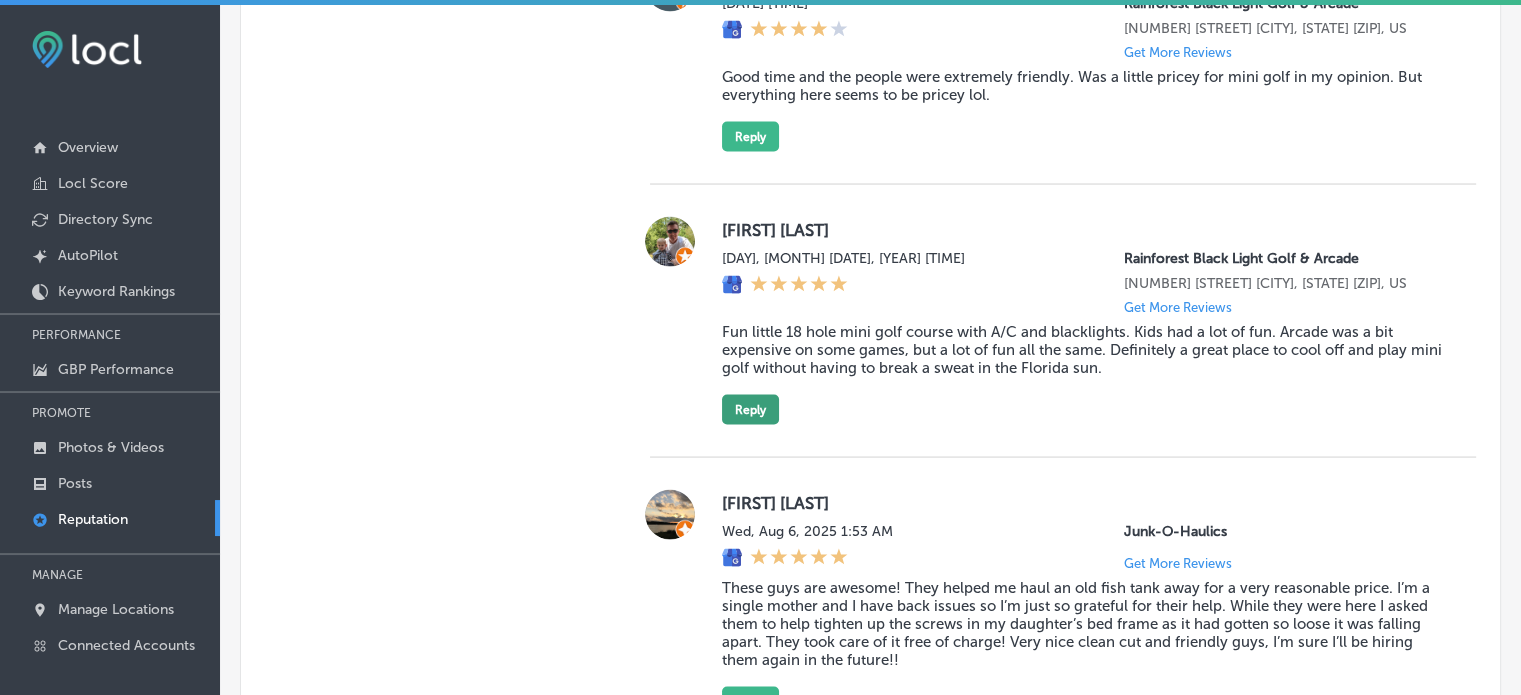 click on "Reply" at bounding box center [750, 410] 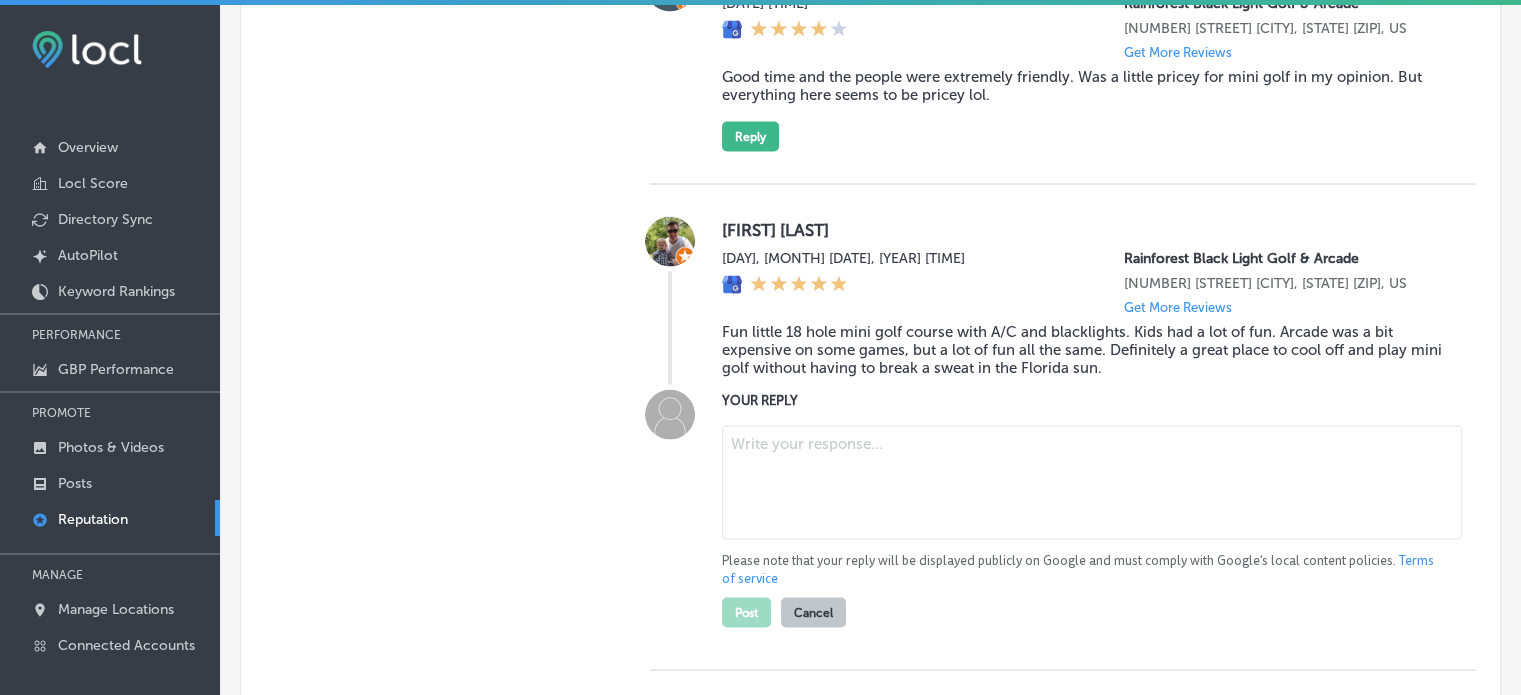 click at bounding box center [1092, 483] 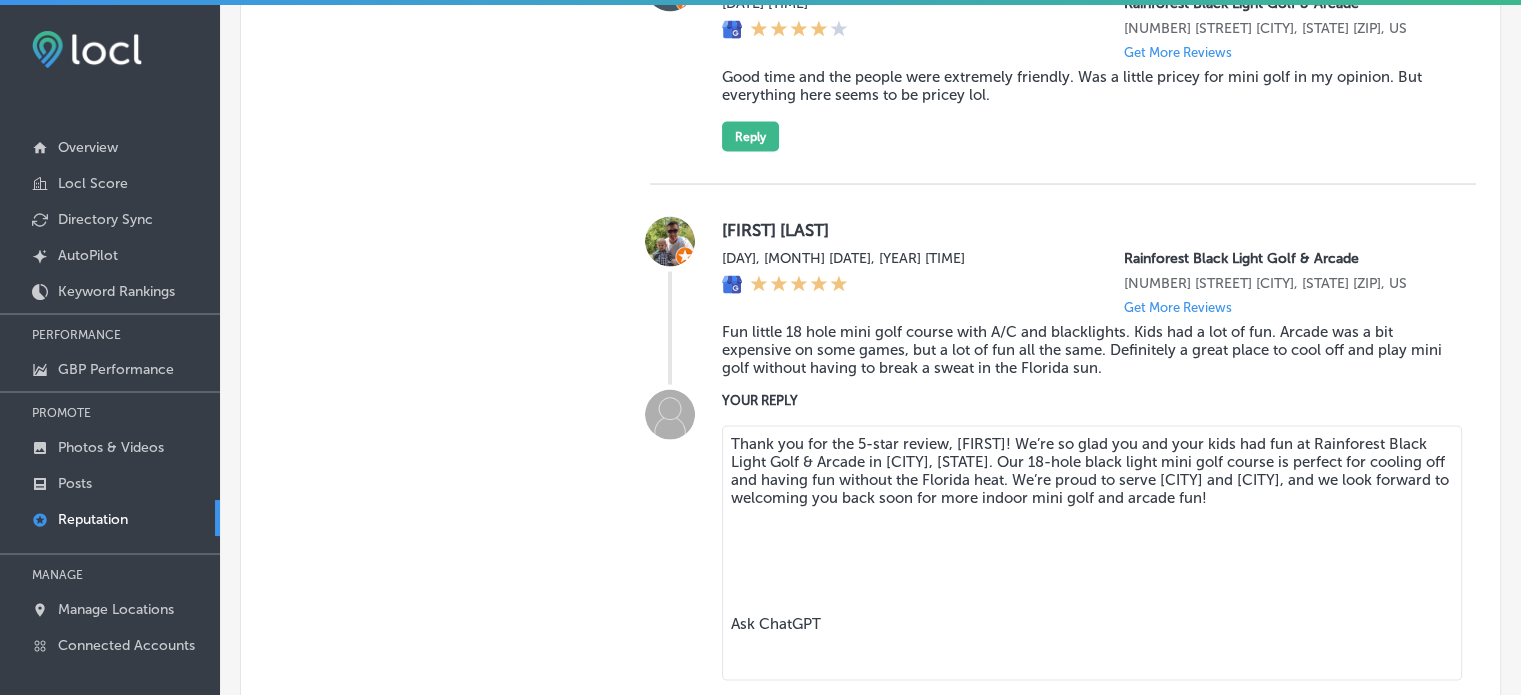 type on "Thank you for the 5-star review, [FIRST]! We’re so glad you and your kids had fun at Rainforest Black Light Golf & Arcade in [CITY], [STATE]. Our 18-hole black light mini golf course is perfect for cooling off and having fun without the Florida heat. We’re proud to serve [CITY] and [CITY], and we look forward to welcoming you back soon for more indoor mini golf and arcade fun!
Ask ChatGPT" 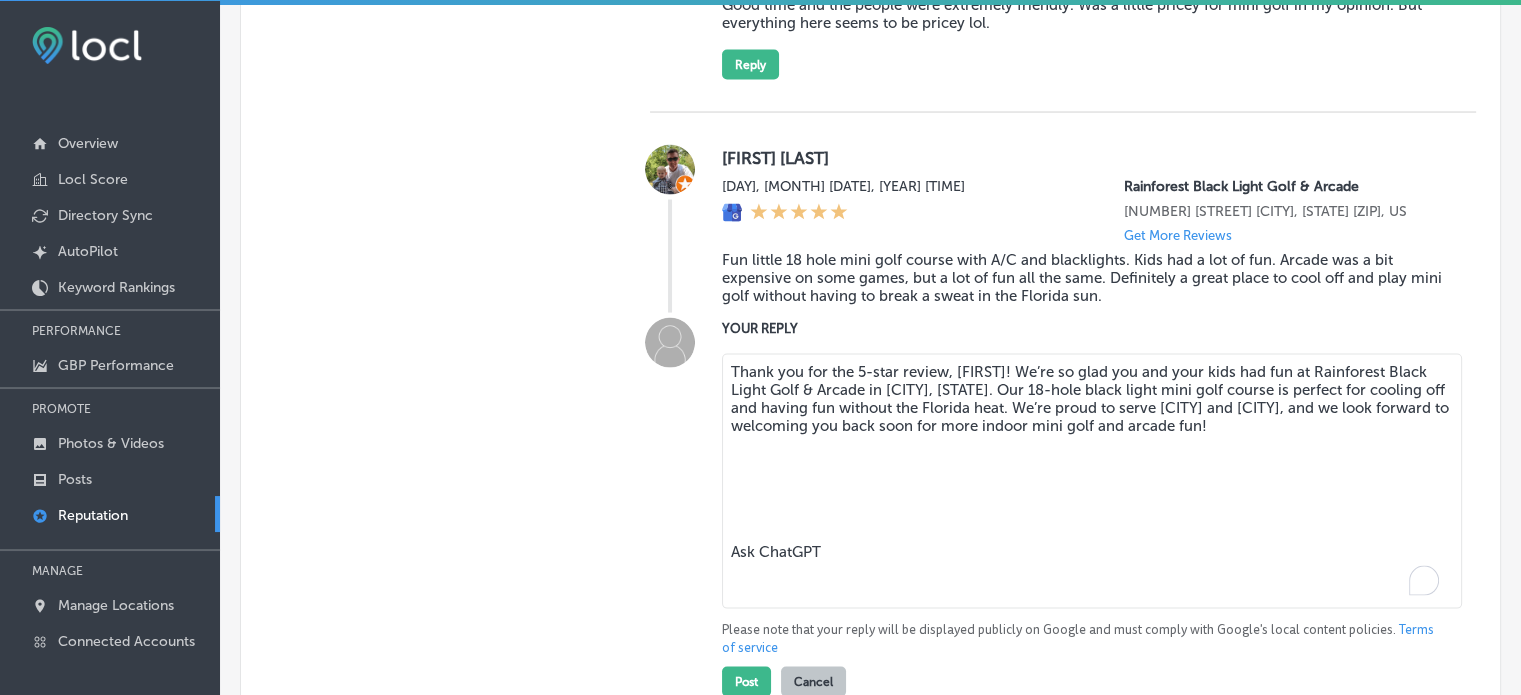 type on "x" 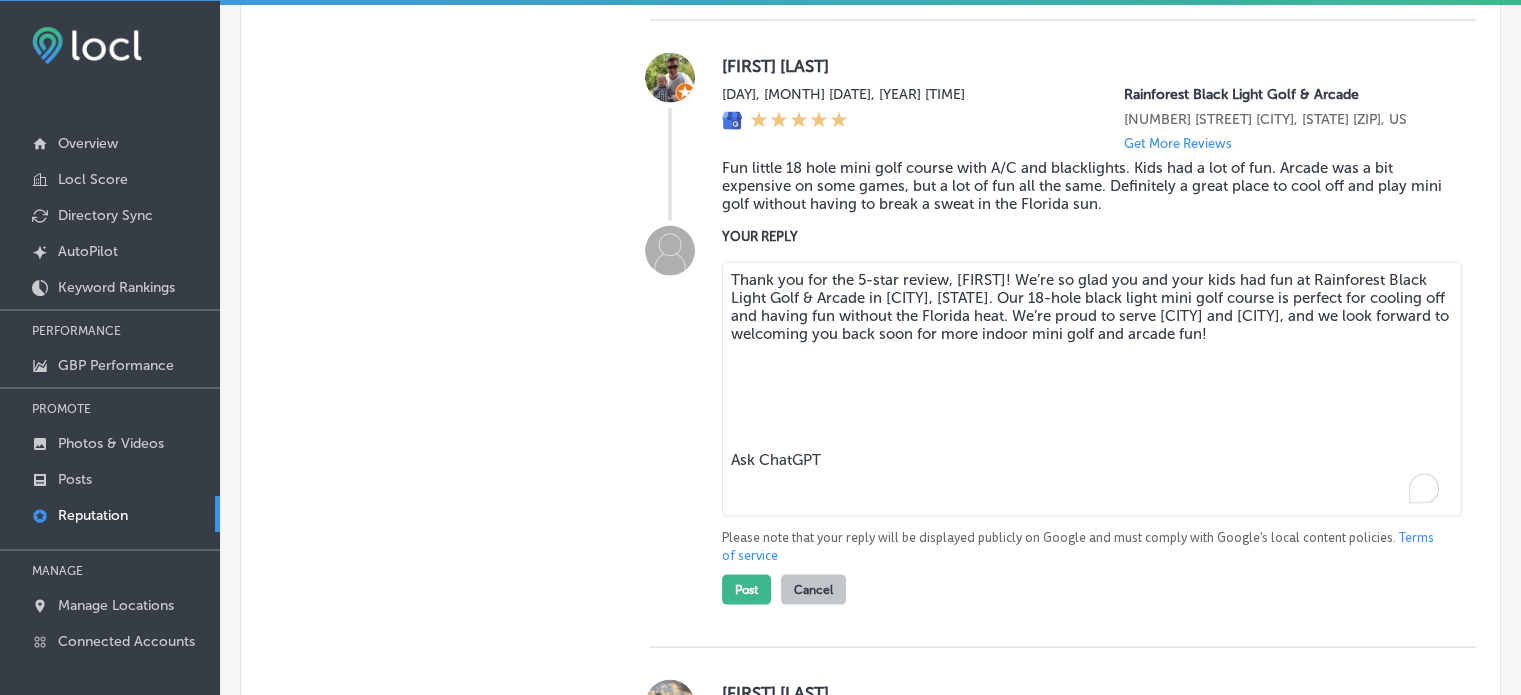 scroll, scrollTop: 4031, scrollLeft: 0, axis: vertical 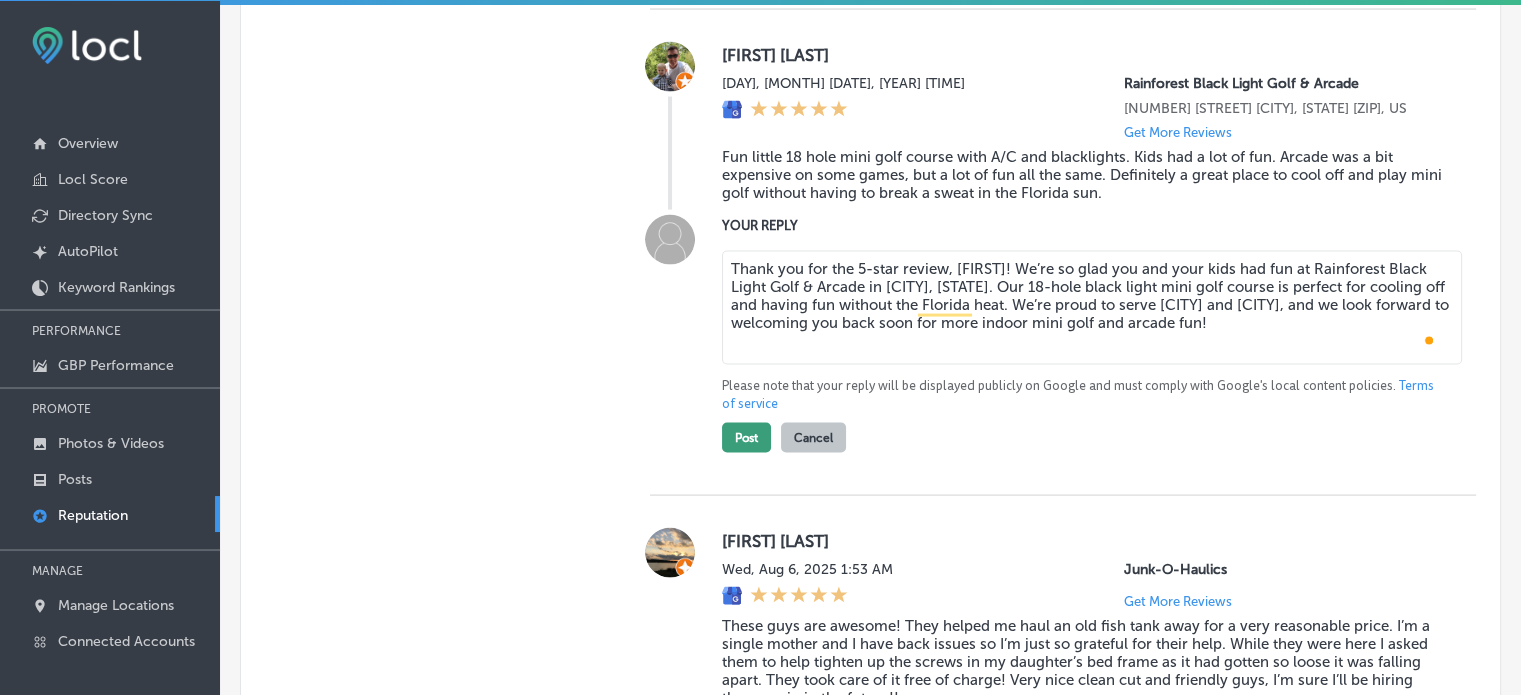 type on "Thank you for the 5-star review, [FIRST]! We’re so glad you and your kids had fun at Rainforest Black Light Golf & Arcade in [CITY], [STATE]. Our 18-hole black light mini golf course is perfect for cooling off and having fun without the Florida heat. We’re proud to serve [CITY] and [CITY], and we look forward to welcoming you back soon for more indoor mini golf and arcade fun!" 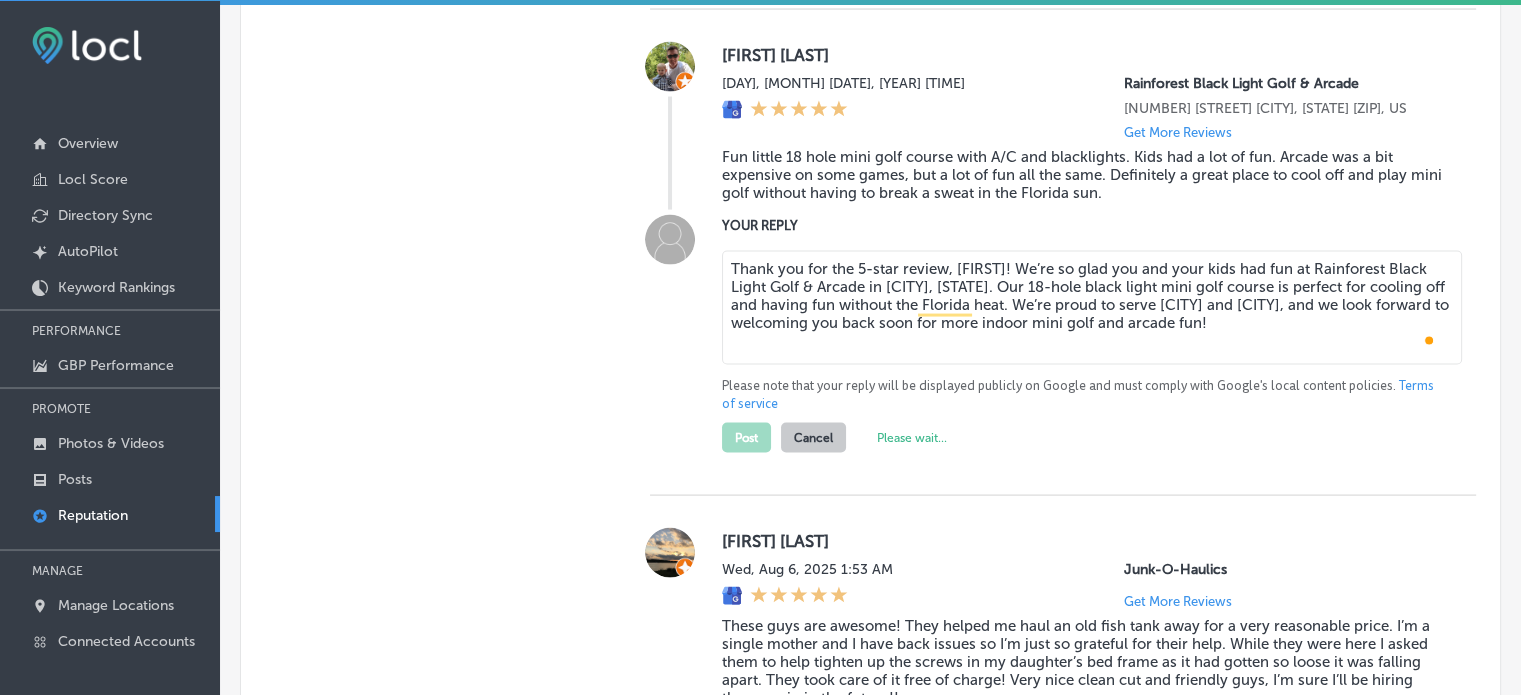 type on "x" 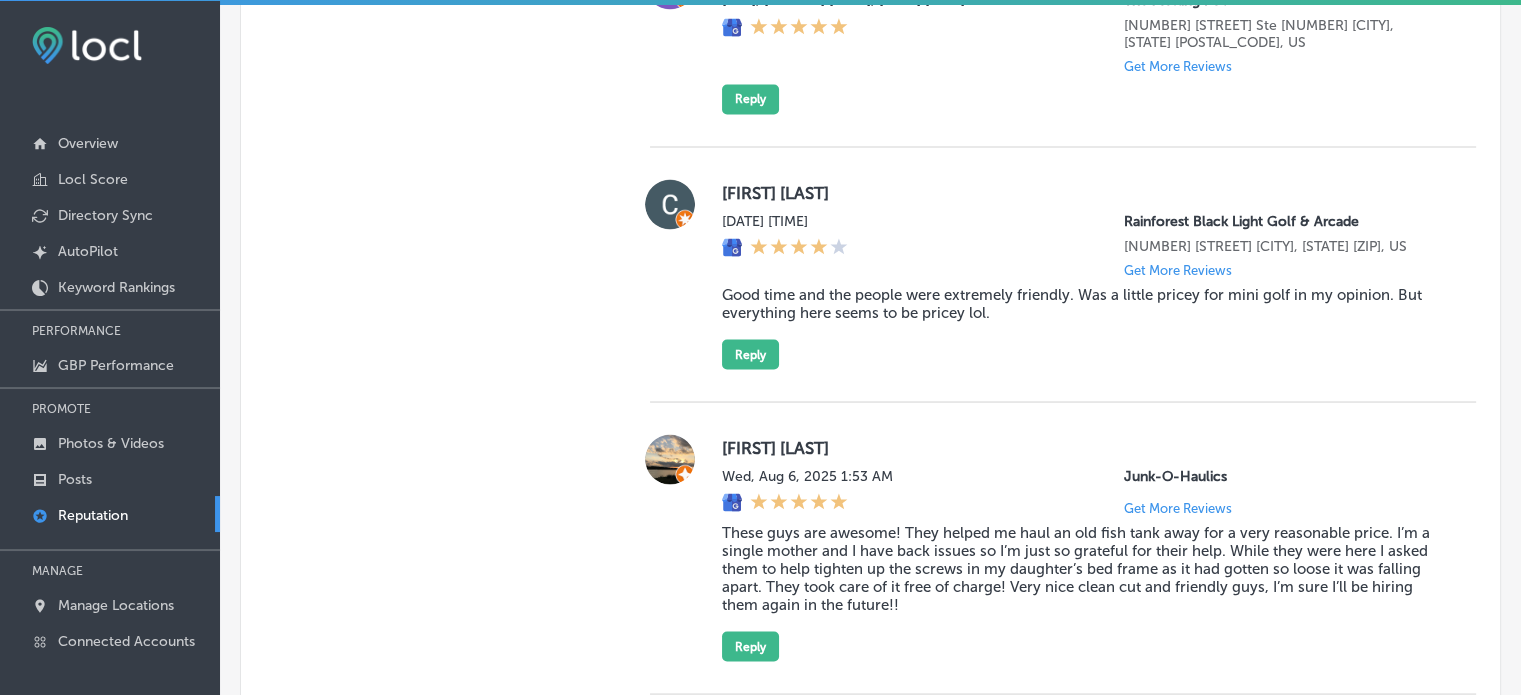 scroll, scrollTop: 3636, scrollLeft: 0, axis: vertical 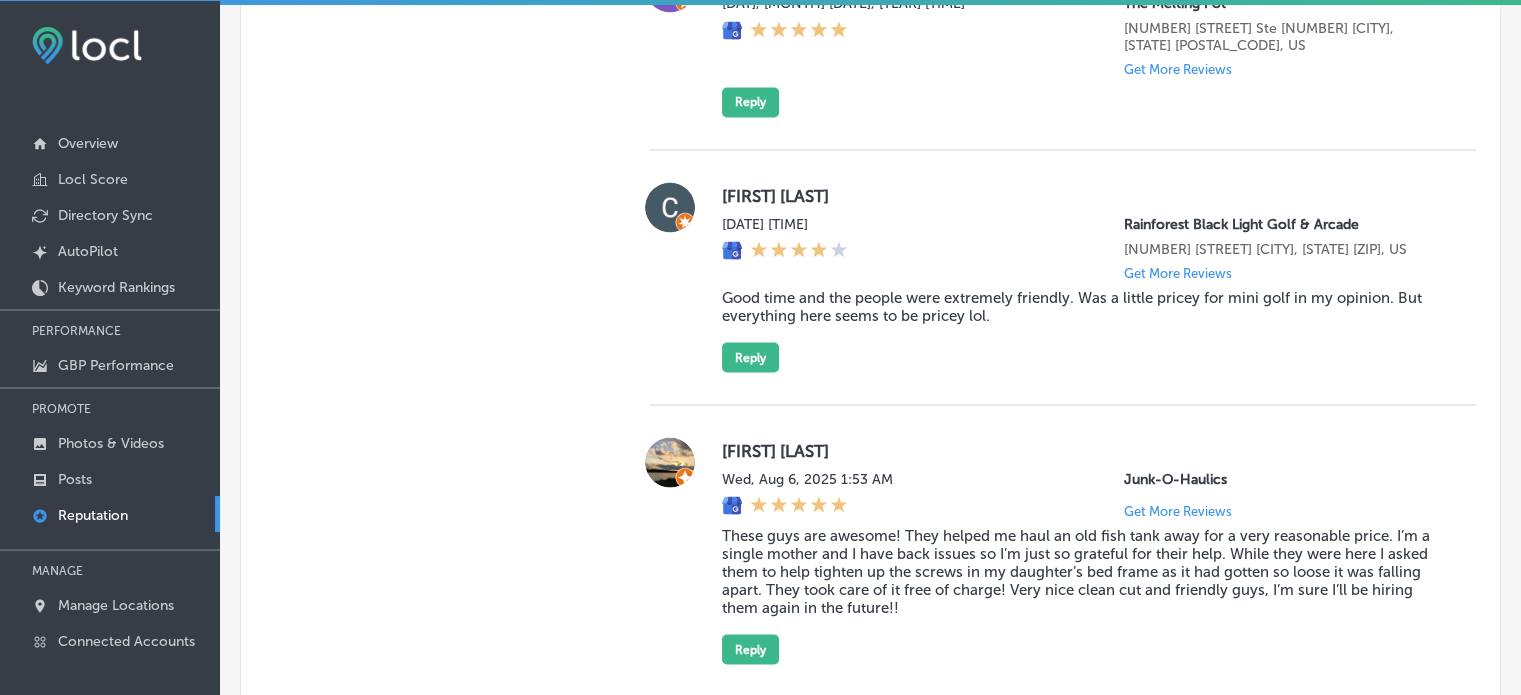 click on "Corey SMITH   Thu, Aug 7, 2025 5:54 AM Rainforest Black Light Golf & Arcade 9129 Front Beach Rd Panama City Beach, FL 32407, US Get More Reviews Good time and the people were extremely friendly. Was a little pricey for mini golf in my opinion. But everything here seems to be pricey lol. Reply" at bounding box center (1083, 277) 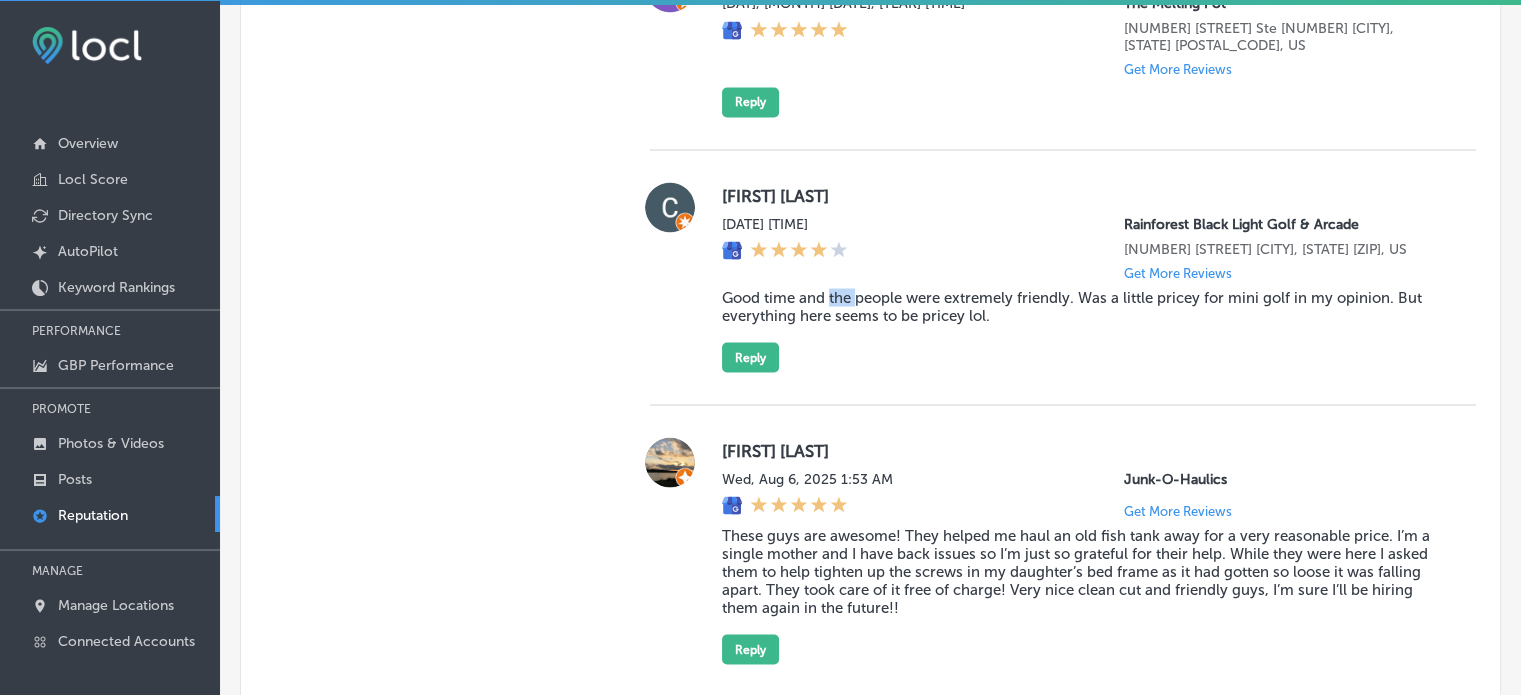 click on "Corey SMITH   Thu, Aug 7, 2025 5:54 AM Rainforest Black Light Golf & Arcade 9129 Front Beach Rd Panama City Beach, FL 32407, US Get More Reviews Good time and the people were extremely friendly. Was a little pricey for mini golf in my opinion. But everything here seems to be pricey lol. Reply" at bounding box center [1083, 277] 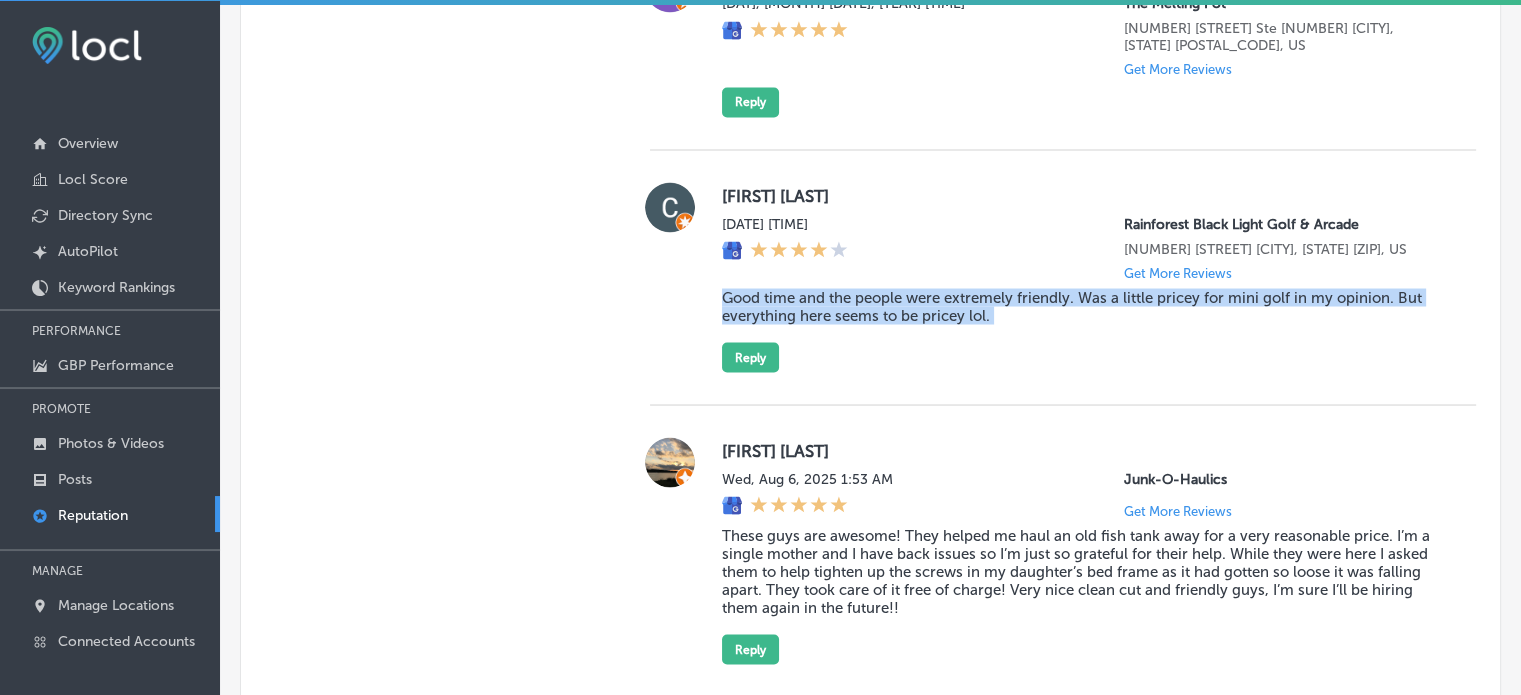 click on "Corey SMITH   Thu, Aug 7, 2025 5:54 AM Rainforest Black Light Golf & Arcade 9129 Front Beach Rd Panama City Beach, FL 32407, US Get More Reviews Good time and the people were extremely friendly. Was a little pricey for mini golf in my opinion. But everything here seems to be pricey lol. Reply" at bounding box center [1083, 277] 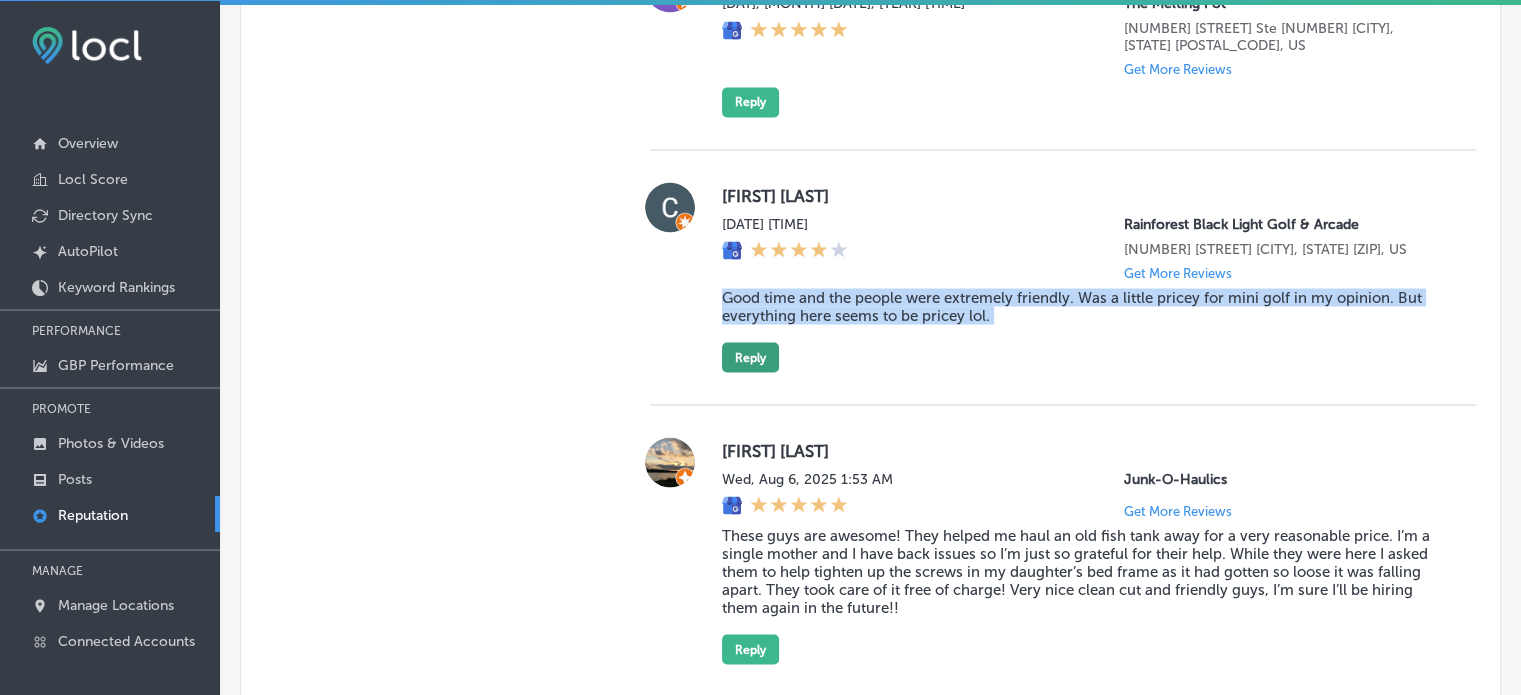 click on "Reply" at bounding box center [750, 357] 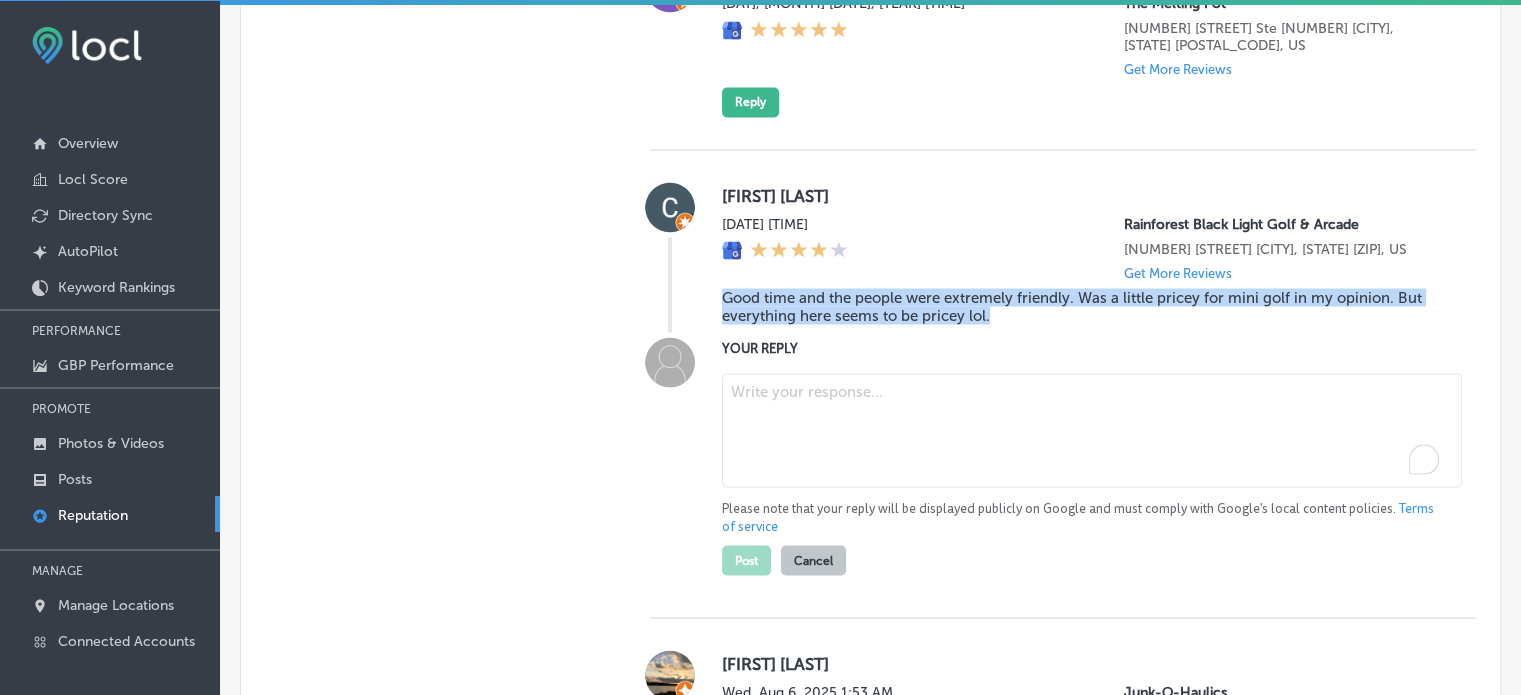 click at bounding box center (1092, 430) 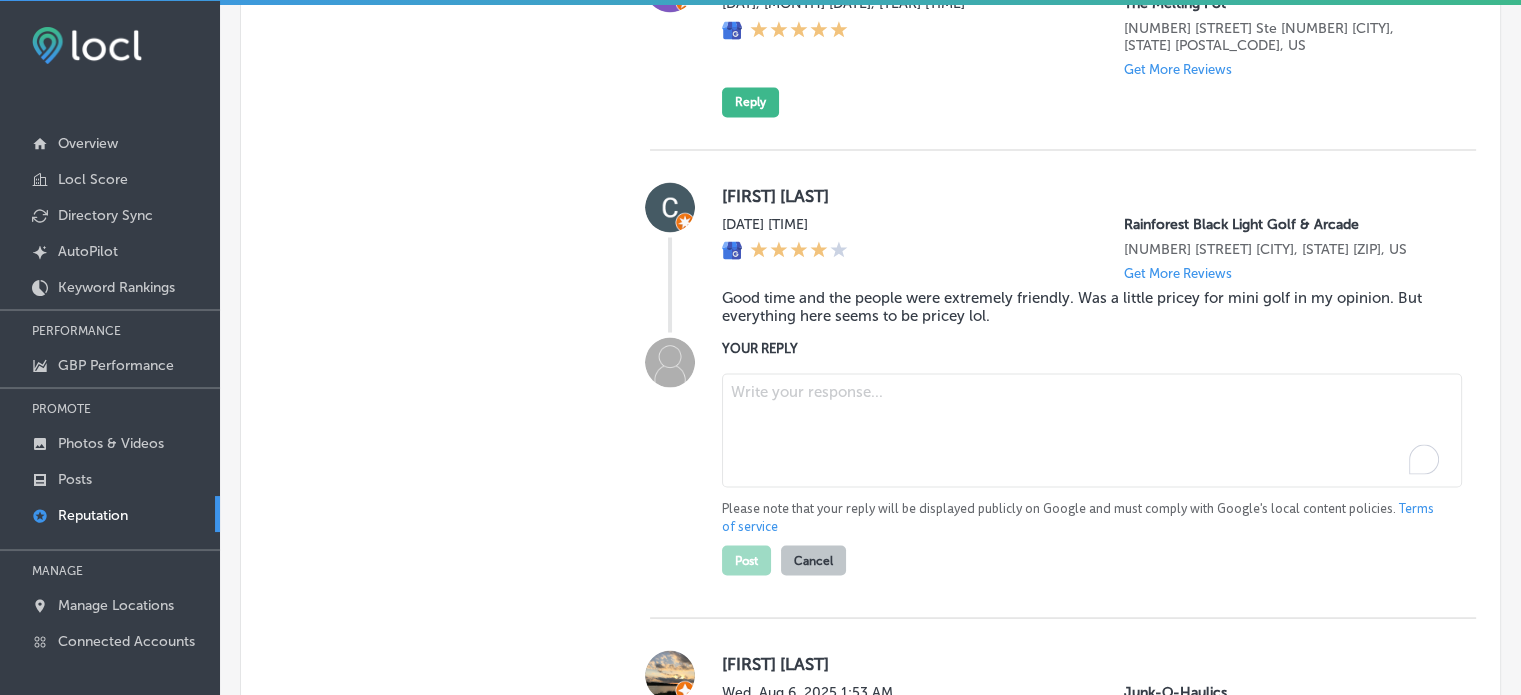 paste on "Thank you for the great review, Corey! We're so happy to hear that you had a good time at Rainforest Black Light Golf & Arcade in Panama City Beach. Our team works hard to provide friendly service, and we appreciate your feedback. We’re proud to serve Panama City Beach and Lynn Haven, and we hope to welcome you back soon for more fun on our black light mini golf course and arcade games!" 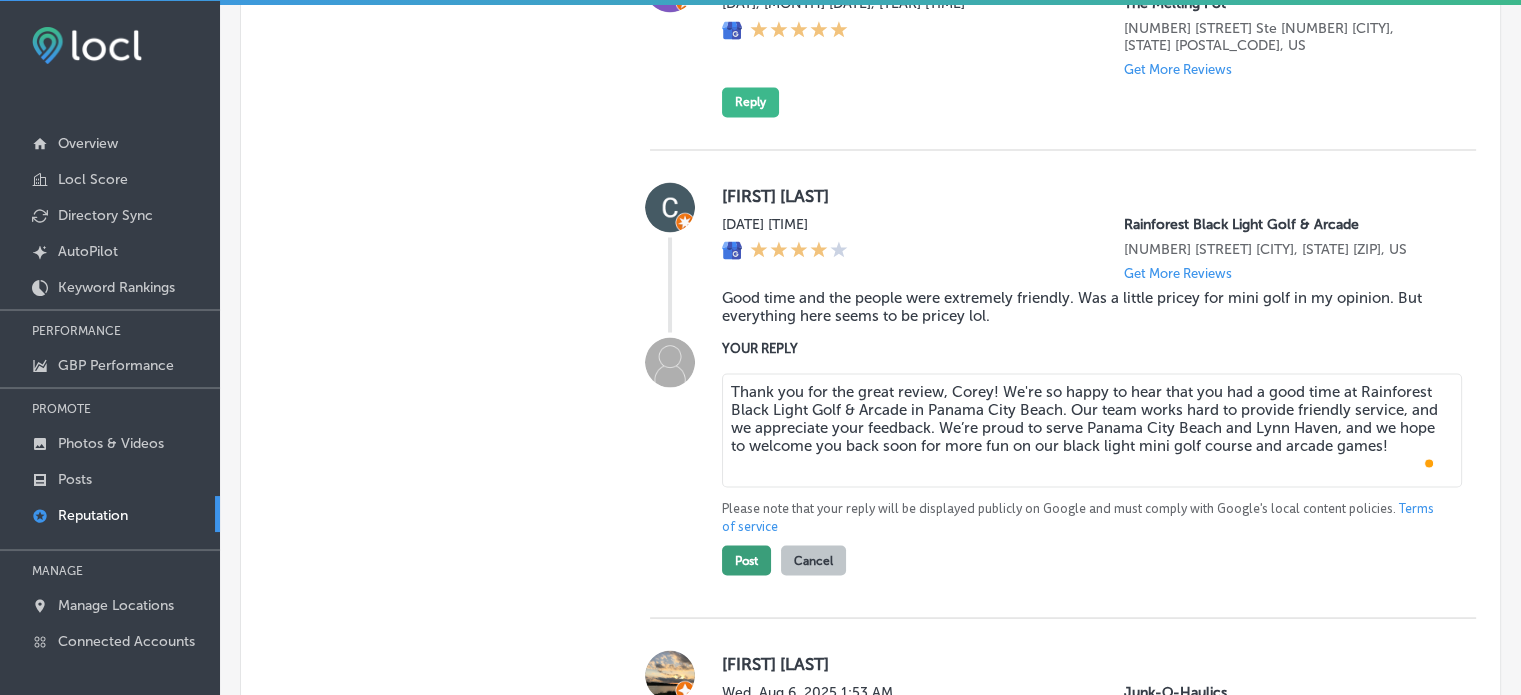 type on "Thank you for the great review, Corey! We're so happy to hear that you had a good time at Rainforest Black Light Golf & Arcade in Panama City Beach. Our team works hard to provide friendly service, and we appreciate your feedback. We’re proud to serve Panama City Beach and Lynn Haven, and we hope to welcome you back soon for more fun on our black light mini golf course and arcade games!" 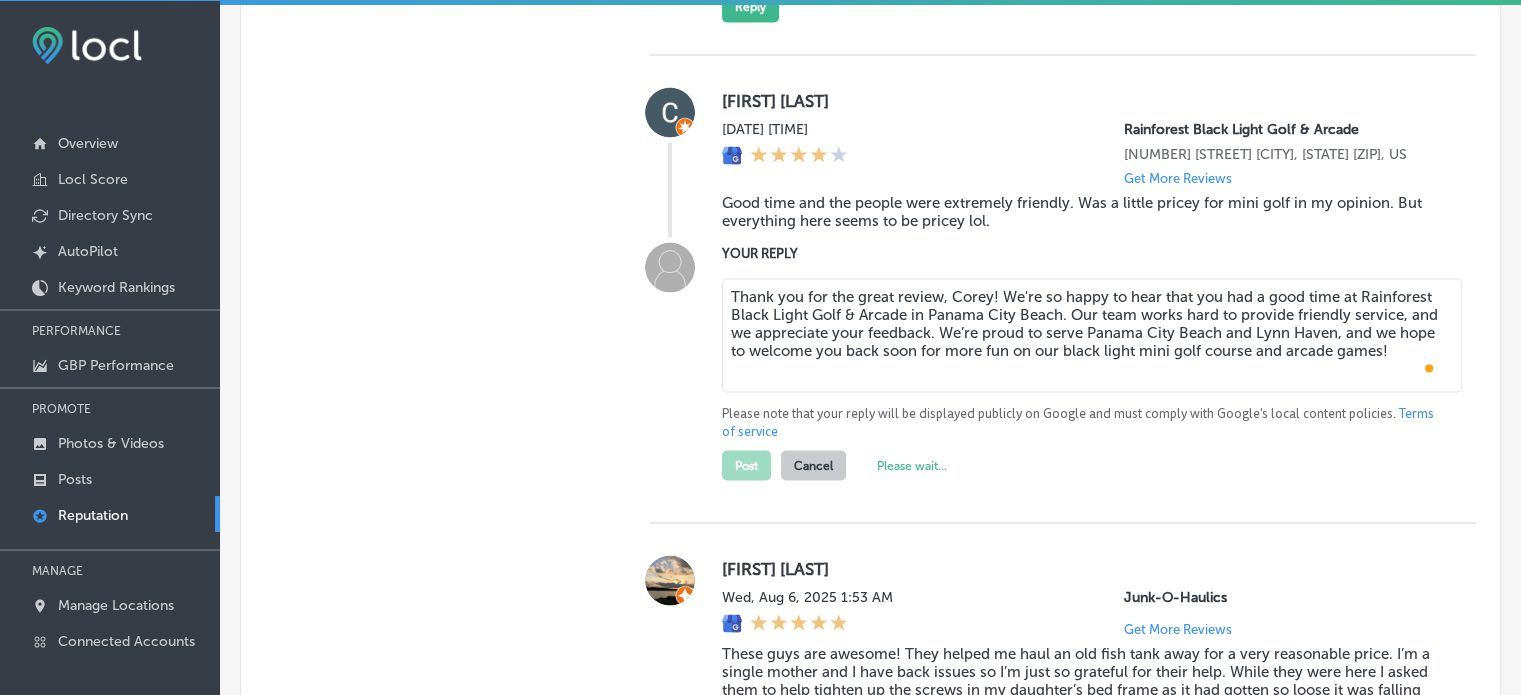 scroll, scrollTop: 3727, scrollLeft: 0, axis: vertical 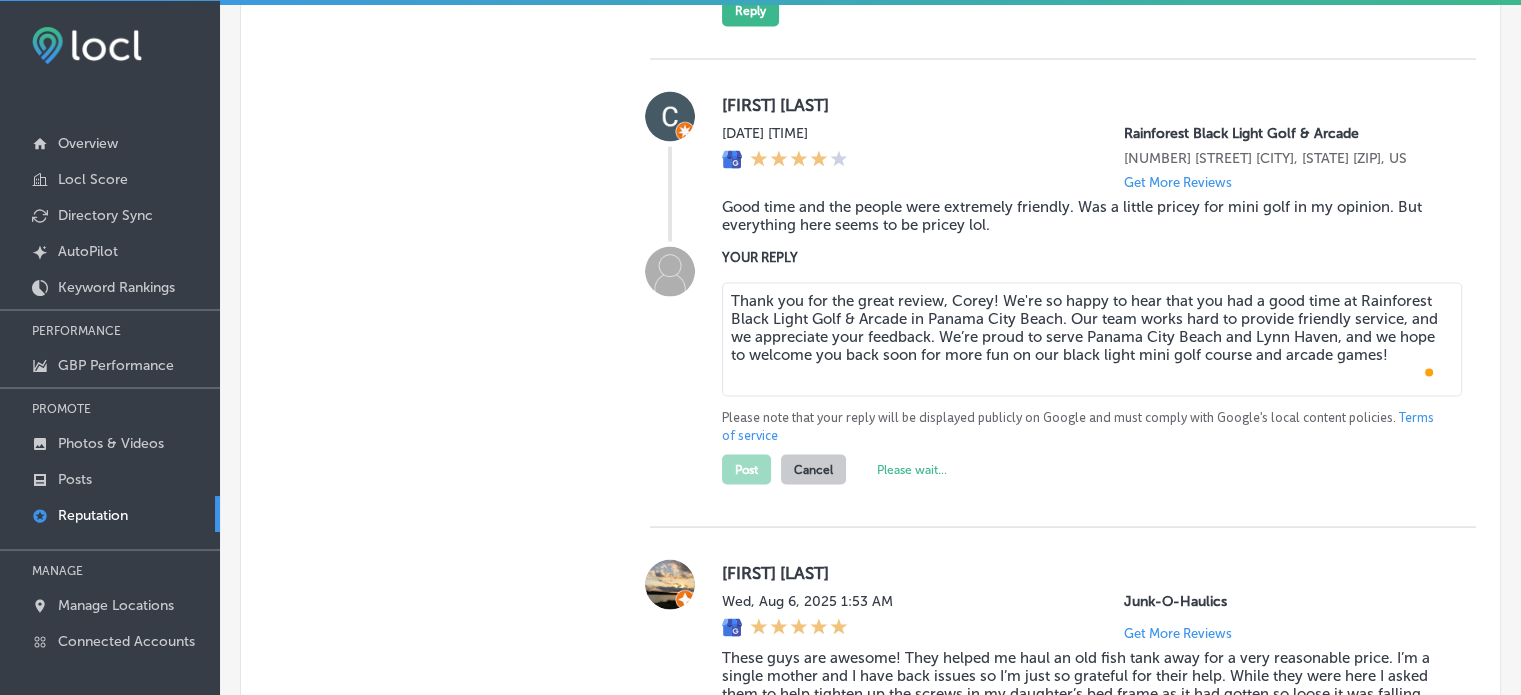 type on "x" 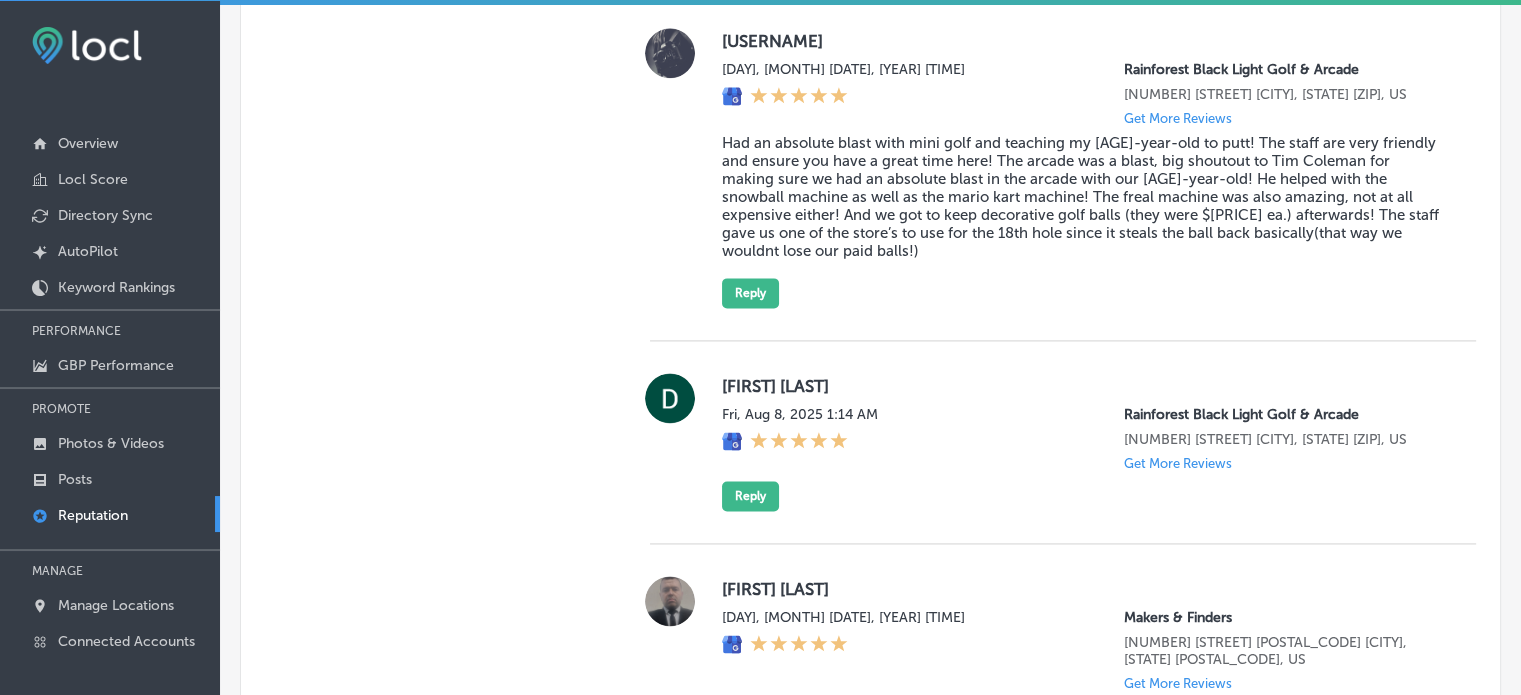 scroll, scrollTop: 2756, scrollLeft: 0, axis: vertical 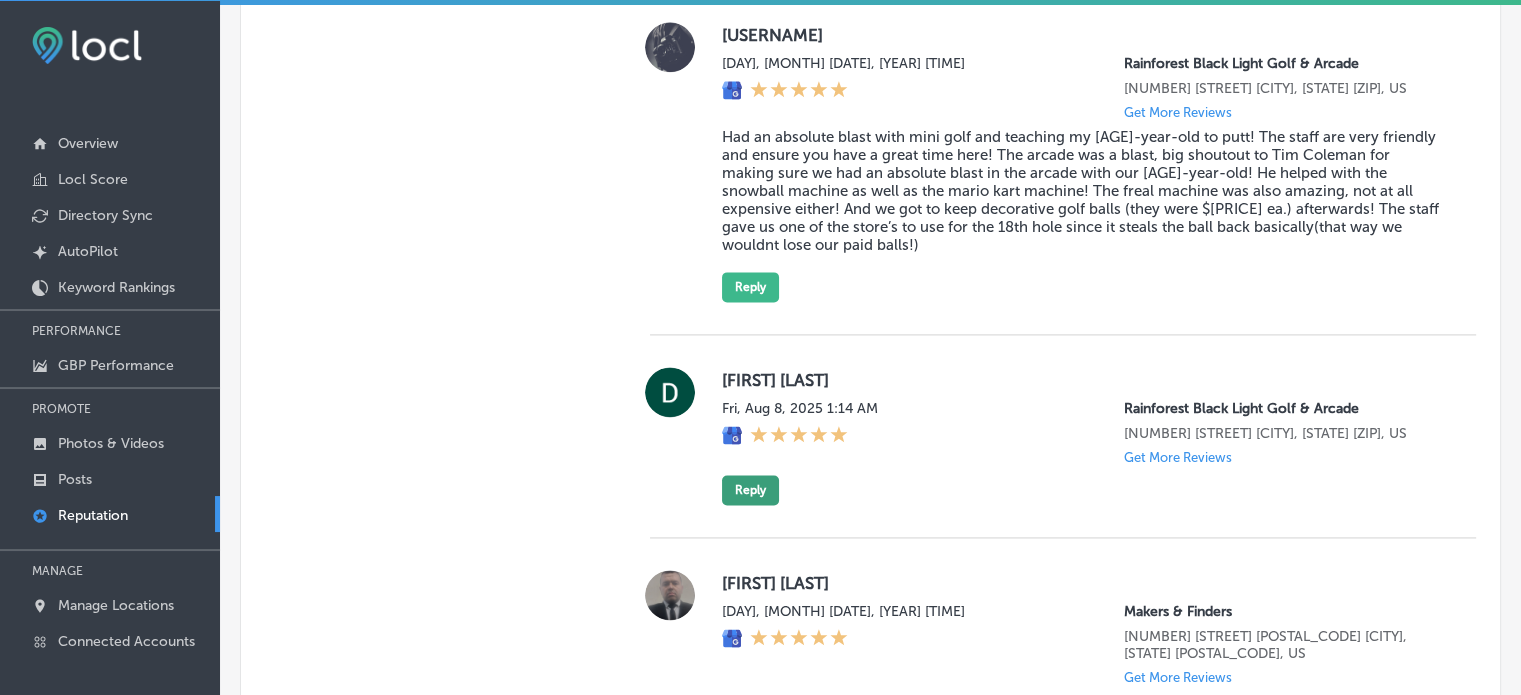 click on "Reply" at bounding box center [750, 490] 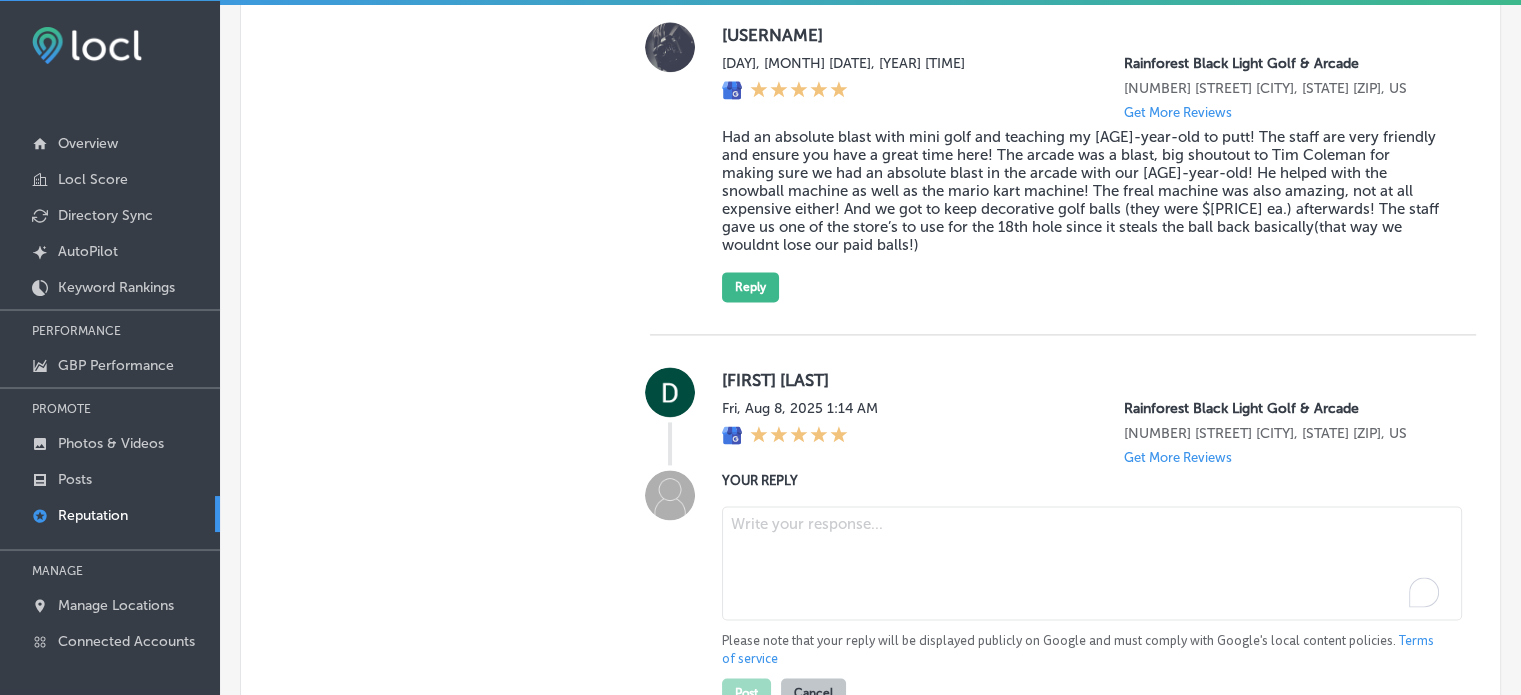 click at bounding box center [1092, 563] 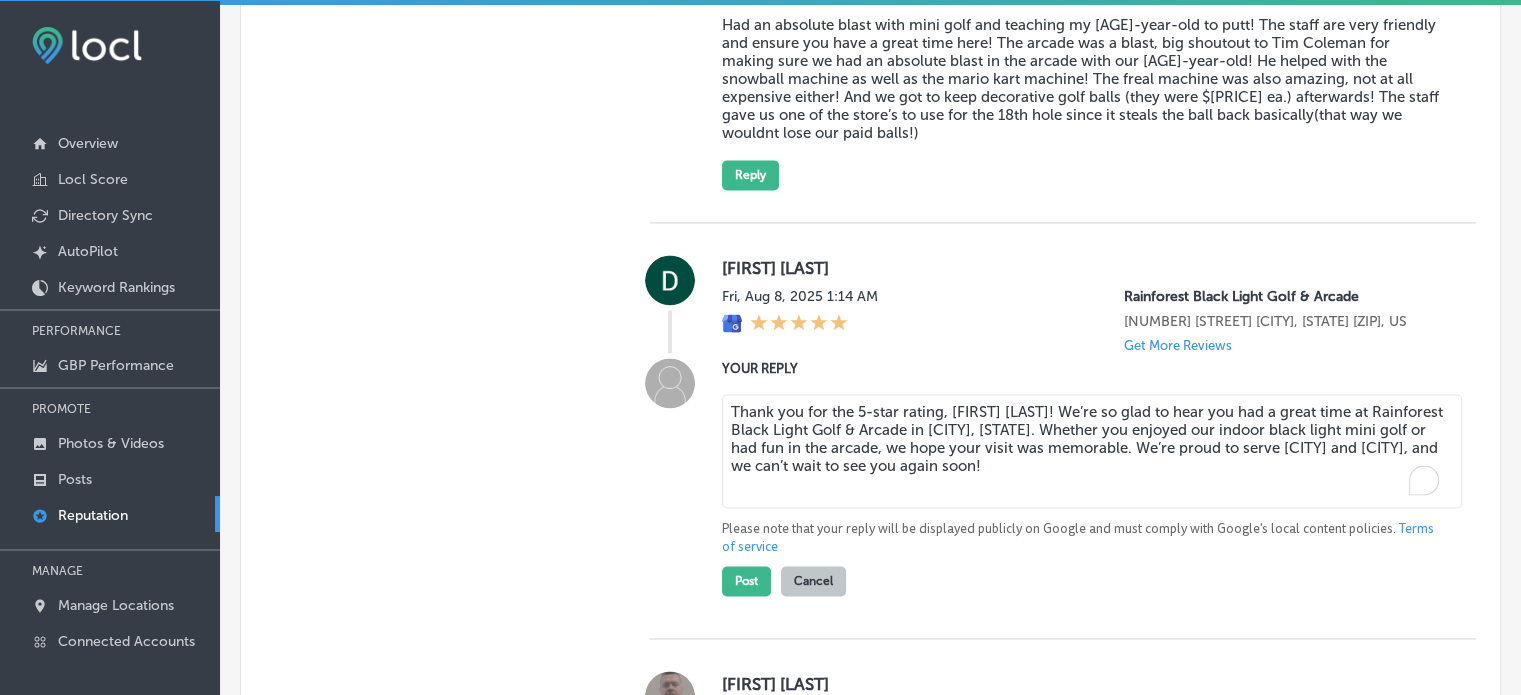 scroll, scrollTop: 2868, scrollLeft: 0, axis: vertical 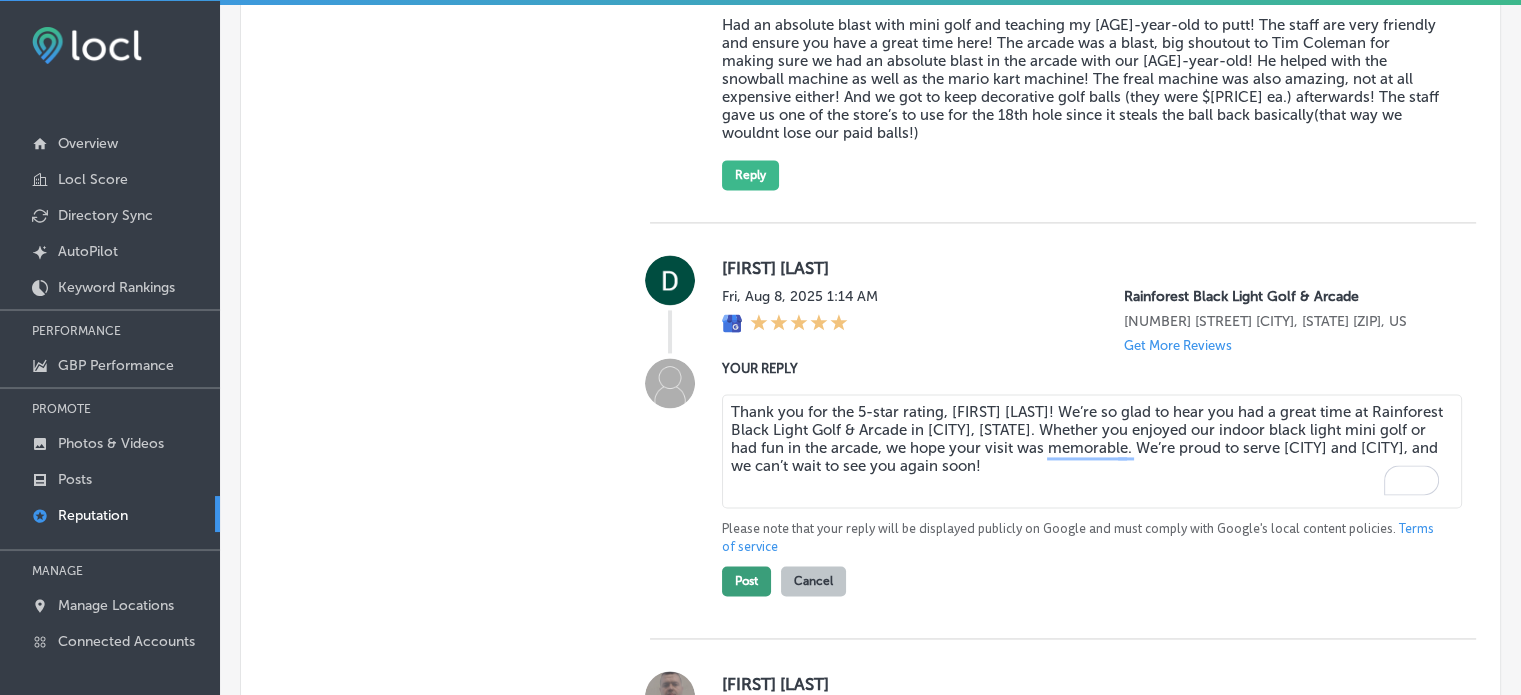 type on "Thank you for the 5-star rating, David! We’re so glad to hear you had a great time at Rainforest Black Light Golf & Arcade in Panama City Beach. Whether you enjoyed our indoor black light mini golf or had fun in the arcade, we hope your visit was memorable. We’re proud to serve Panama City Beach and Lynn Haven, and we can’t wait to see you again soon!" 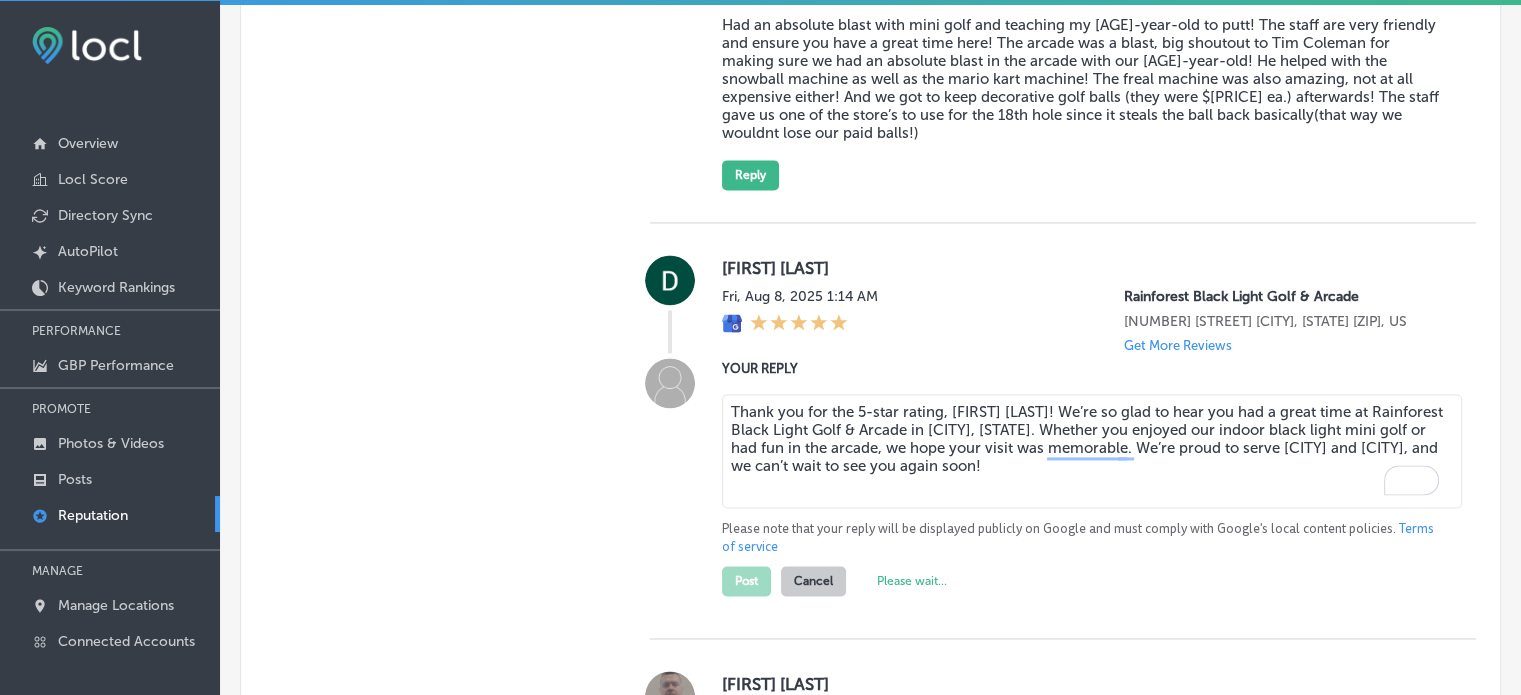 type on "x" 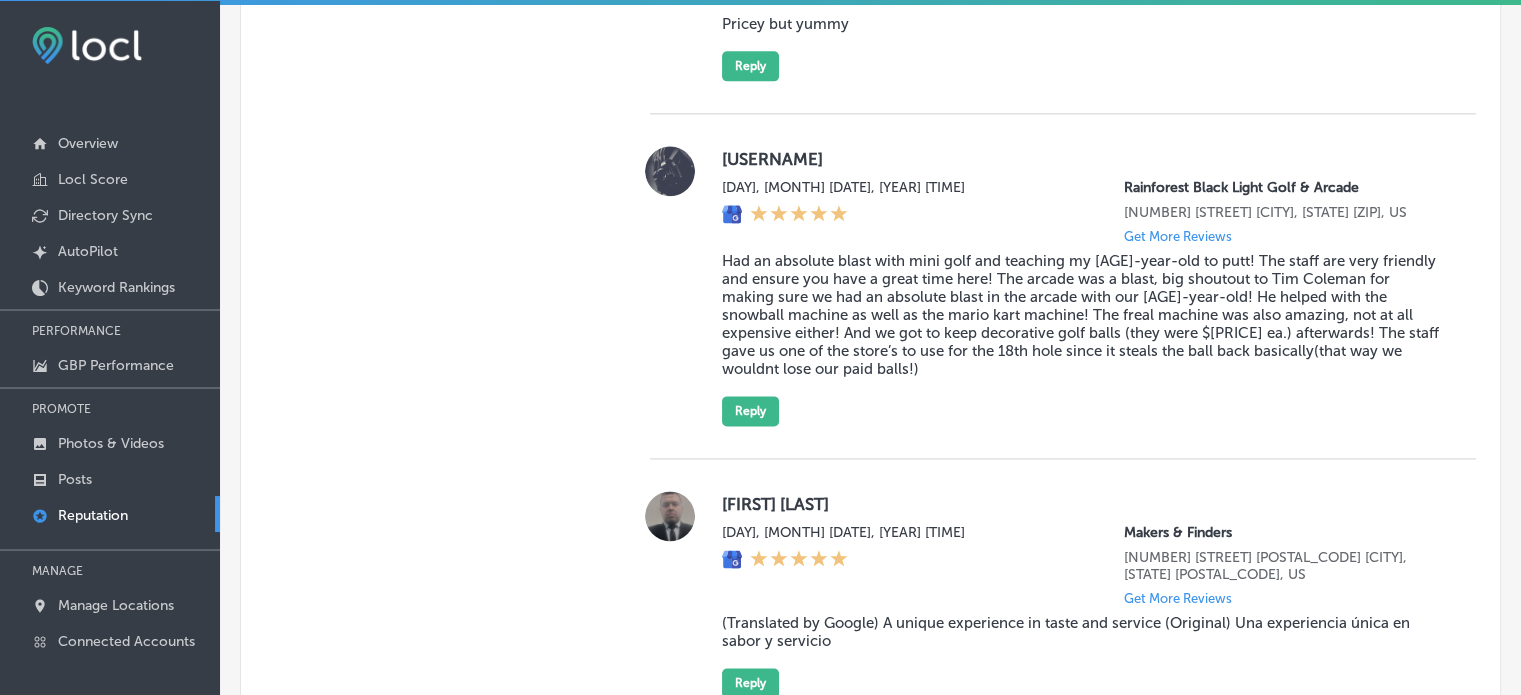 scroll, scrollTop: 2630, scrollLeft: 0, axis: vertical 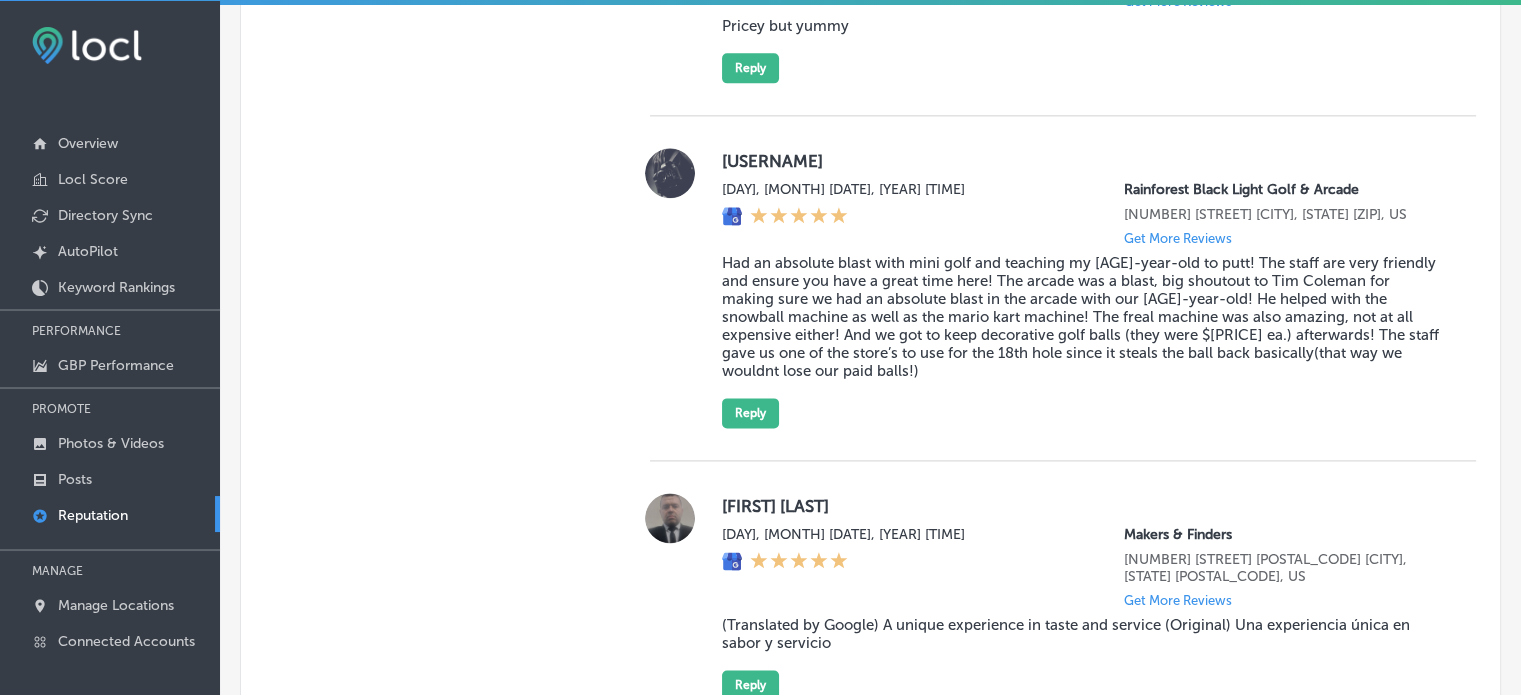 click on "BxbyDxx   Fri, Aug 8, 2025 1:54 AM Rainforest Black Light Golf & Arcade 9129 Front Beach Rd Panama City Beach, FL 32407, US Get More Reviews Had an absolute blast with mini golf and teaching my 3-year-old to putt! The staff are very friendly and ensure you have a great time here! The arcade was a blast, big shoutout to Tim Coleman for making sure we had an absolute blast in the arcade with our 3-year-old! He helped with the snowball machine as well as the mario kart machine! The freal machine was also amazing, not at all expensive either! And we got to keep decorative golf balls (they were $3 ea.) afterwards! The staff gave us one of the store’s to use for the 18th hole since it steals the ball back basically(that way we wouldnt lose our paid balls!) Reply" at bounding box center (1063, 288) 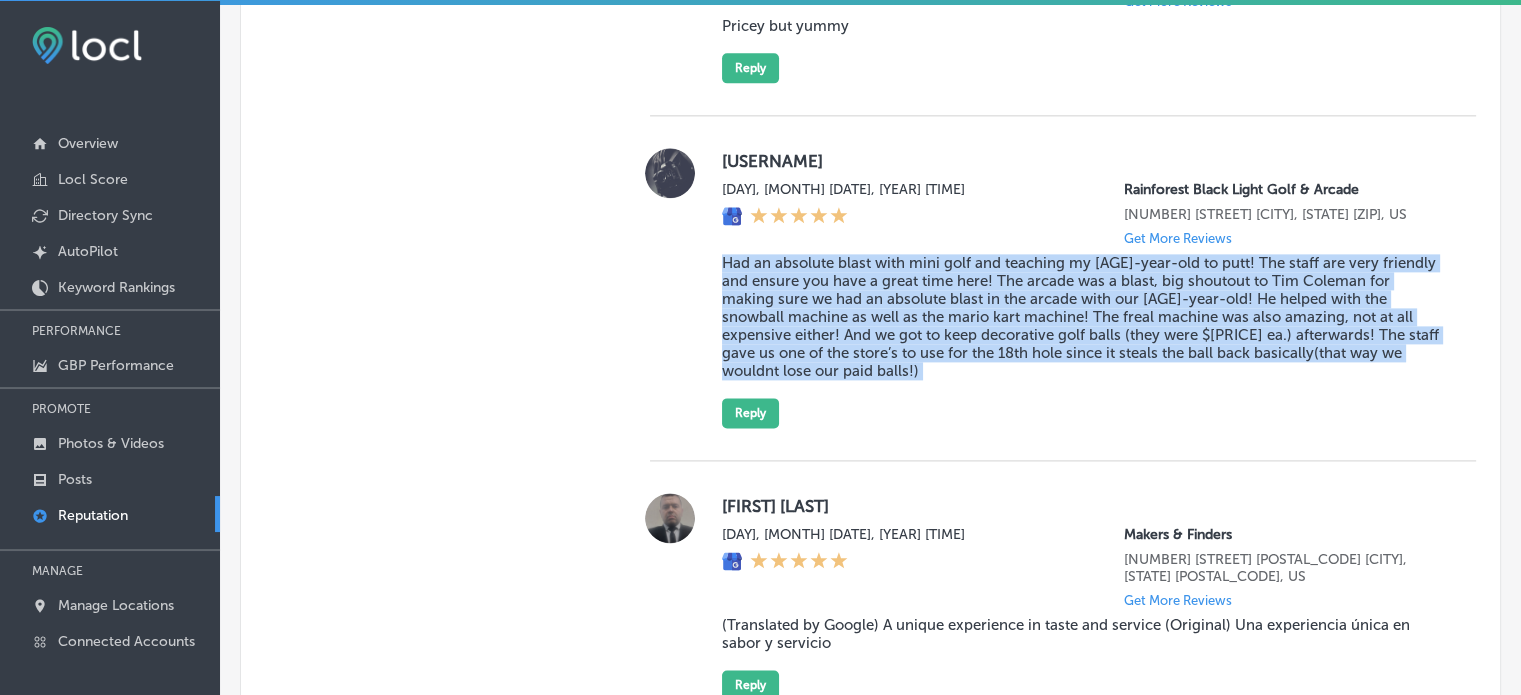 drag, startPoint x: 818, startPoint y: 419, endPoint x: 708, endPoint y: 318, distance: 149.33519 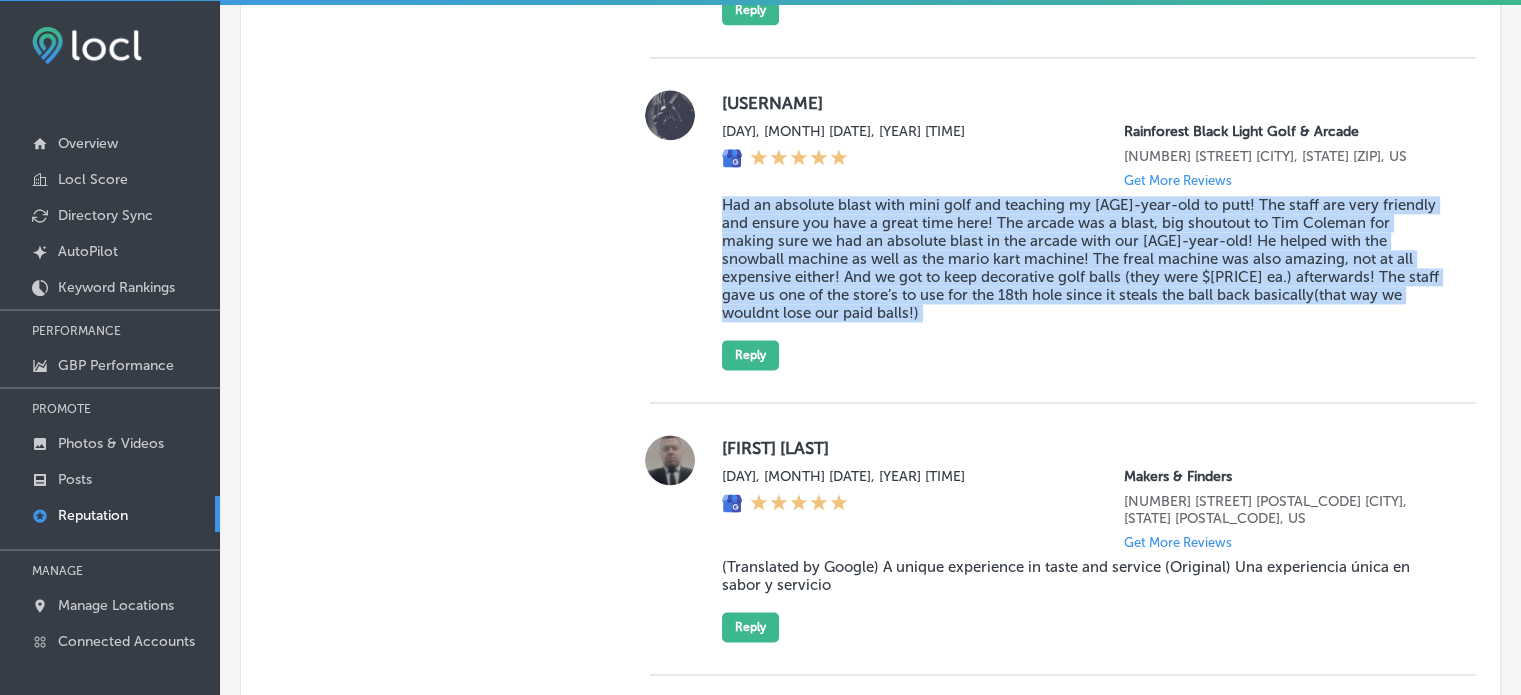 scroll, scrollTop: 2688, scrollLeft: 0, axis: vertical 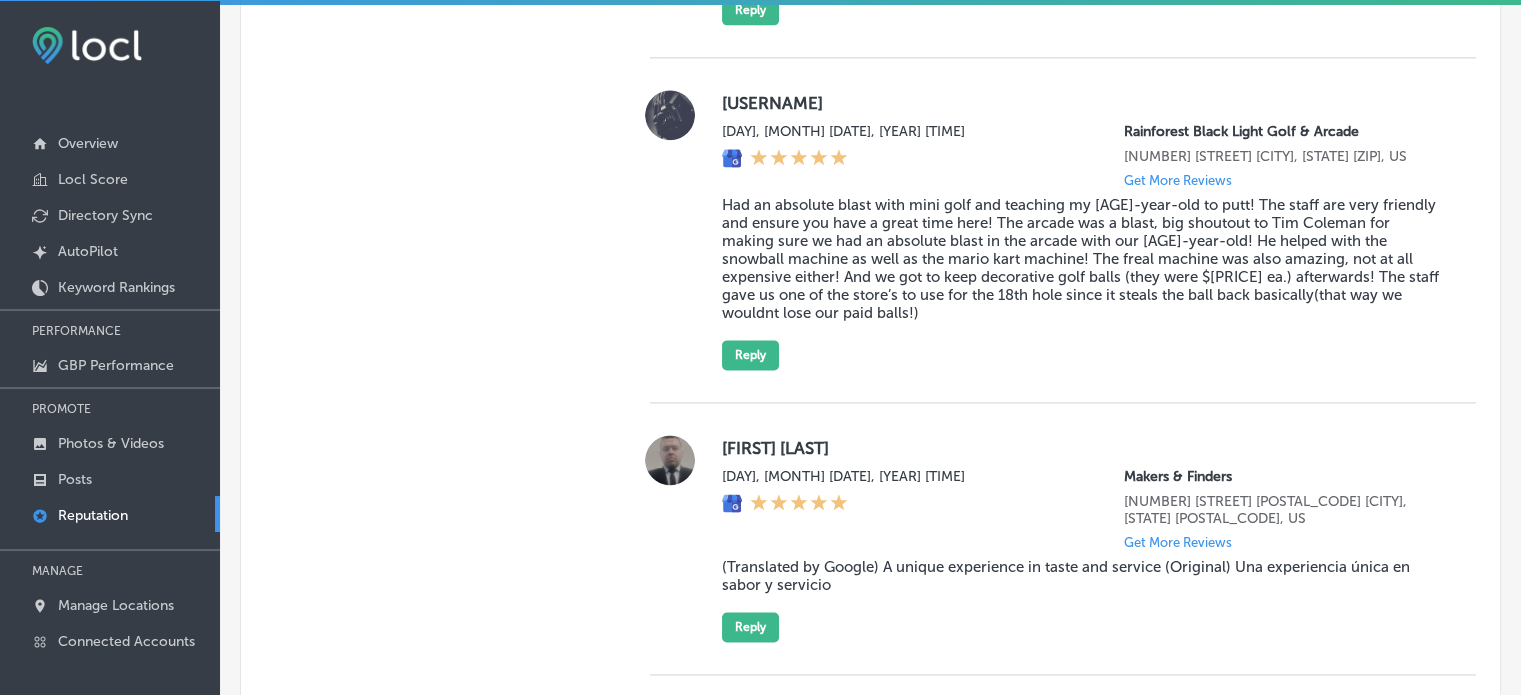click on "BxbyDxx   Fri, Aug 8, 2025 1:54 AM Rainforest Black Light Golf & Arcade 9129 Front Beach Rd Panama City Beach, FL 32407, US Get More Reviews Had an absolute blast with mini golf and teaching my 3-year-old to putt! The staff are very friendly and ensure you have a great time here! The arcade was a blast, big shoutout to Tim Coleman for making sure we had an absolute blast in the arcade with our 3-year-old! He helped with the snowball machine as well as the mario kart machine! The freal machine was also amazing, not at all expensive either! And we got to keep decorative golf balls (they were $3 ea.) afterwards! The staff gave us one of the store’s to use for the 18th hole since it steals the ball back basically(that way we wouldnt lose our paid balls!) Reply" at bounding box center (1063, 230) 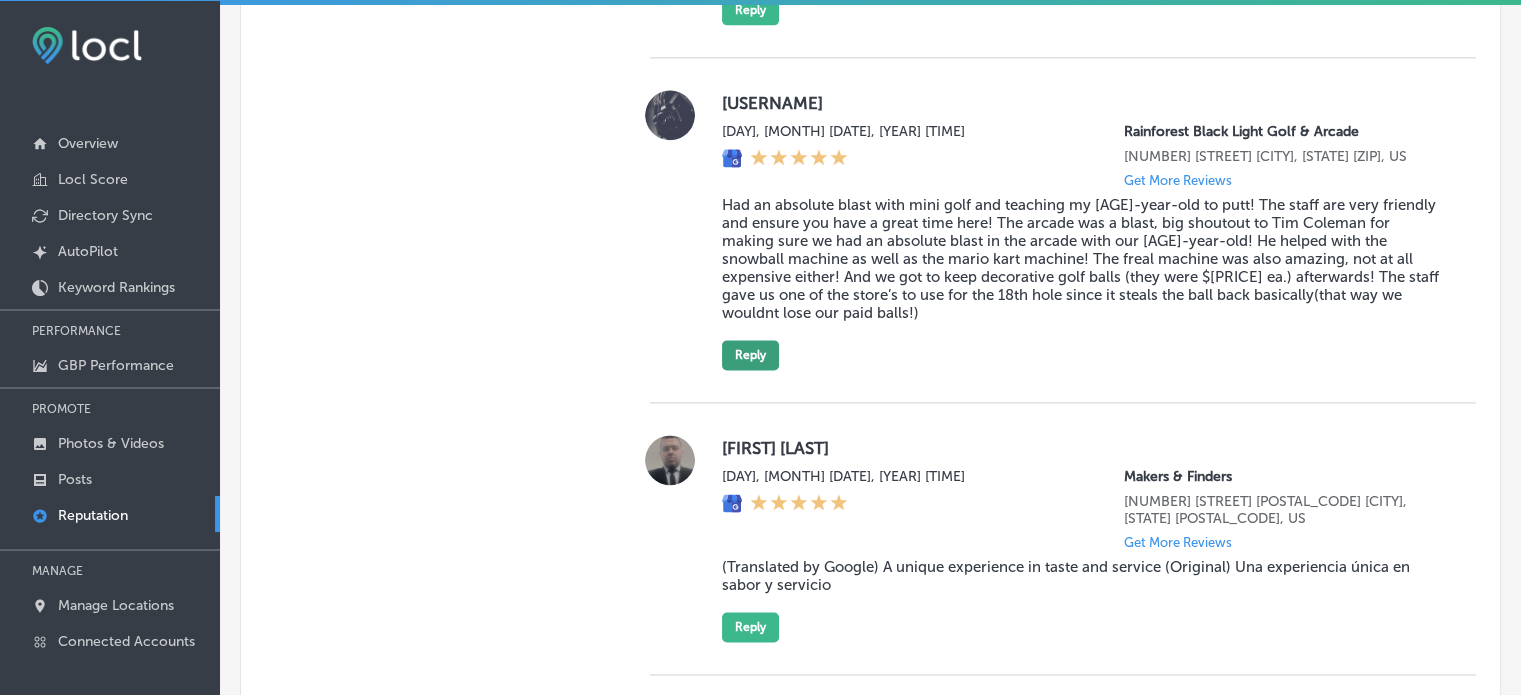 click on "Reply" at bounding box center (750, 355) 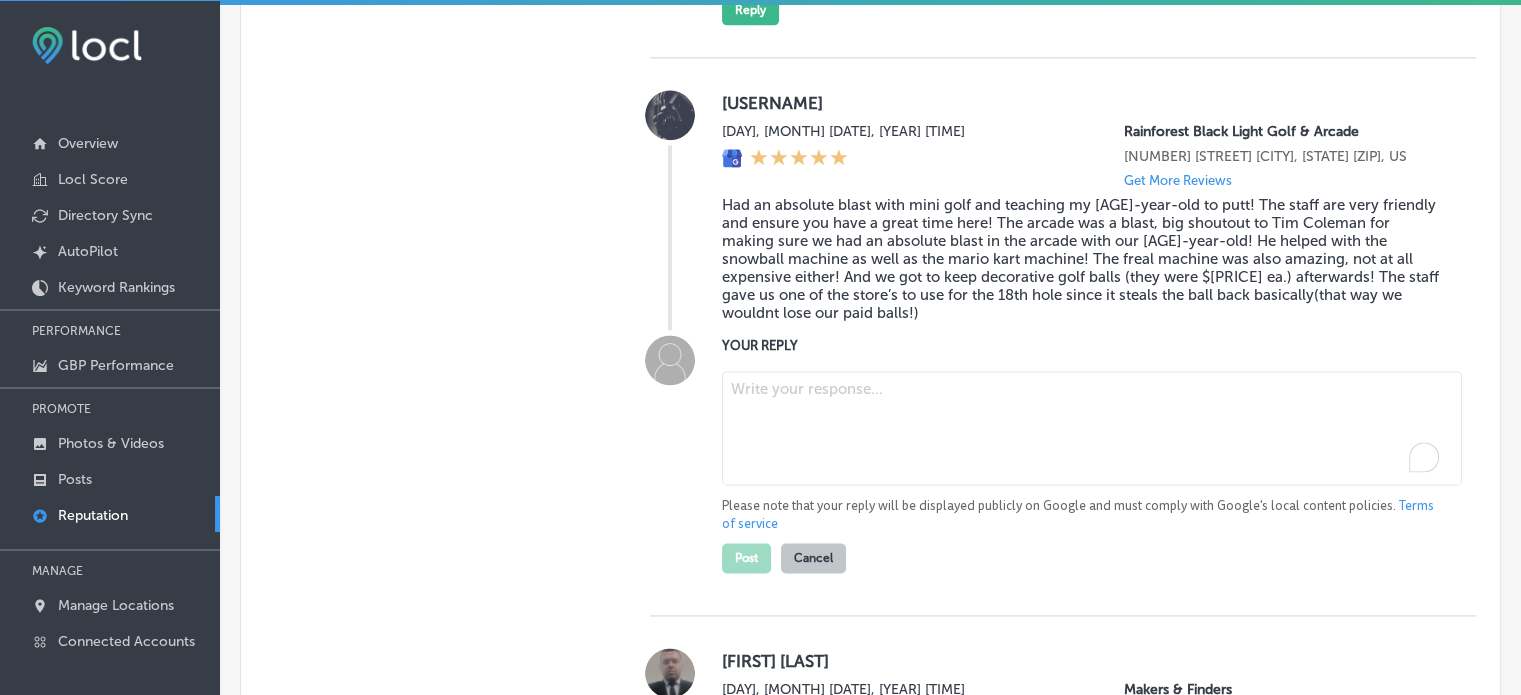 paste on "Thank you for the amazing review! We’re so glad to hear you had a blast at Rainforest Black Light Golf & Arcade in Panama City Beach, especially teaching your 3-year-old to putt. Big thanks to Tim Coleman for making your arcade experience even more fun! We’re proud to serve Panama City Beach and Callaway, and we can’t wait to welcome you back for more mini golf and arcade games soon!" 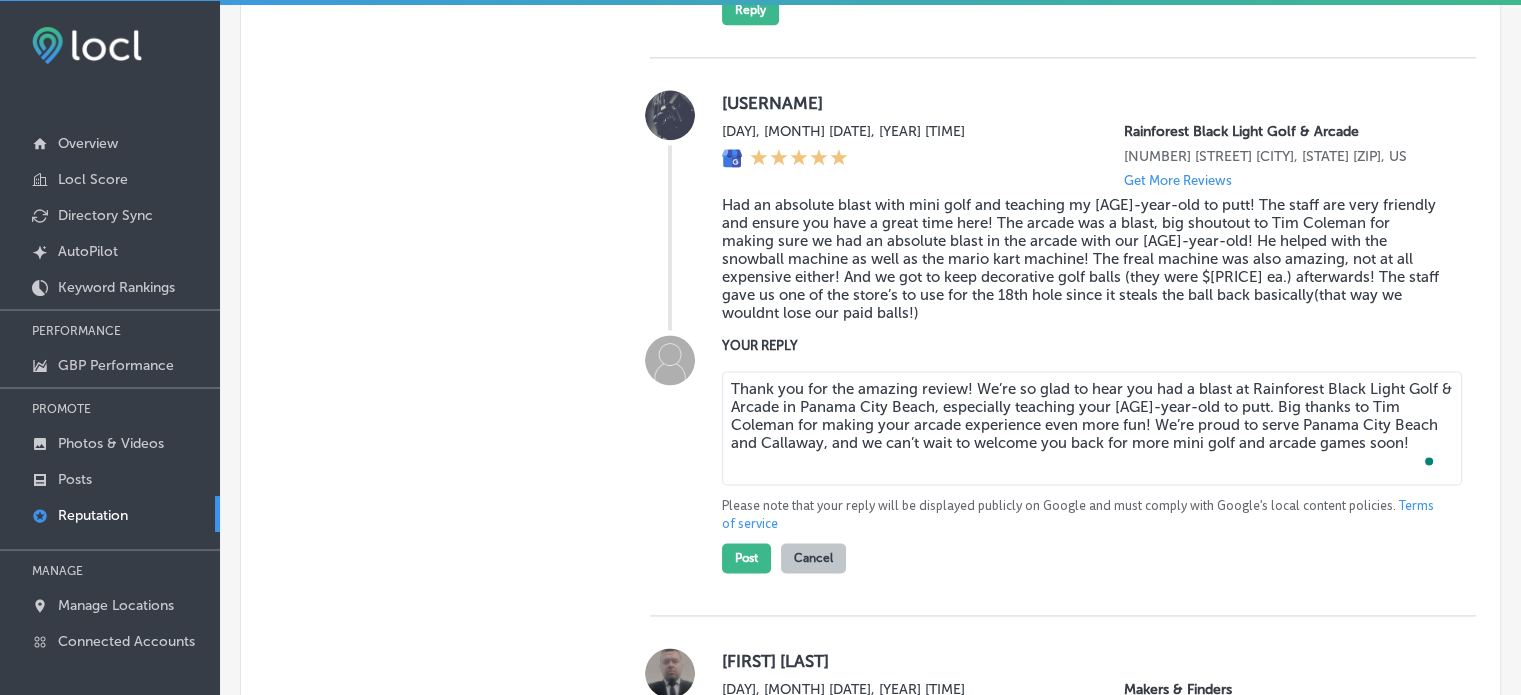click on "Thank you for the amazing review! We’re so glad to hear you had a blast at Rainforest Black Light Golf & Arcade in Panama City Beach, especially teaching your 3-year-old to putt. Big thanks to Tim Coleman for making your arcade experience even more fun! We’re proud to serve Panama City Beach and Callaway, and we can’t wait to welcome you back for more mini golf and arcade games soon!" at bounding box center [1092, 428] 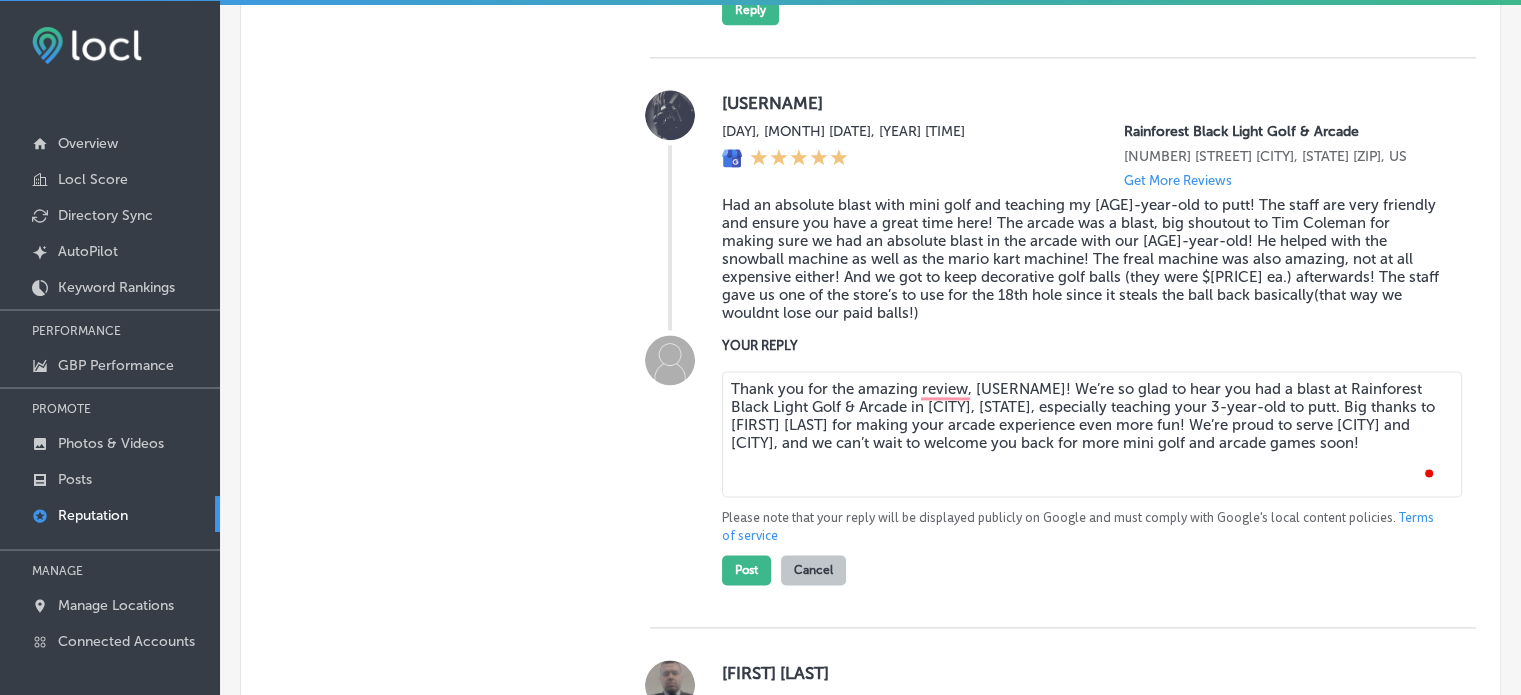 click on "Thank you for the amazing review, Bxby! We’re so glad to hear you had a blast at Rainforest Black Light Golf & Arcade in Panama City Beach, especially teaching your 3-year-old to putt. Big thanks to Tim Coleman for making your arcade experience even more fun! We’re proud to serve Panama City Beach and Callaway, and we can’t wait to welcome you back for more mini golf and arcade games soon!" at bounding box center (1092, 434) 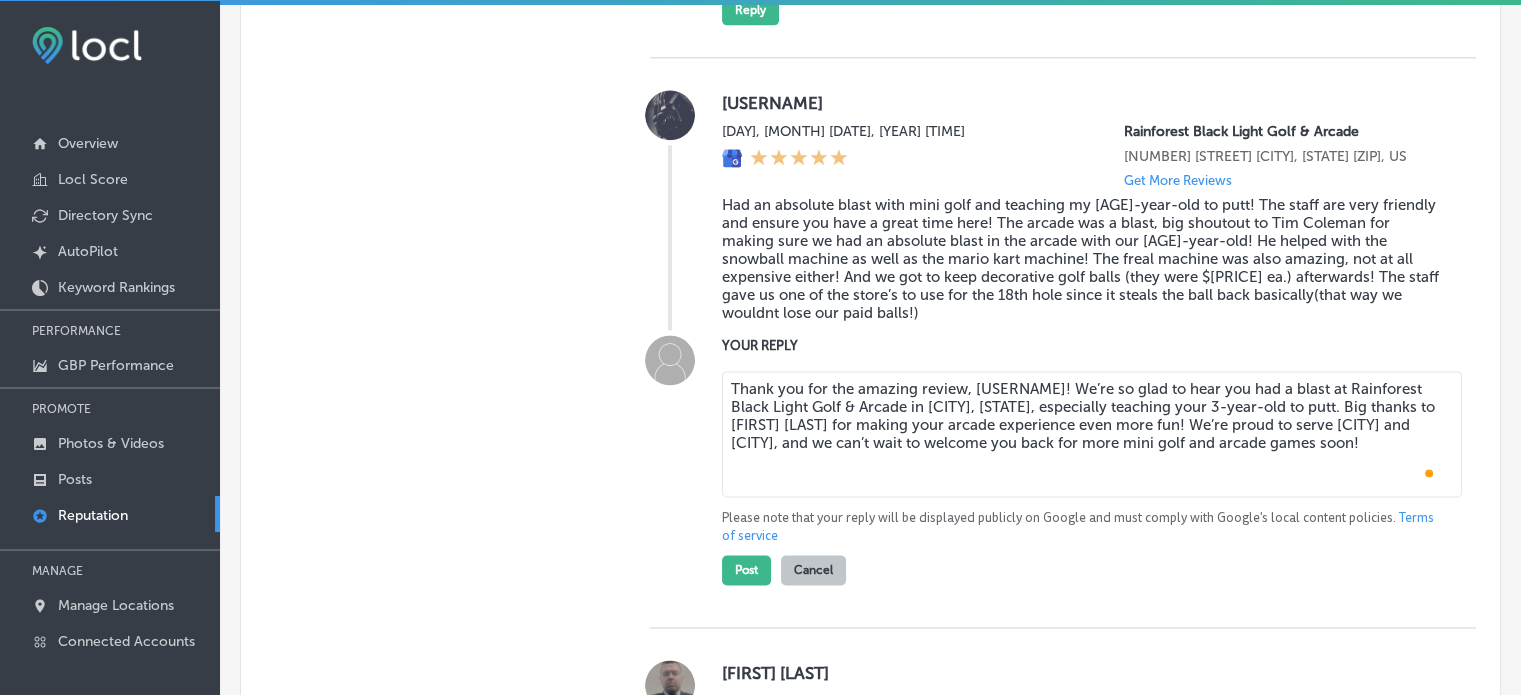 drag, startPoint x: 955, startPoint y: 436, endPoint x: 884, endPoint y: 452, distance: 72.780495 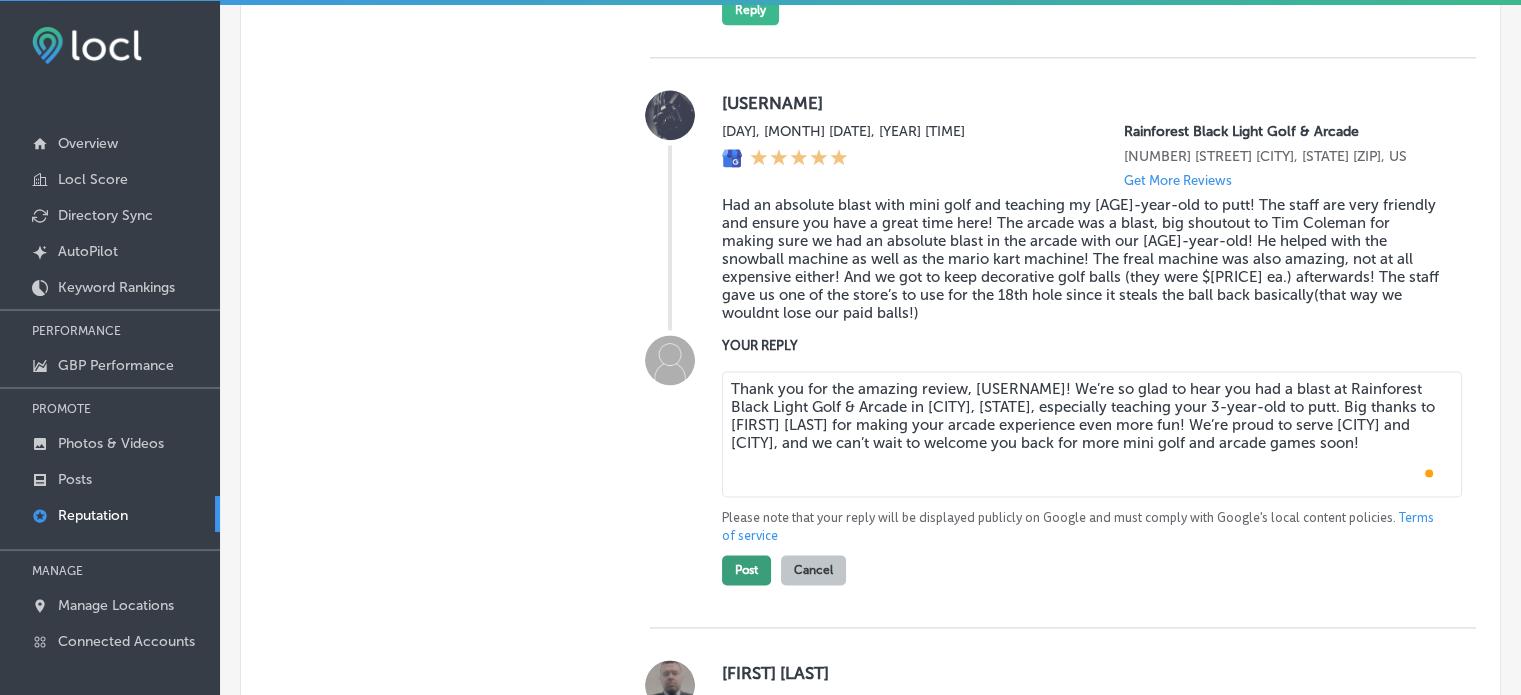 type on "Thank you for the amazing review, Bxby! We’re so glad to hear you had a blast at Rainforest Black Light Golf & Arcade in Panama City Beach, especially teaching your 3-year-old to putt. Big thanks to Tim Coleman for making your arcade experience even more fun! We’re proud to serve Panama City Beach and Callaway, and we can’t wait to welcome you back for more mini golf and arcade games soon!" 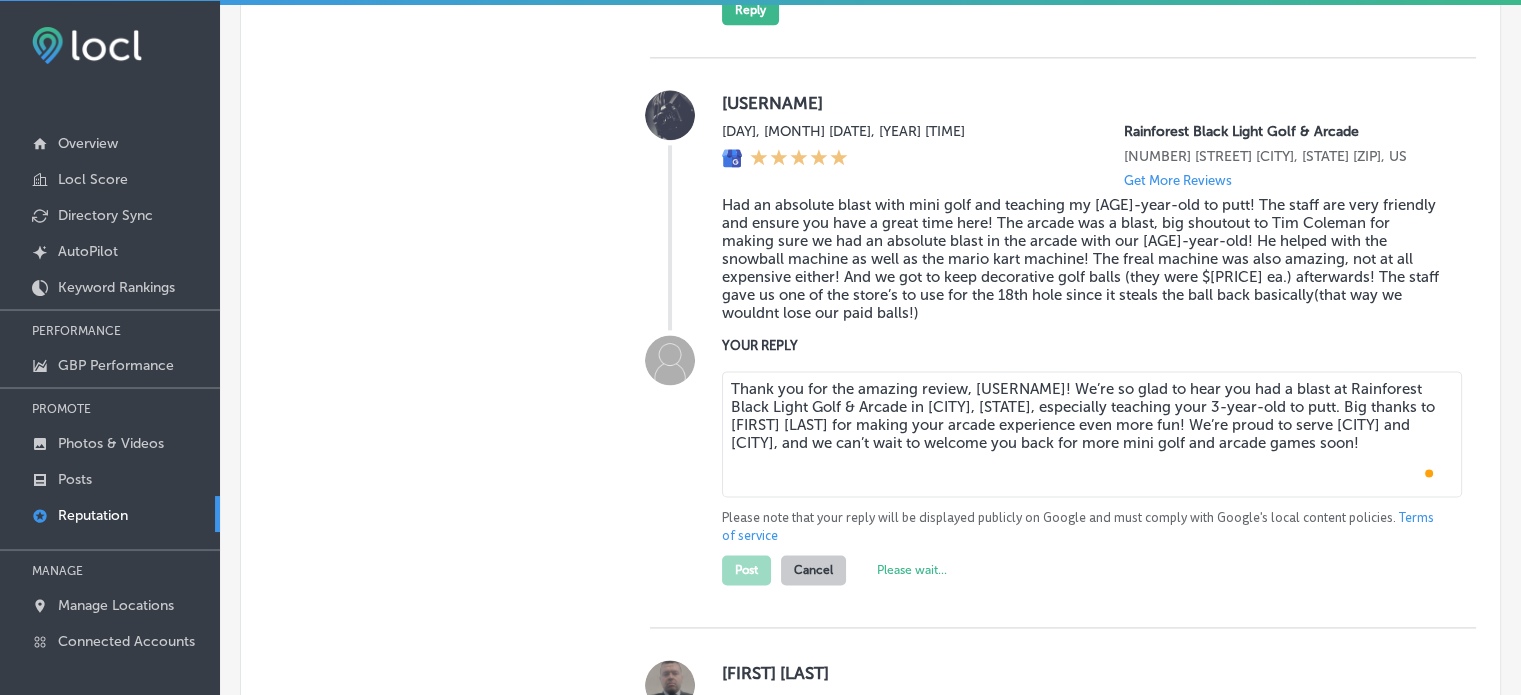 type on "x" 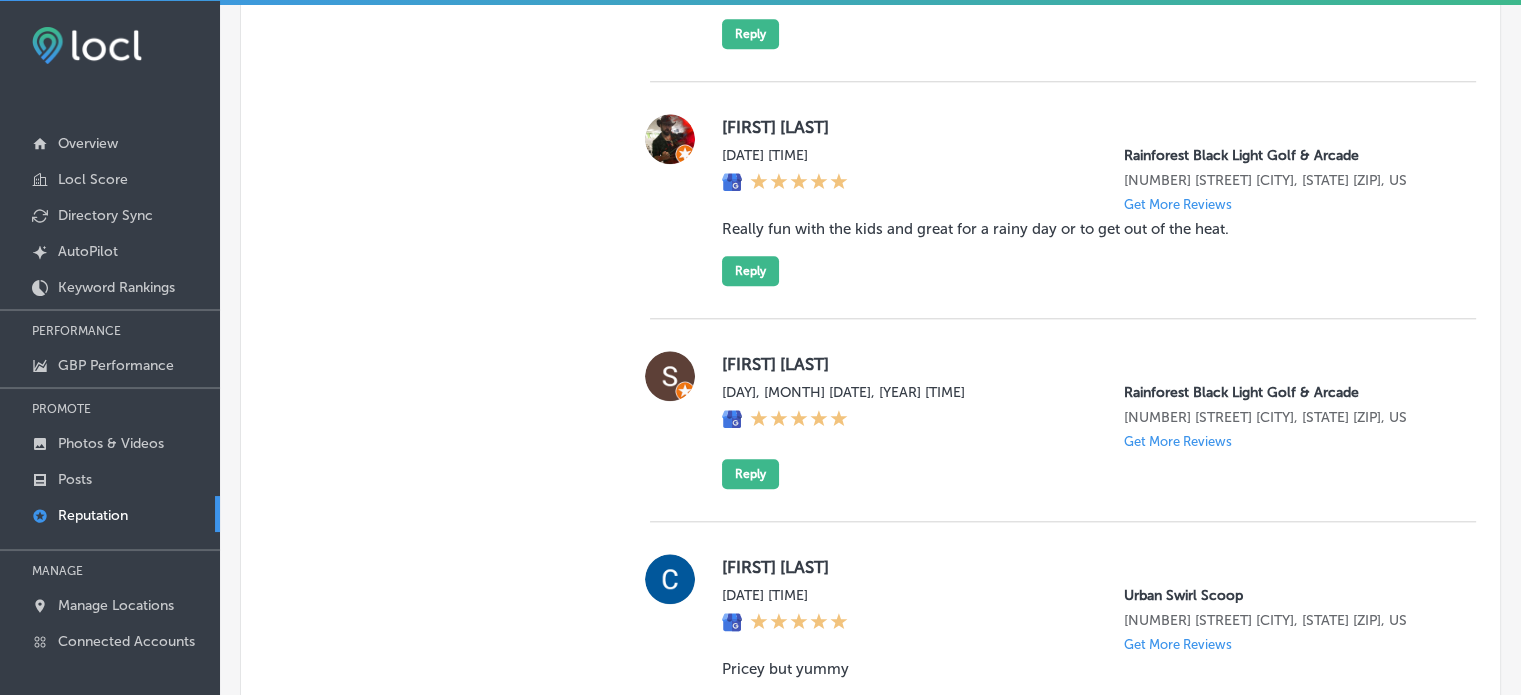 scroll, scrollTop: 1986, scrollLeft: 0, axis: vertical 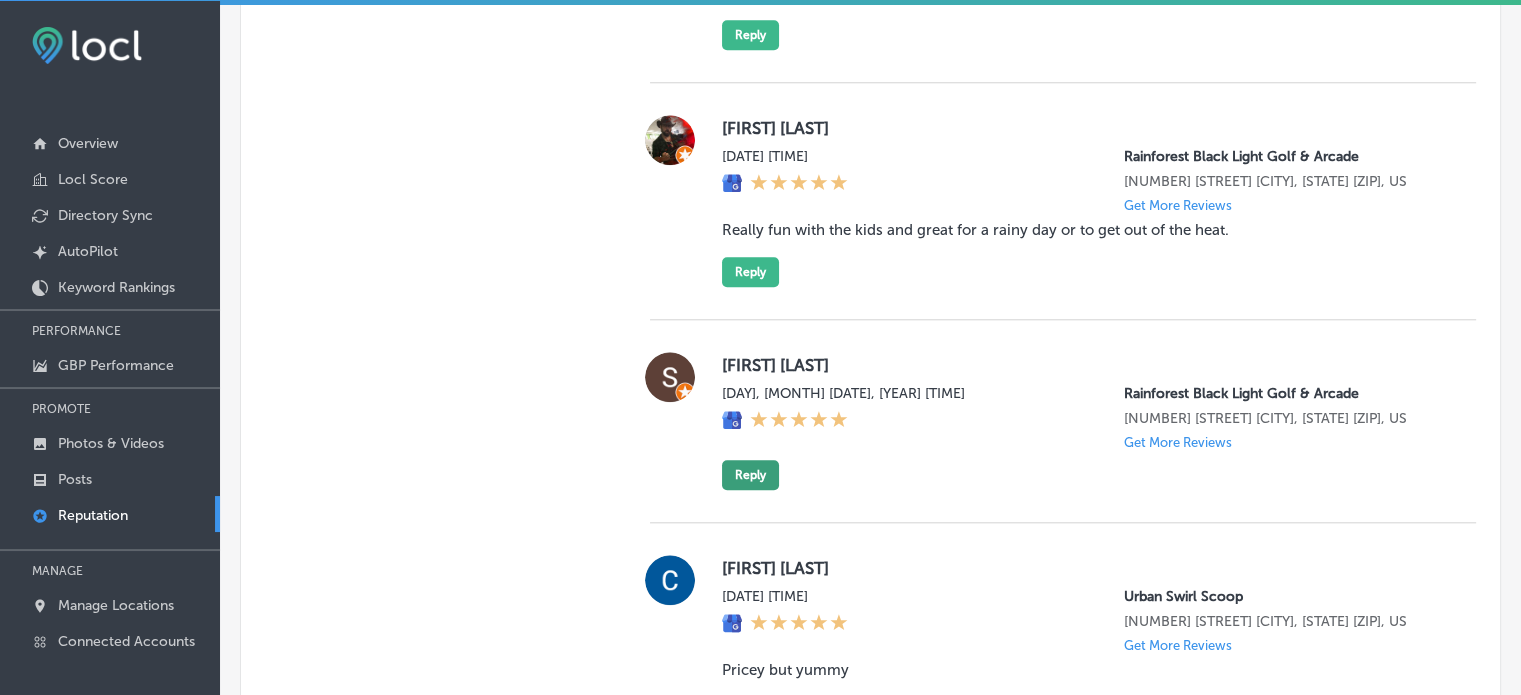 click on "Reply" at bounding box center (750, 475) 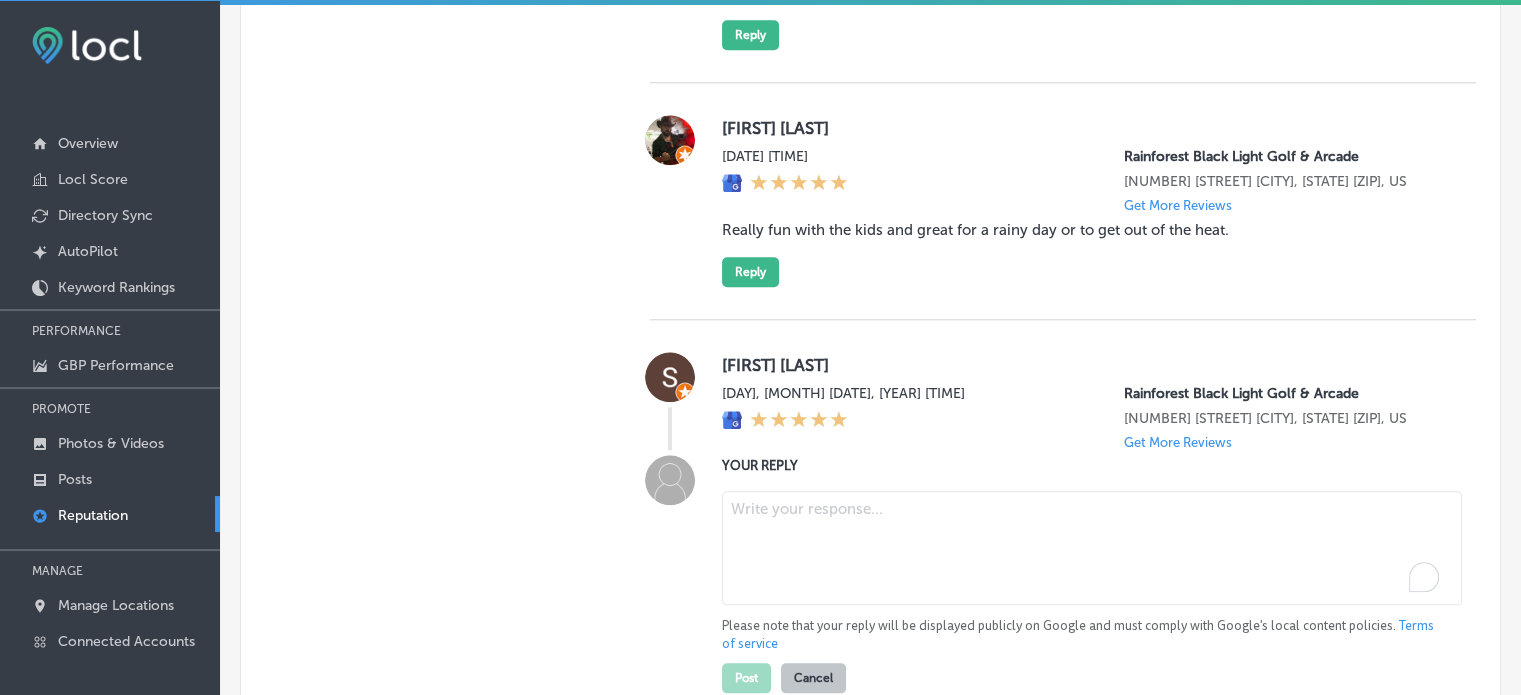 click at bounding box center (1092, 548) 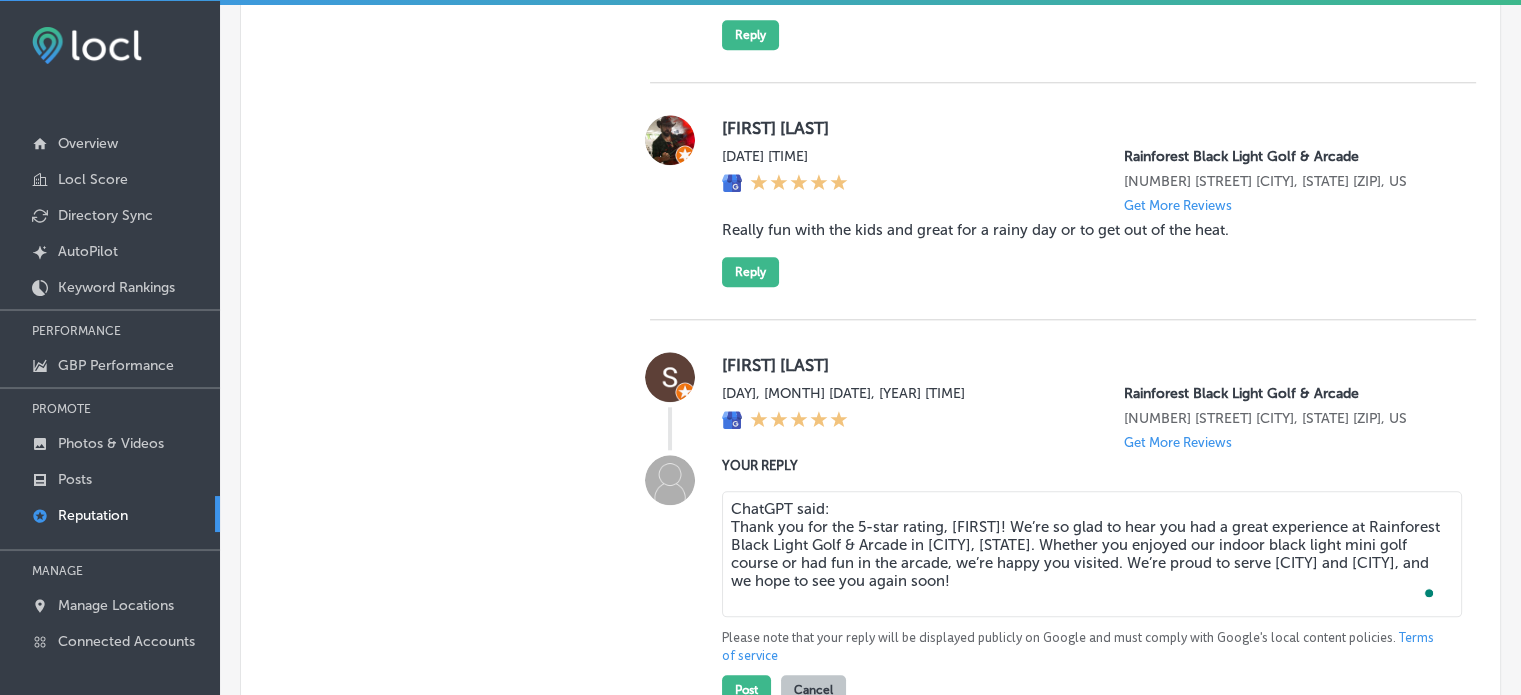 drag, startPoint x: 856, startPoint y: 534, endPoint x: 612, endPoint y: 549, distance: 244.46063 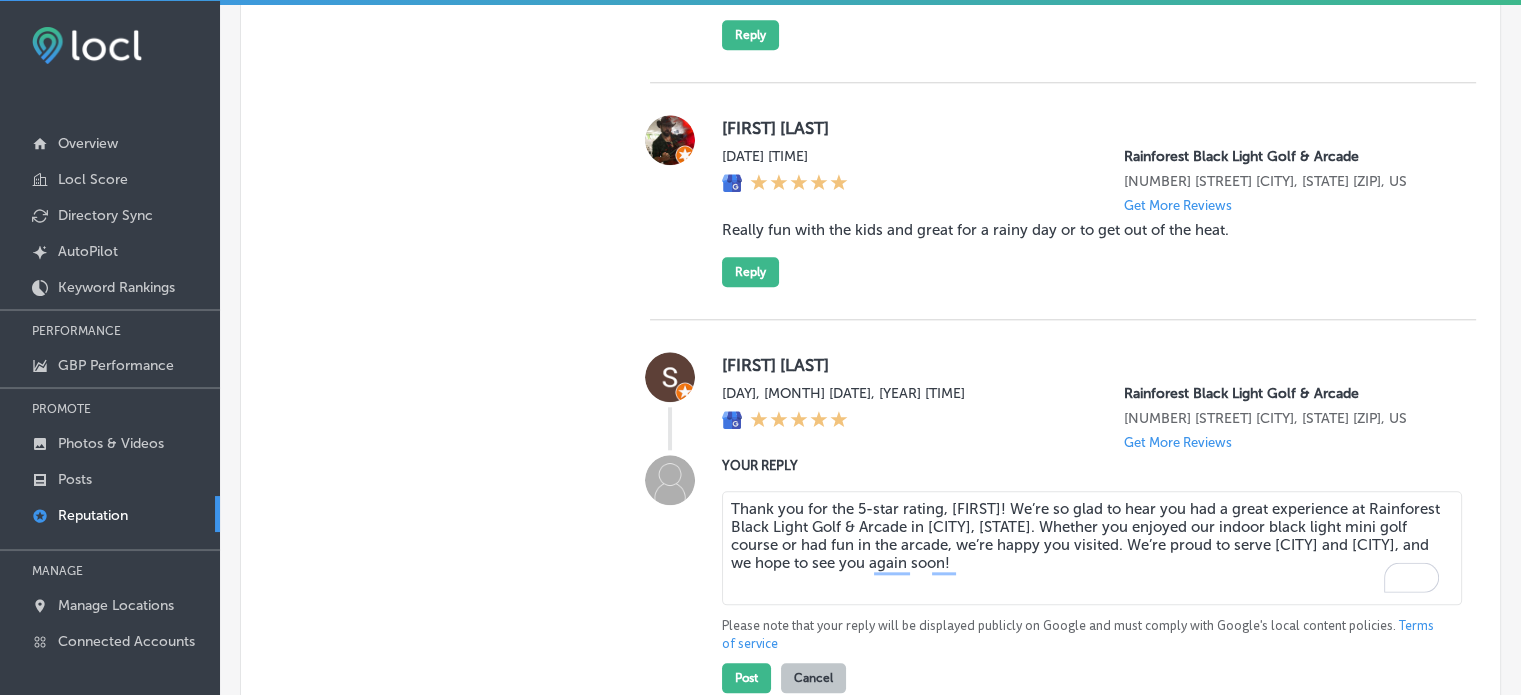 type on "Thank you for the 5-star rating, Sydney! We’re so glad to hear you had a great experience at Rainforest Black Light Golf & Arcade in Panama City Beach. Whether you enjoyed our indoor black light mini golf course or had fun in the arcade, we’re happy you visited. We’re proud to serve Panama City Beach and Lynn Haven, and we hope to see you again soon!" 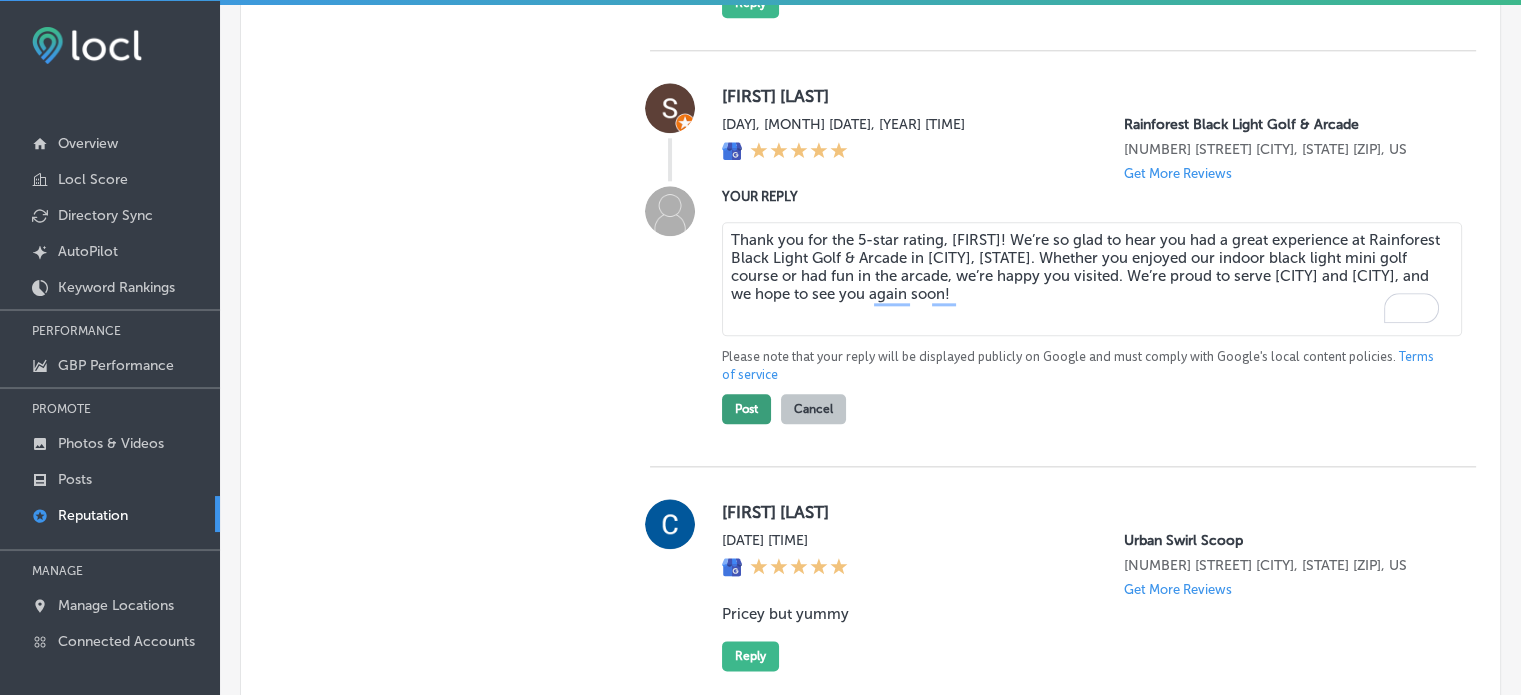click on "Post" at bounding box center (746, 409) 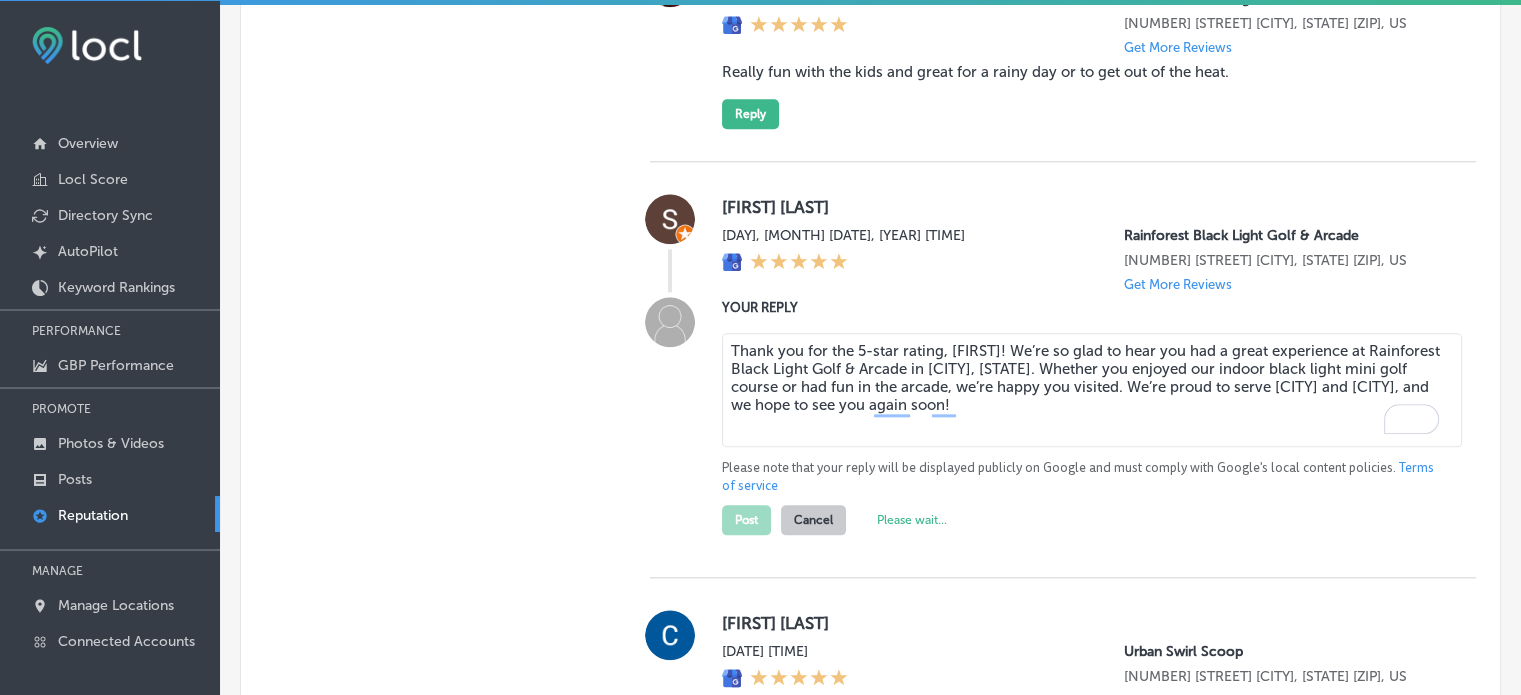 scroll, scrollTop: 2144, scrollLeft: 0, axis: vertical 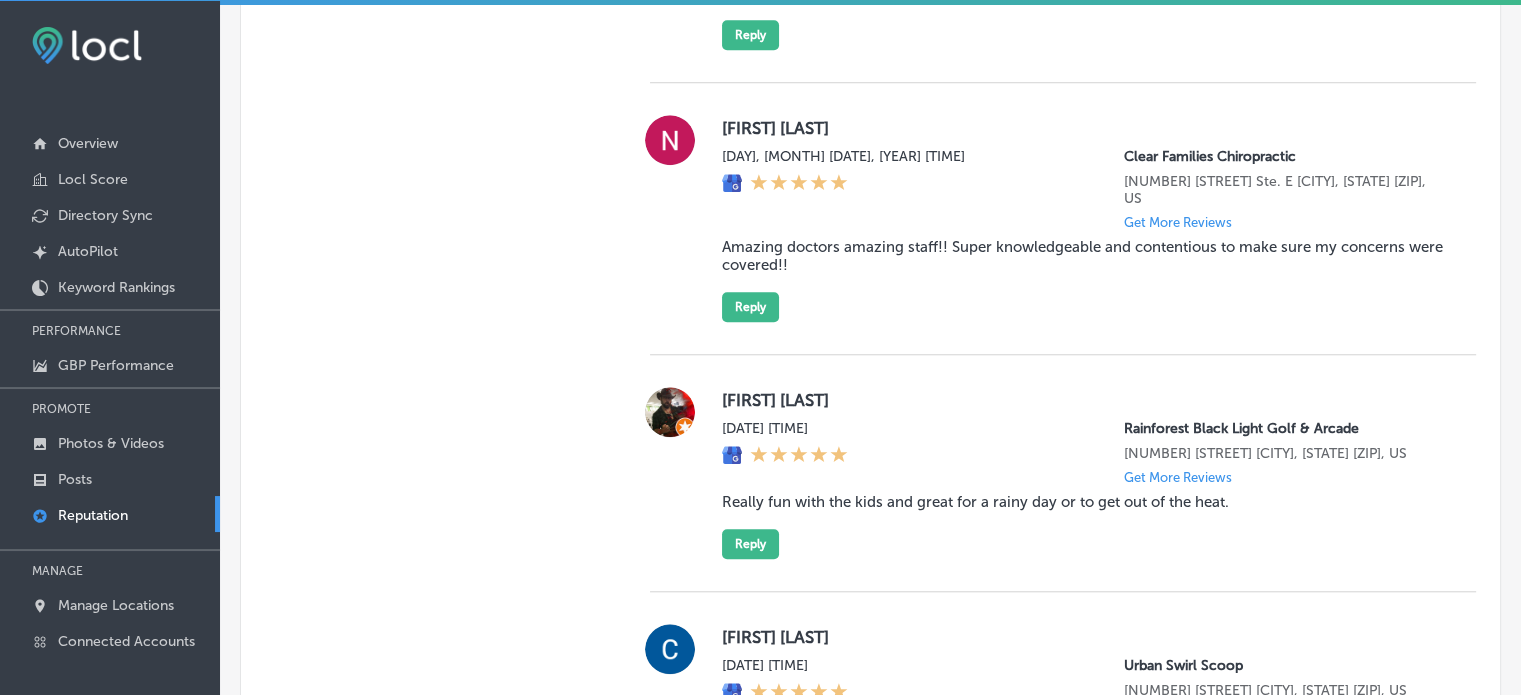 click on "Amazing doctors amazing staff!! Super knowledgeable and contentious to make sure my concerns were covered!!" at bounding box center (1083, 256) 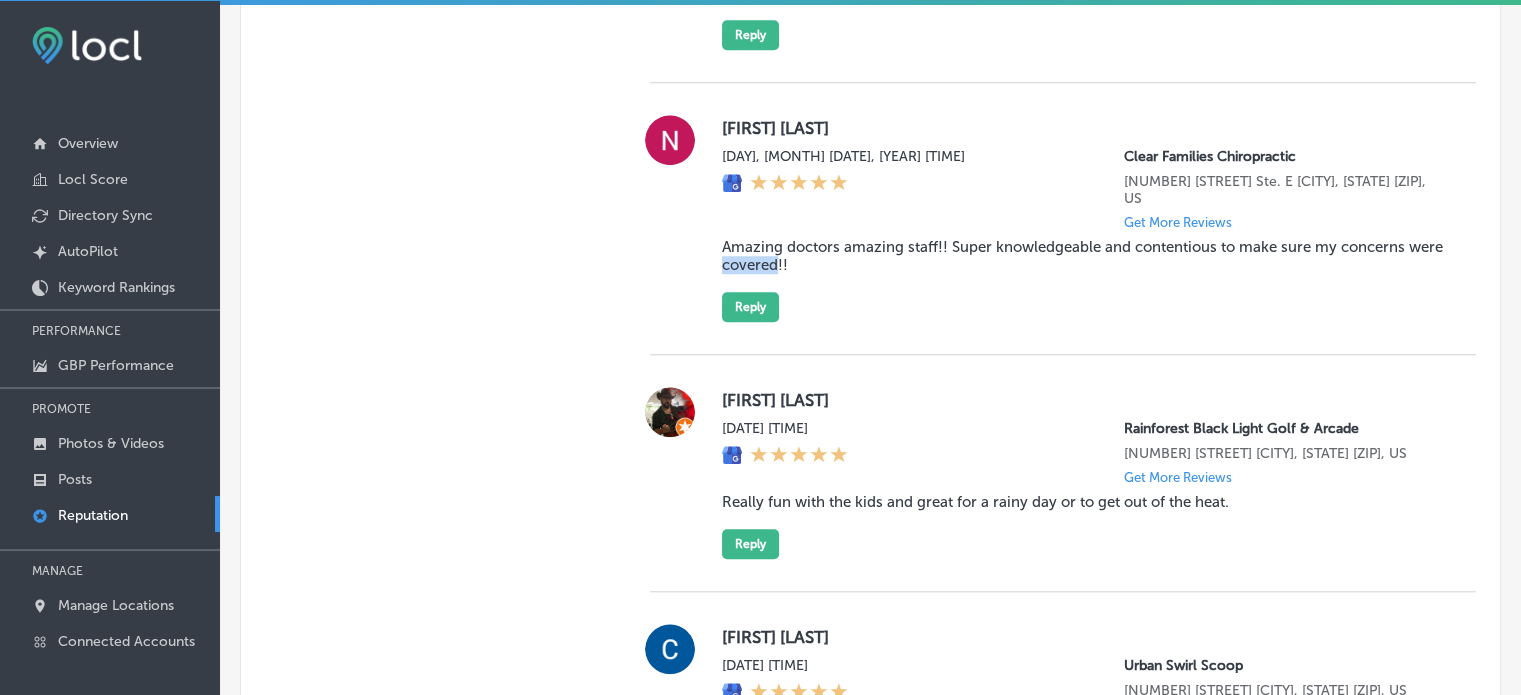 click on "Amazing doctors amazing staff!! Super knowledgeable and contentious to make sure my concerns were covered!!" at bounding box center (1083, 256) 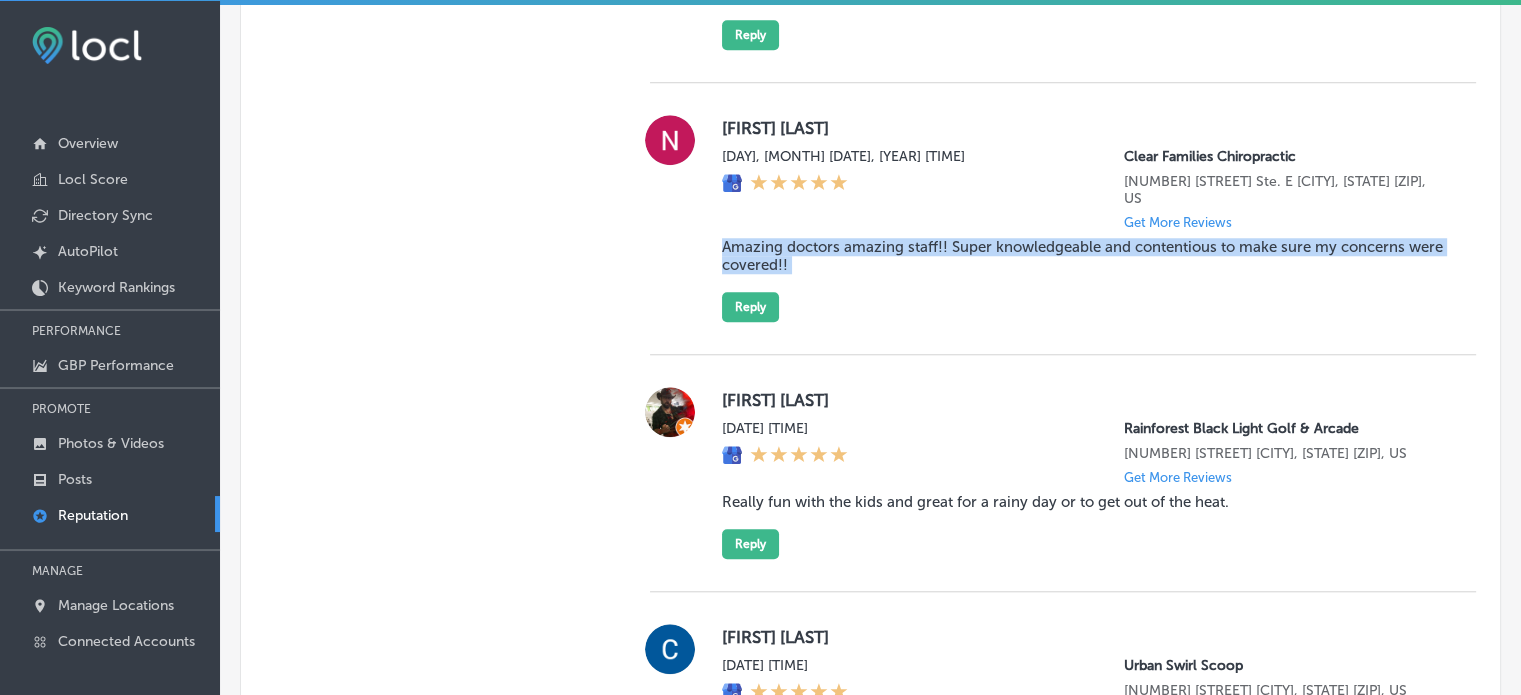 click on "Amazing doctors amazing staff!! Super knowledgeable and contentious to make sure my concerns were covered!!" at bounding box center (1083, 256) 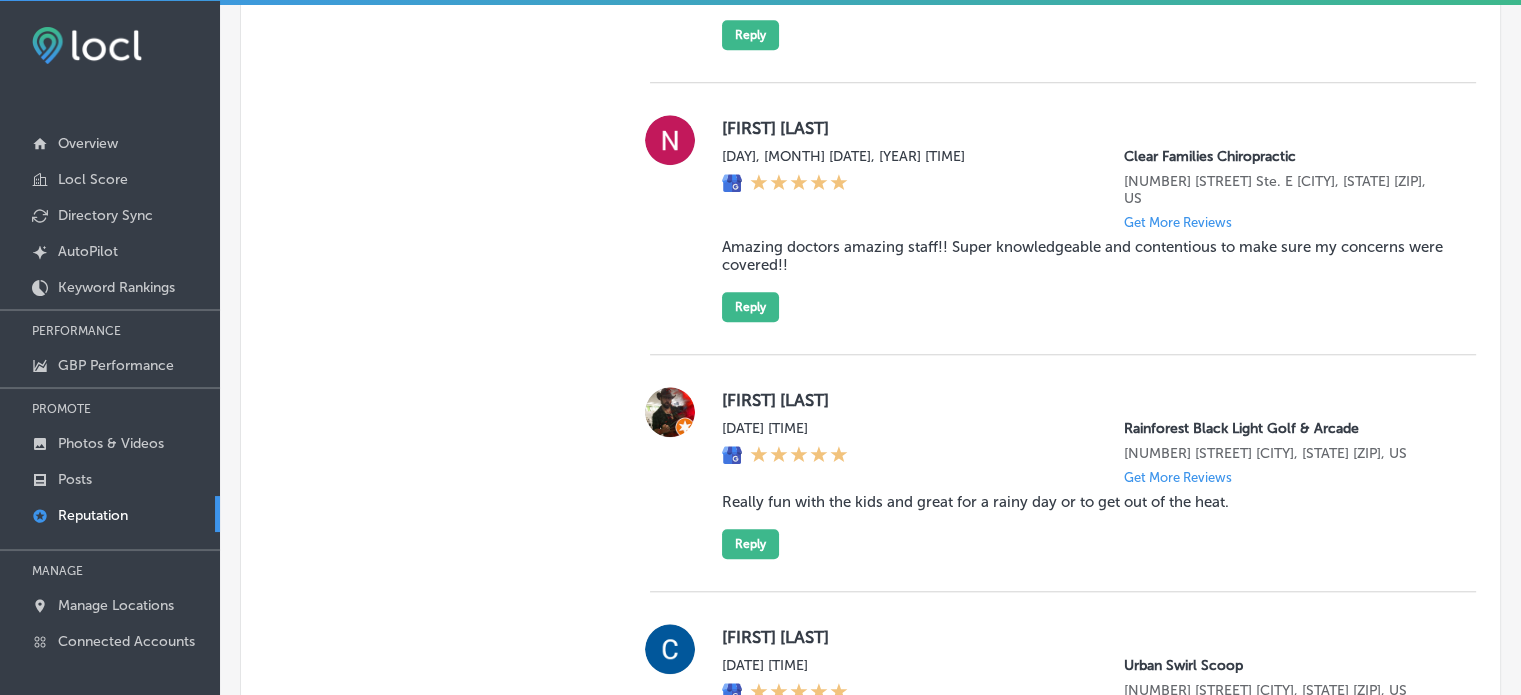 click on "Really fun with the kids and great for a rainy day or to get out of the heat." at bounding box center (1083, 502) 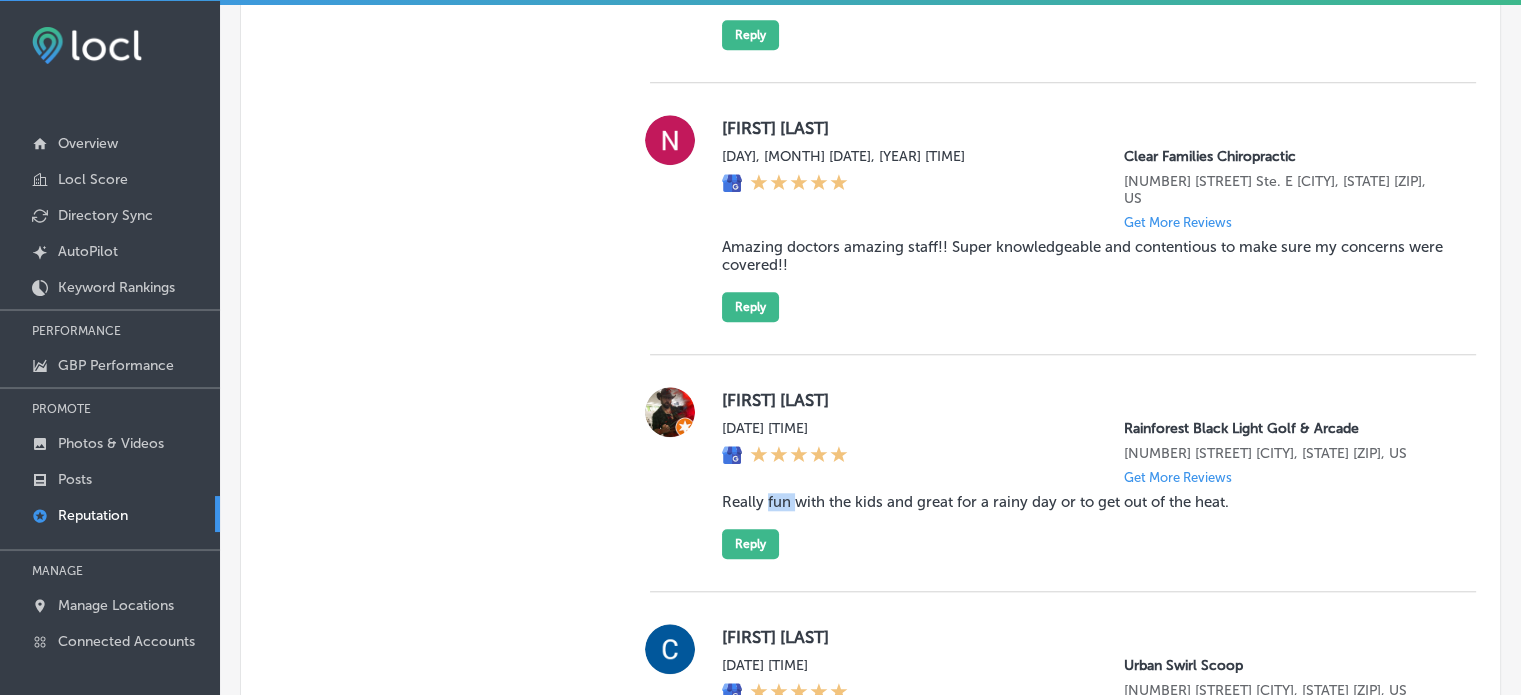 click on "Really fun with the kids and great for a rainy day or to get out of the heat." at bounding box center [1083, 502] 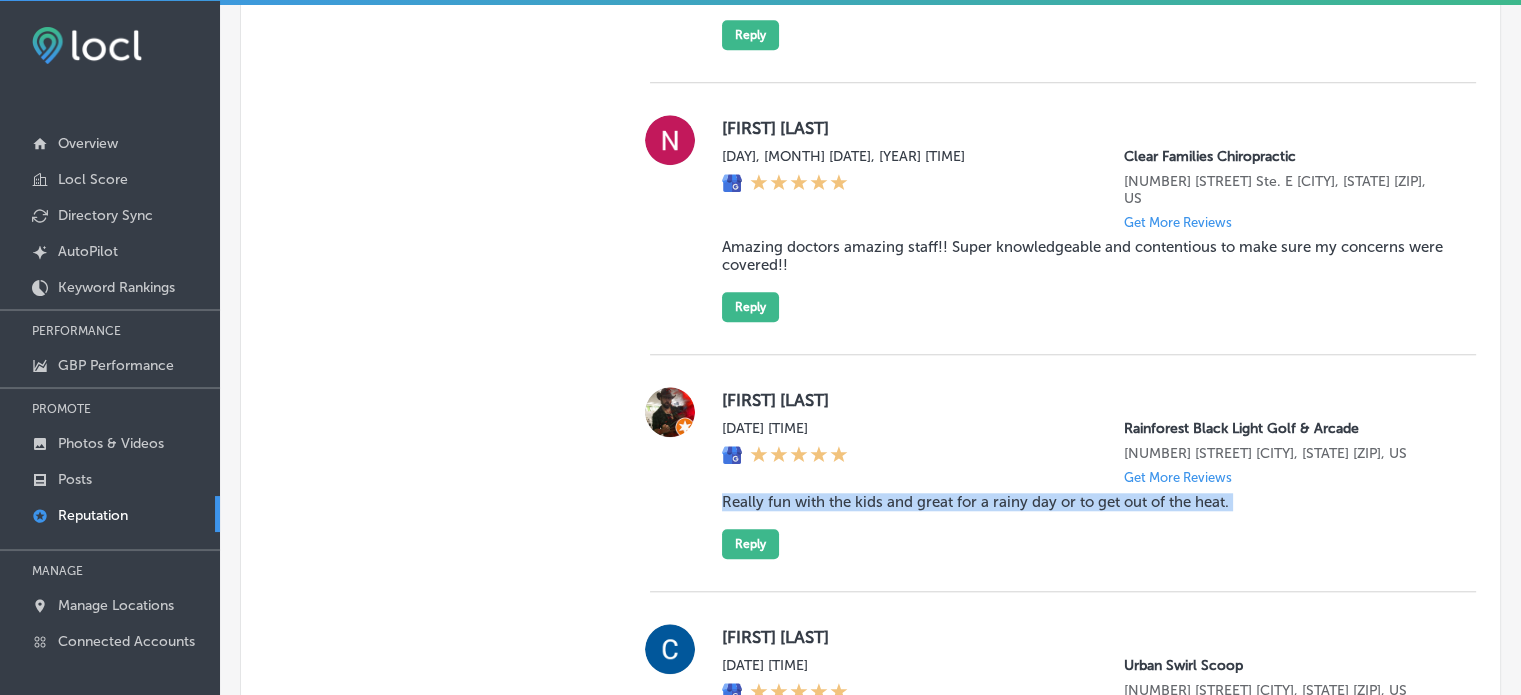 click on "Really fun with the kids and great for a rainy day or to get out of the heat." at bounding box center [1083, 502] 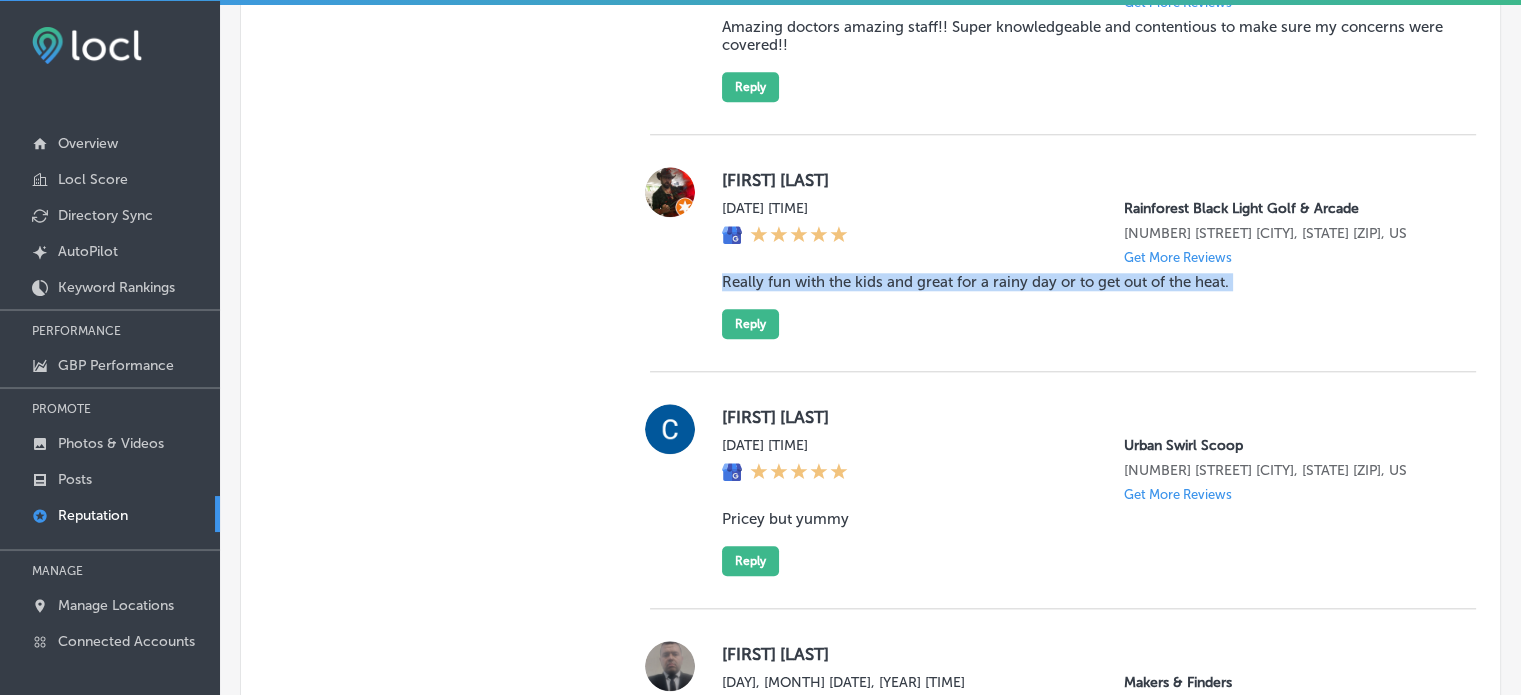 scroll, scrollTop: 1936, scrollLeft: 0, axis: vertical 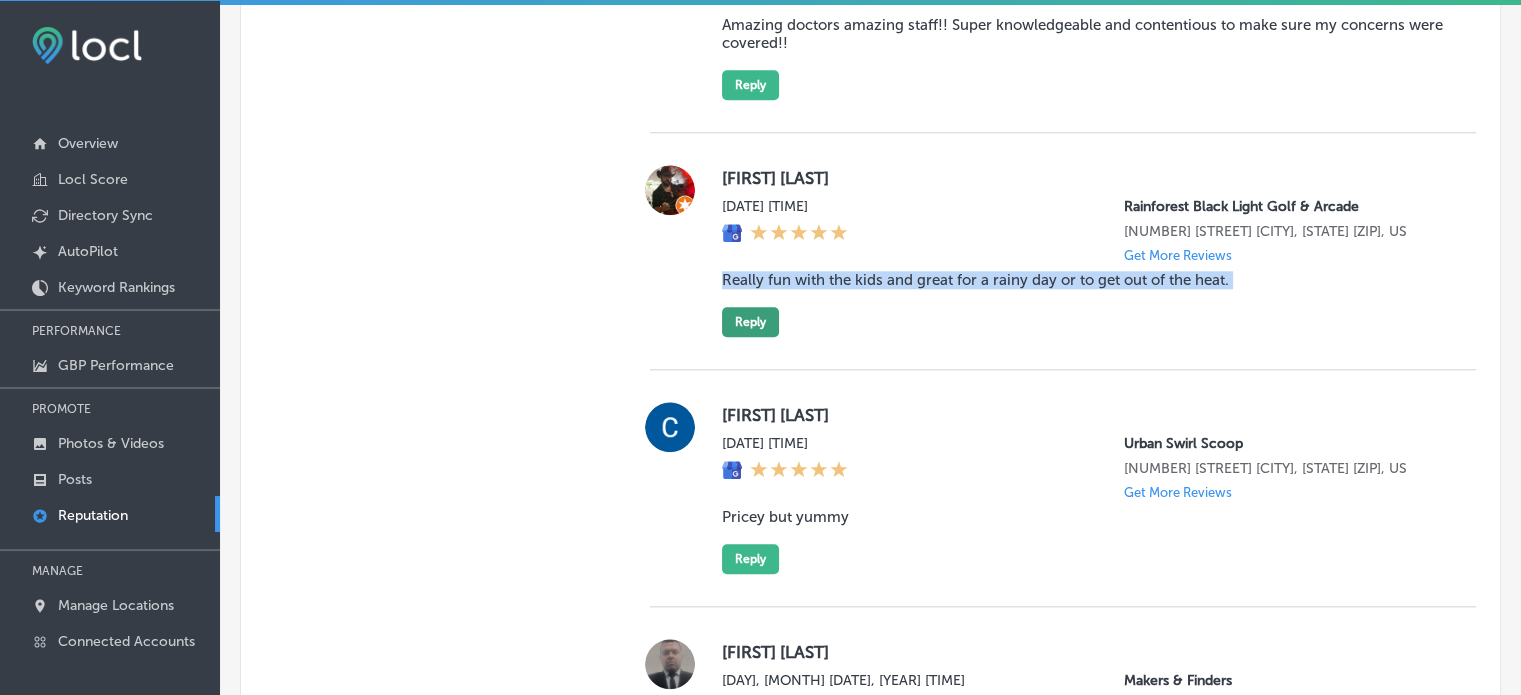 click on "Reply" at bounding box center (750, 322) 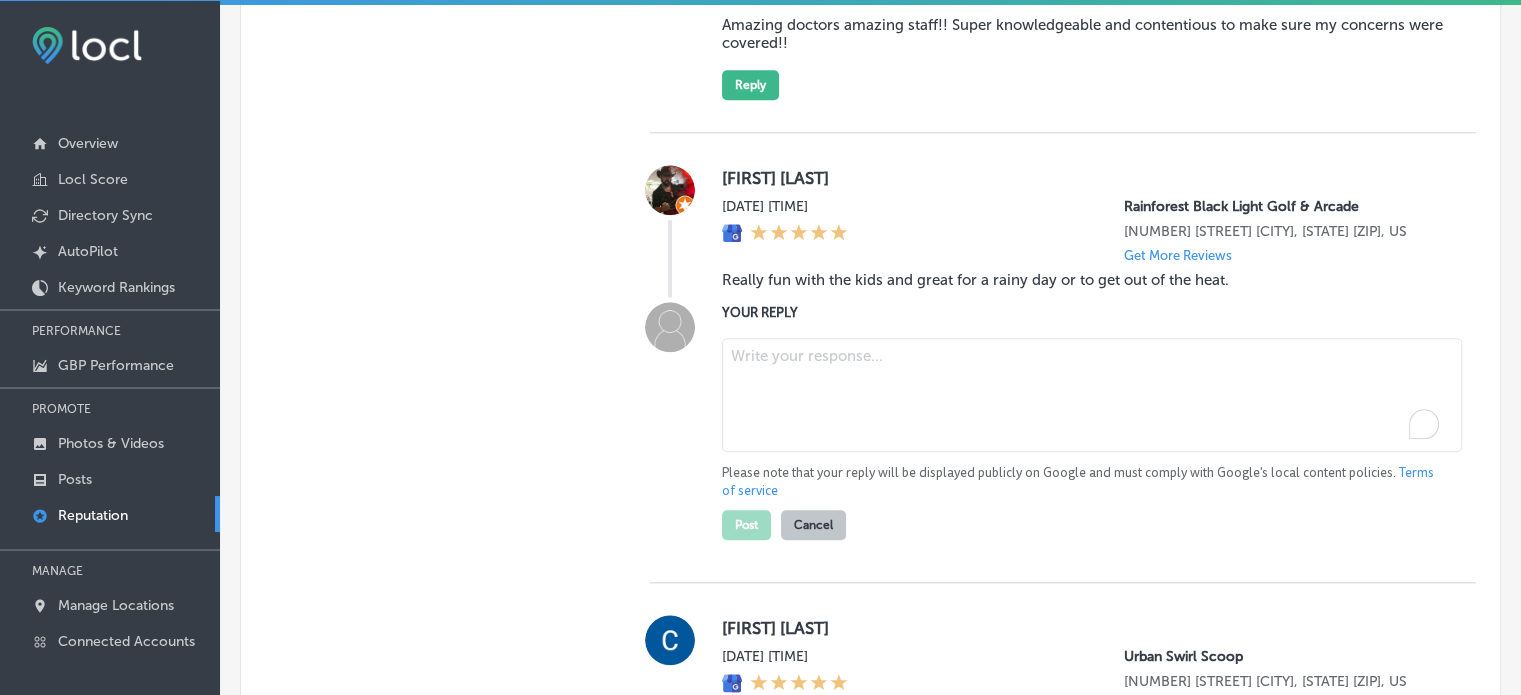 click at bounding box center (1092, 395) 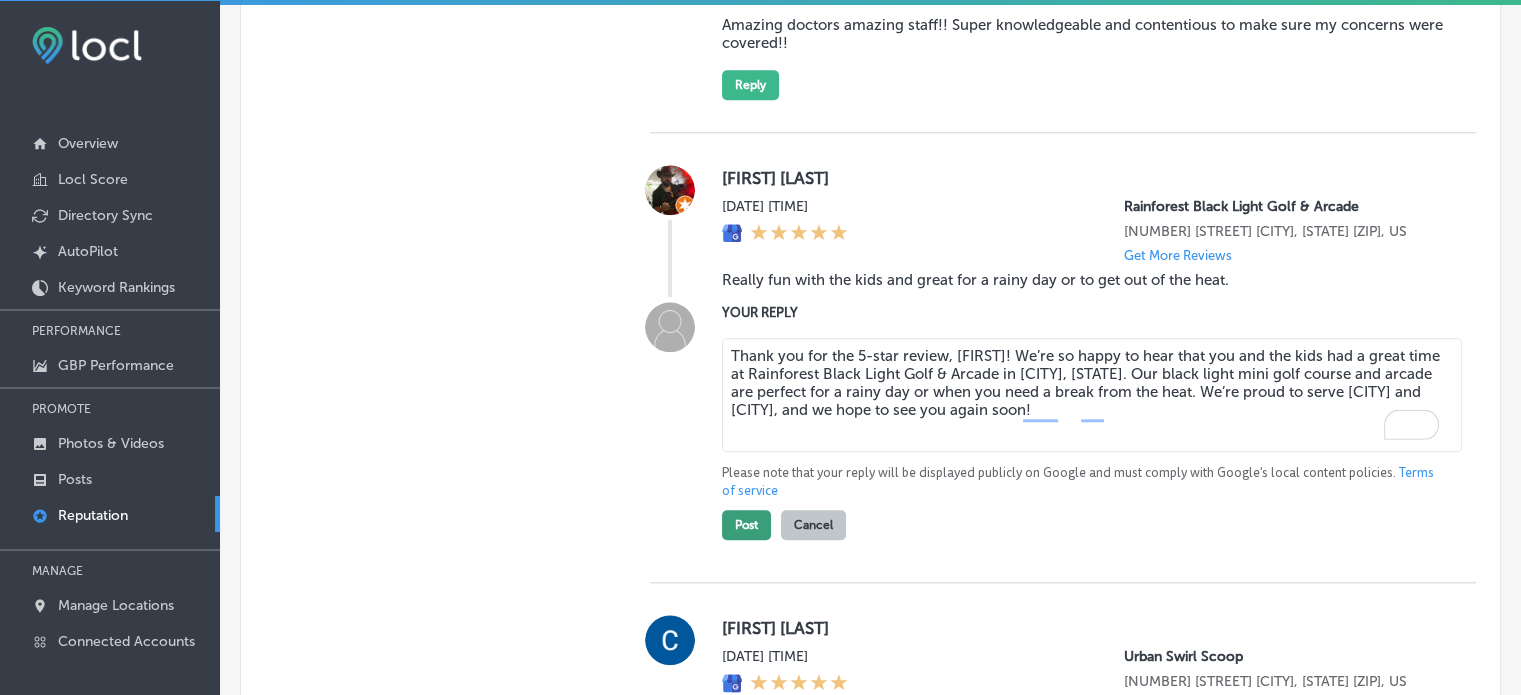 type on "Thank you for the 5-star review, Zahlord! We’re so happy to hear that you and the kids had a great time at Rainforest Black Light Golf & Arcade in Panama City Beach. Our black light mini golf course and arcade are perfect for a rainy day or when you need a break from the heat. We’re proud to serve Panama City Beach and Callaway, and we hope to see you again soon!" 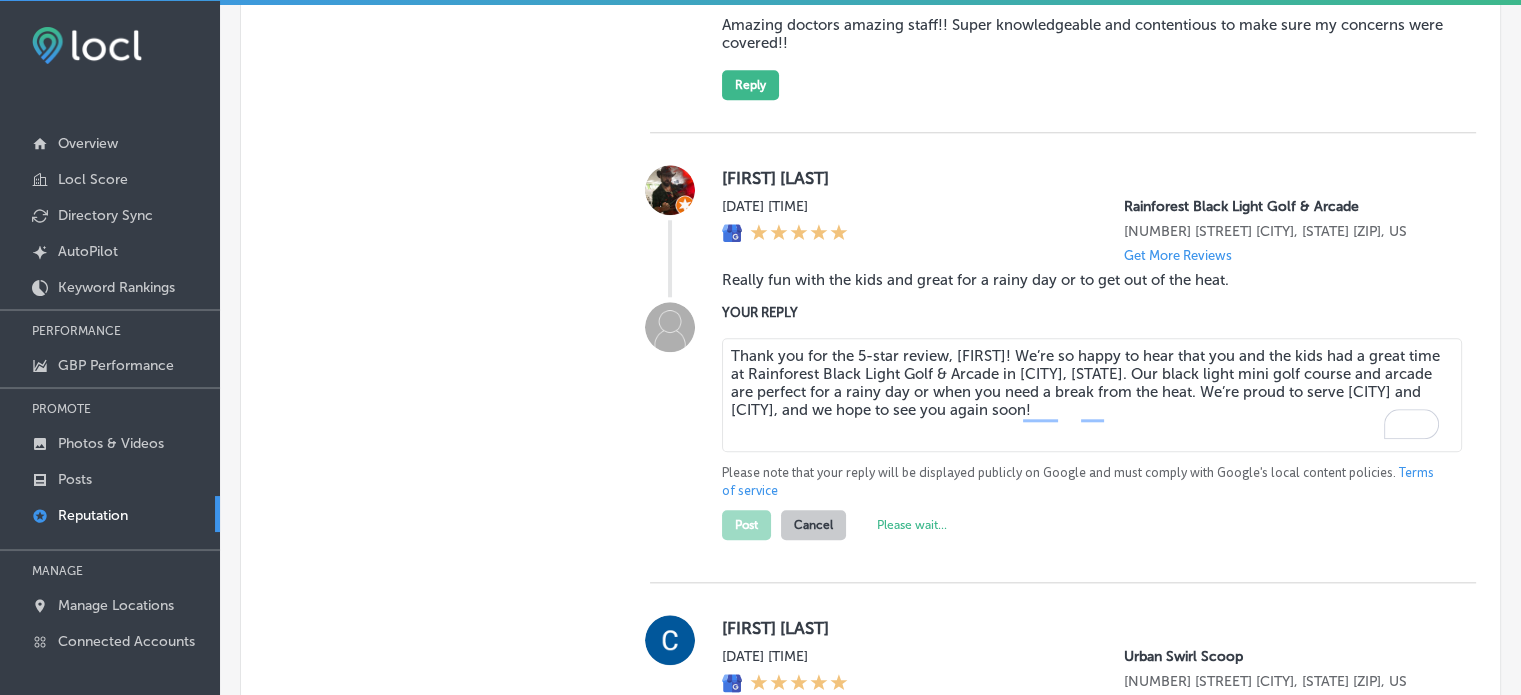 type on "x" 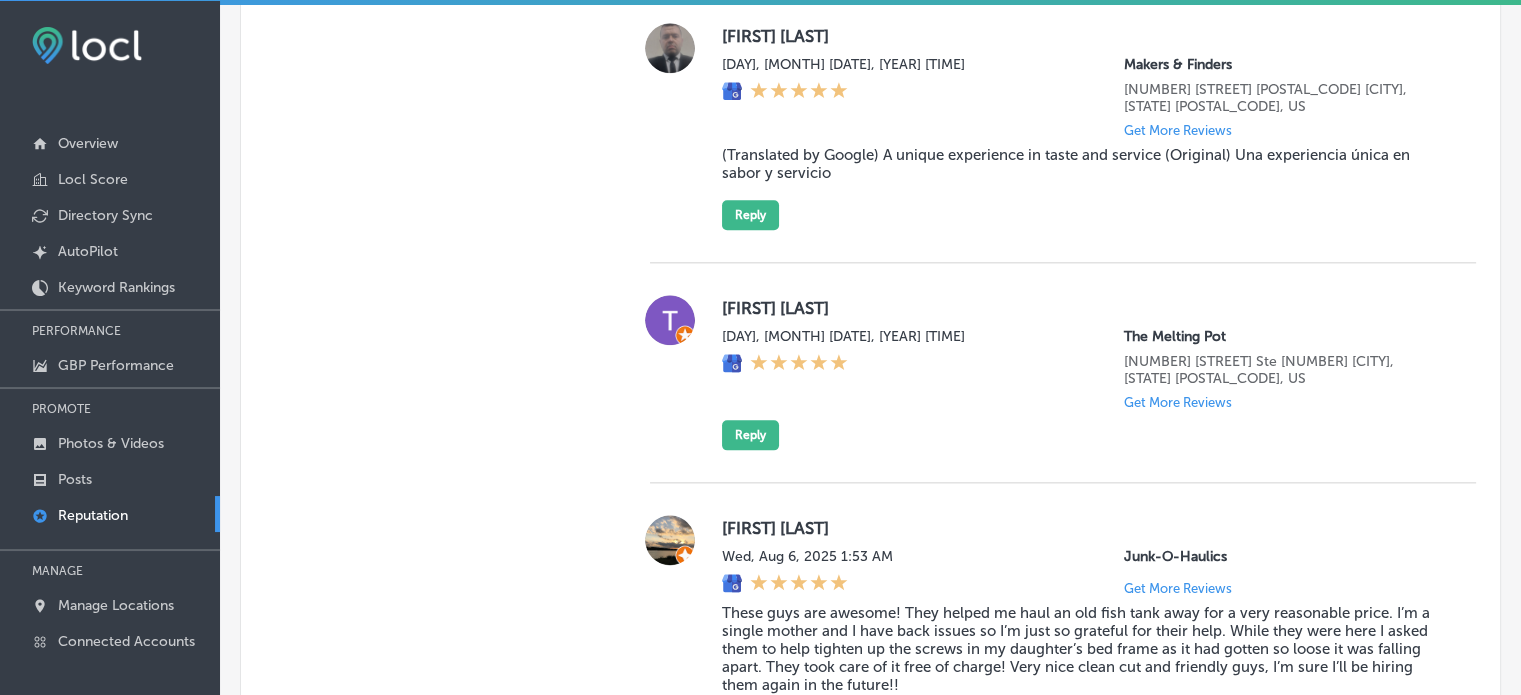scroll, scrollTop: 2274, scrollLeft: 0, axis: vertical 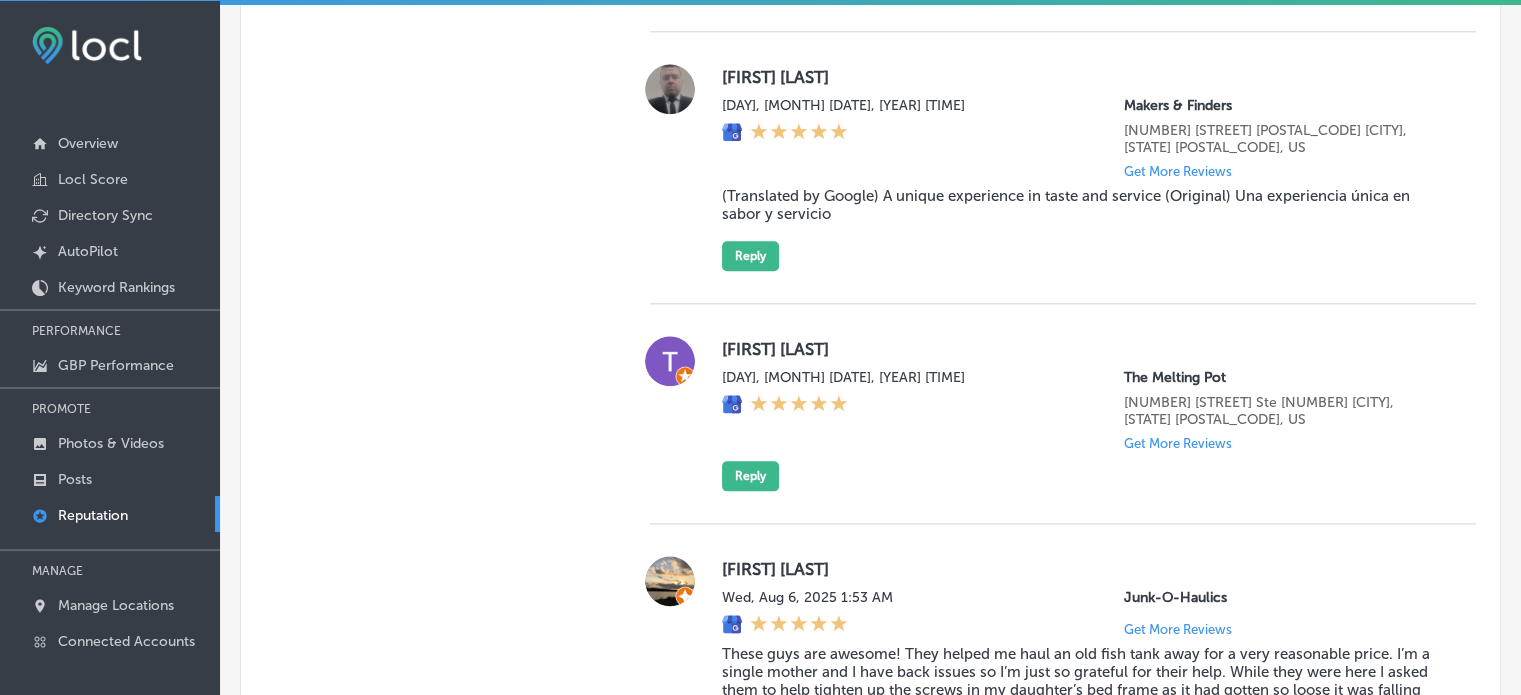 click on "Todd Whitehead" at bounding box center (1083, 349) 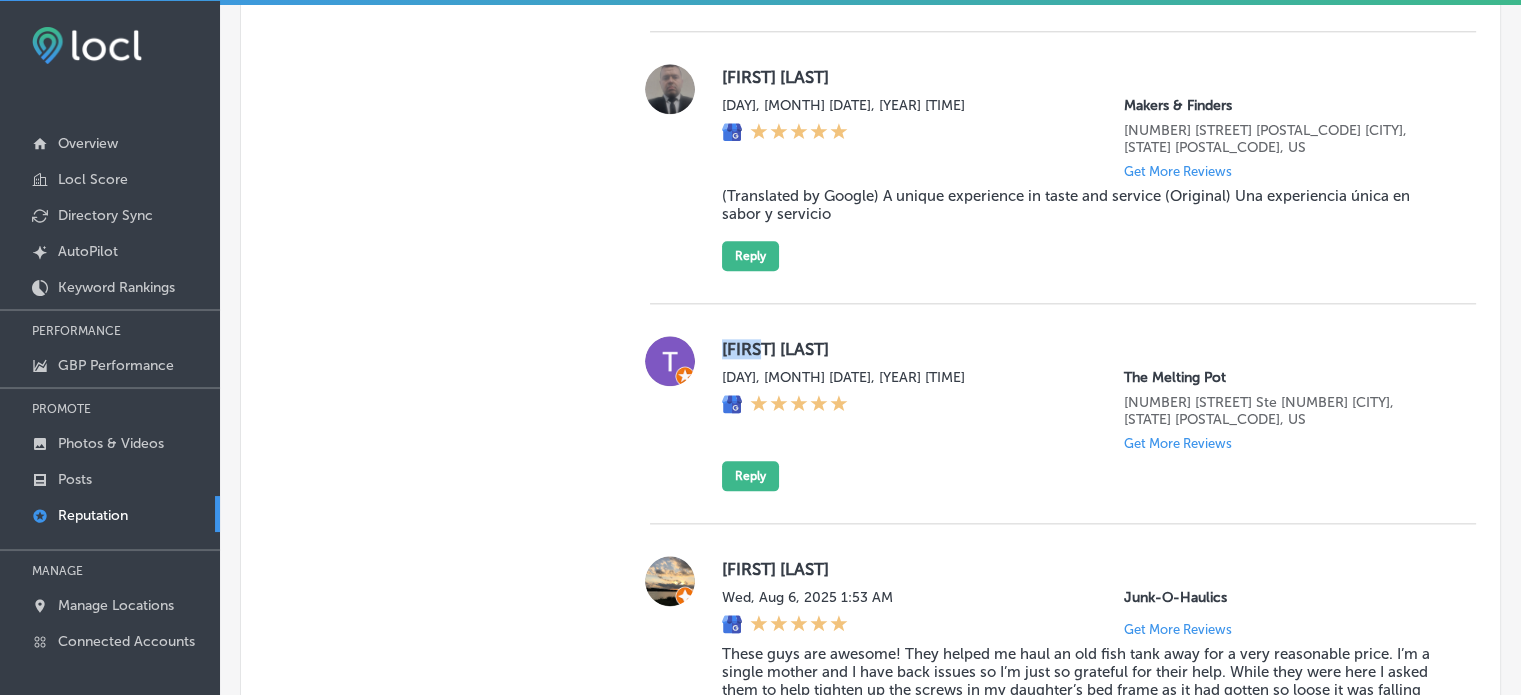 click on "Todd Whitehead" at bounding box center [1083, 349] 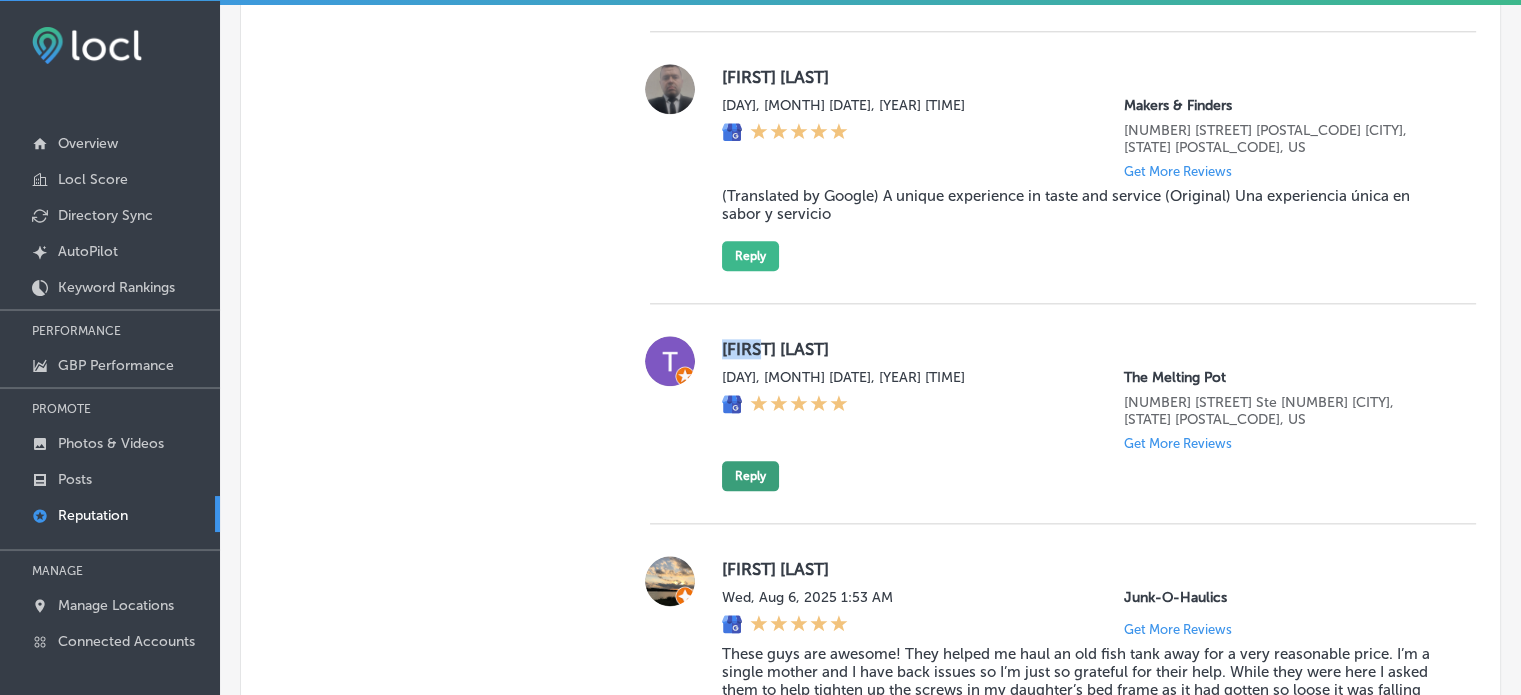 click on "Reply" at bounding box center (750, 476) 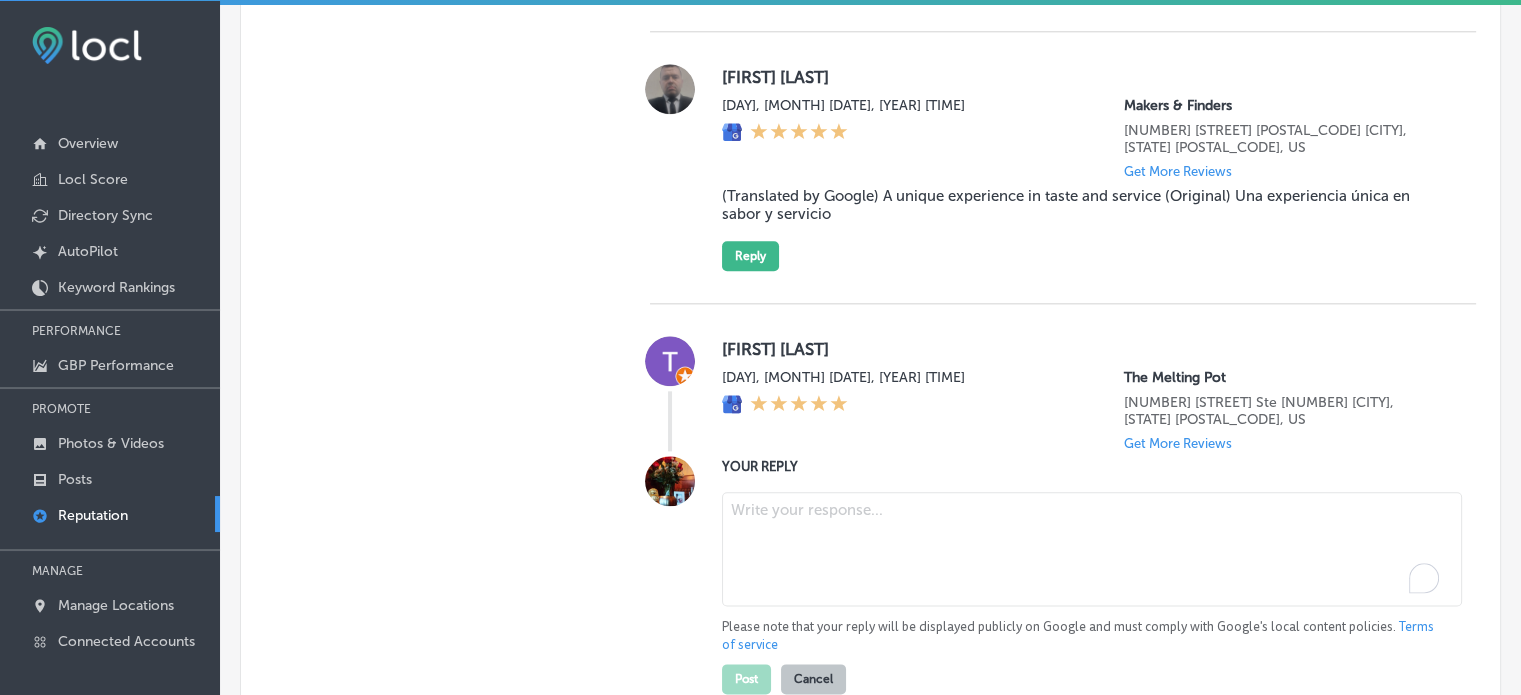 click at bounding box center [1092, 549] 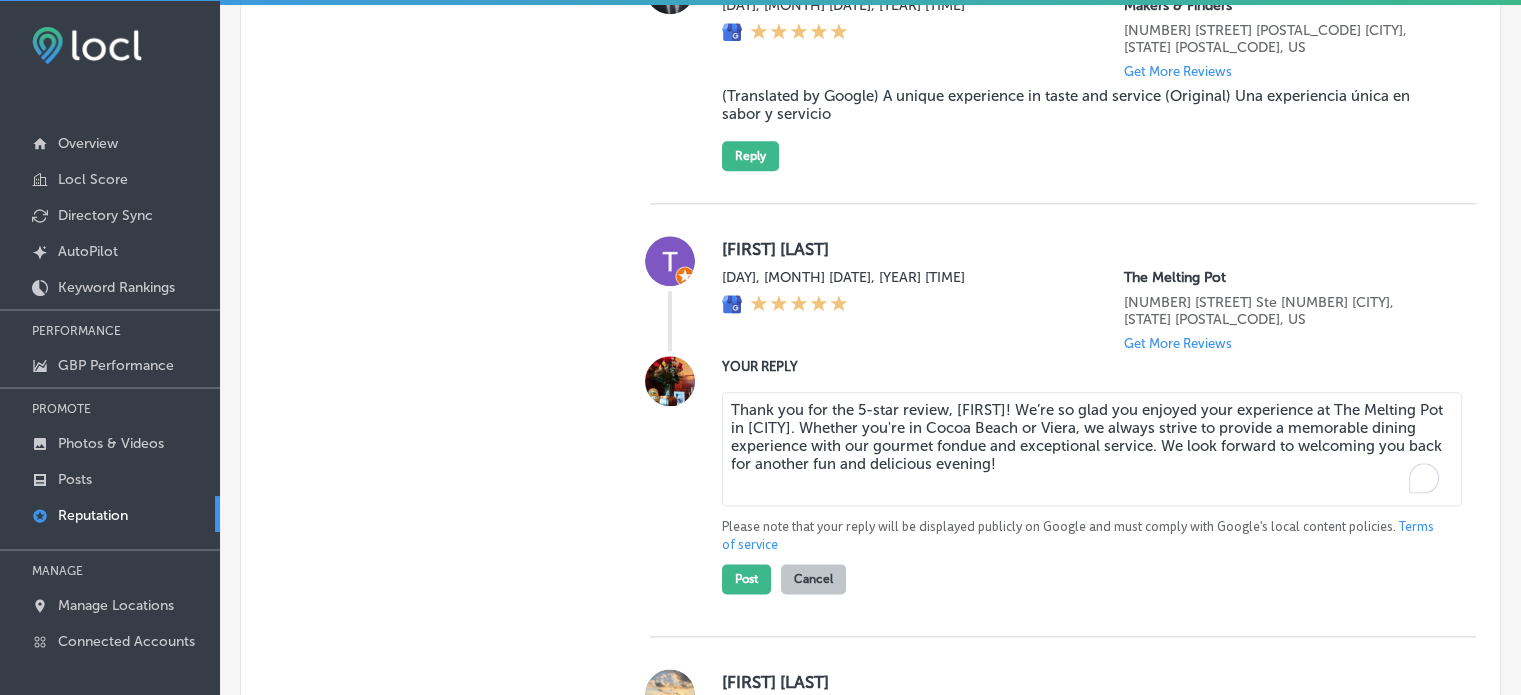 scroll, scrollTop: 2378, scrollLeft: 0, axis: vertical 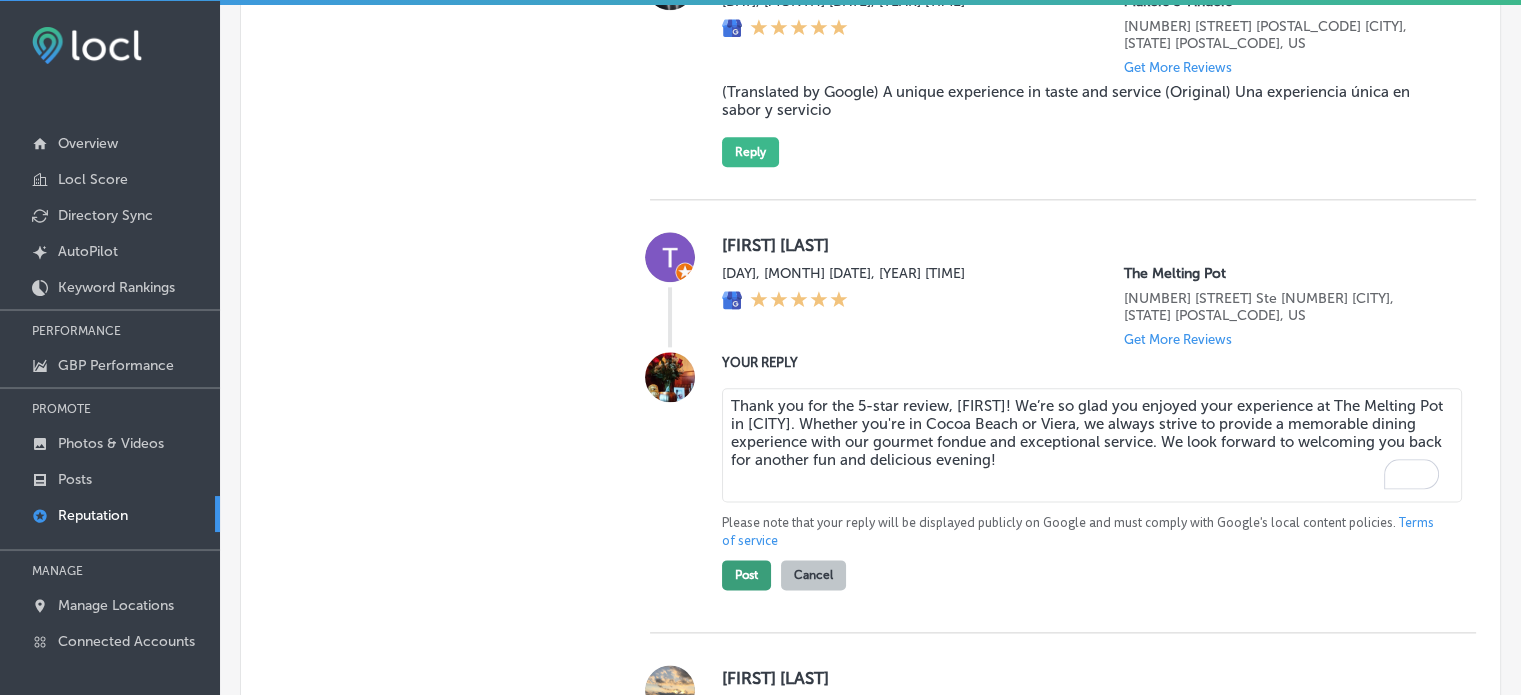 type on "Thank you for the 5-star review, Todd! We’re so glad you enjoyed your experience at The Melting Pot in Melbourne. Whether you're in Cocoa Beach or Viera, we always strive to provide a memorable dining experience with our gourmet fondue and exceptional service. We look forward to welcoming you back for another fun and delicious evening!" 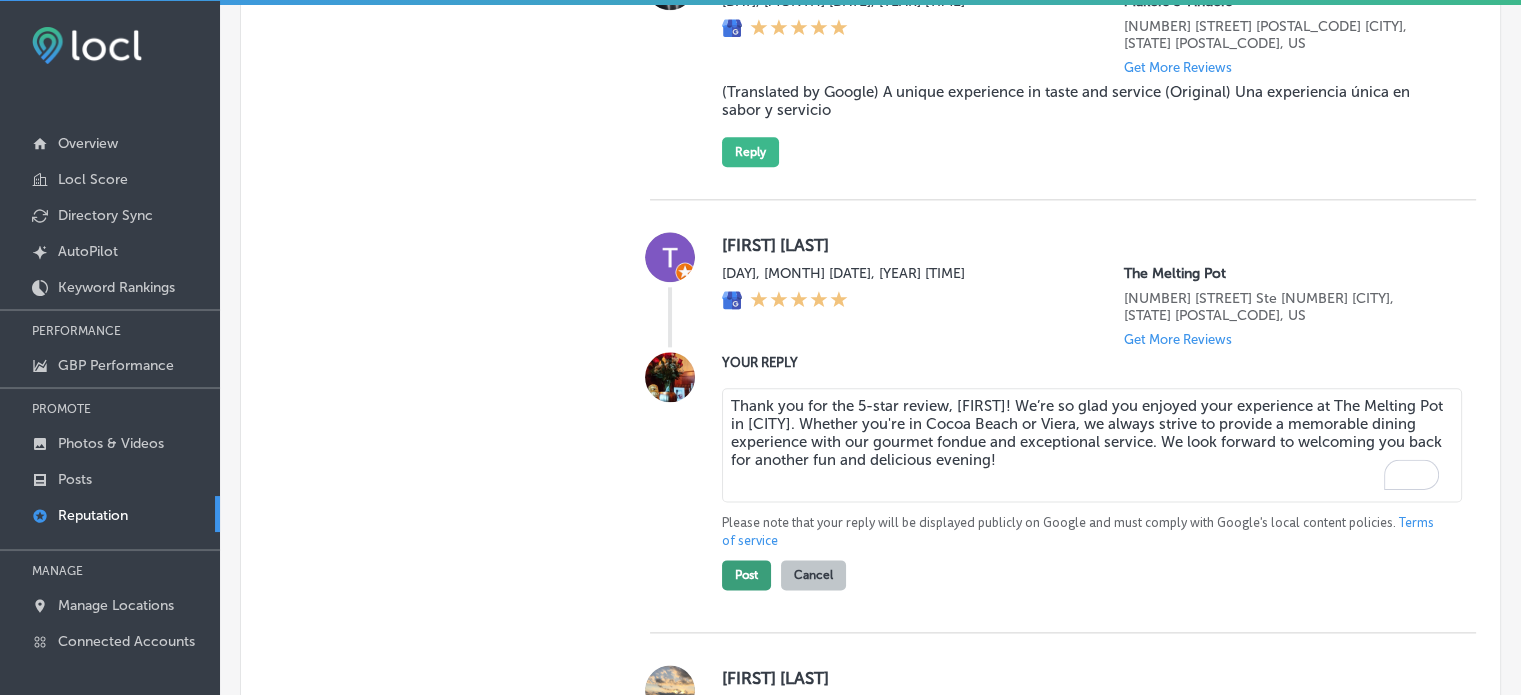 click on "Post" at bounding box center [746, 575] 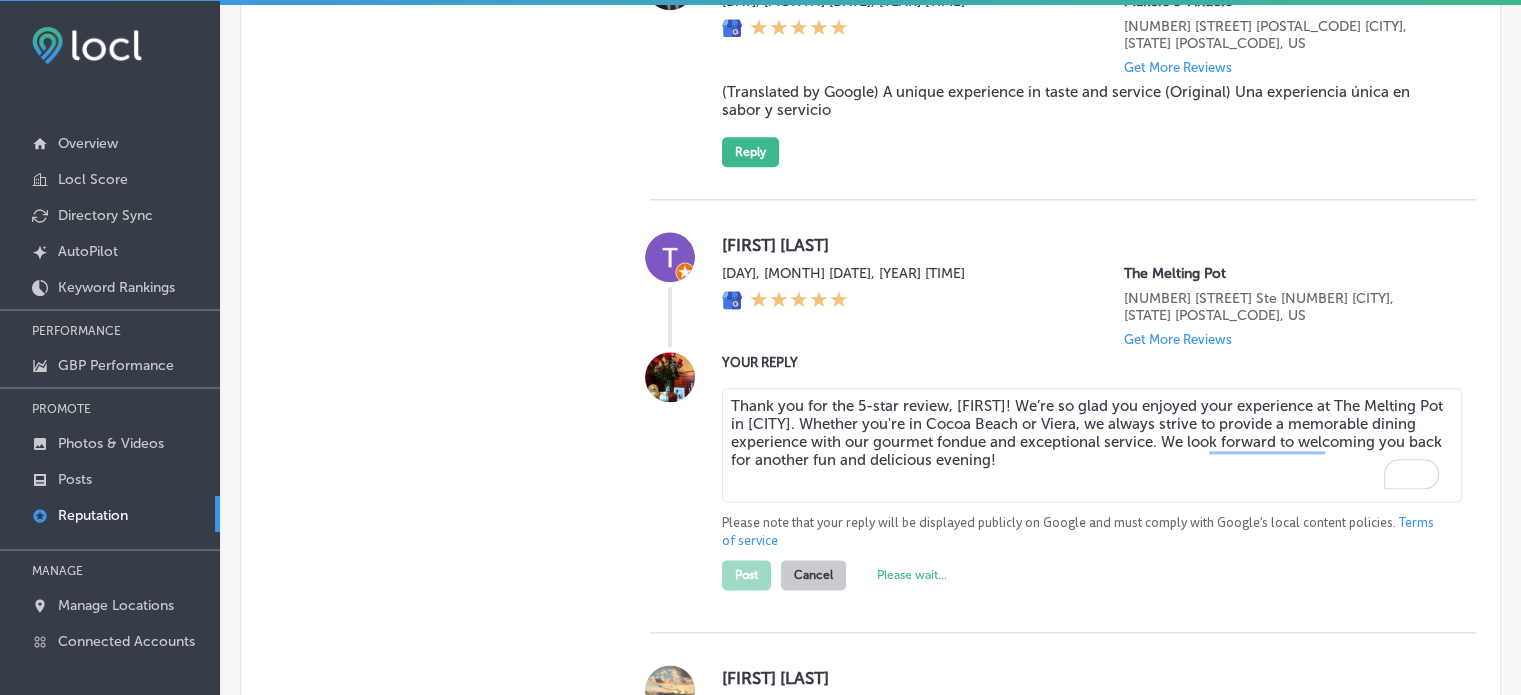 type on "x" 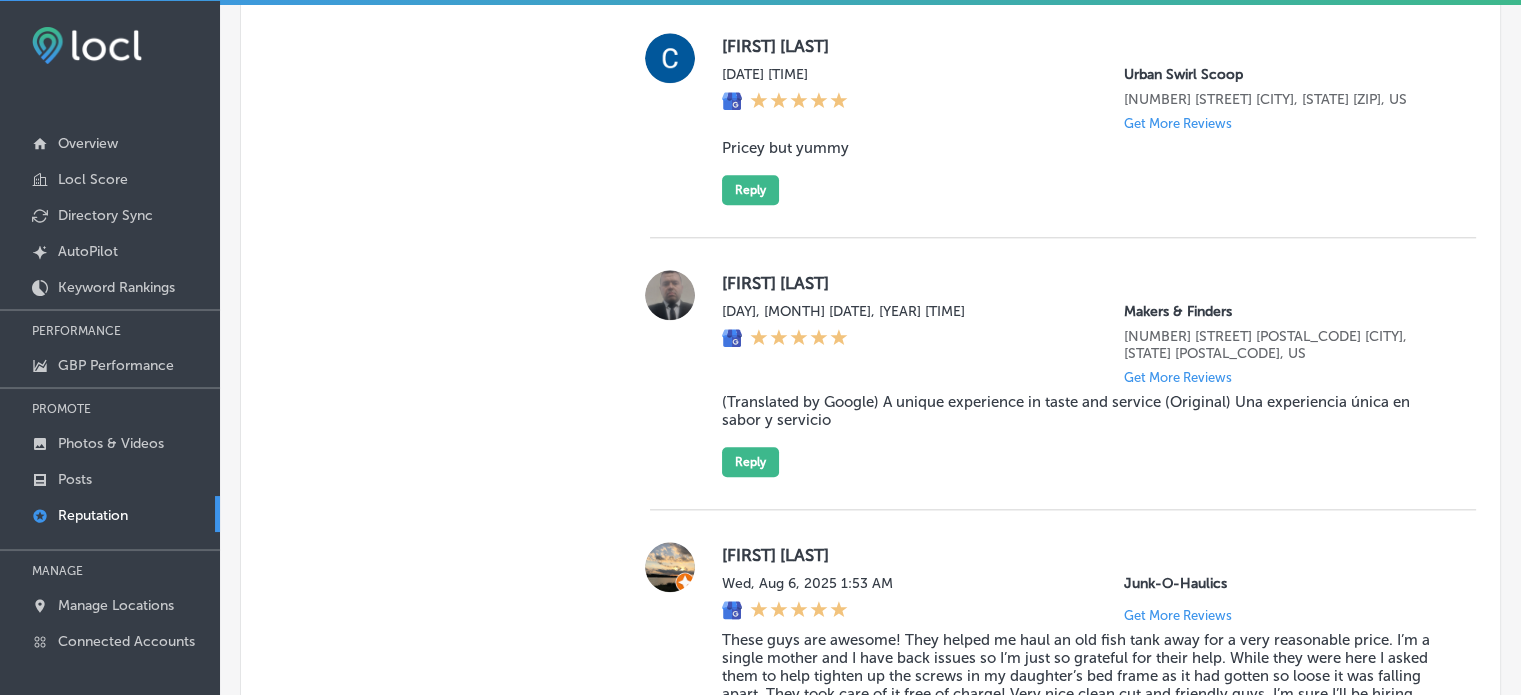 scroll, scrollTop: 2062, scrollLeft: 0, axis: vertical 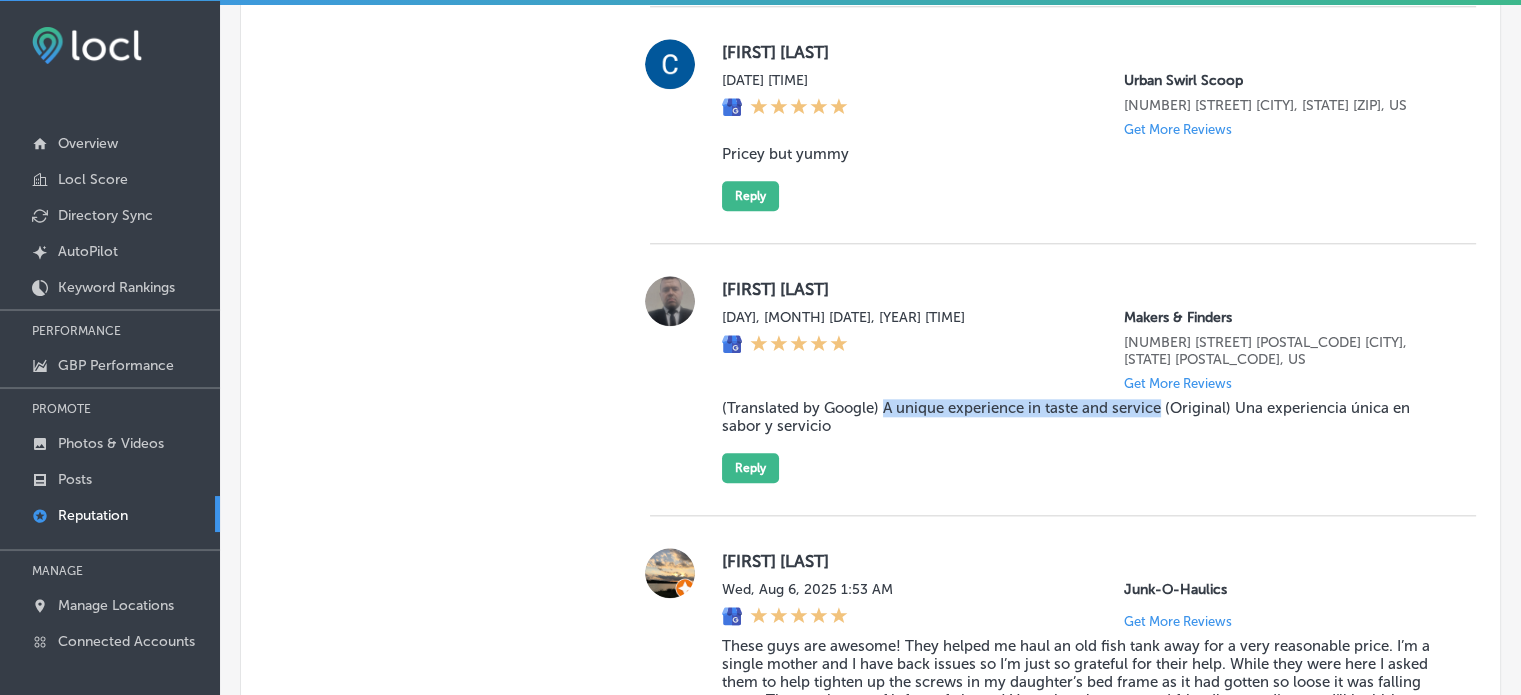 drag, startPoint x: 877, startPoint y: 411, endPoint x: 1155, endPoint y: 409, distance: 278.0072 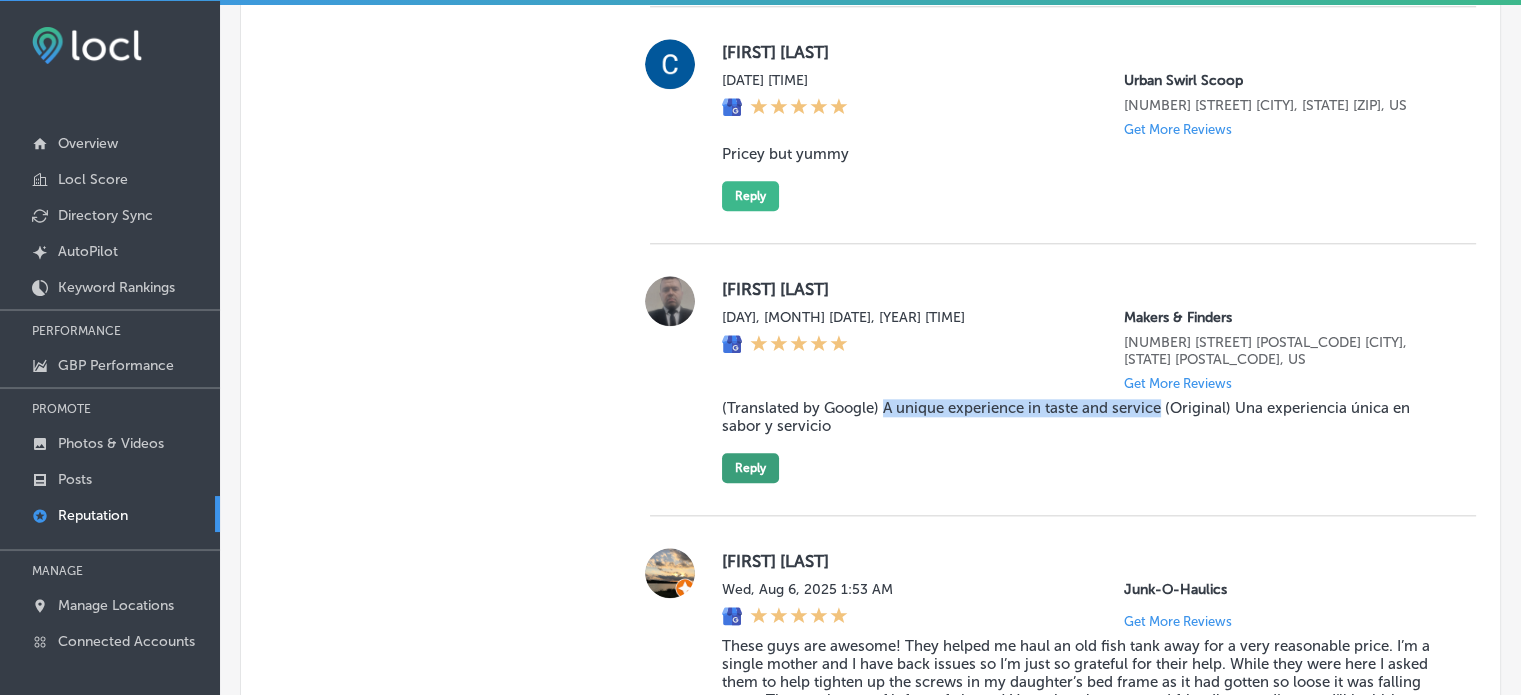 click on "Reply" at bounding box center (750, 468) 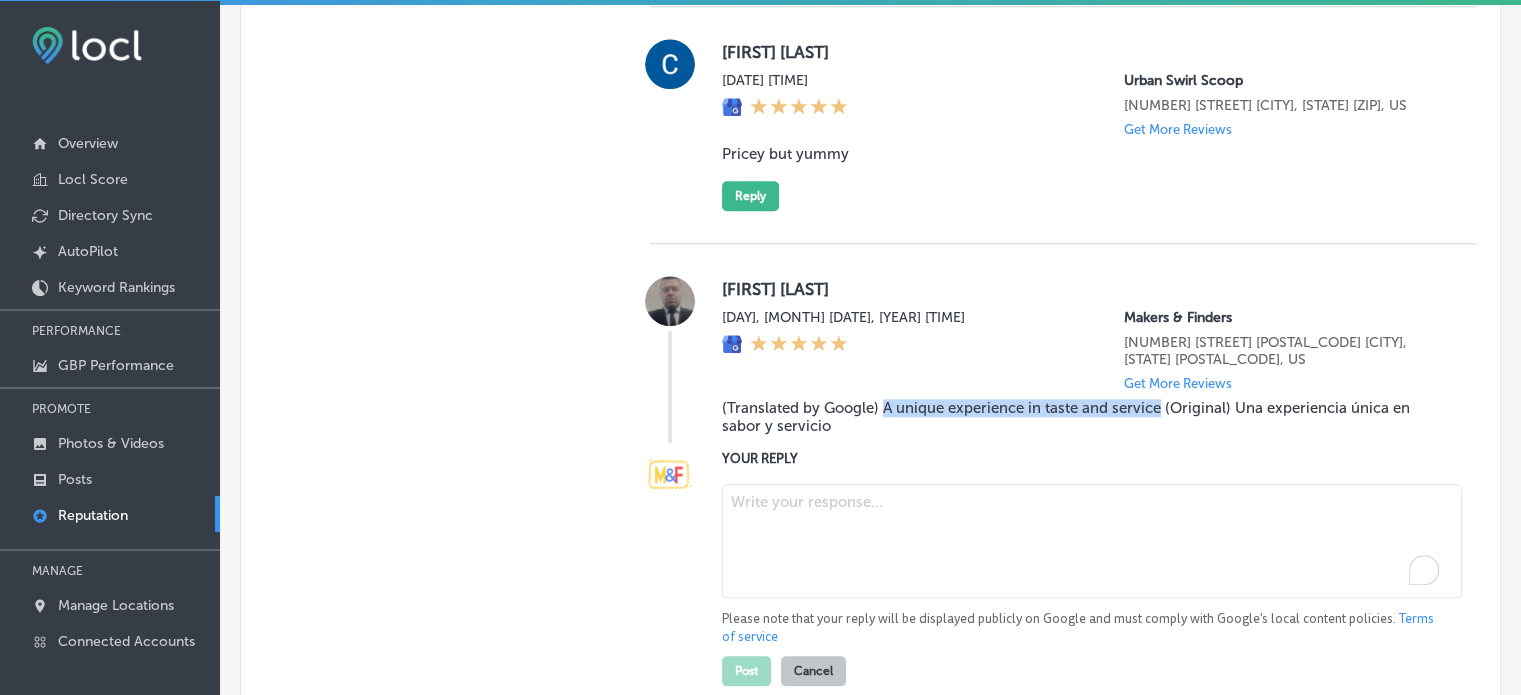 click at bounding box center (1092, 541) 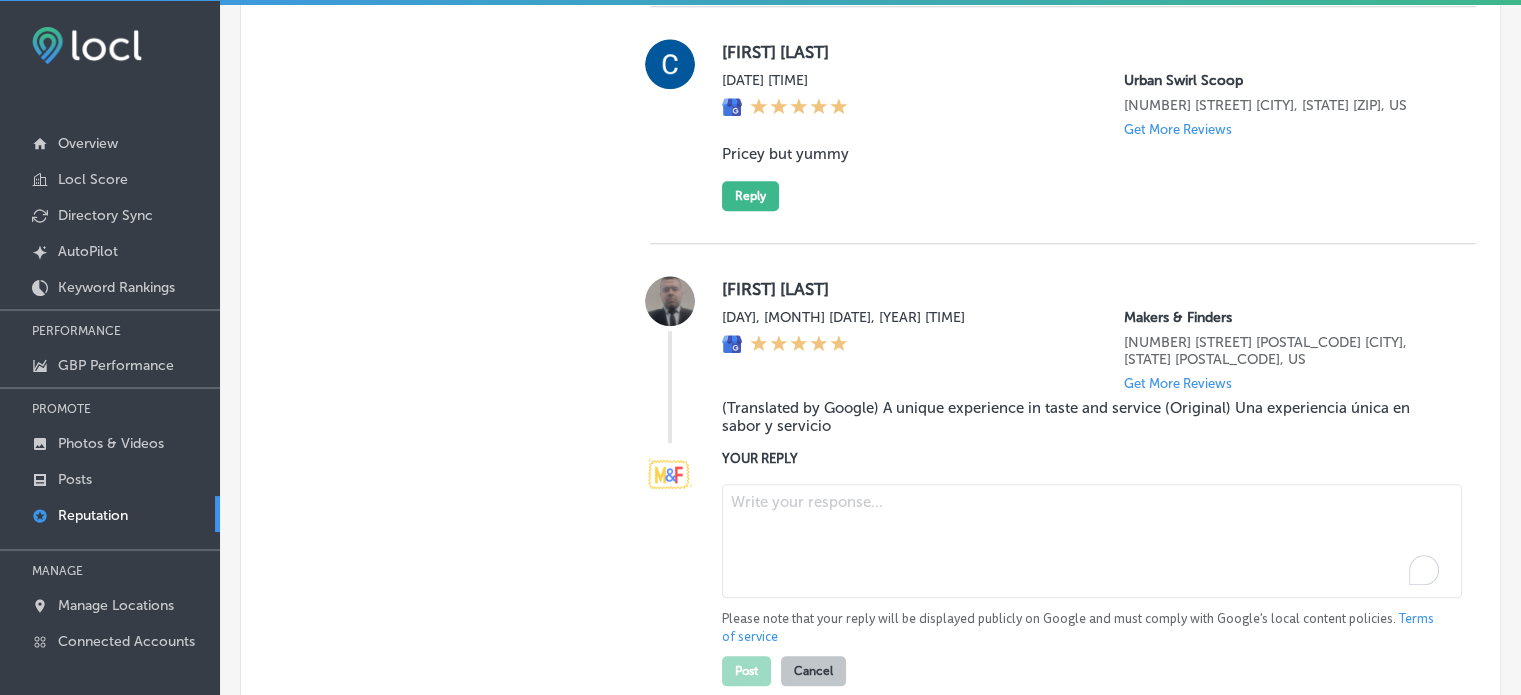 paste on "Thank you for the wonderful 5-star review, Salvador! We're thrilled to hear that you had a unique experience with both our Latin-inspired comfort food and service. At Makers & Finders, we strive to provide a memorable dining experience. We look forward to welcoming you back for another delicious and vibrant brunch soon!" 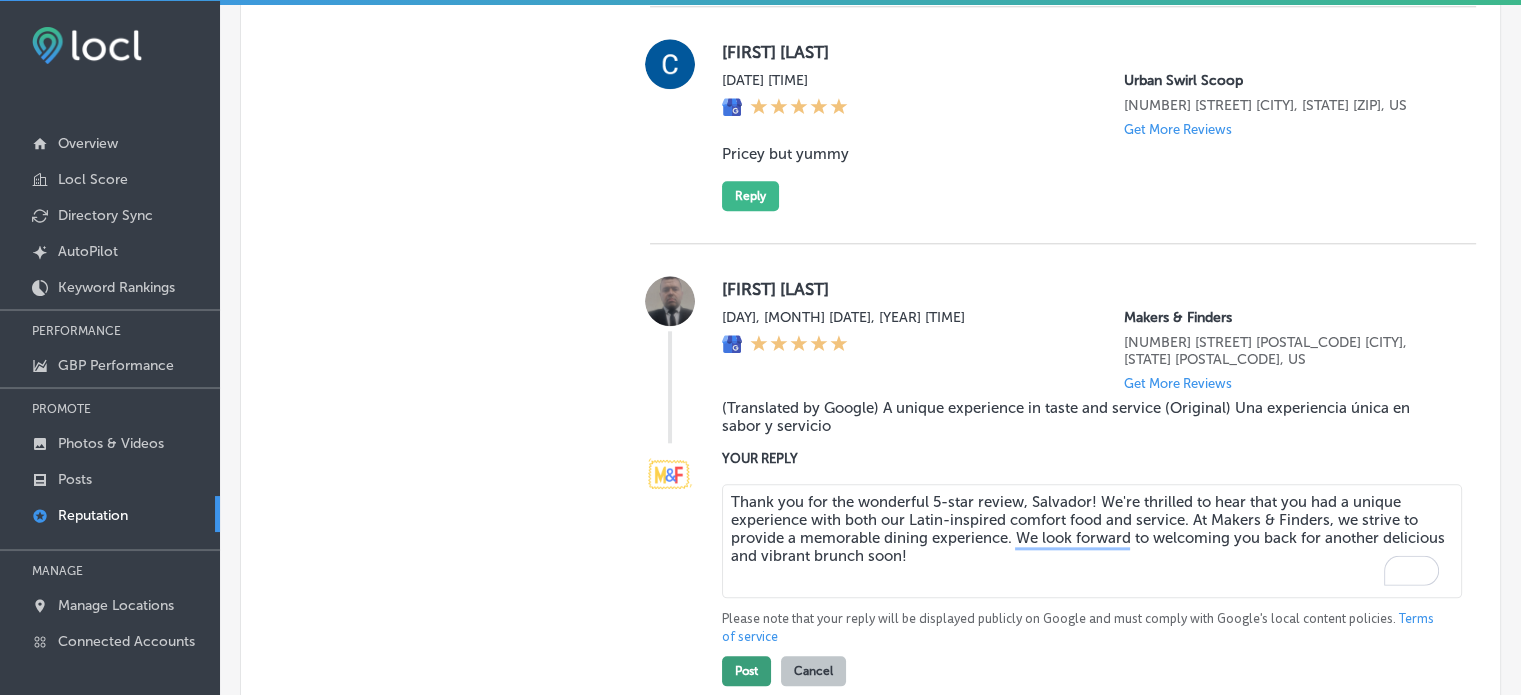 type on "Thank you for the wonderful 5-star review, Salvador! We're thrilled to hear that you had a unique experience with both our Latin-inspired comfort food and service. At Makers & Finders, we strive to provide a memorable dining experience. We look forward to welcoming you back for another delicious and vibrant brunch soon!" 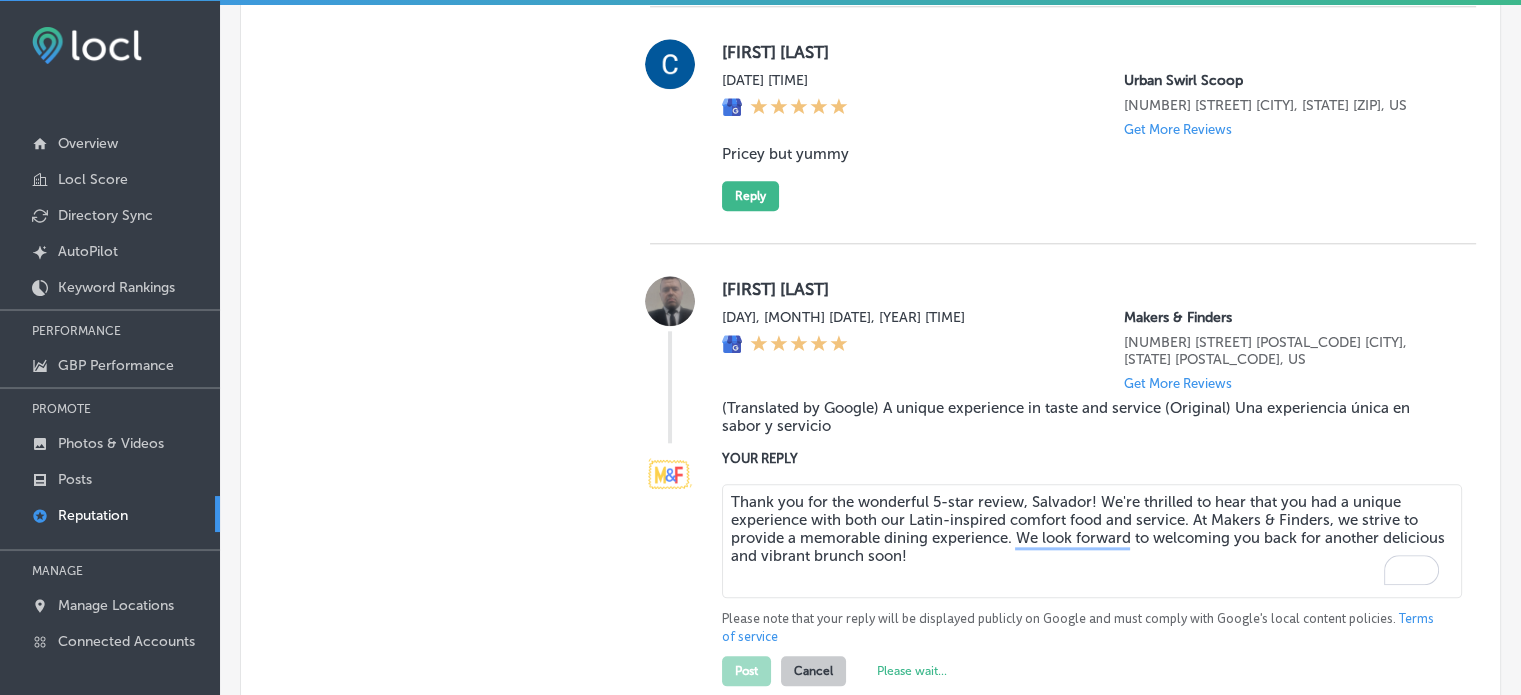 type on "x" 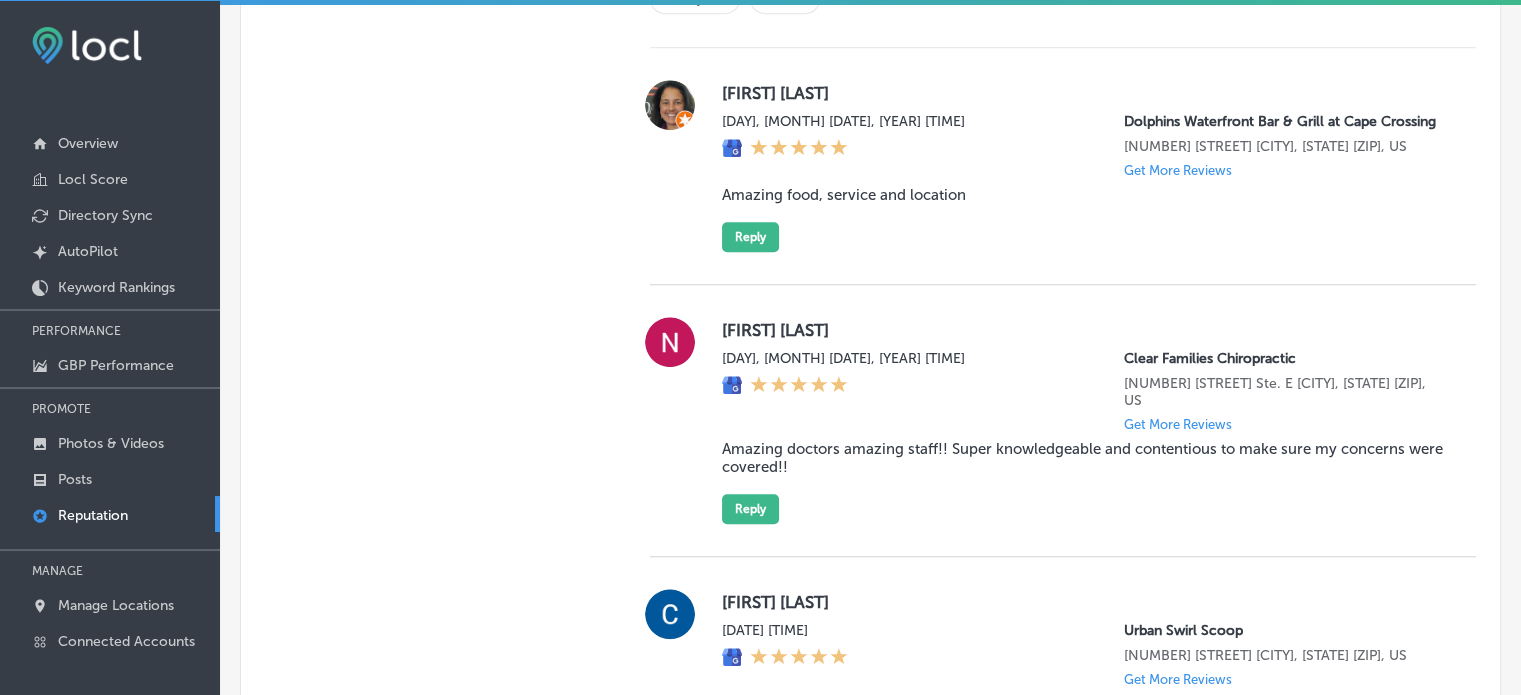 scroll, scrollTop: 1515, scrollLeft: 0, axis: vertical 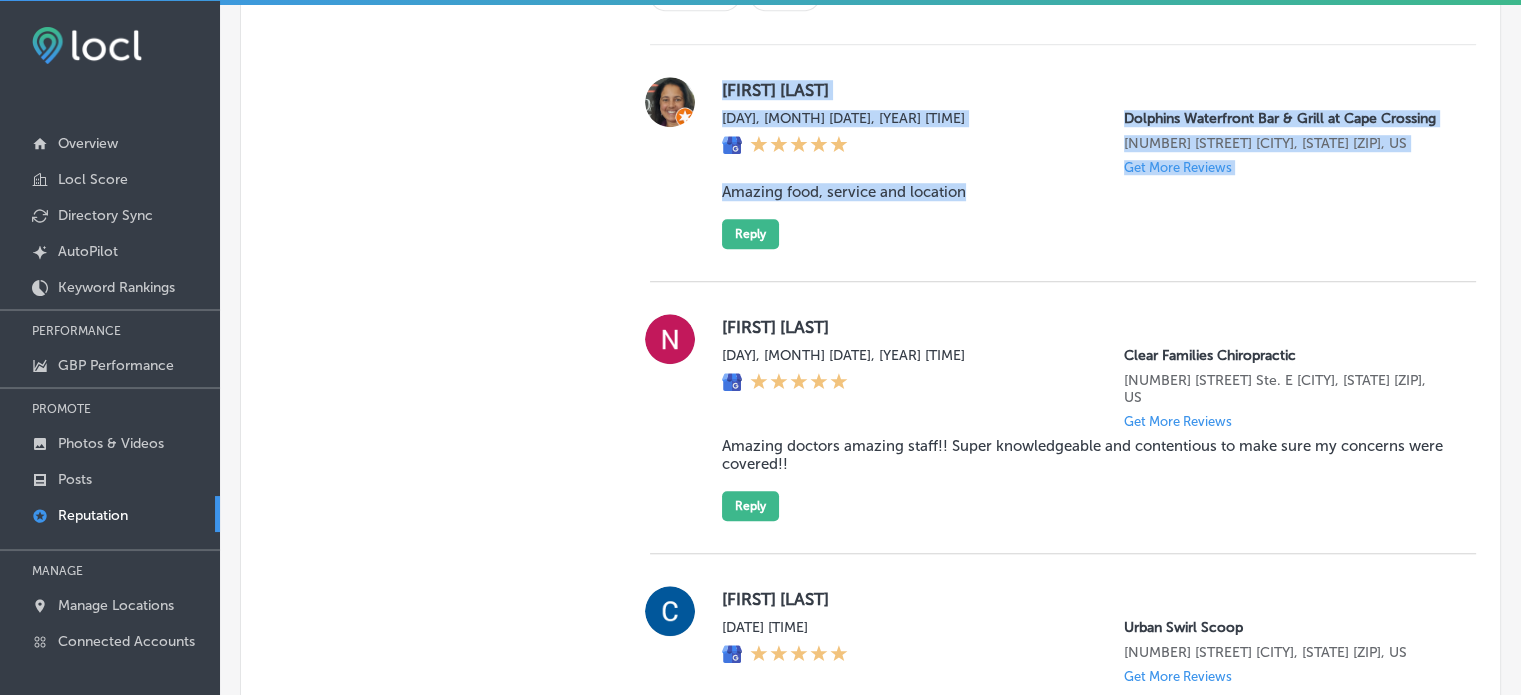 drag, startPoint x: 709, startPoint y: 71, endPoint x: 971, endPoint y: 193, distance: 289.01212 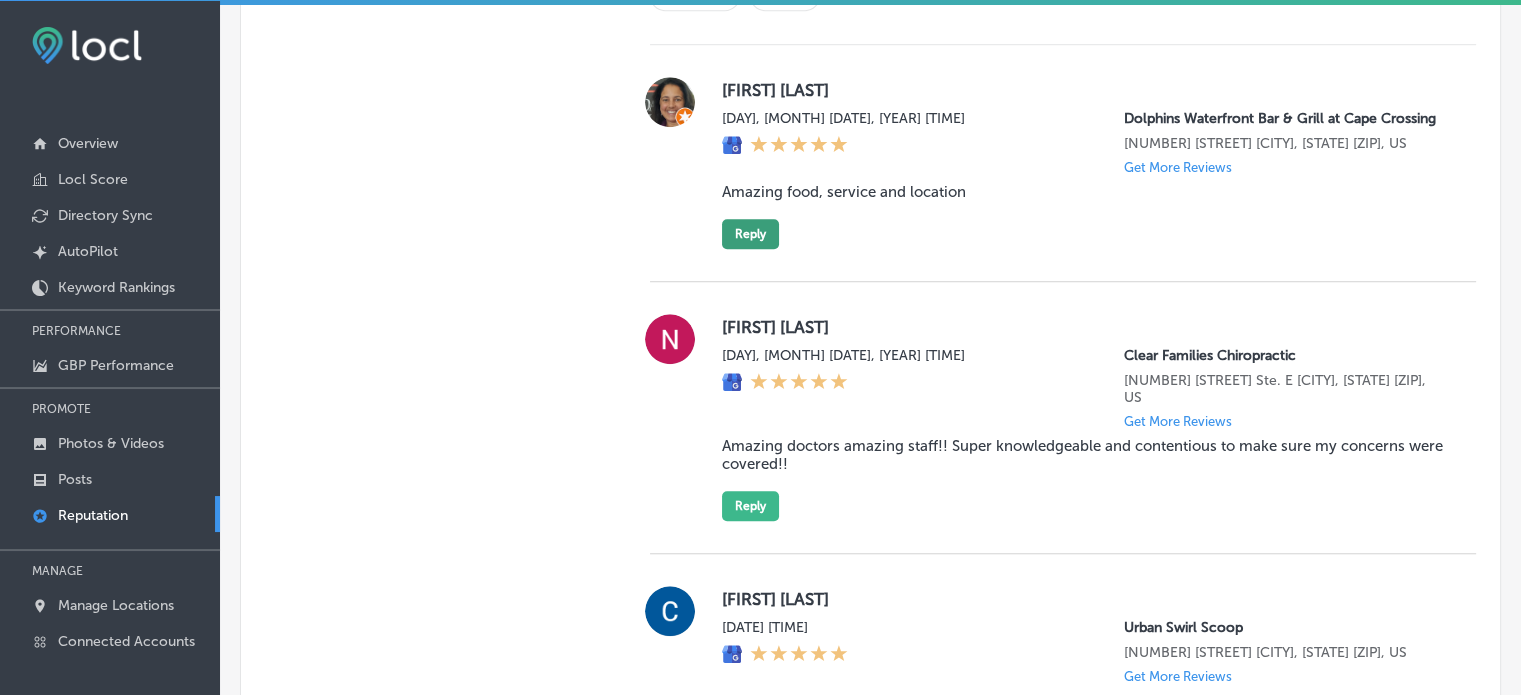 click on "Reply" at bounding box center [750, 234] 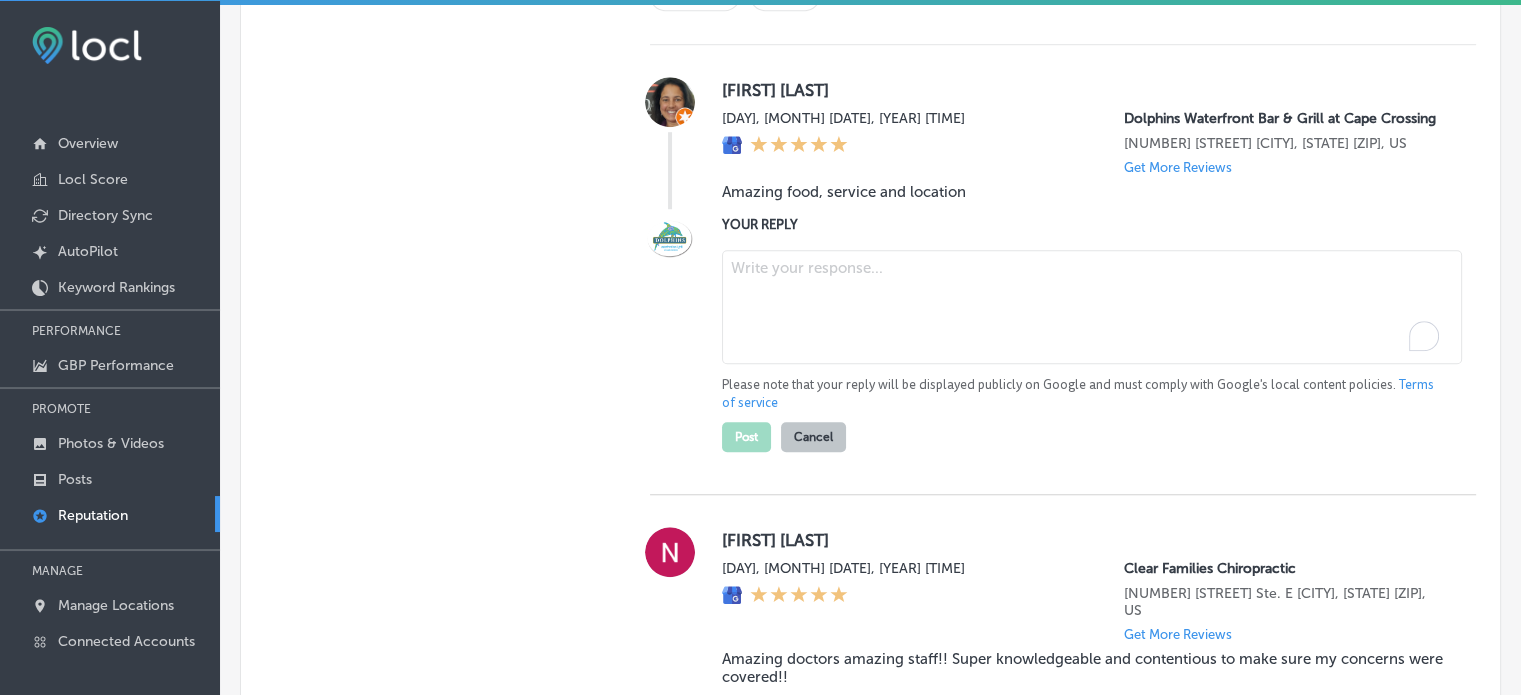 click at bounding box center [1092, 307] 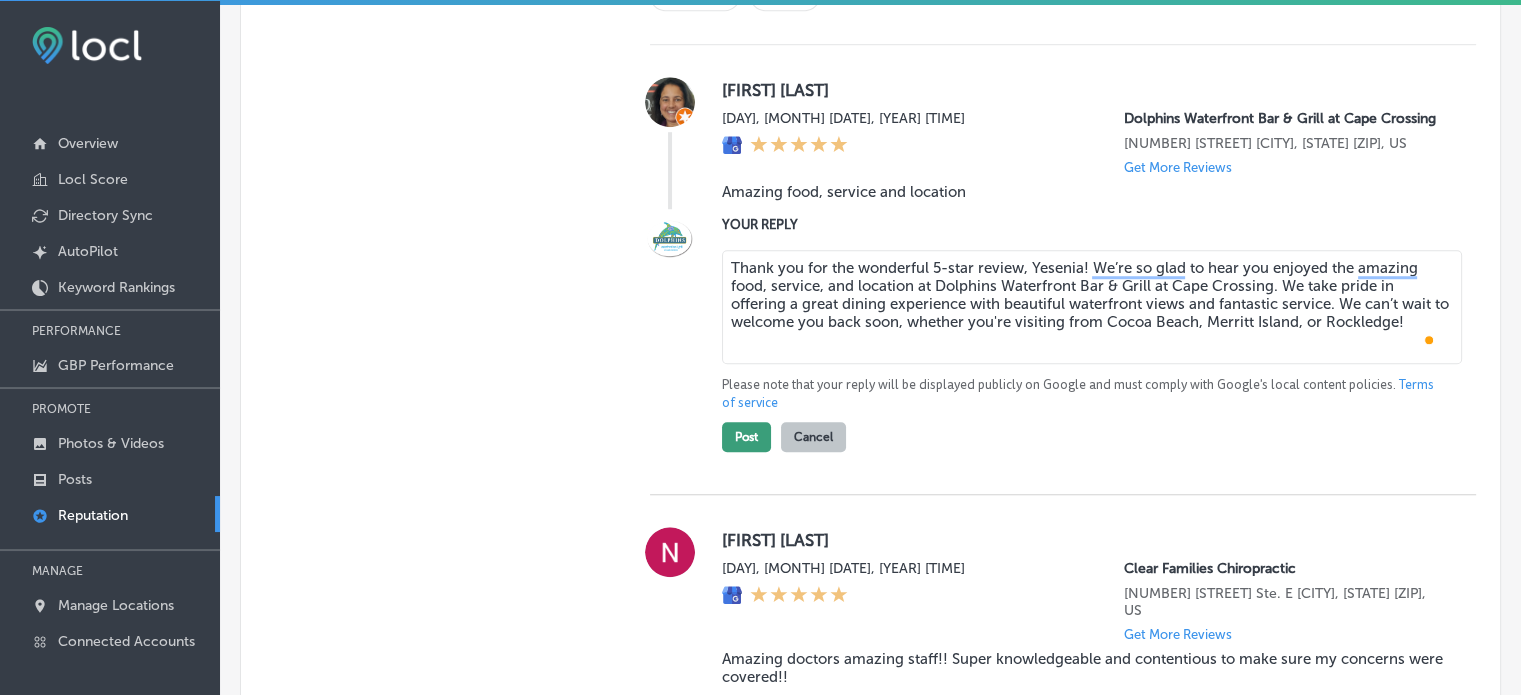 type on "Thank you for the wonderful 5-star review, Yesenia! We’re so glad to hear you enjoyed the amazing food, service, and location at Dolphins Waterfront Bar & Grill at Cape Crossing. We take pride in offering a great dining experience with beautiful waterfront views and fantastic service. We can’t wait to welcome you back soon, whether you're visiting from Cocoa Beach, Merritt Island, or Rockledge!" 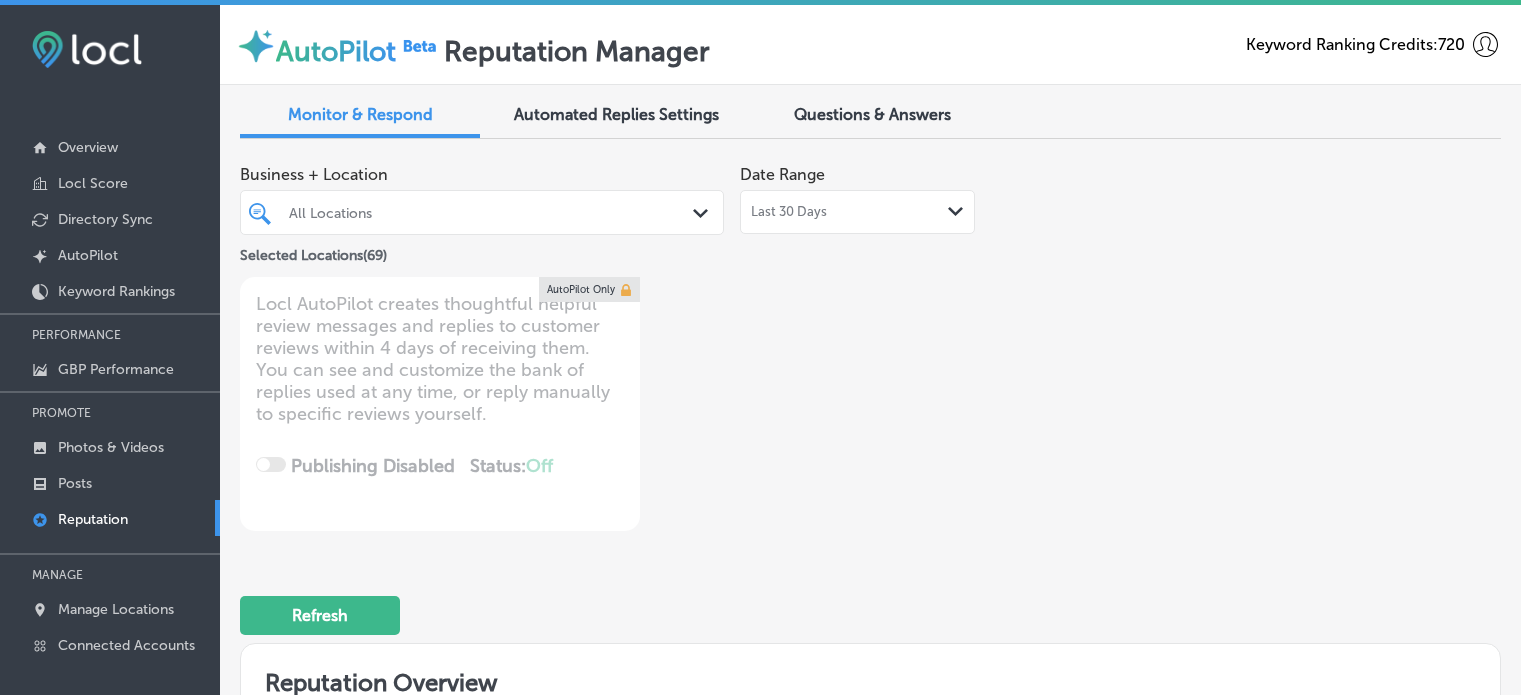 scroll, scrollTop: 4, scrollLeft: 0, axis: vertical 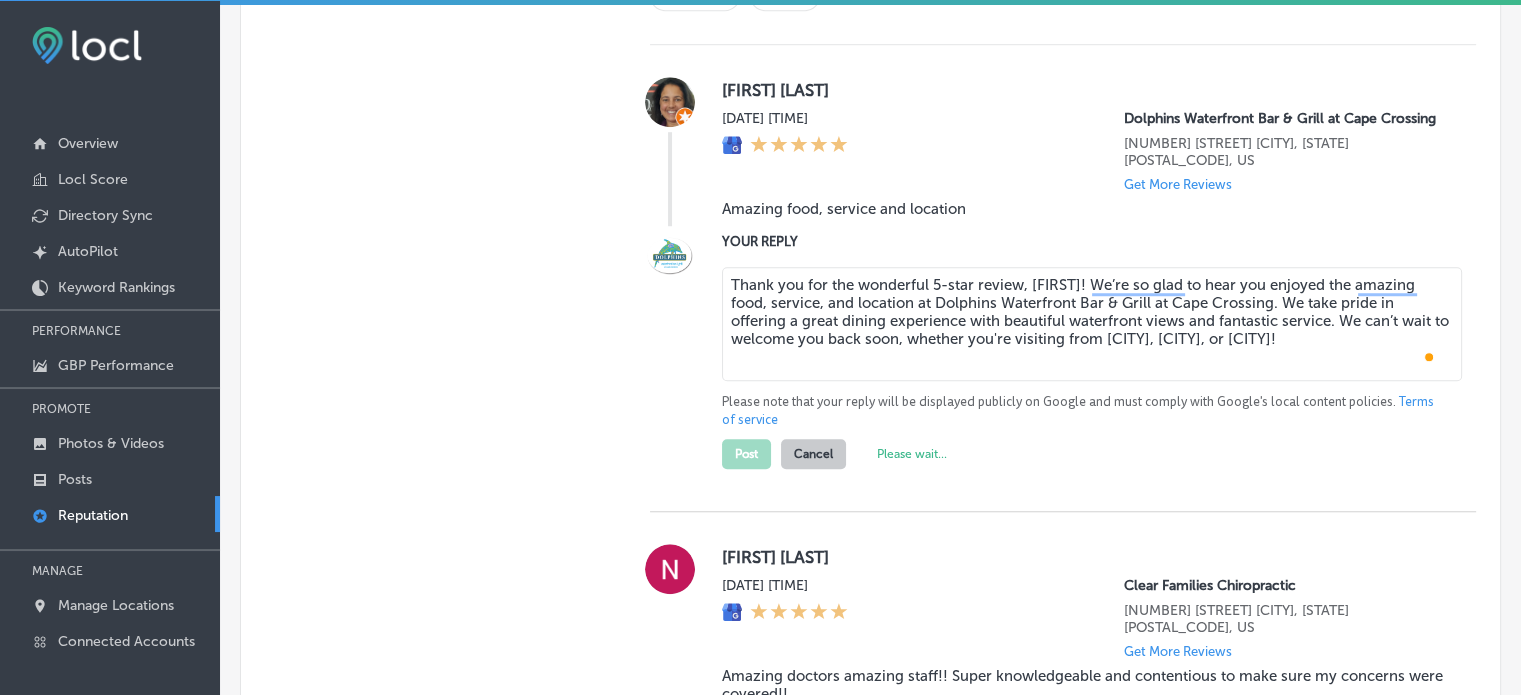 type on "x" 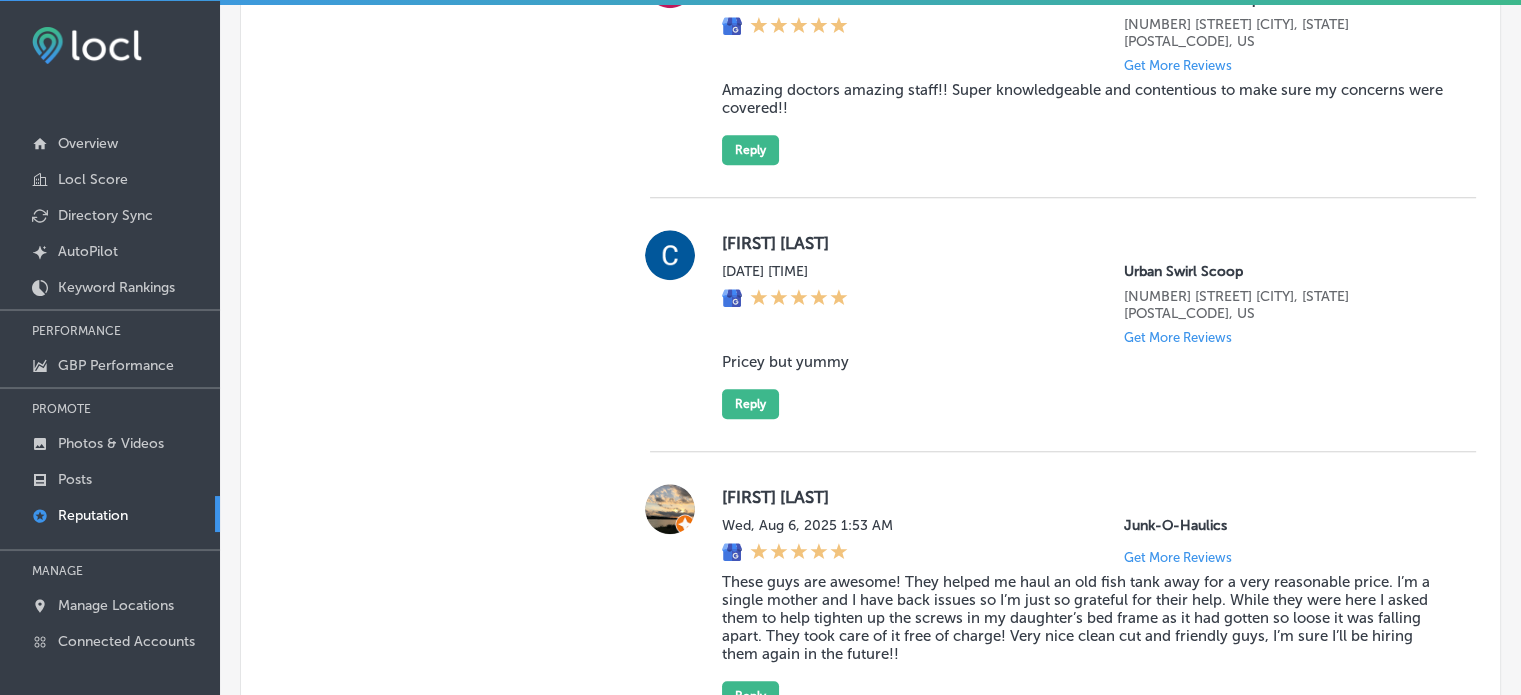 scroll, scrollTop: 1635, scrollLeft: 0, axis: vertical 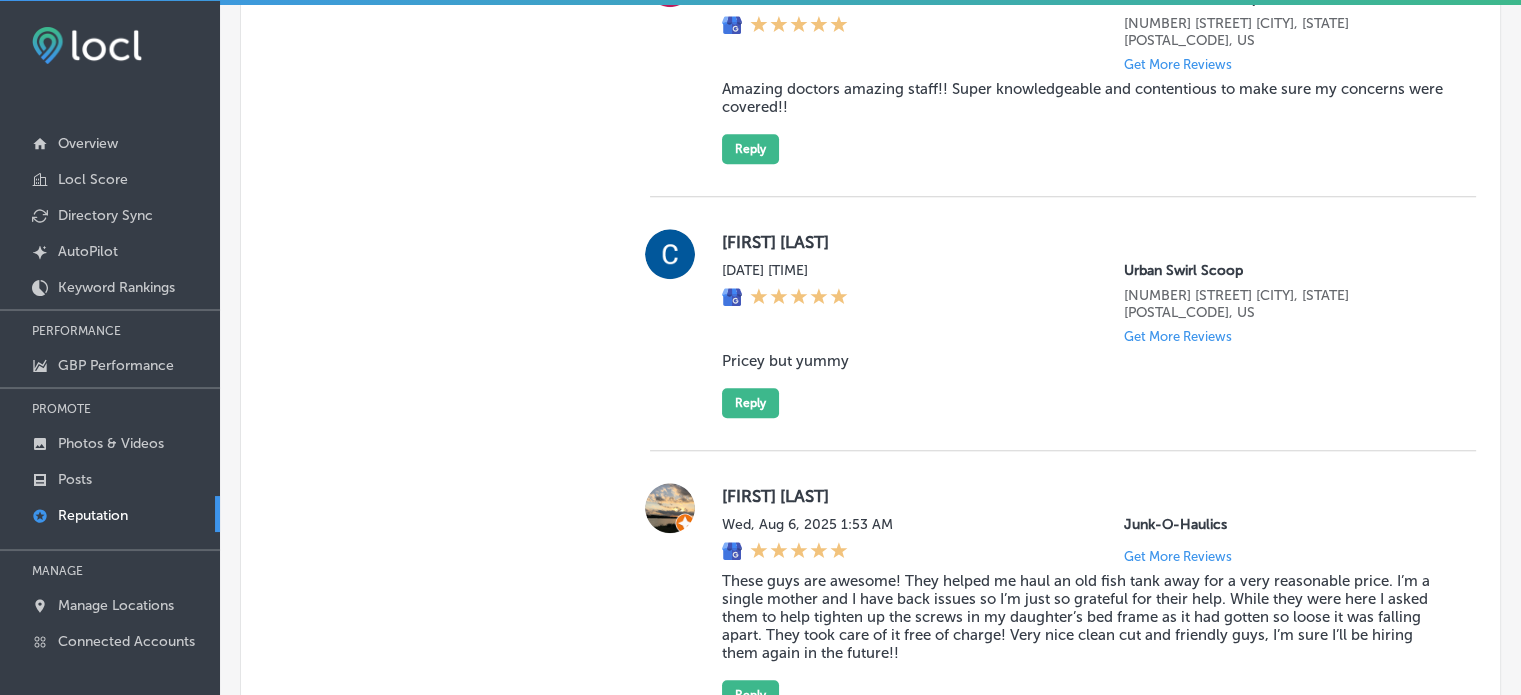 click on "Pricey but yummy" at bounding box center (1083, 361) 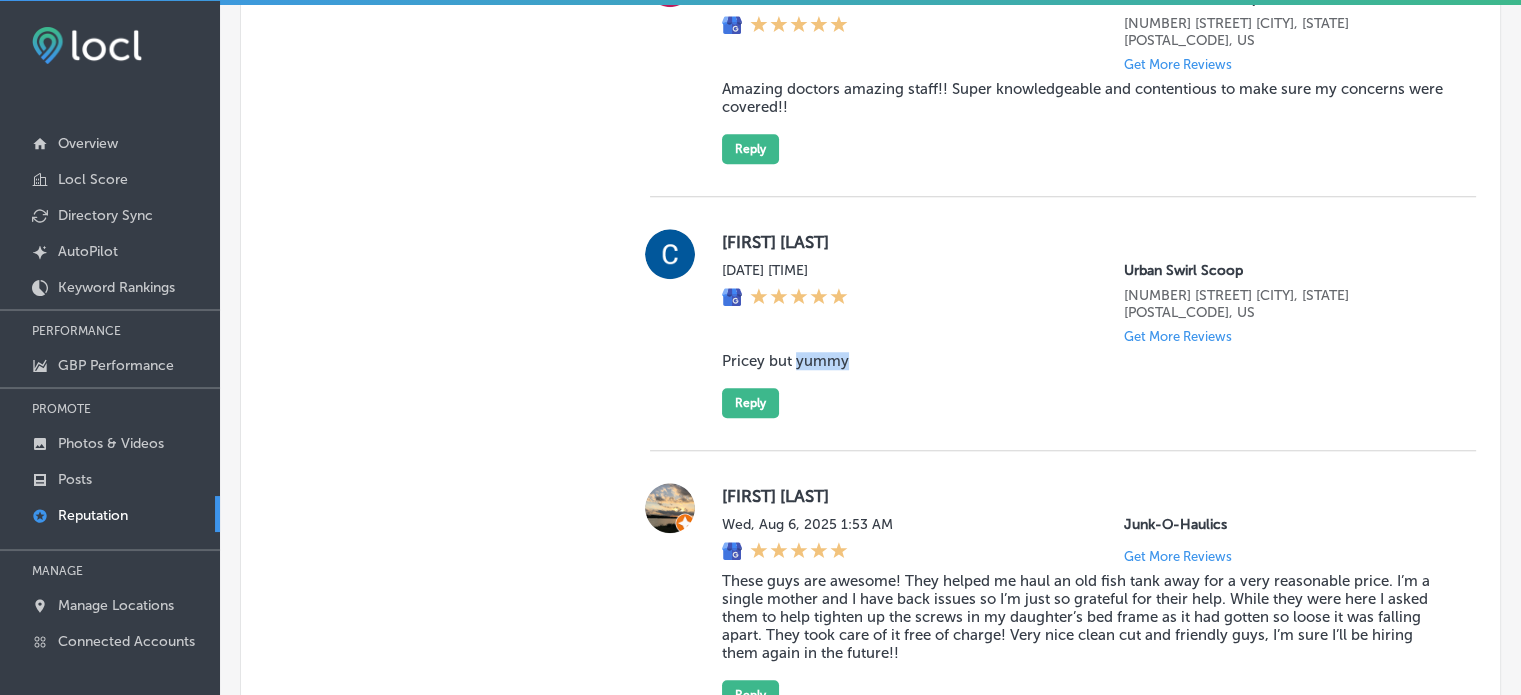 click on "Pricey but yummy" at bounding box center [1083, 361] 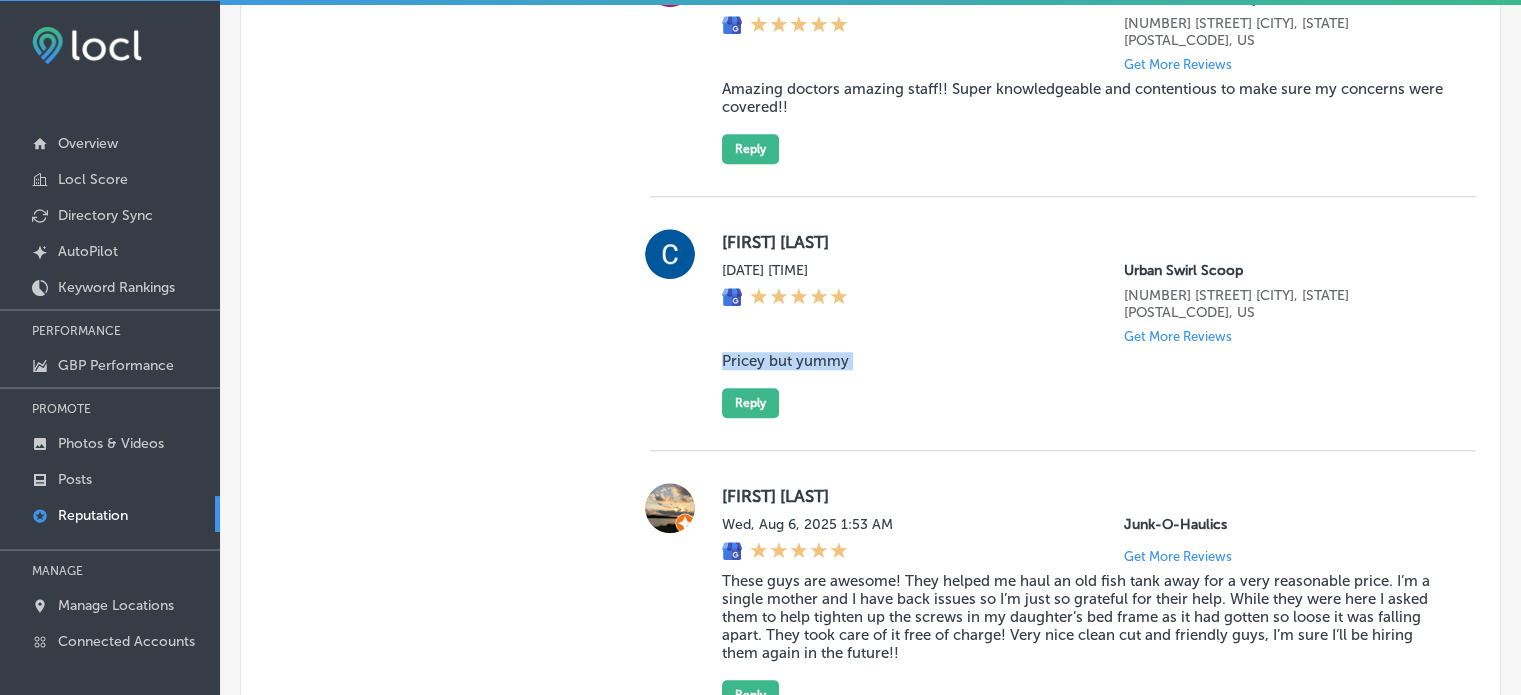 click on "Pricey but yummy" at bounding box center (1083, 361) 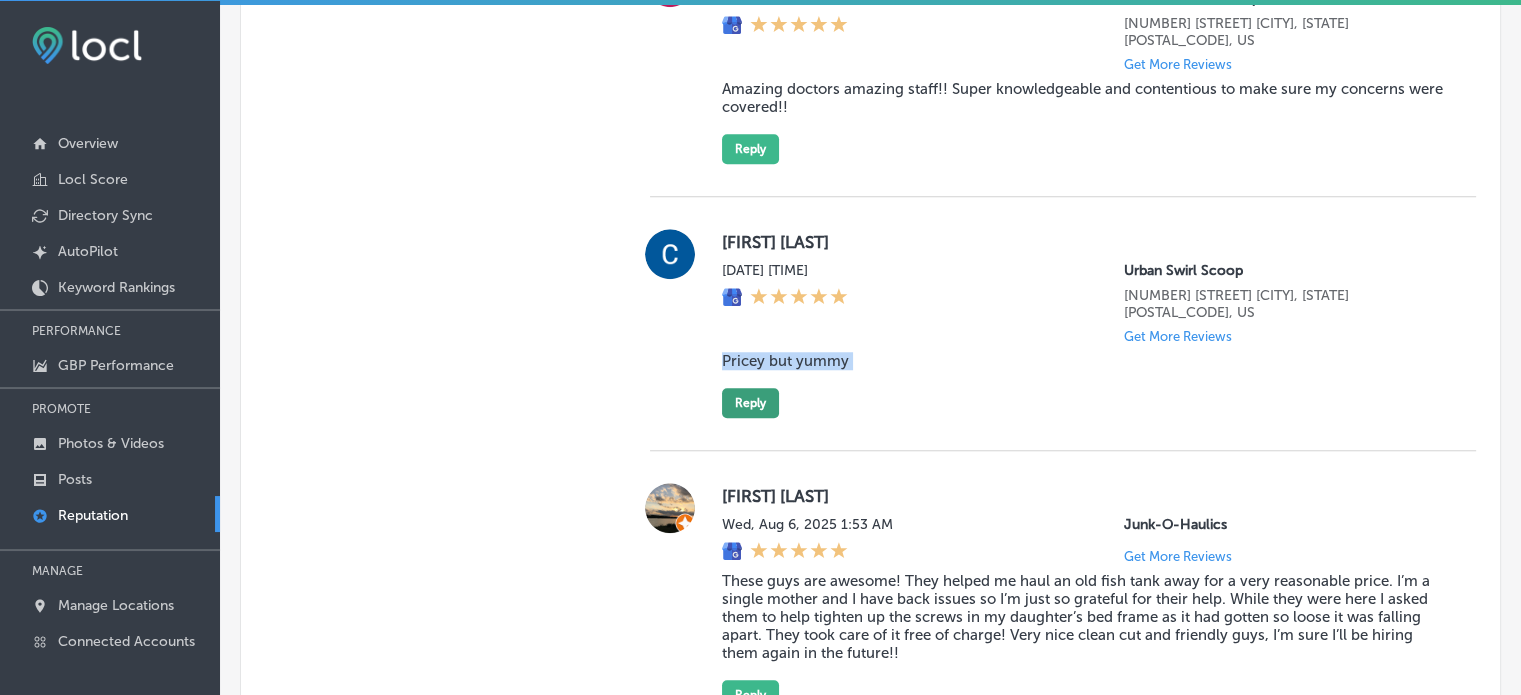 click on "Reply" at bounding box center (750, 403) 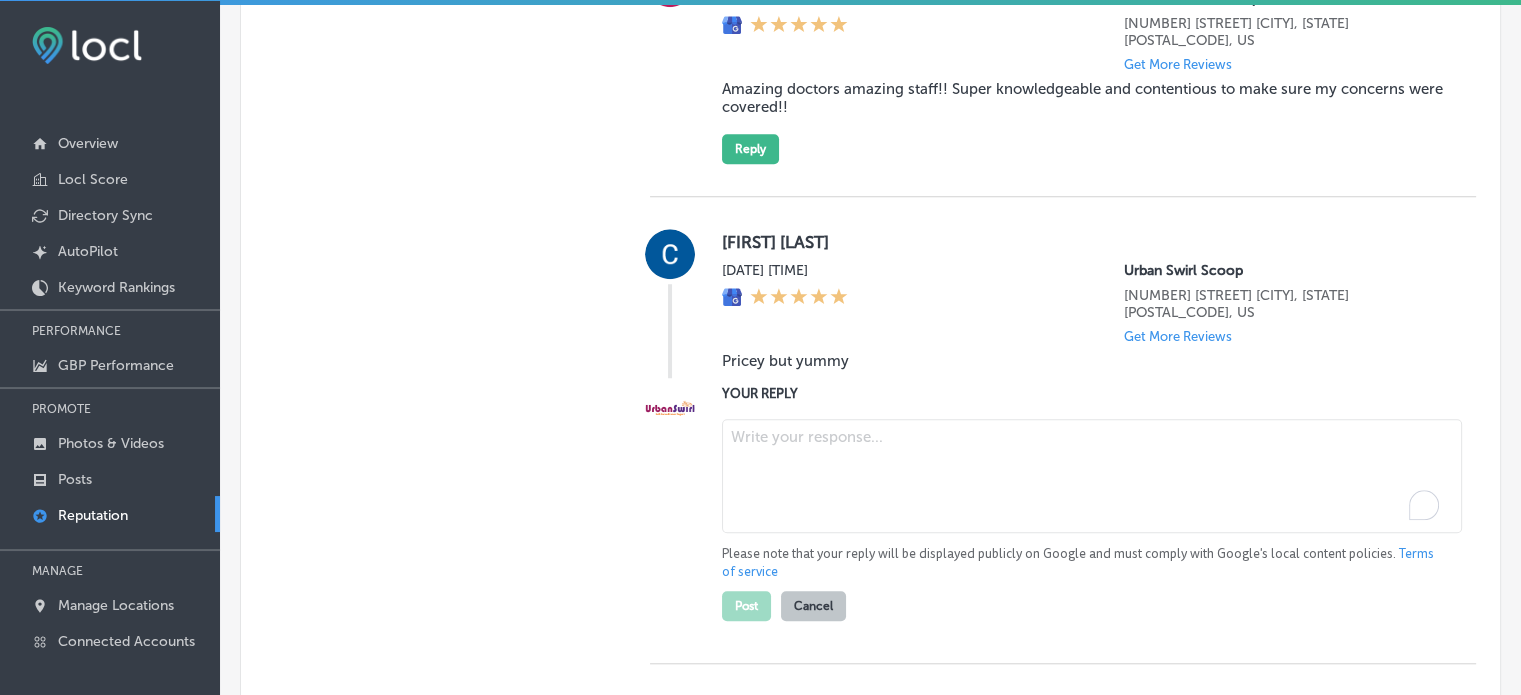 click at bounding box center (1092, 476) 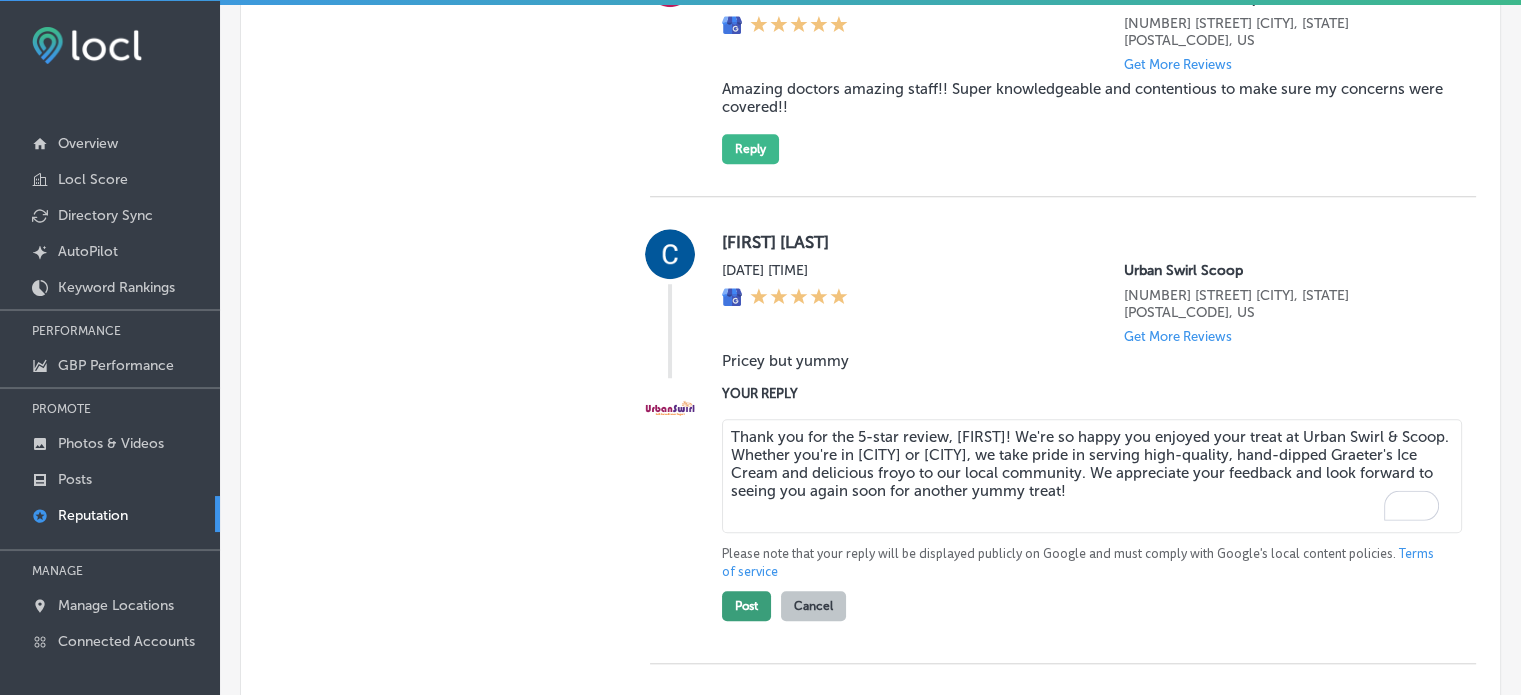 type on "Thank you for the 5-star review, Chris! We're so happy you enjoyed your treat at Urban Swirl & Scoop. Whether you're in Granger or Mishawaka, we take pride in serving high-quality, hand-dipped Graeter's Ice Cream and delicious froyo to our local community. We appreciate your feedback and look forward to seeing you again soon for another yummy treat!" 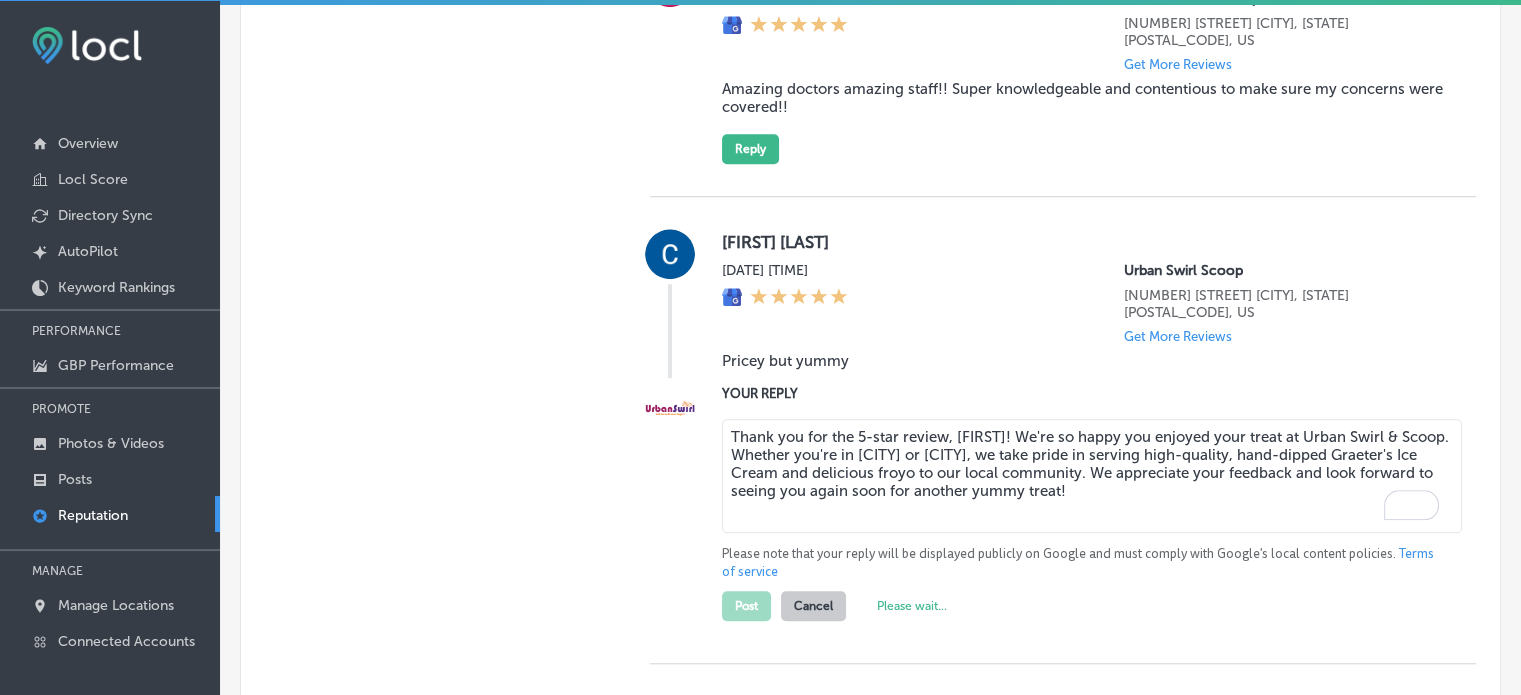 type on "x" 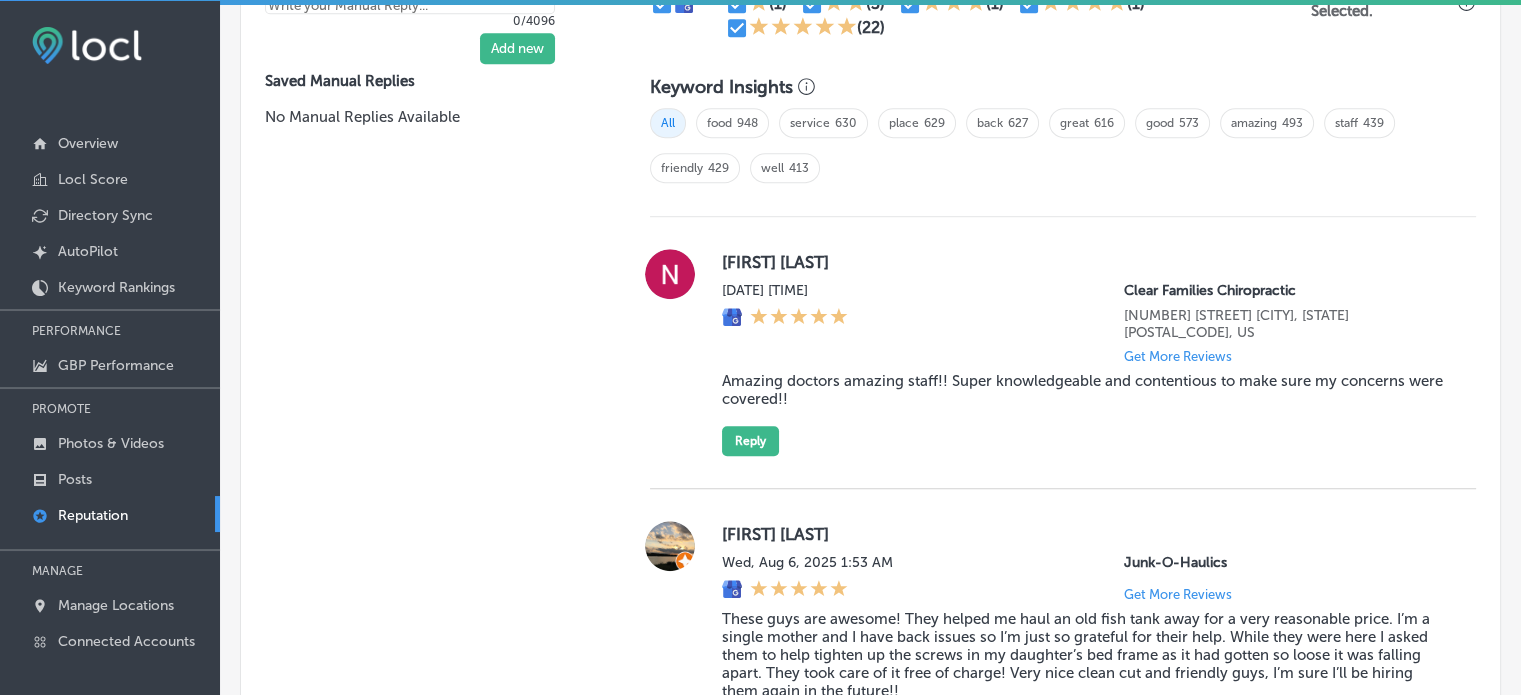 scroll, scrollTop: 1392, scrollLeft: 0, axis: vertical 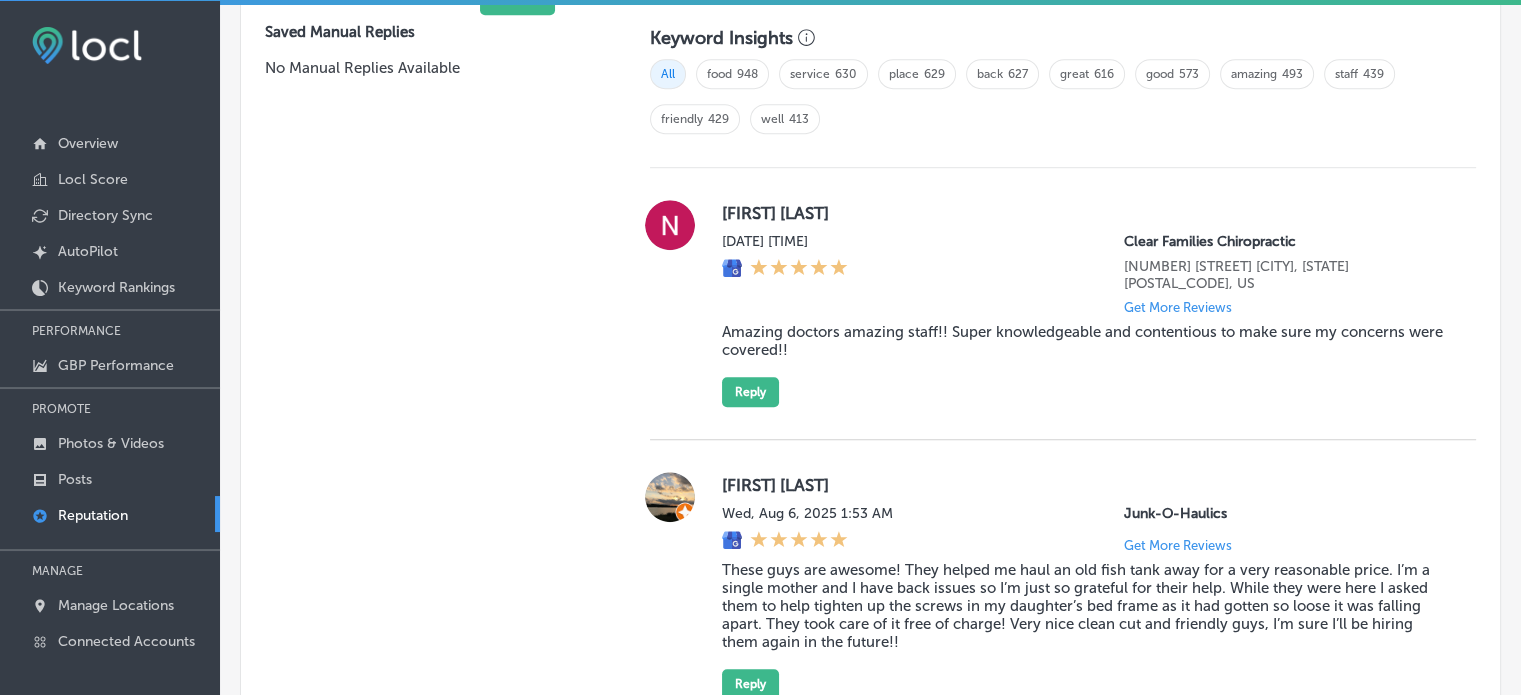 click on "Amazing doctors amazing staff!! Super knowledgeable and contentious to make sure my concerns were covered!!" at bounding box center [1083, 341] 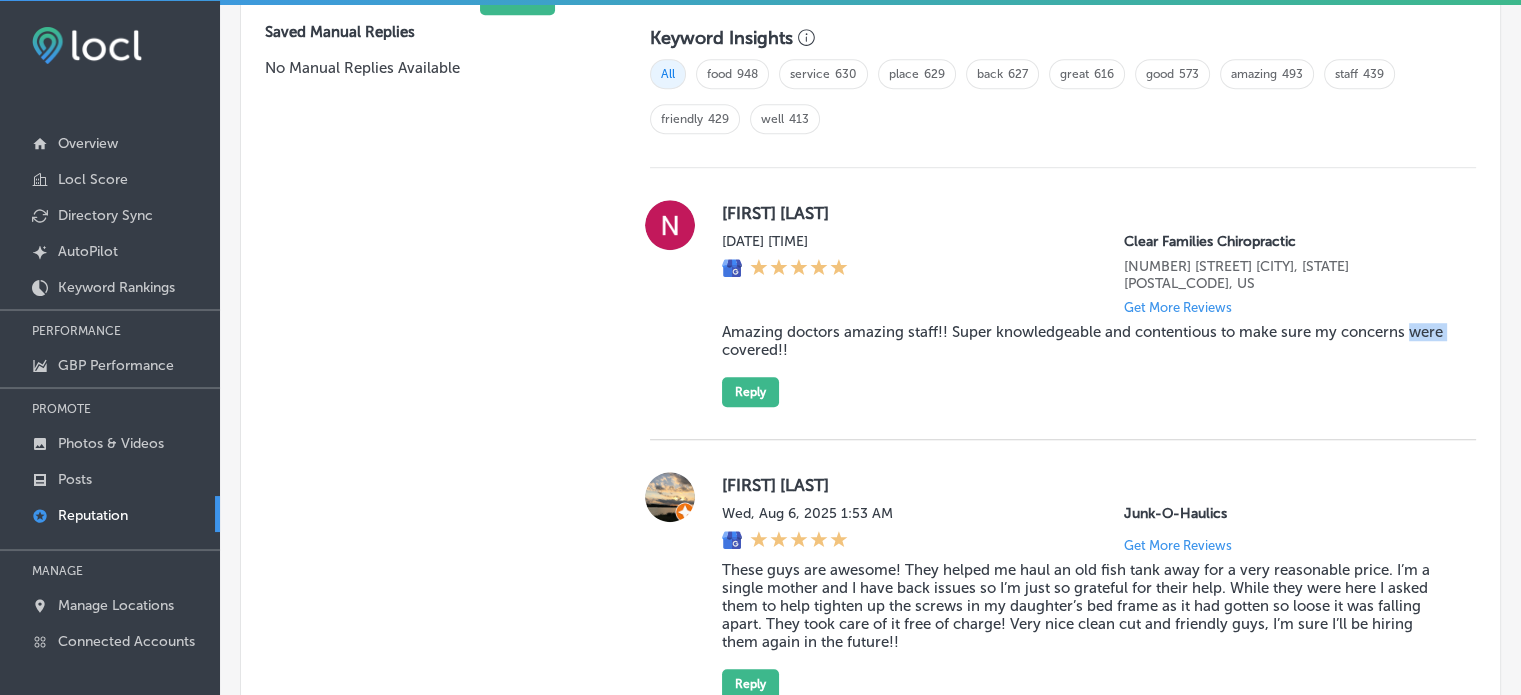 click on "Amazing doctors amazing staff!! Super knowledgeable and contentious to make sure my concerns were covered!!" at bounding box center (1083, 341) 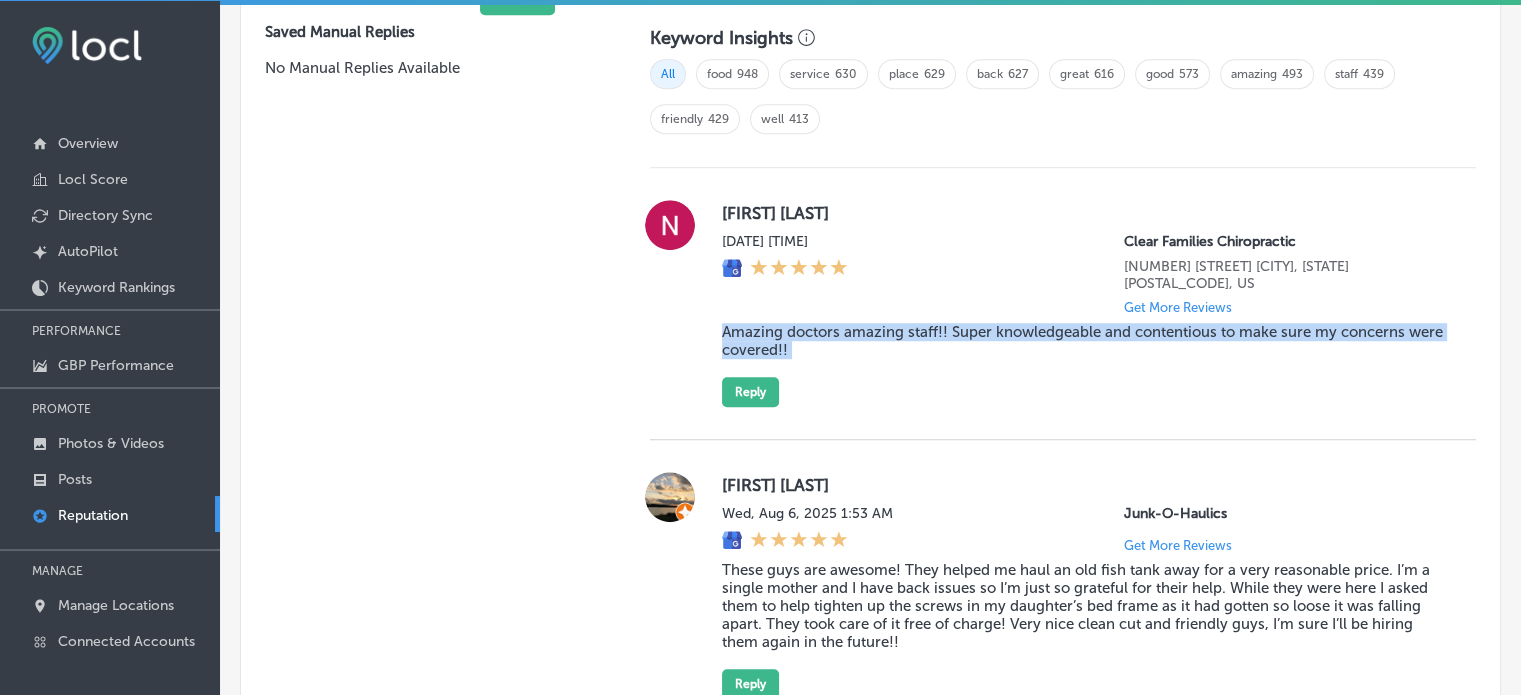 click on "Amazing doctors amazing staff!! Super knowledgeable and contentious to make sure my concerns were covered!!" at bounding box center (1083, 341) 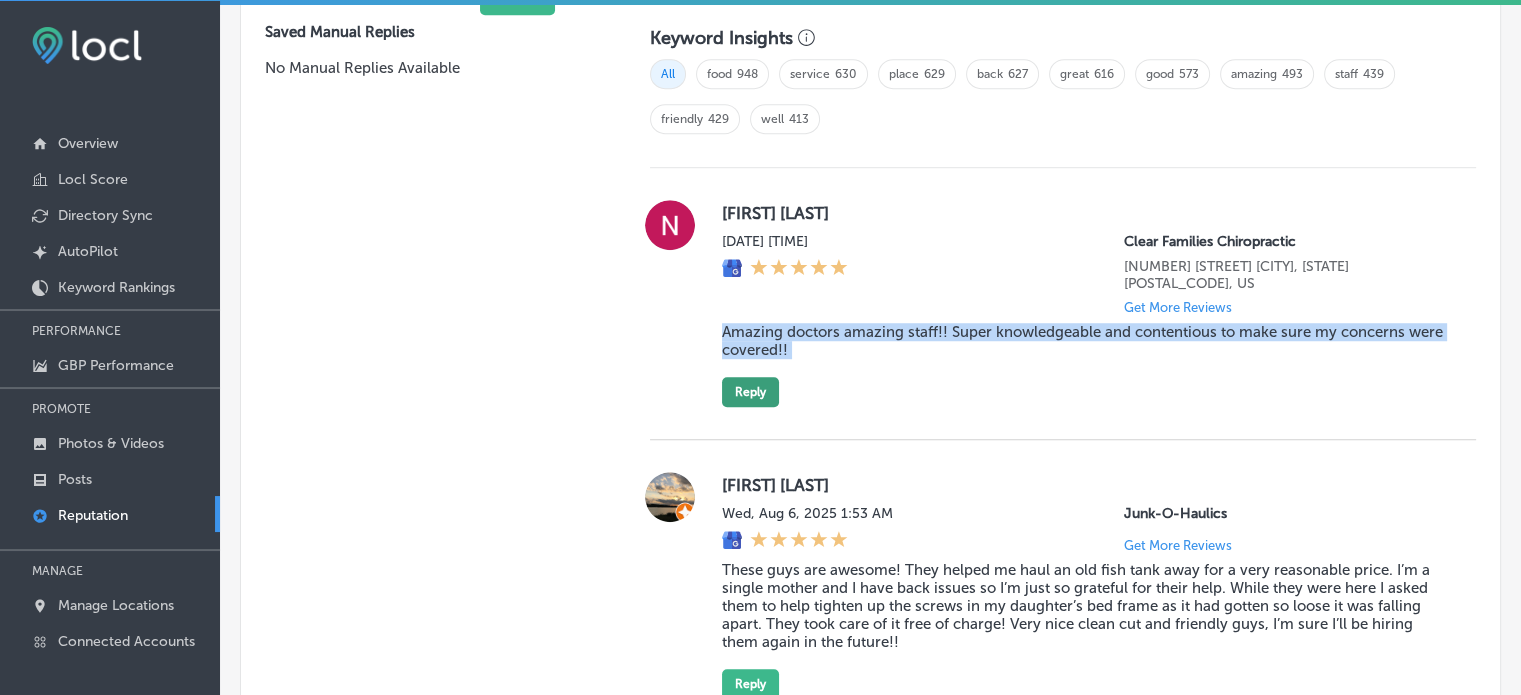 click on "Reply" at bounding box center (750, 392) 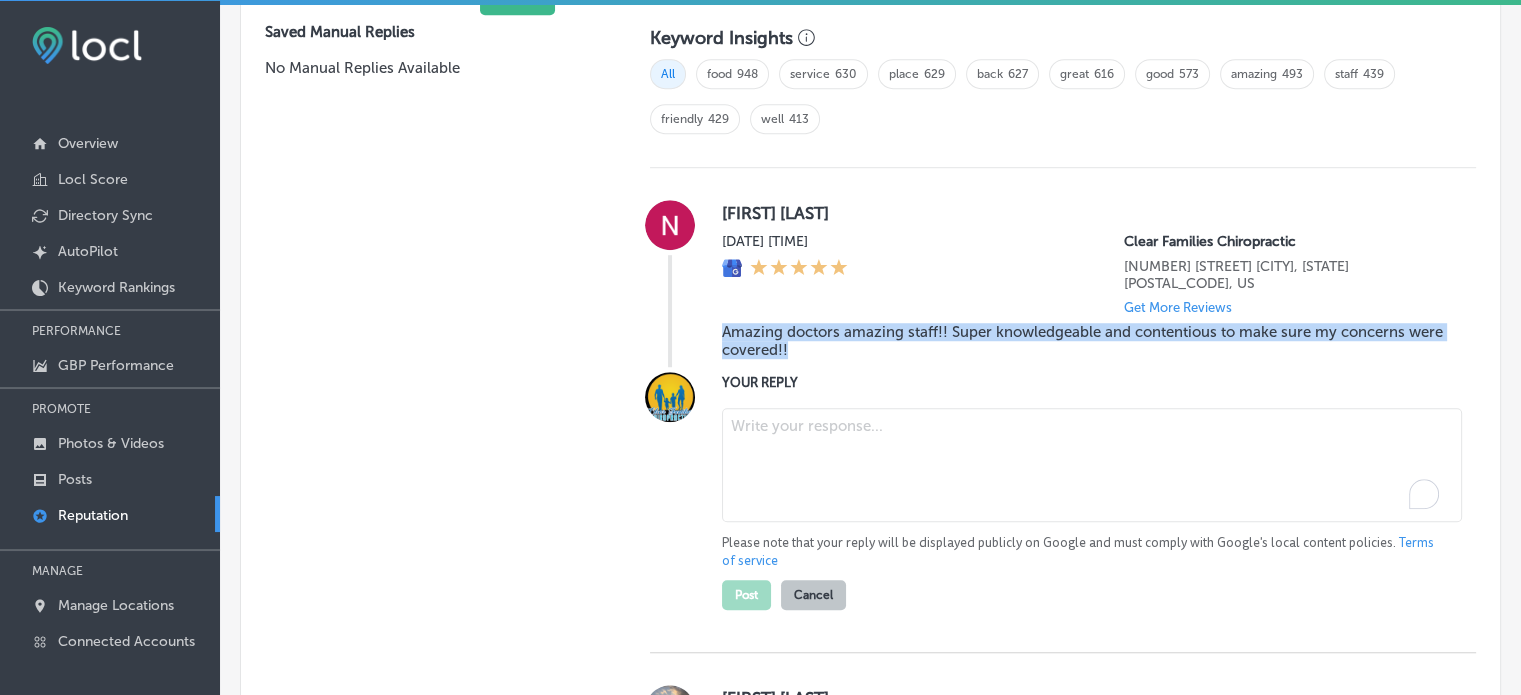 click at bounding box center [1092, 465] 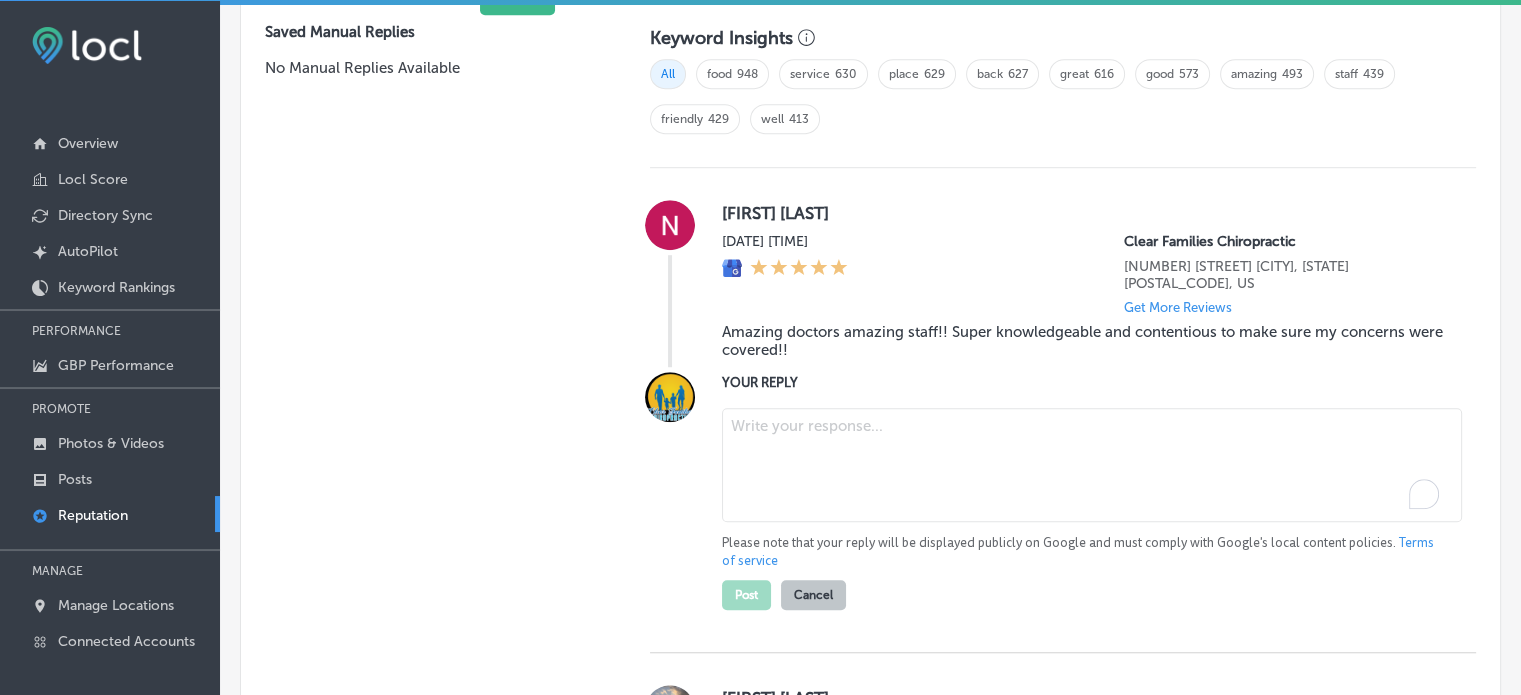 paste on "Thank you for the 5-star review, Nancy! We're thrilled to hear that you had such a positive experience at Clear Families Chiropractic. Our team is dedicated to providing knowledgeable, compassionate care, and we’re so happy we could address your concerns. We look forward to continuing to support your health and wellness!" 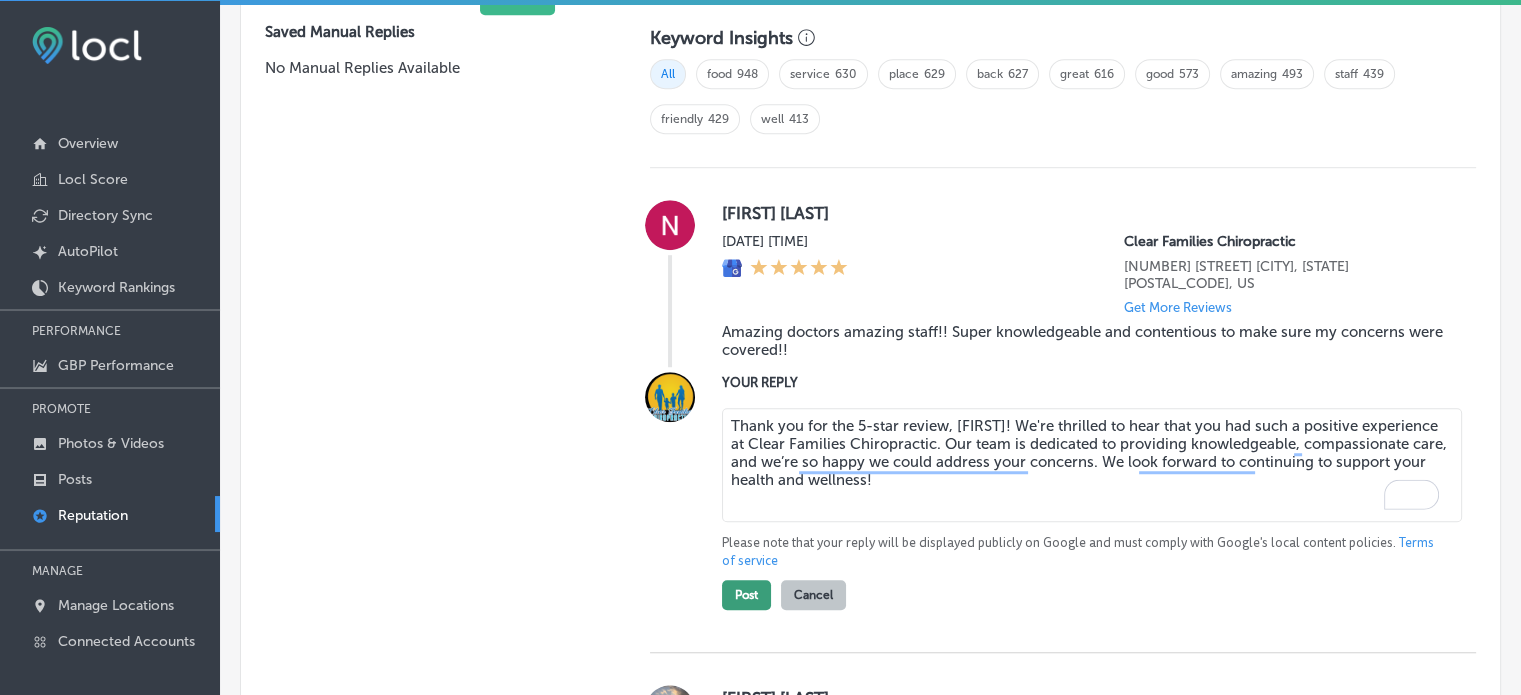 type on "Thank you for the 5-star review, Nancy! We're thrilled to hear that you had such a positive experience at Clear Families Chiropractic. Our team is dedicated to providing knowledgeable, compassionate care, and we’re so happy we could address your concerns. We look forward to continuing to support your health and wellness!" 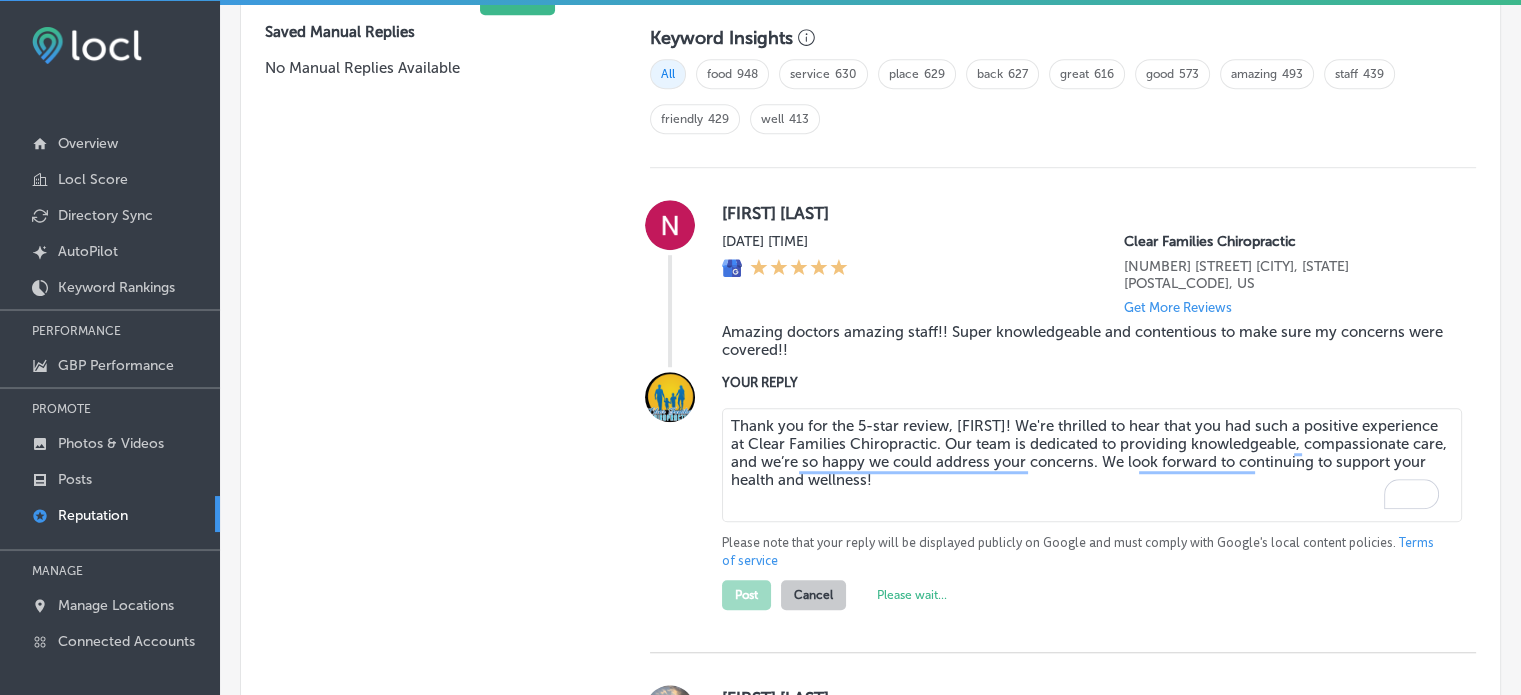 type on "x" 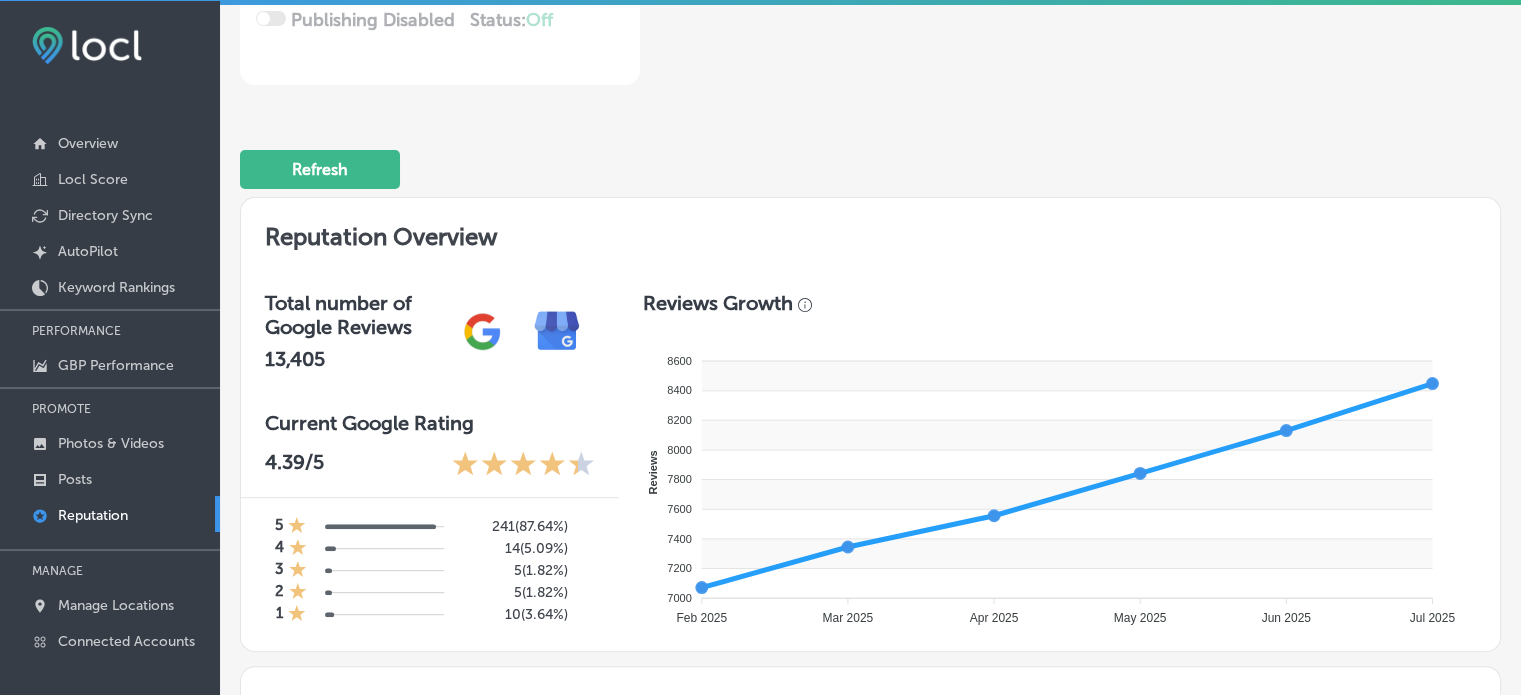 scroll, scrollTop: 0, scrollLeft: 0, axis: both 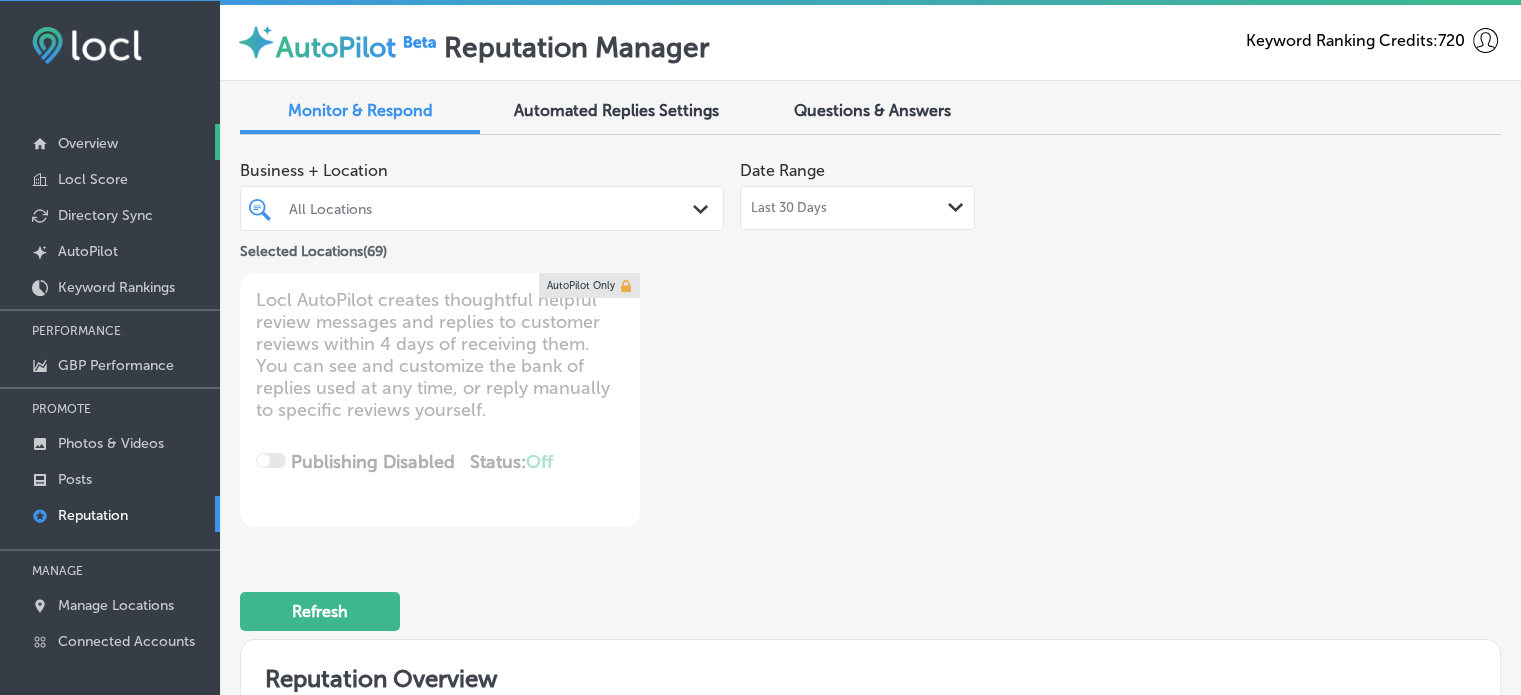 click on "Overview" at bounding box center [88, 143] 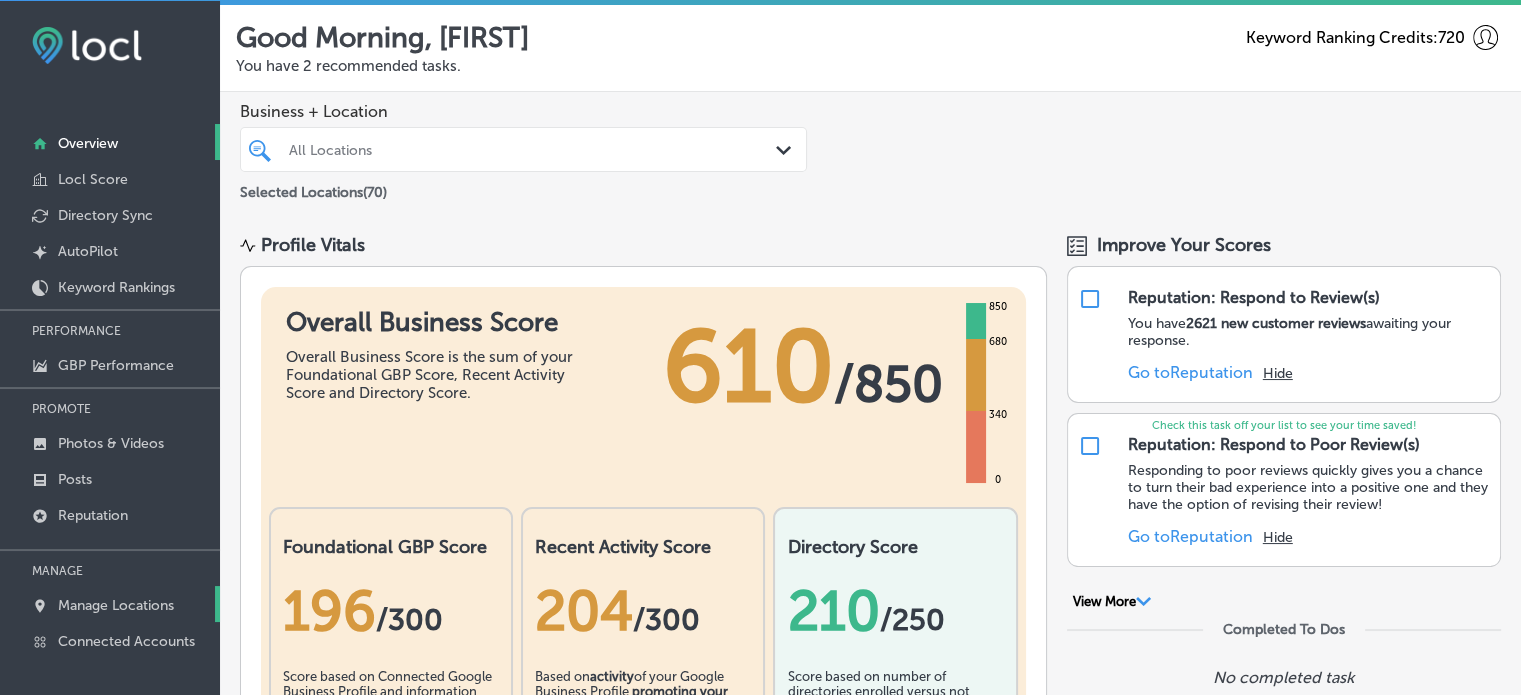 click on "Manage Locations" at bounding box center (116, 605) 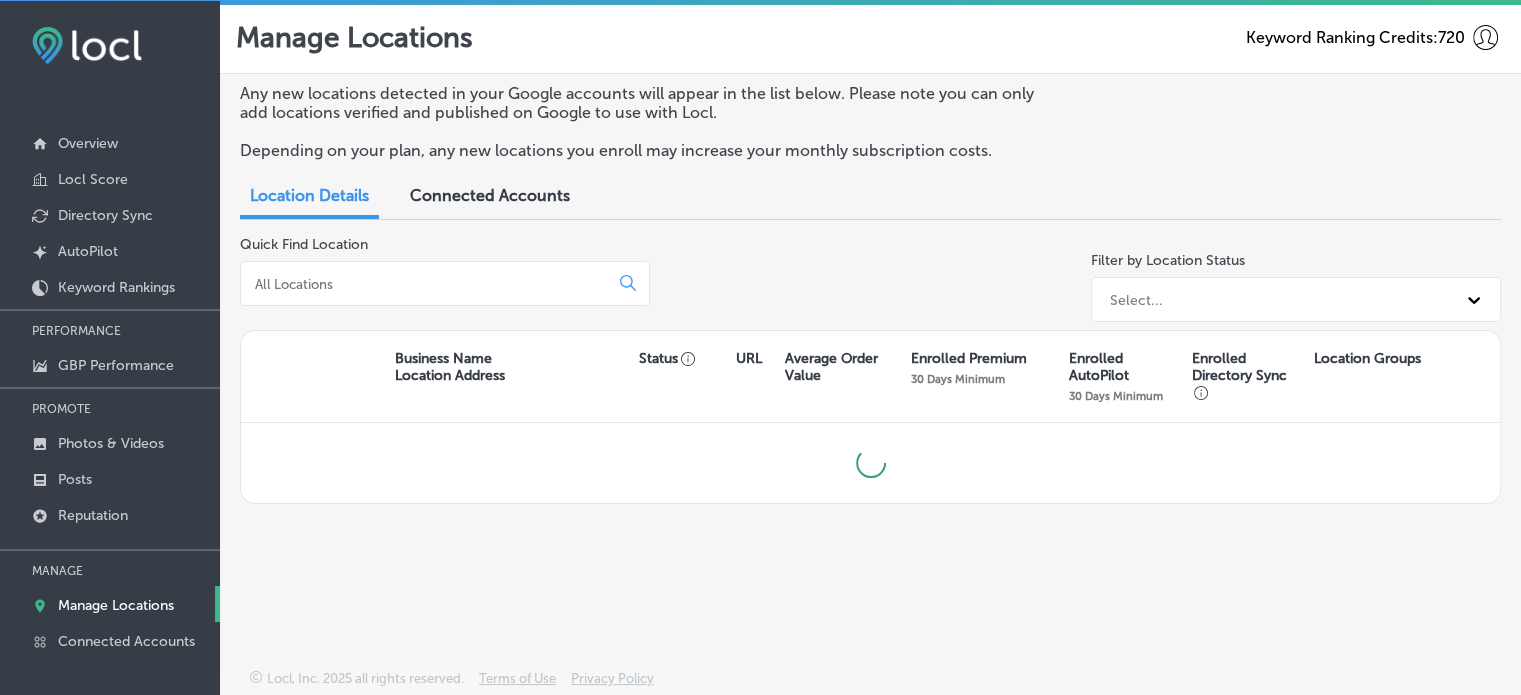 click at bounding box center [428, 284] 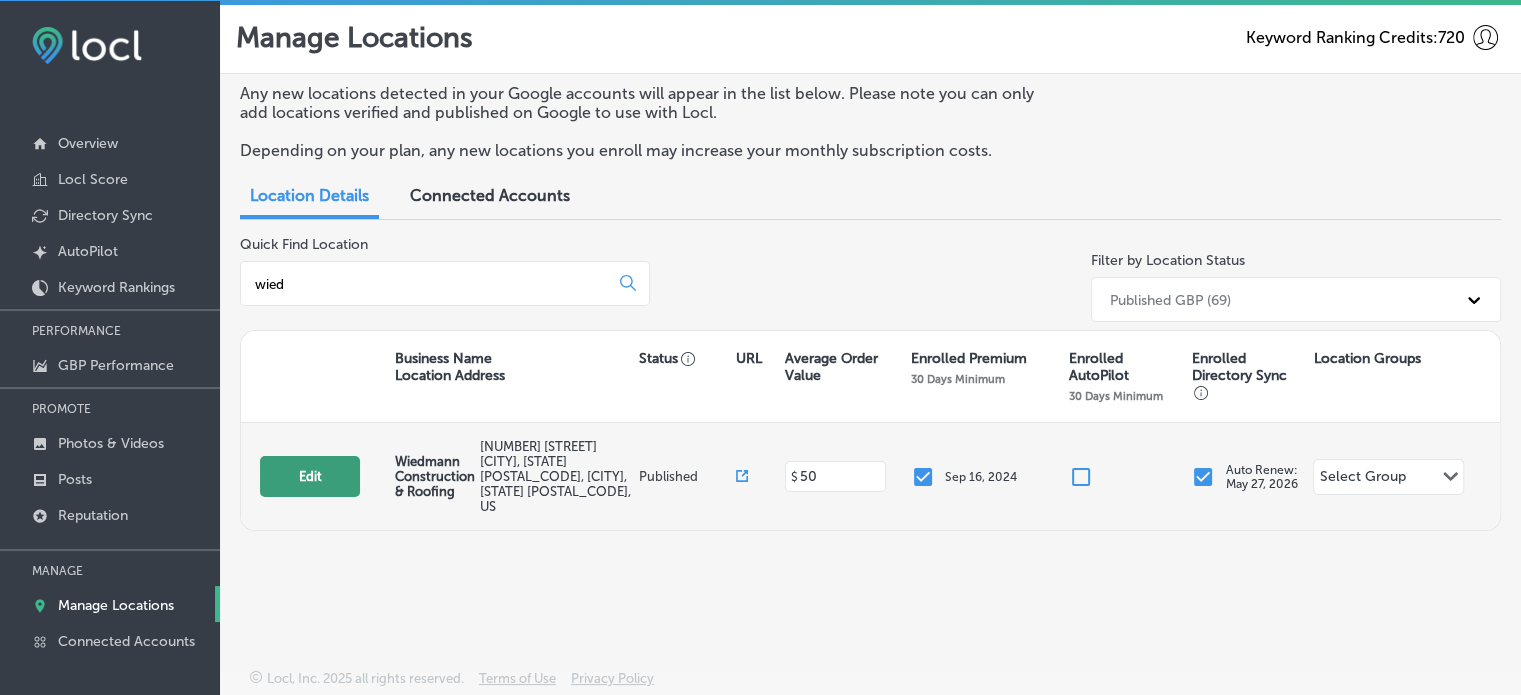 type on "wied" 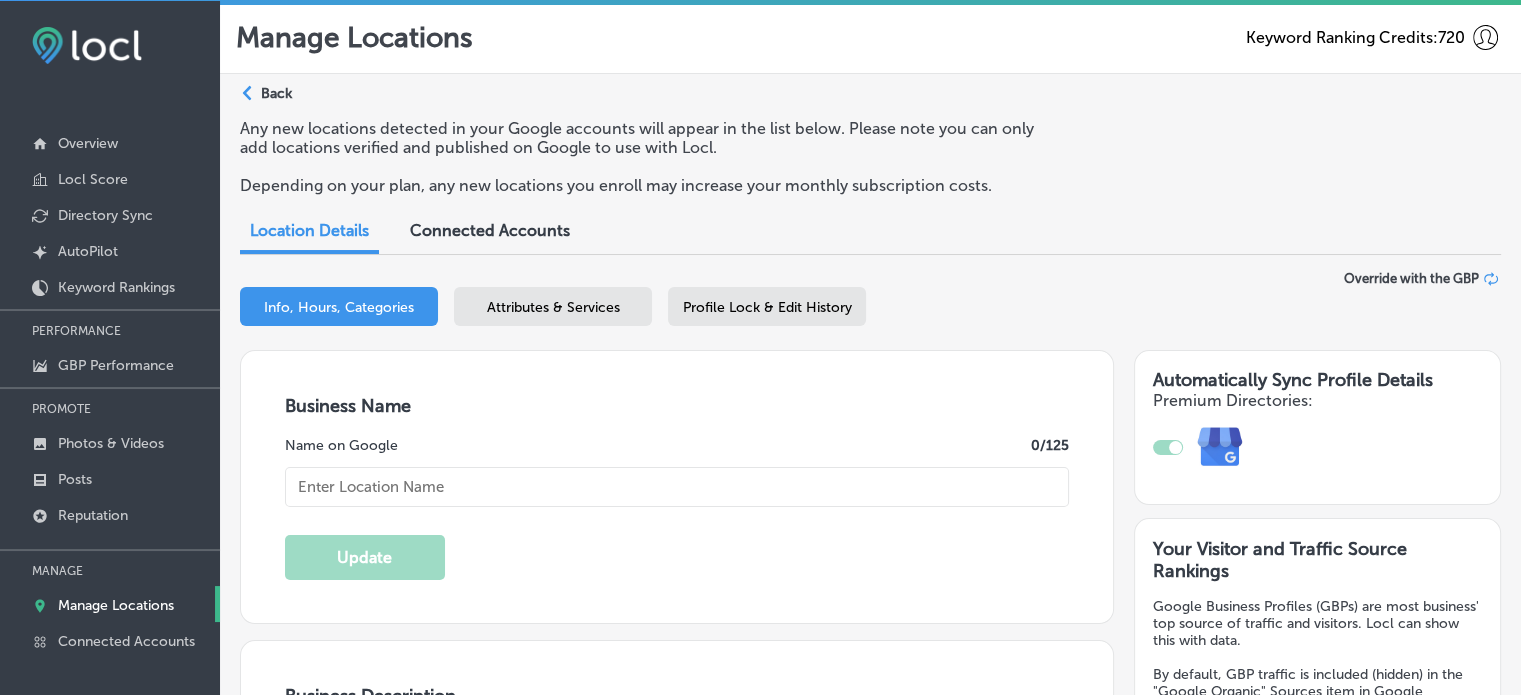 type on "Wiedmann Construction & Roofing" 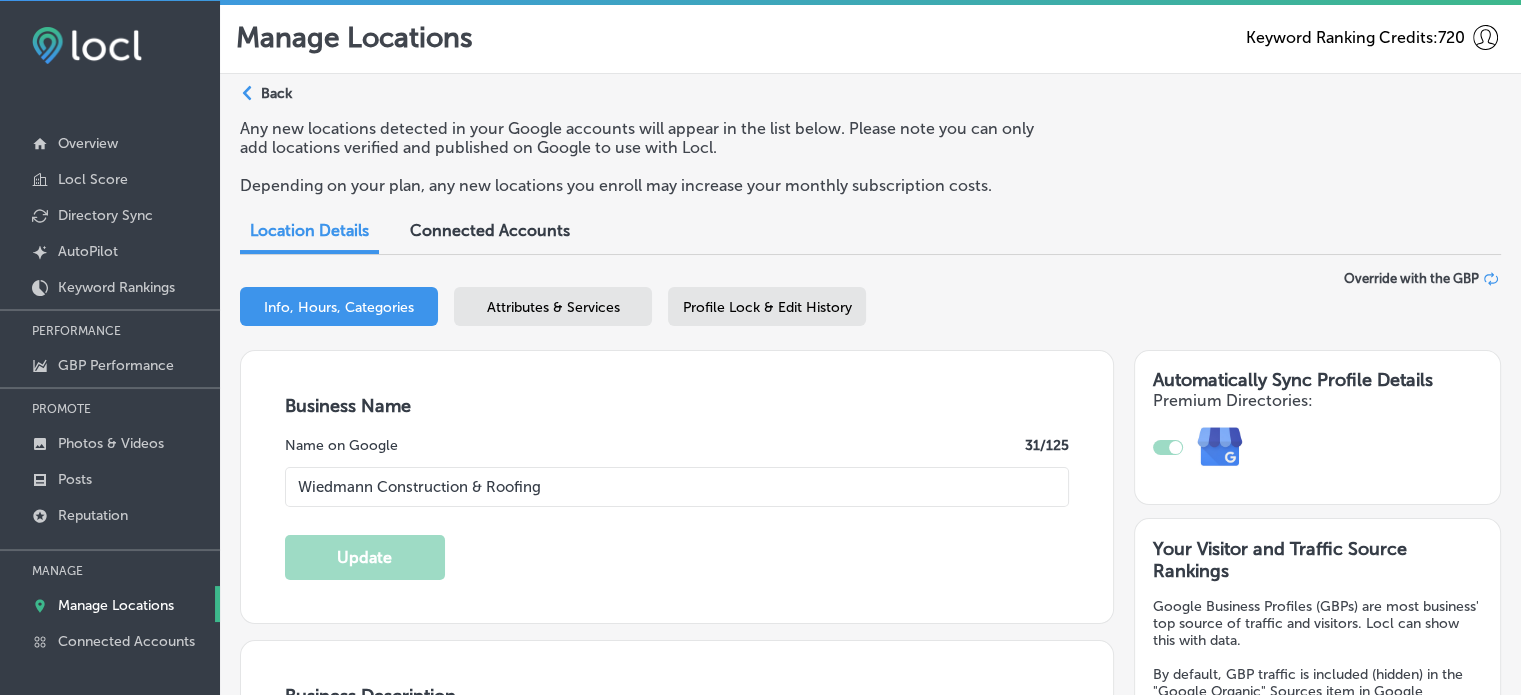 type on "777 E Merritt Island Cswy, Ste 314" 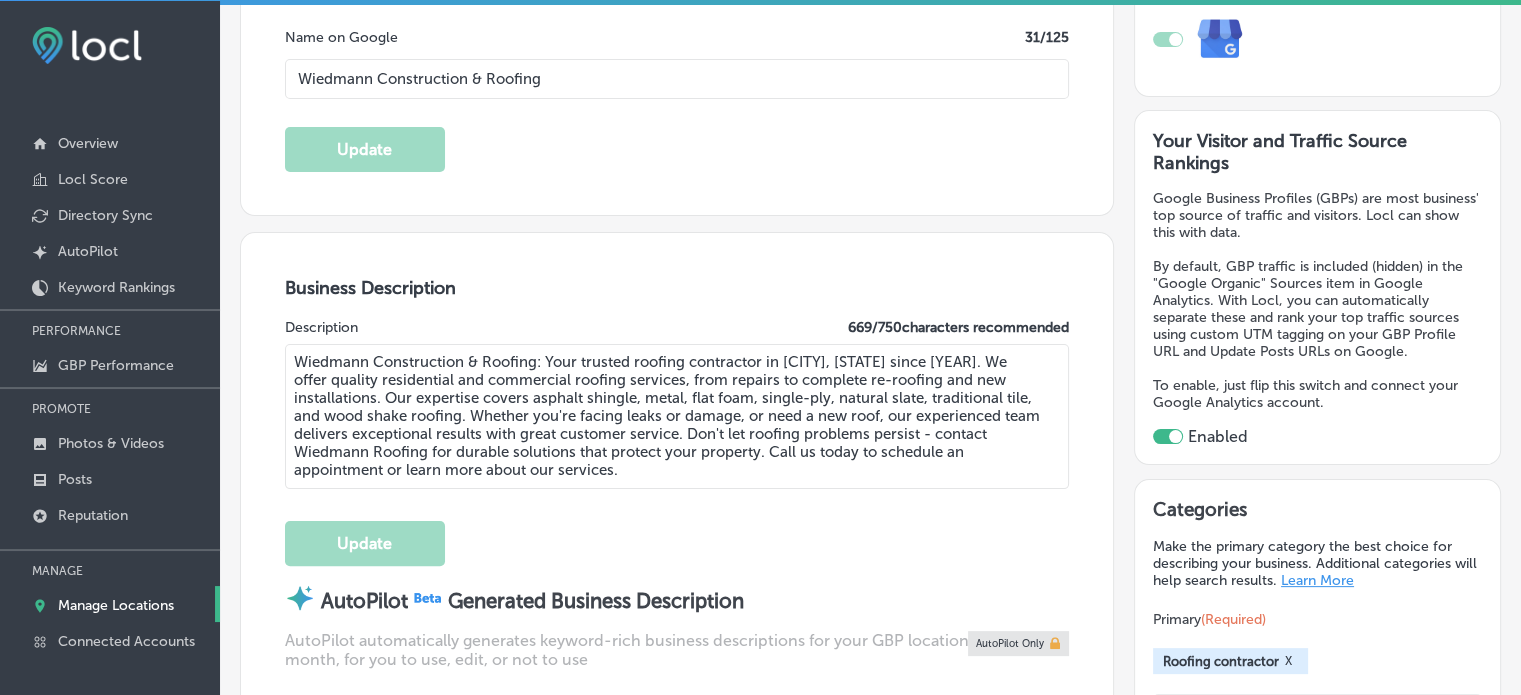 scroll, scrollTop: 0, scrollLeft: 0, axis: both 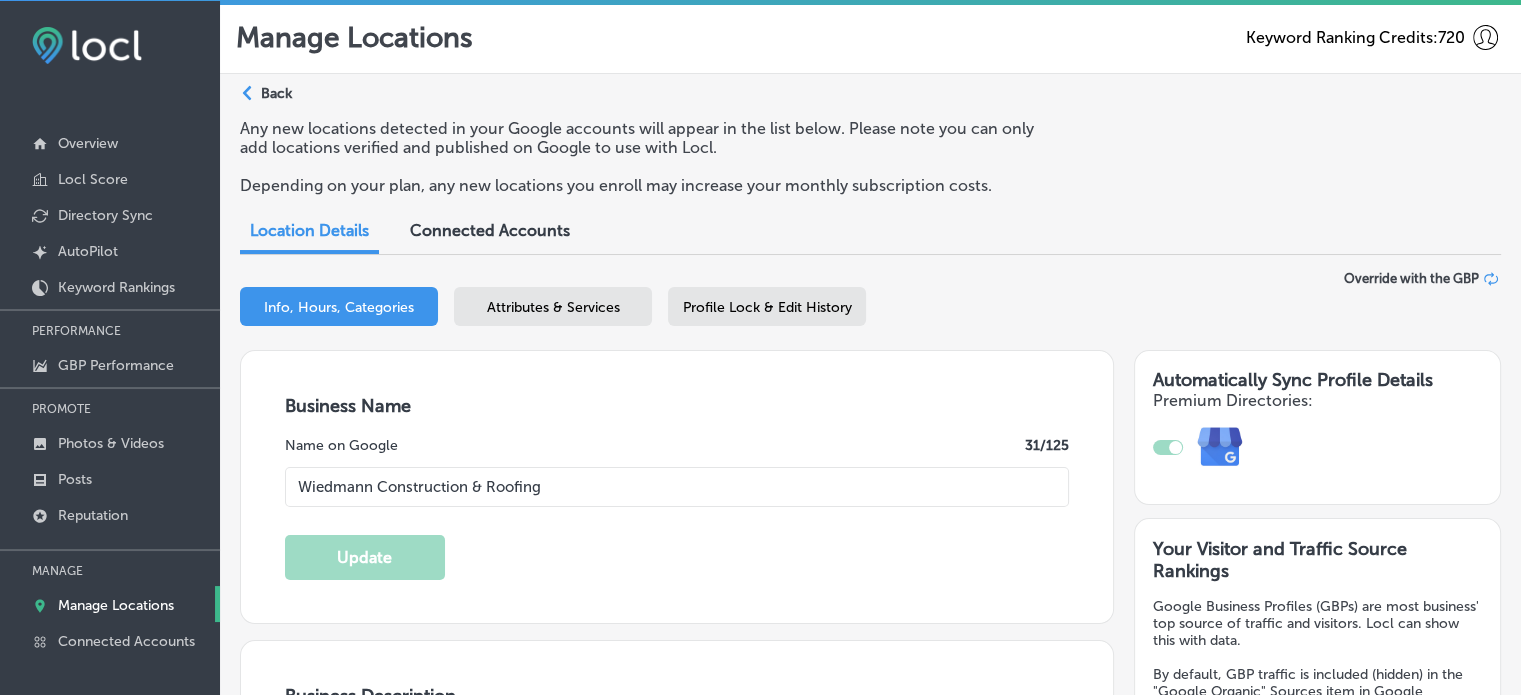 click on "Attributes & Services" at bounding box center (553, 307) 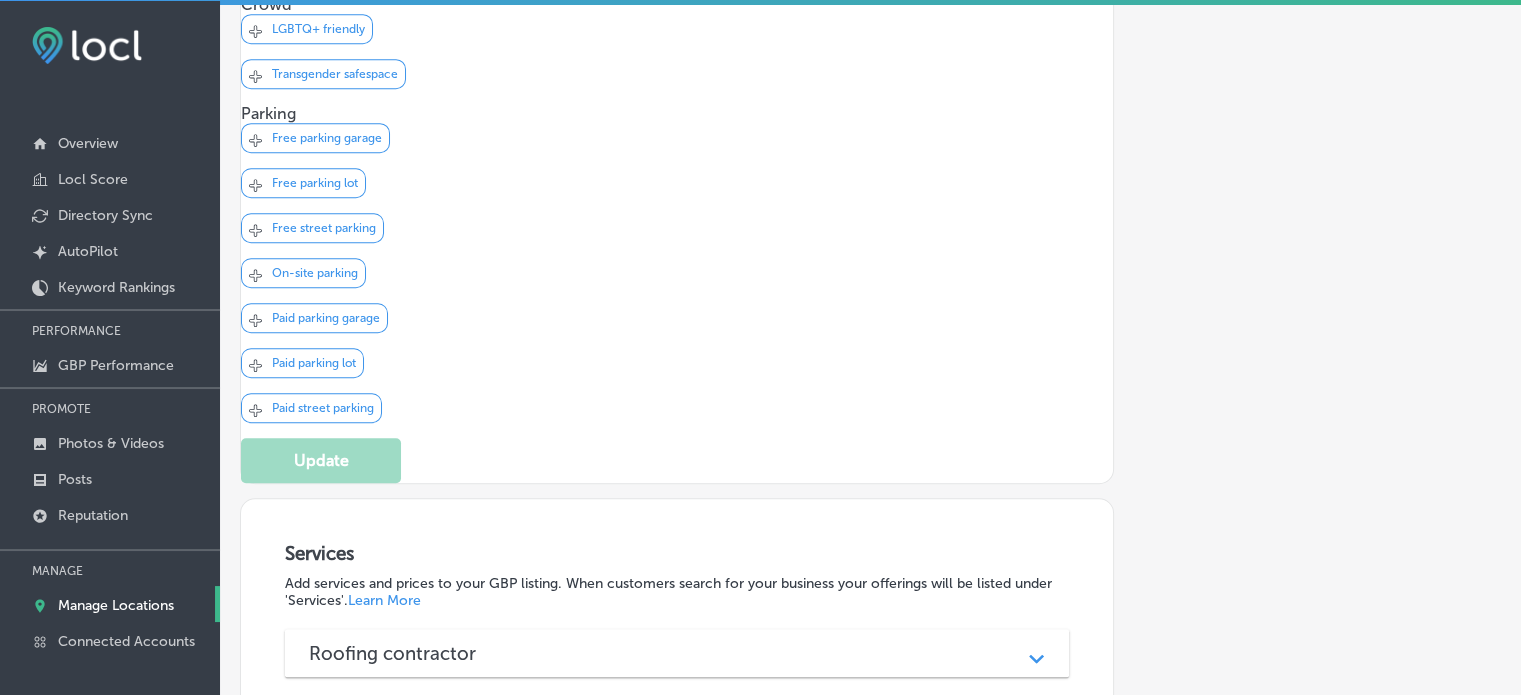 scroll, scrollTop: 1356, scrollLeft: 0, axis: vertical 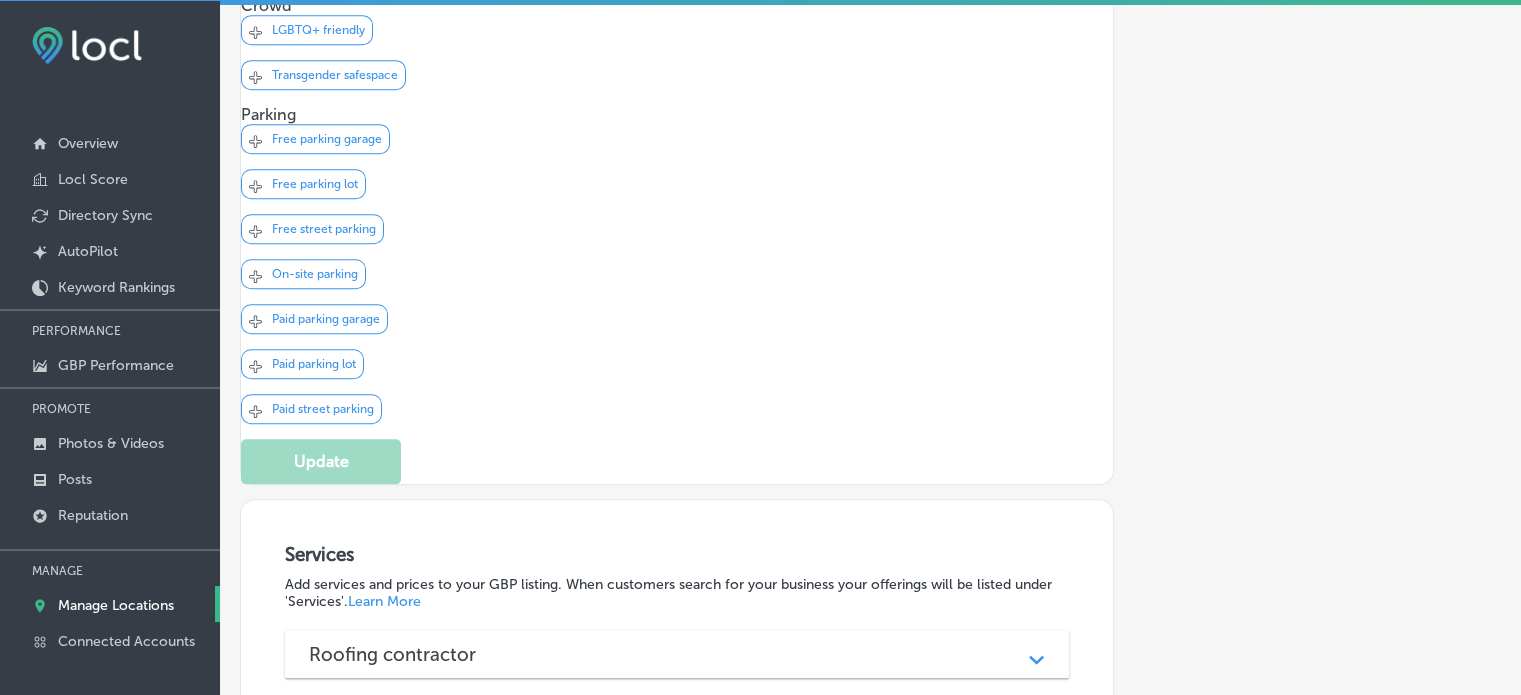 click on "Roofing contractor" at bounding box center (677, 654) 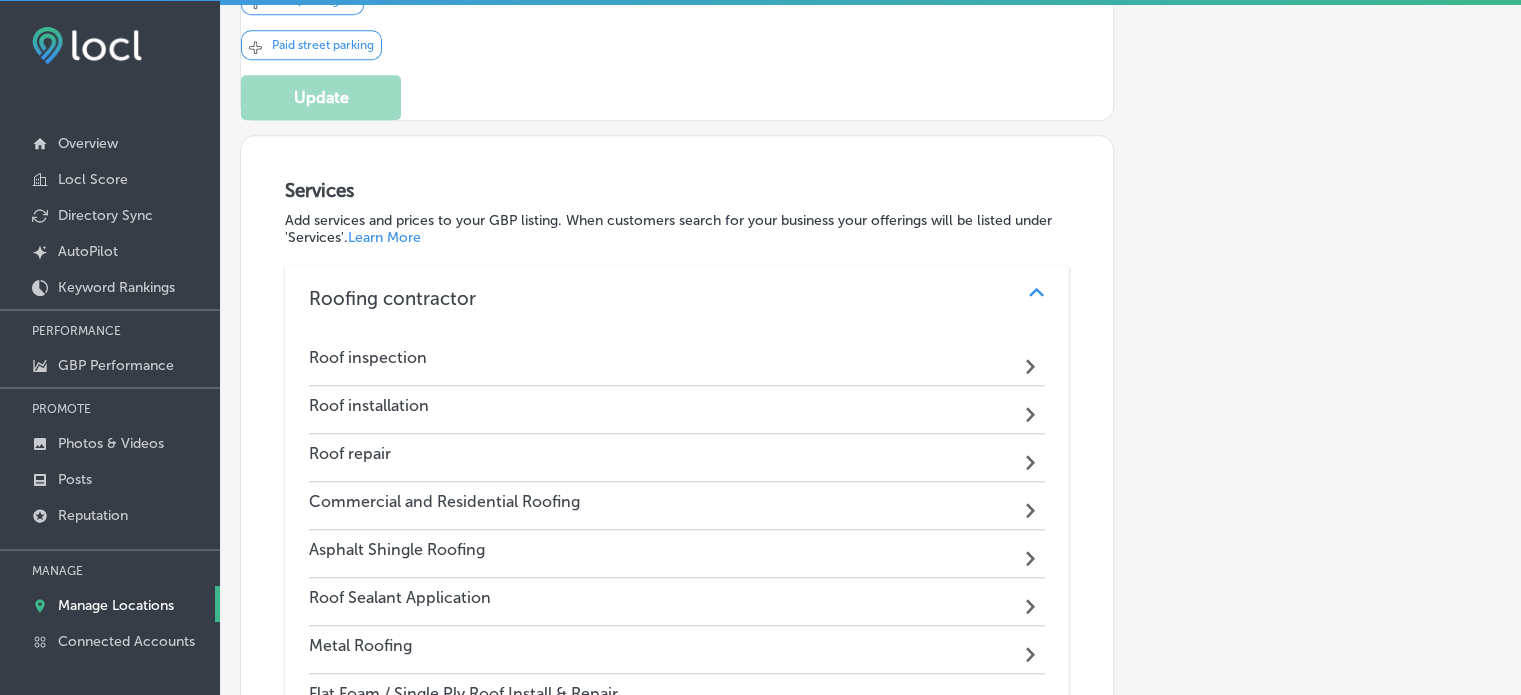scroll, scrollTop: 1784, scrollLeft: 0, axis: vertical 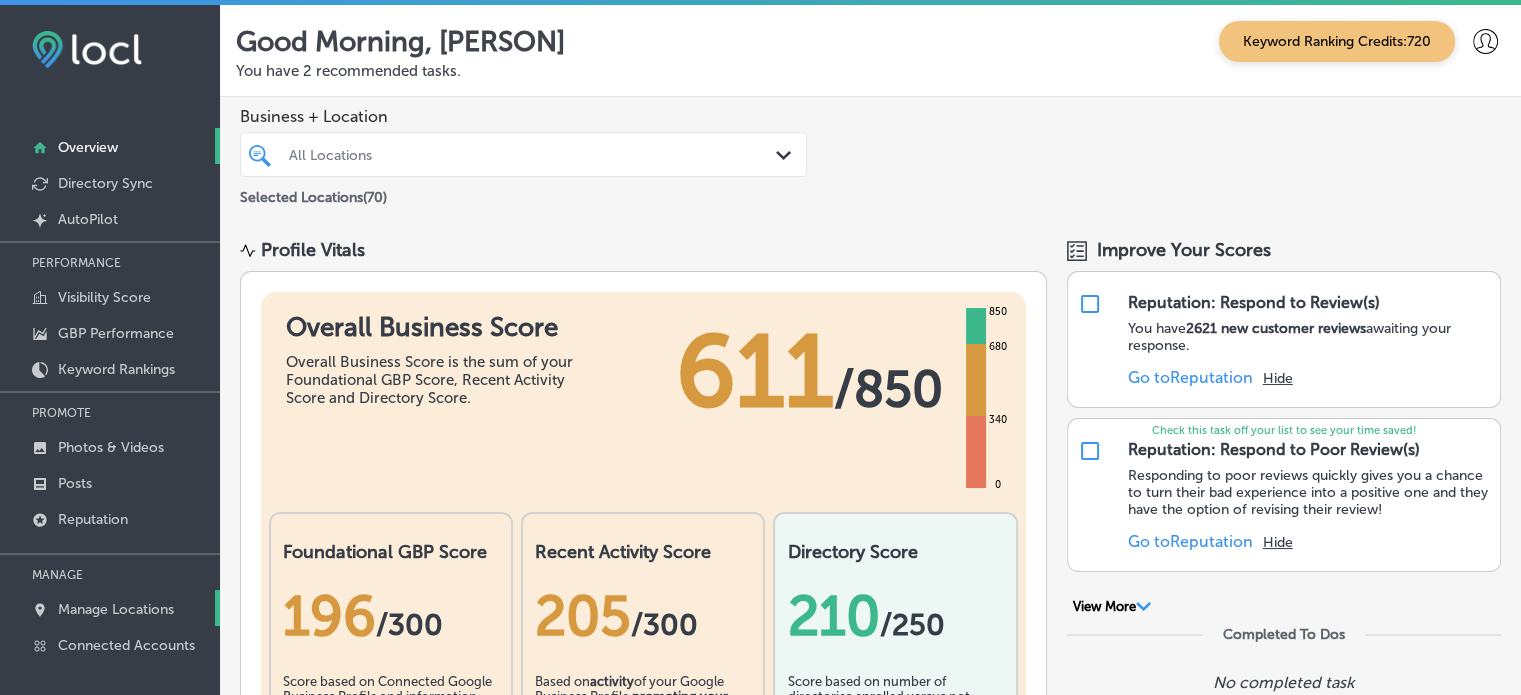 click on "Manage Locations" at bounding box center [116, 609] 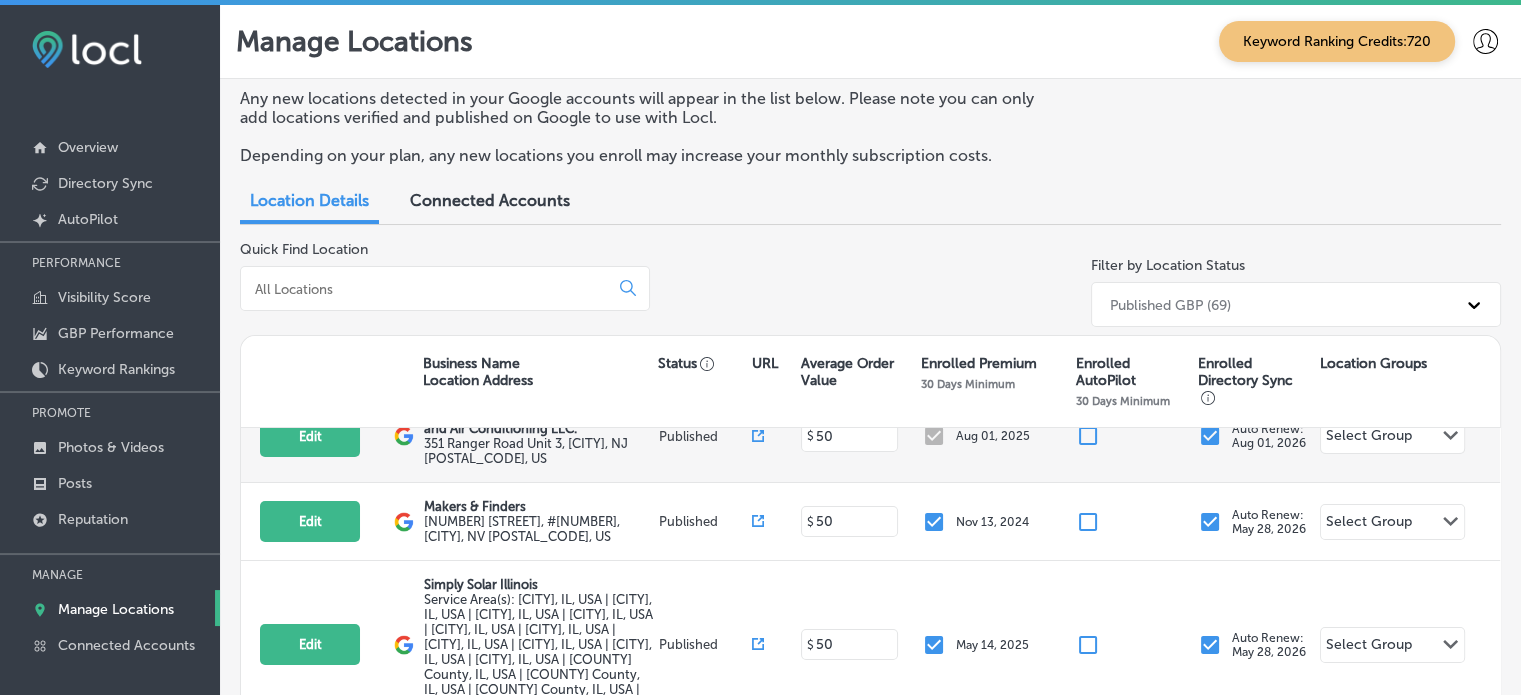 scroll, scrollTop: 92, scrollLeft: 0, axis: vertical 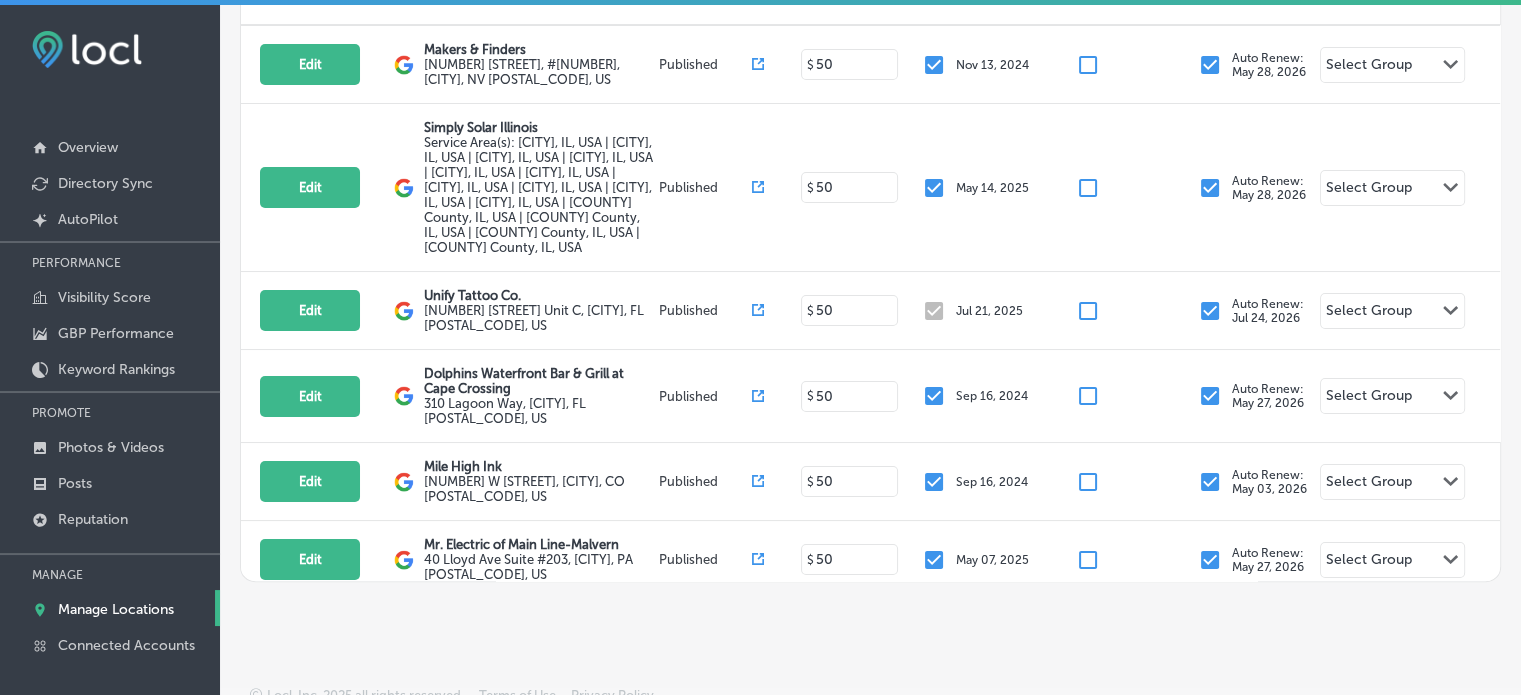 click on "Manage Locations" at bounding box center [116, 609] 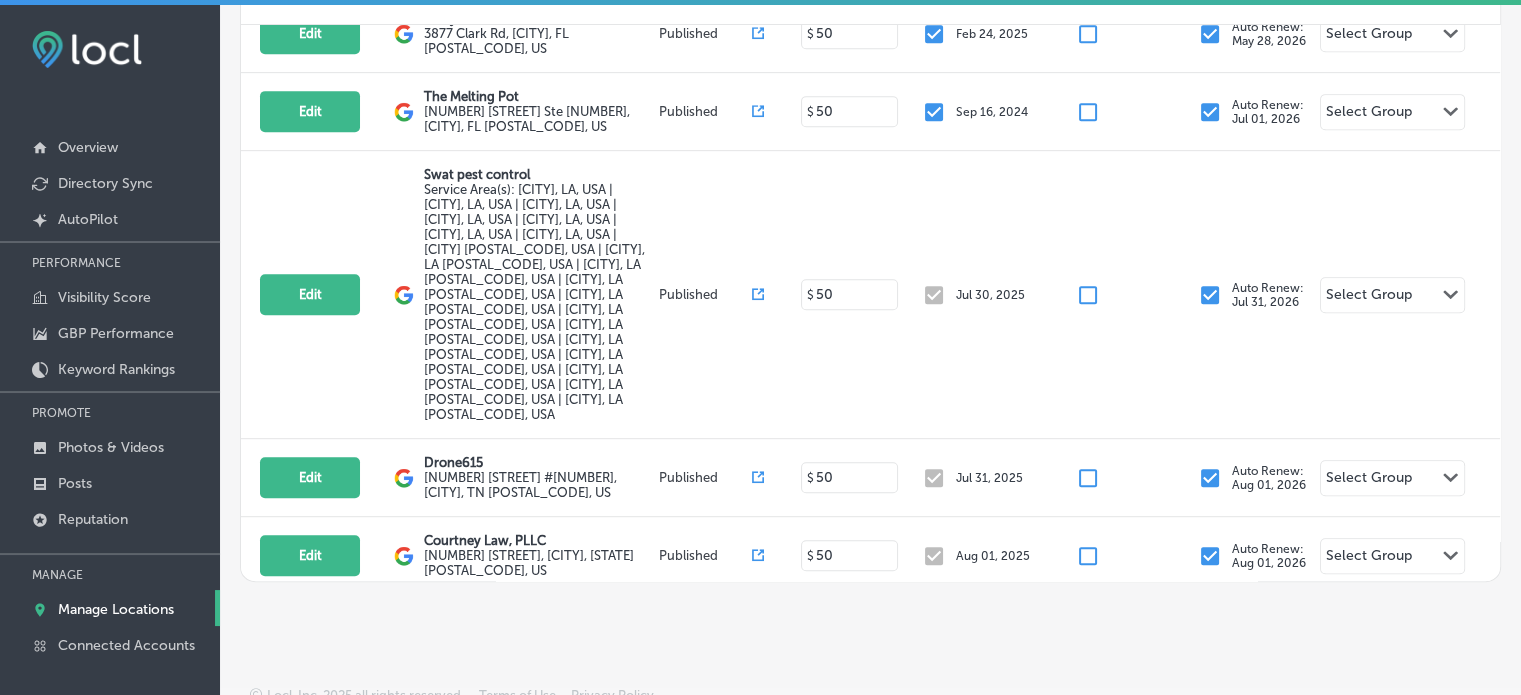 scroll, scrollTop: 959, scrollLeft: 0, axis: vertical 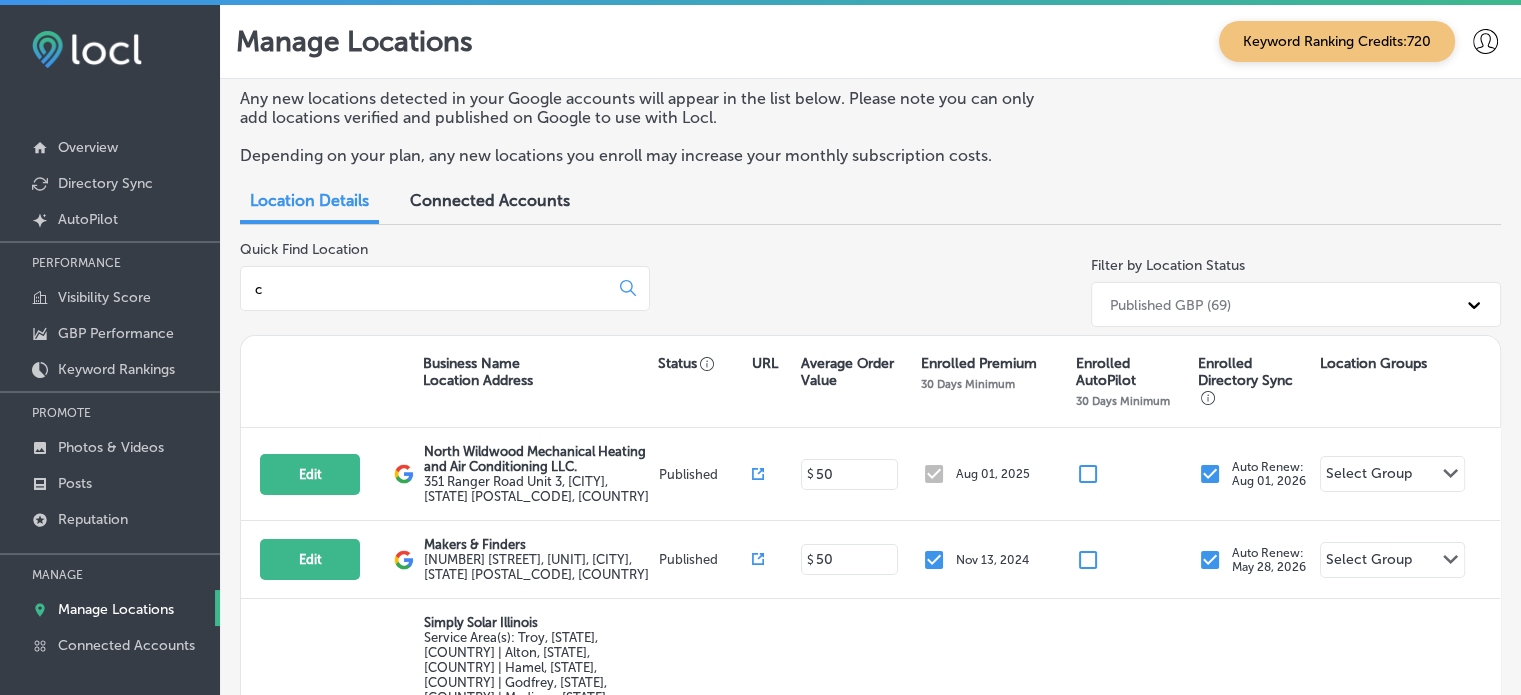 click on "c" at bounding box center [428, 289] 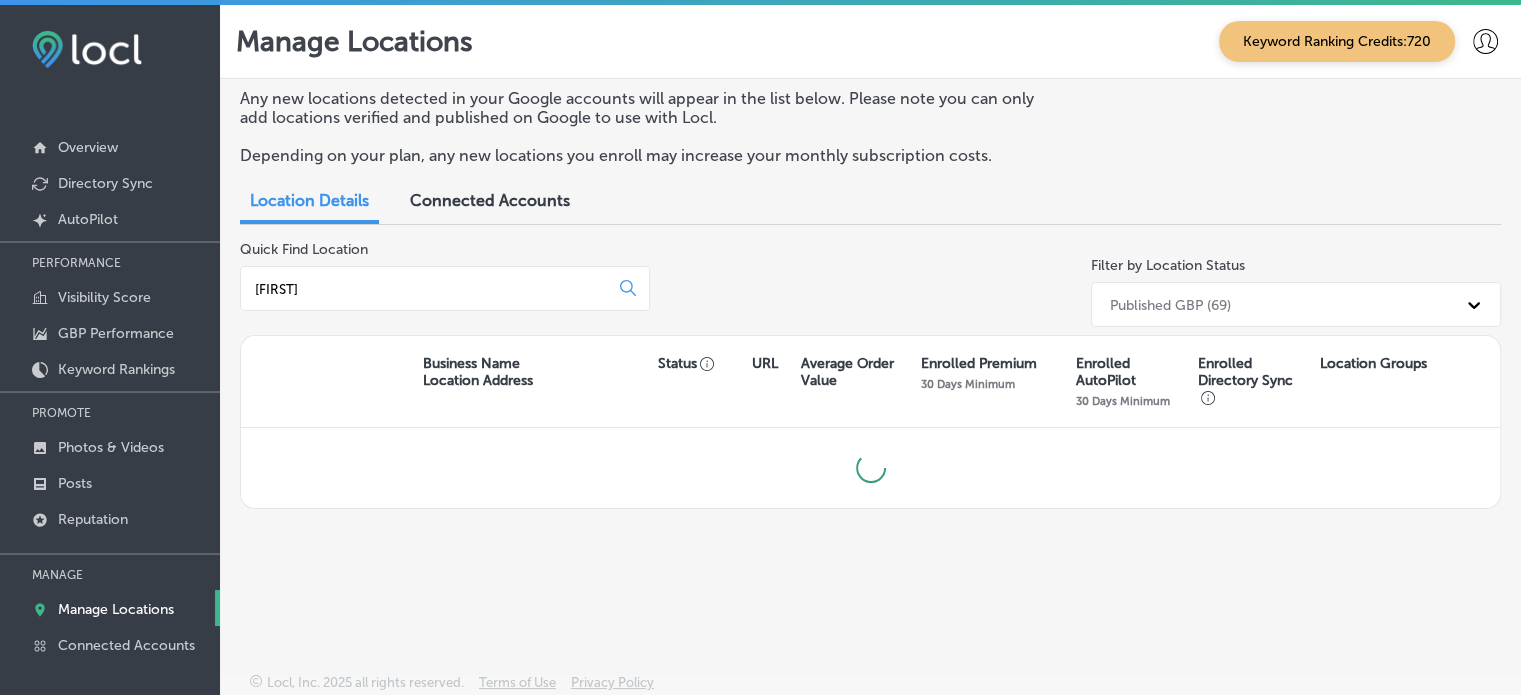 type on "christian" 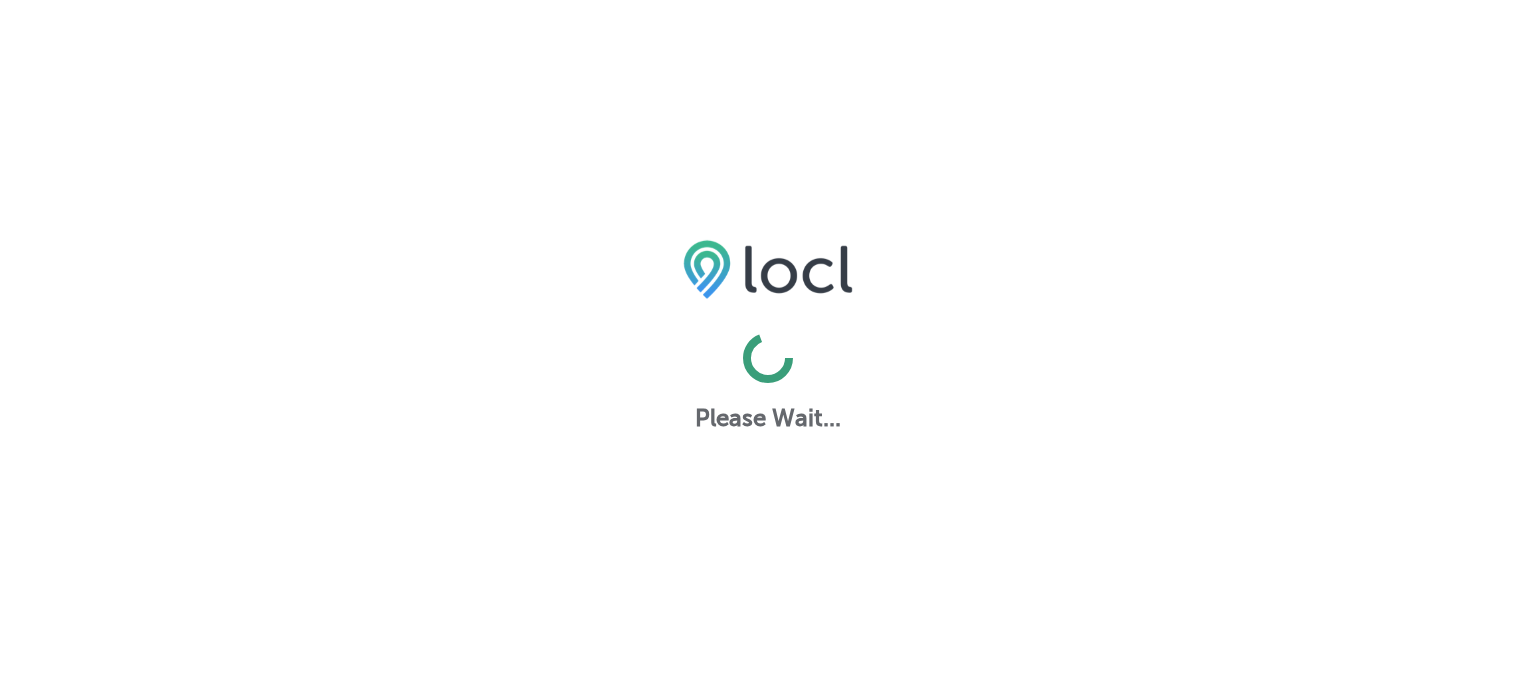 scroll, scrollTop: 0, scrollLeft: 0, axis: both 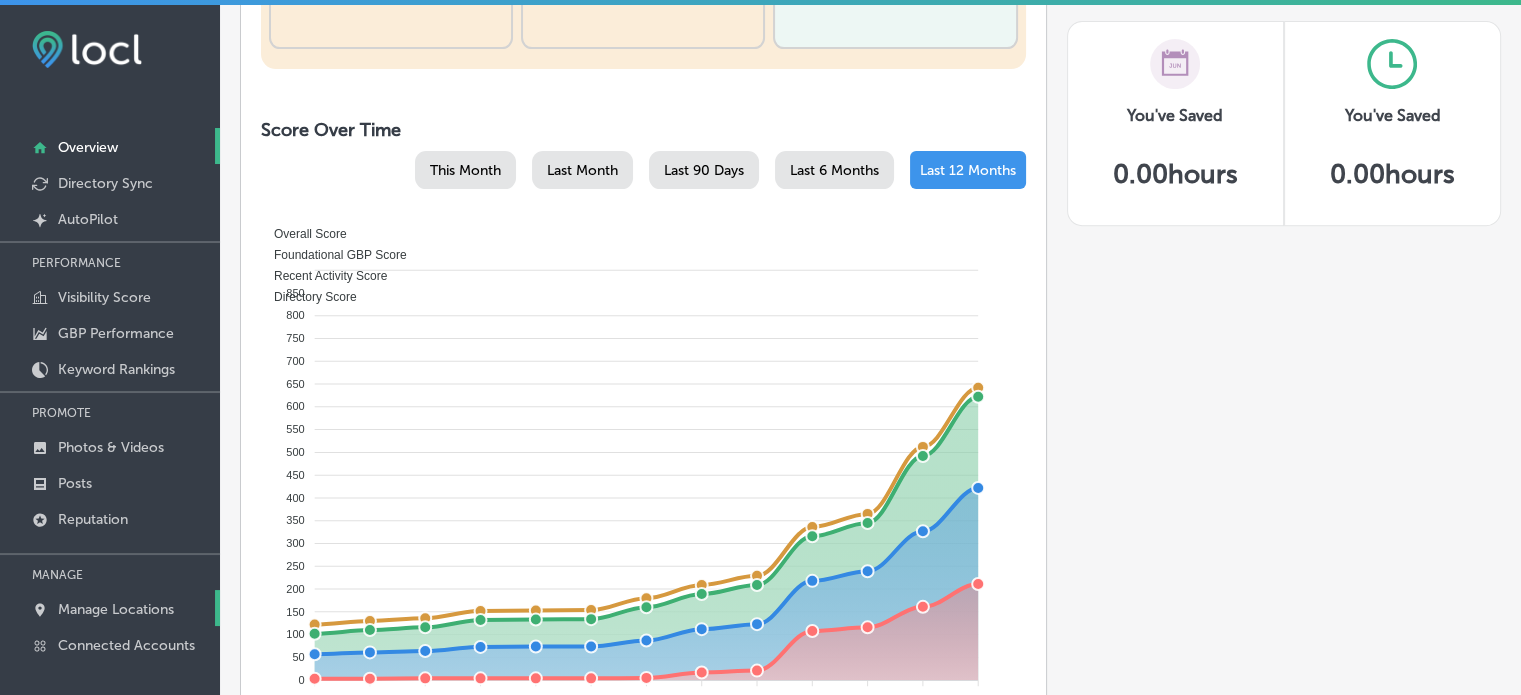 click on "Manage Locations" at bounding box center [116, 609] 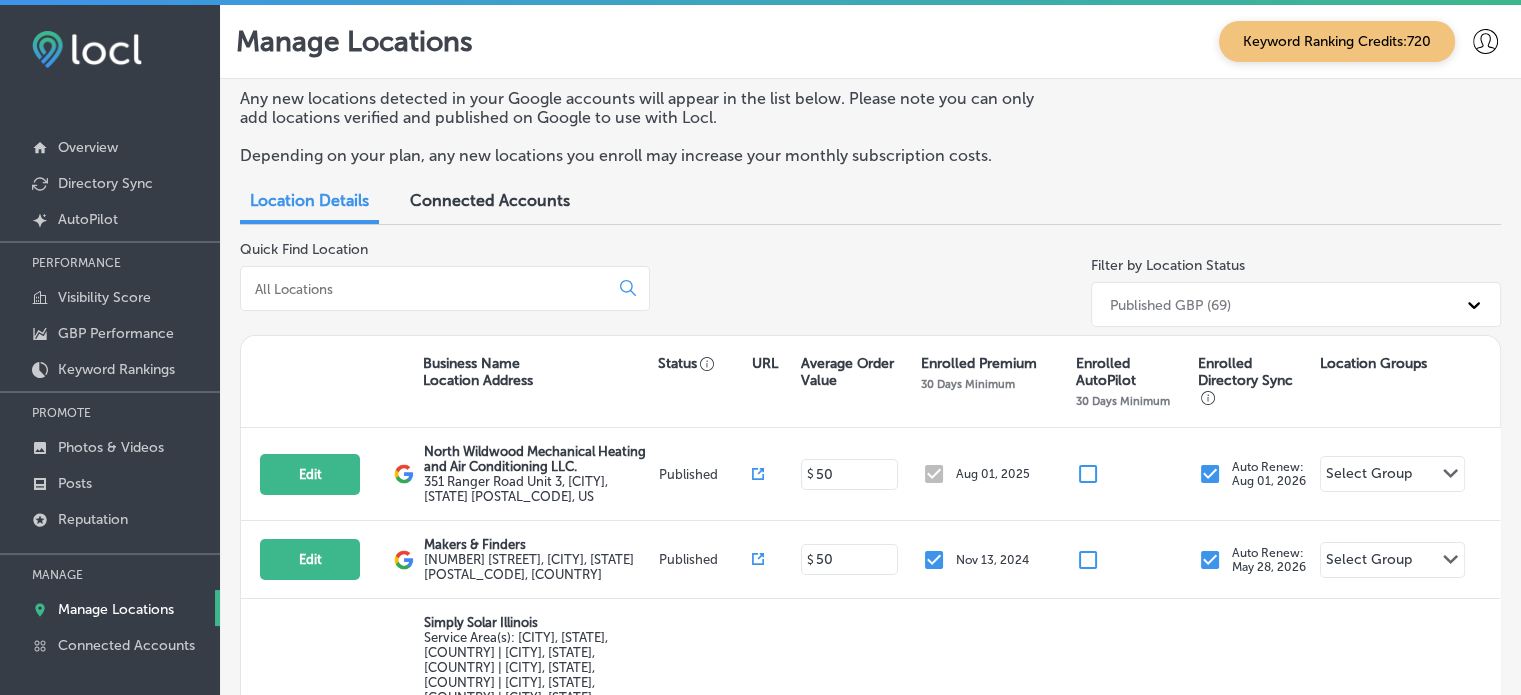 click at bounding box center [428, 289] 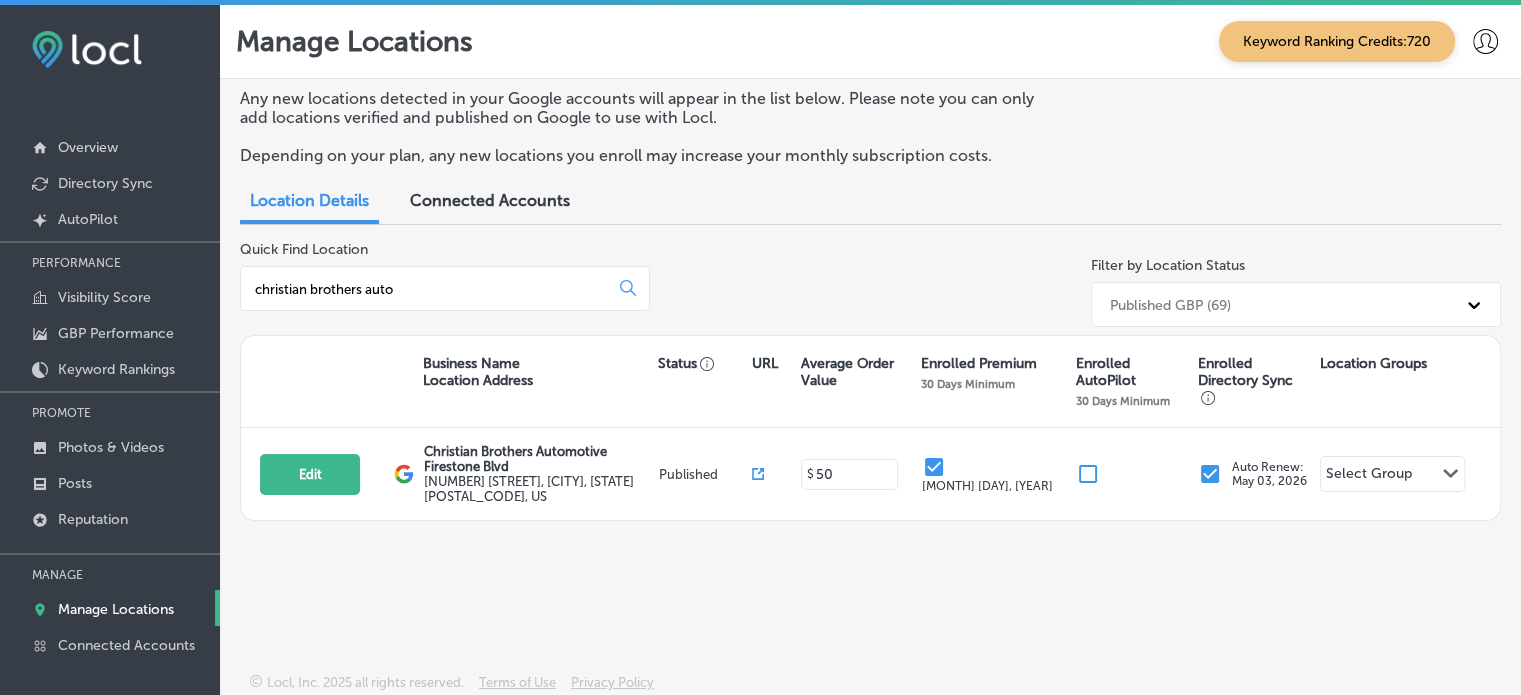 scroll, scrollTop: 403, scrollLeft: 0, axis: vertical 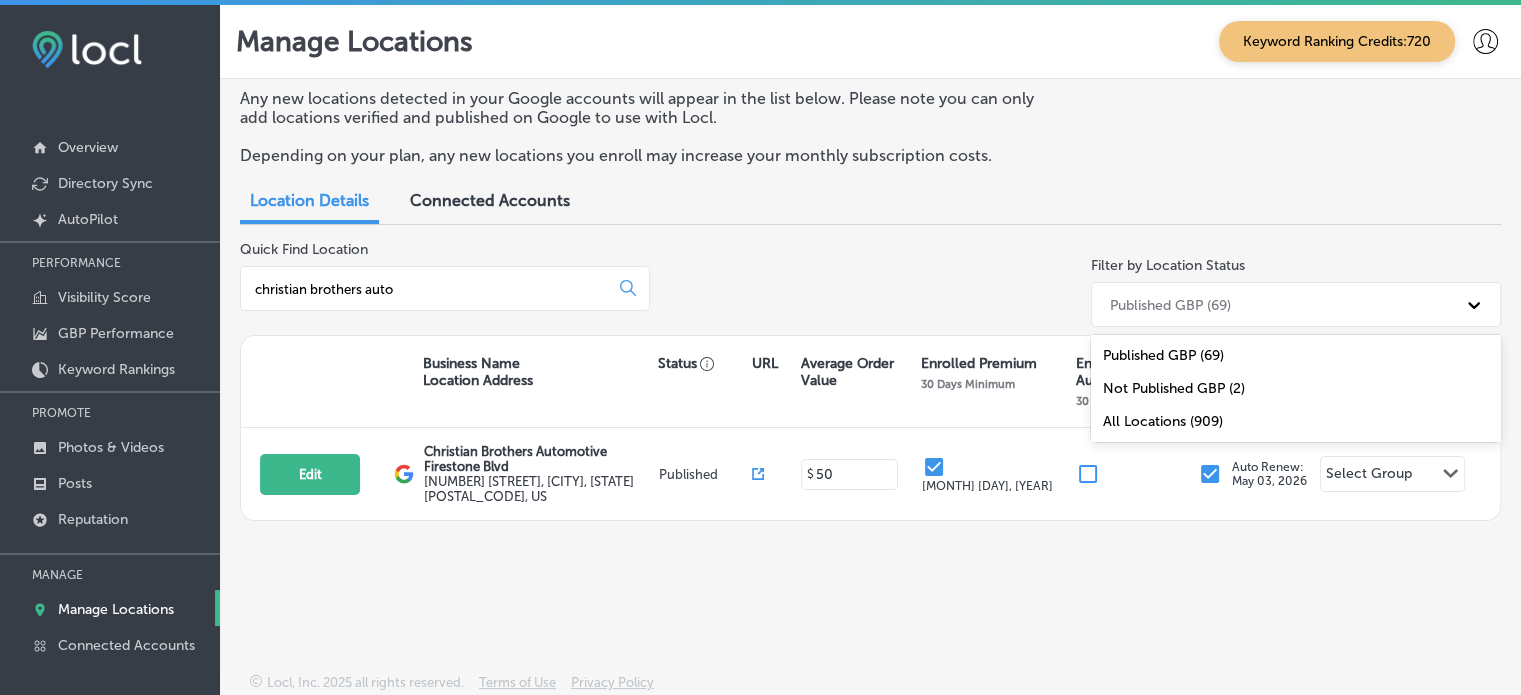 click on "Published GBP (69)" at bounding box center (1170, 304) 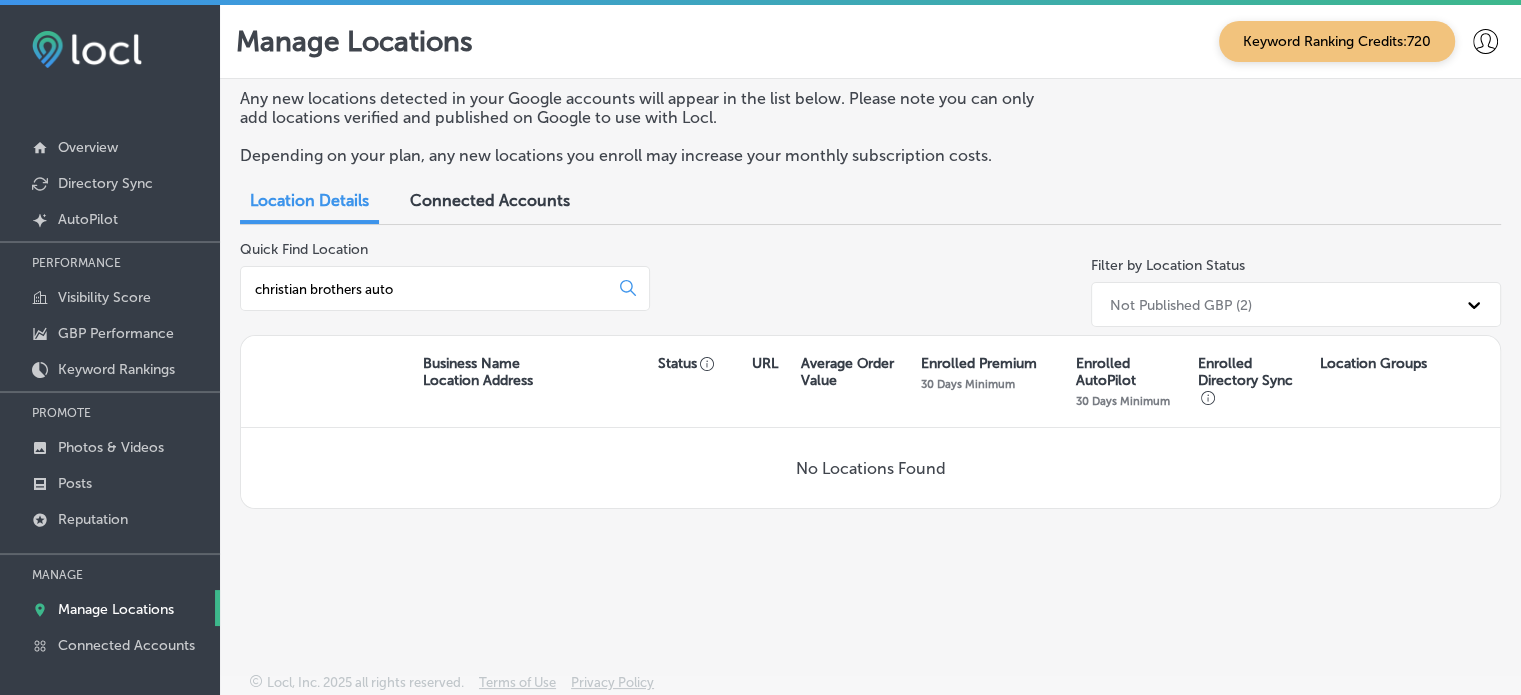 scroll, scrollTop: 4, scrollLeft: 0, axis: vertical 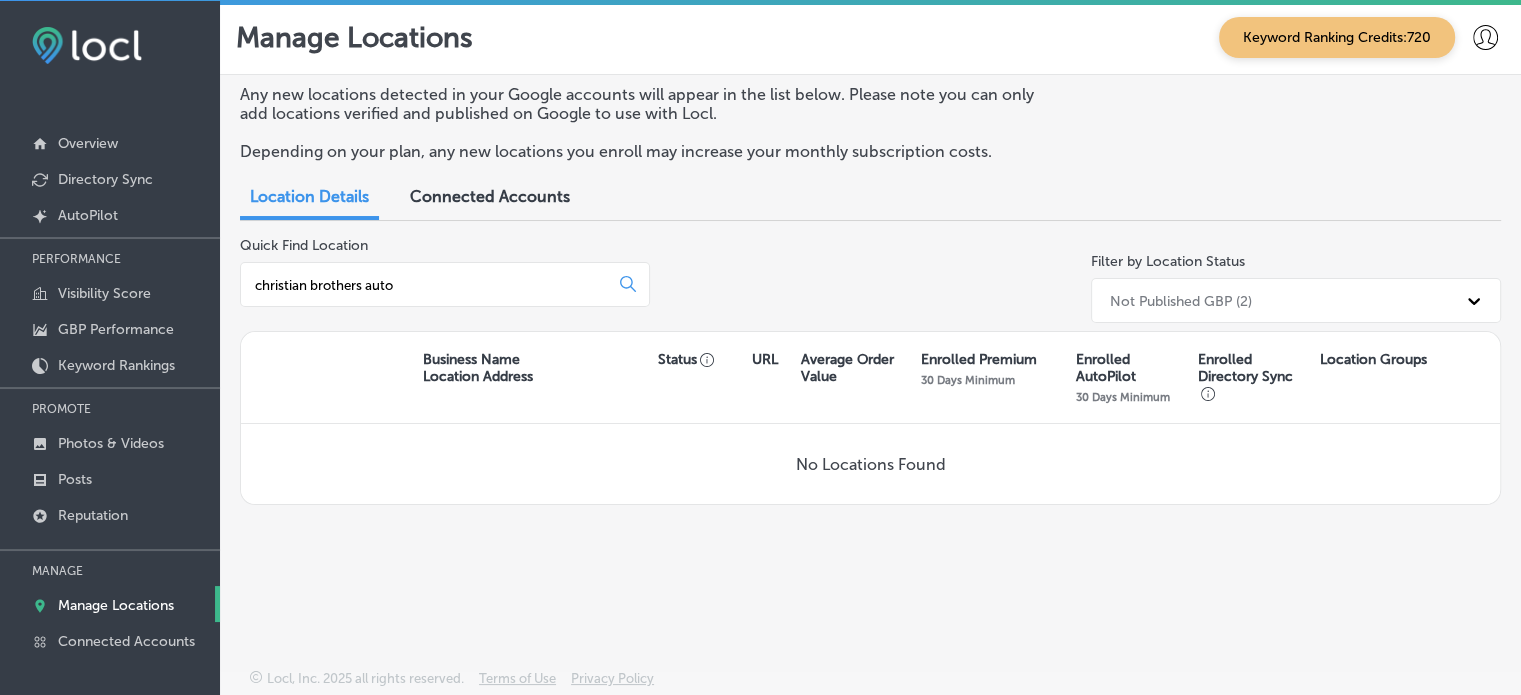 click on "Not Published GBP (2)" at bounding box center [1181, 300] 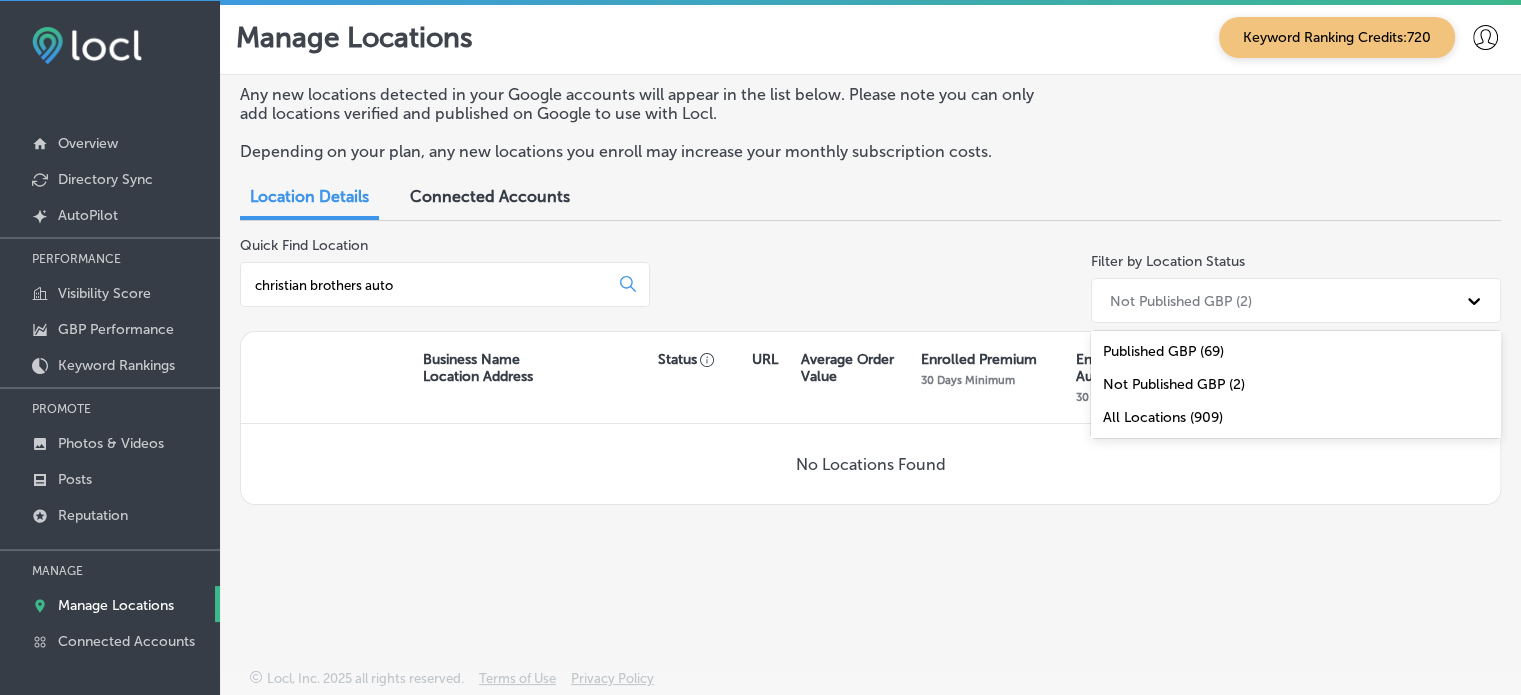 click on "Published GBP (69)" at bounding box center (1296, 351) 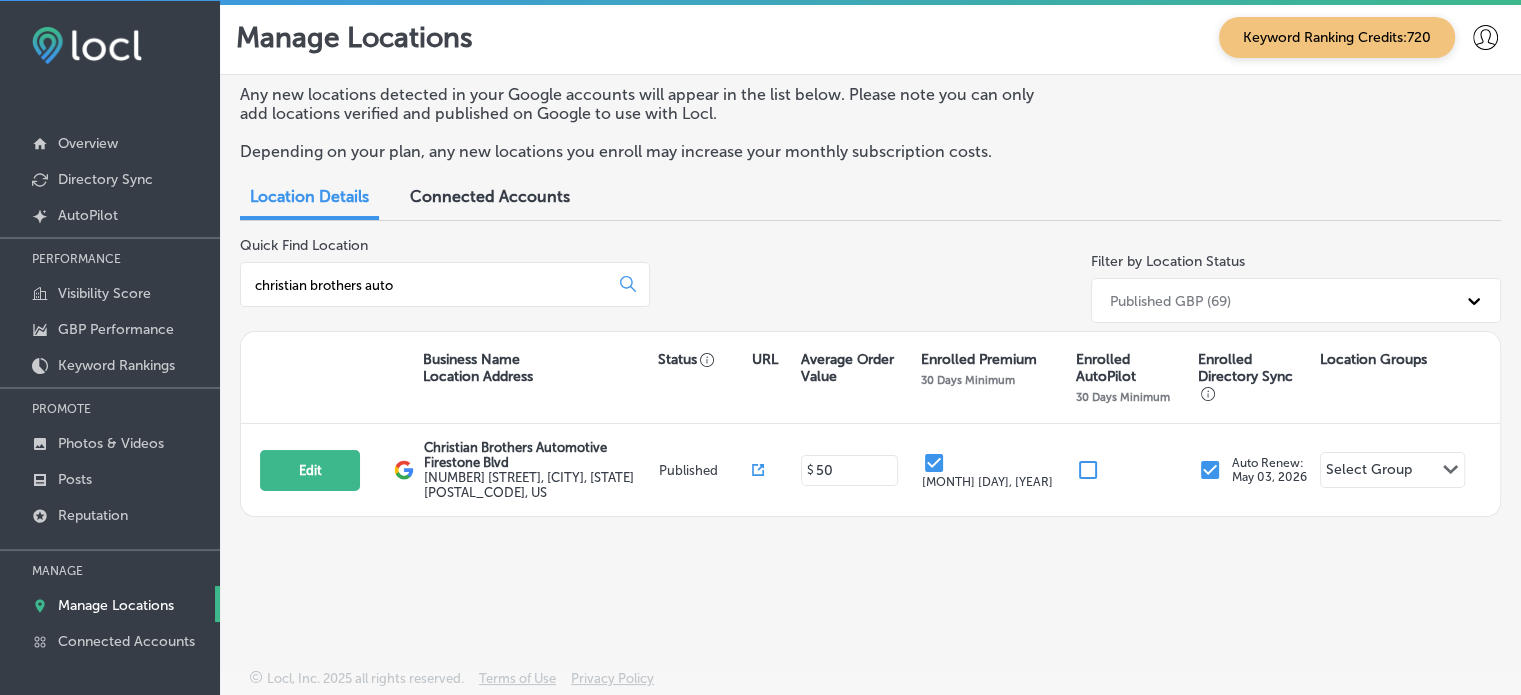 scroll, scrollTop: 480, scrollLeft: 0, axis: vertical 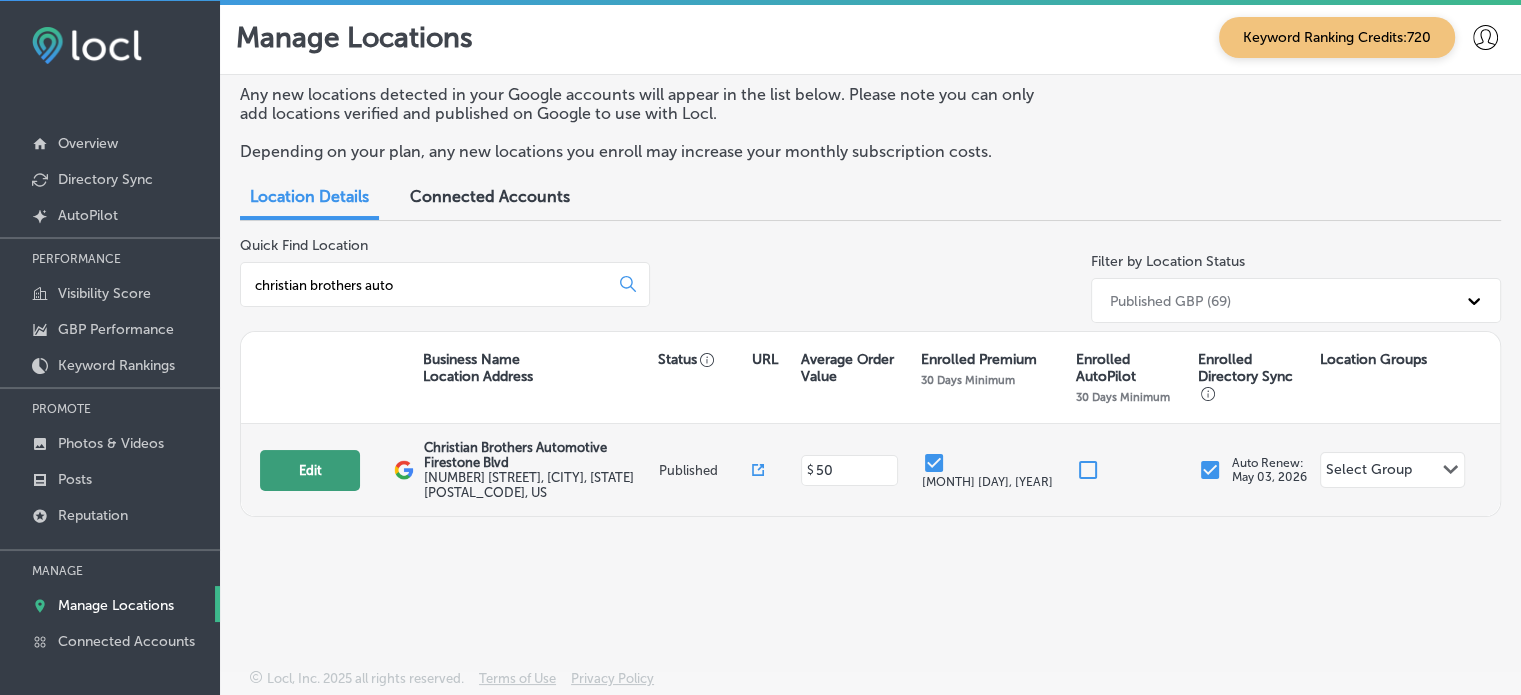 click on "Edit" at bounding box center [310, 470] 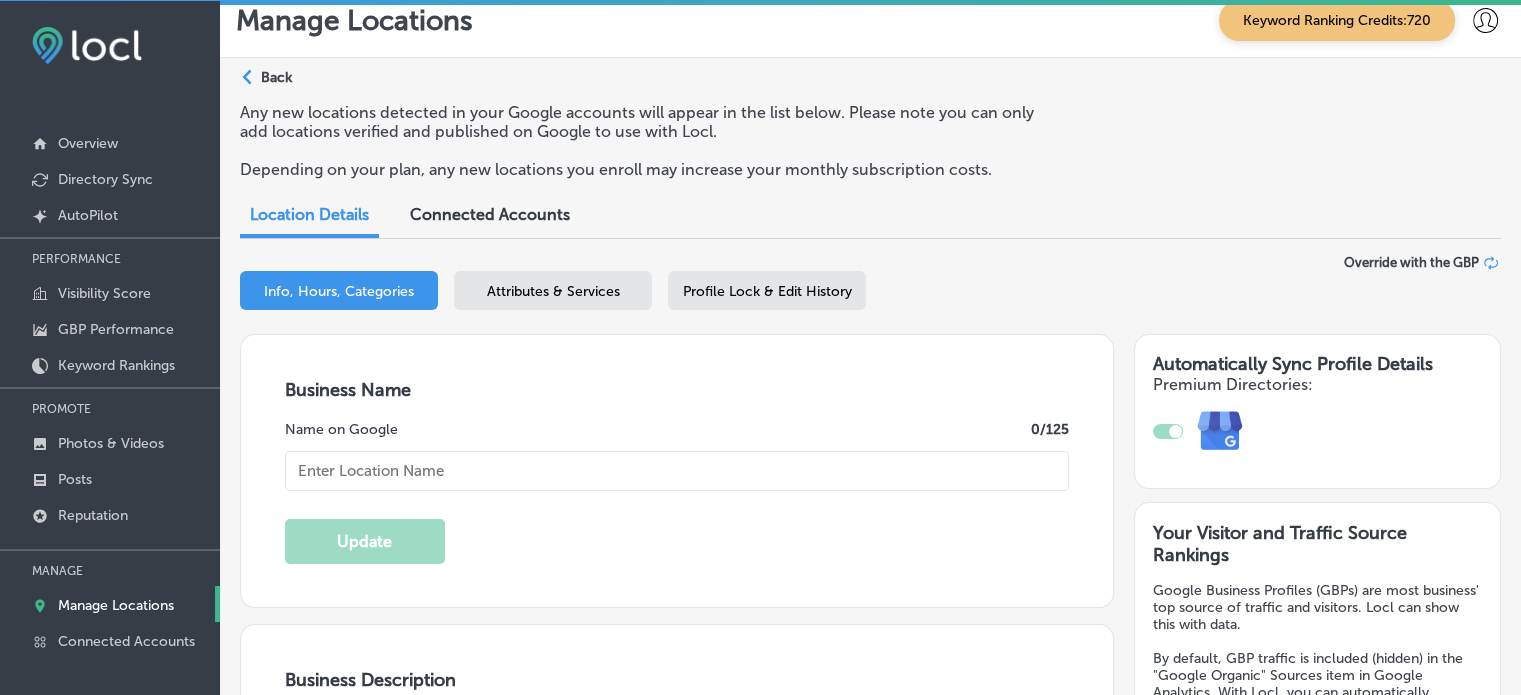 scroll, scrollTop: 0, scrollLeft: 0, axis: both 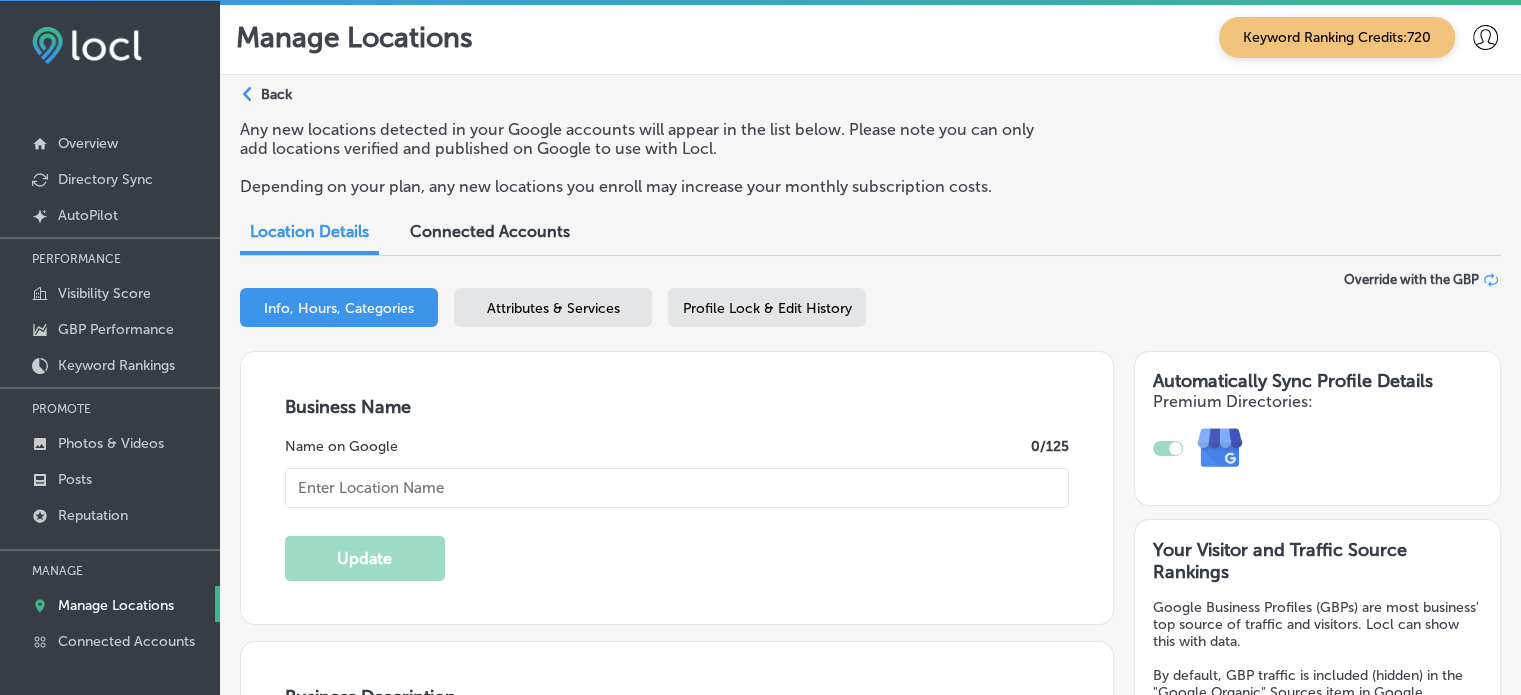 checkbox on "true" 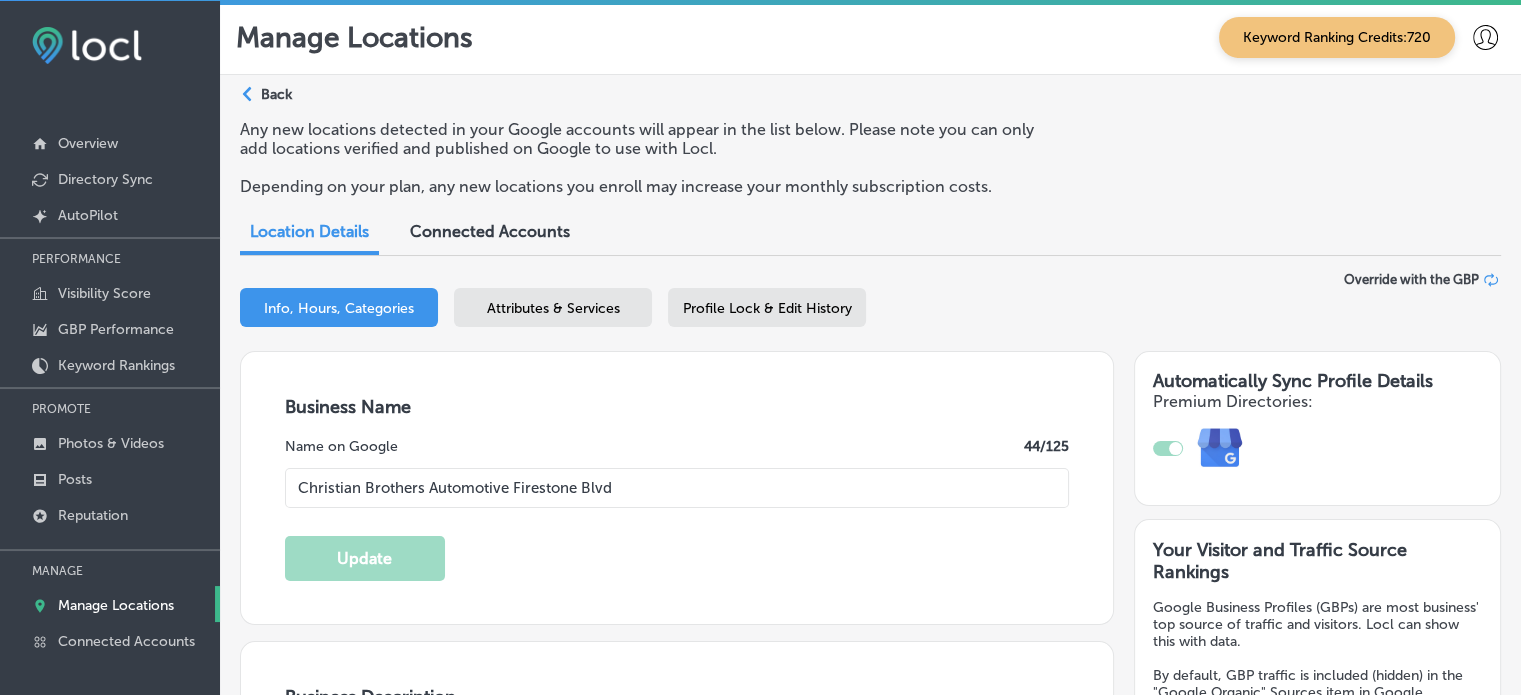 type on "[NUMBER] [STREET]" 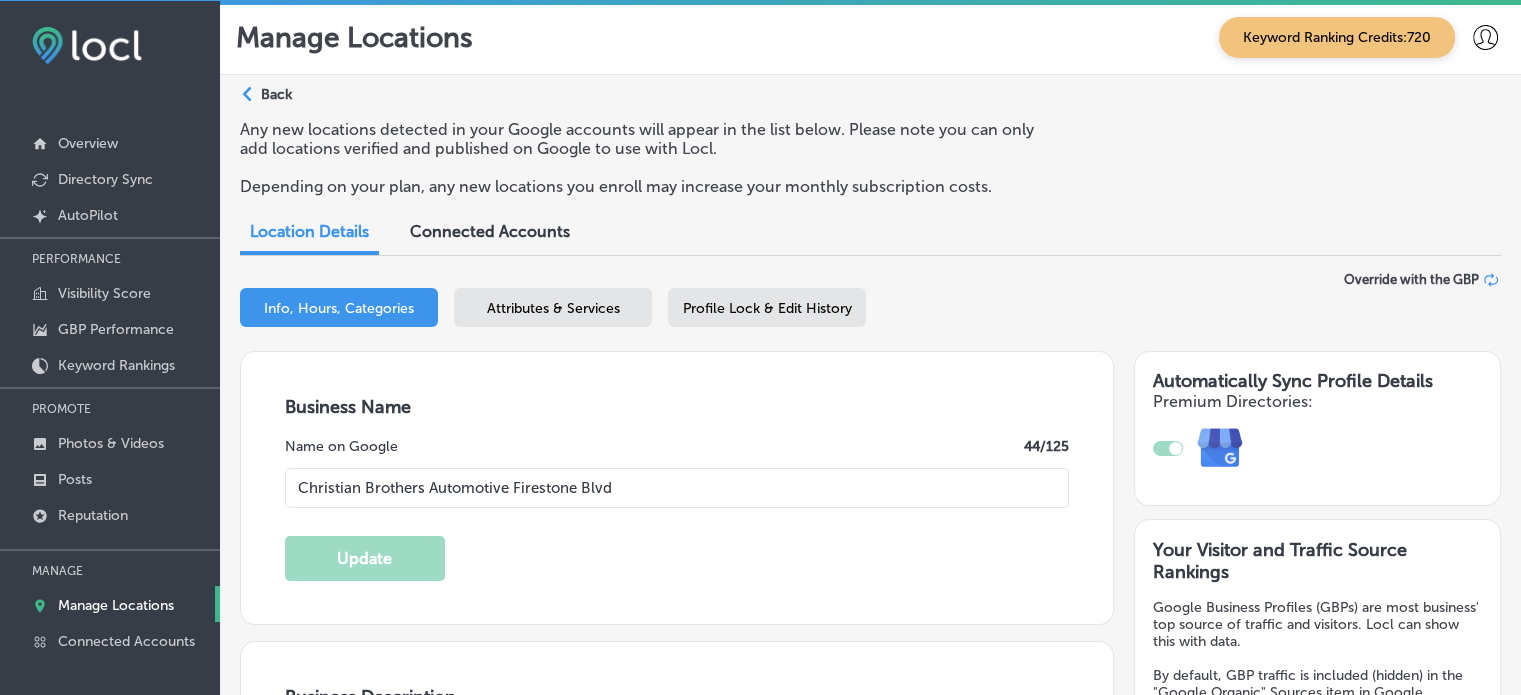 type on "+1 [PHONE]" 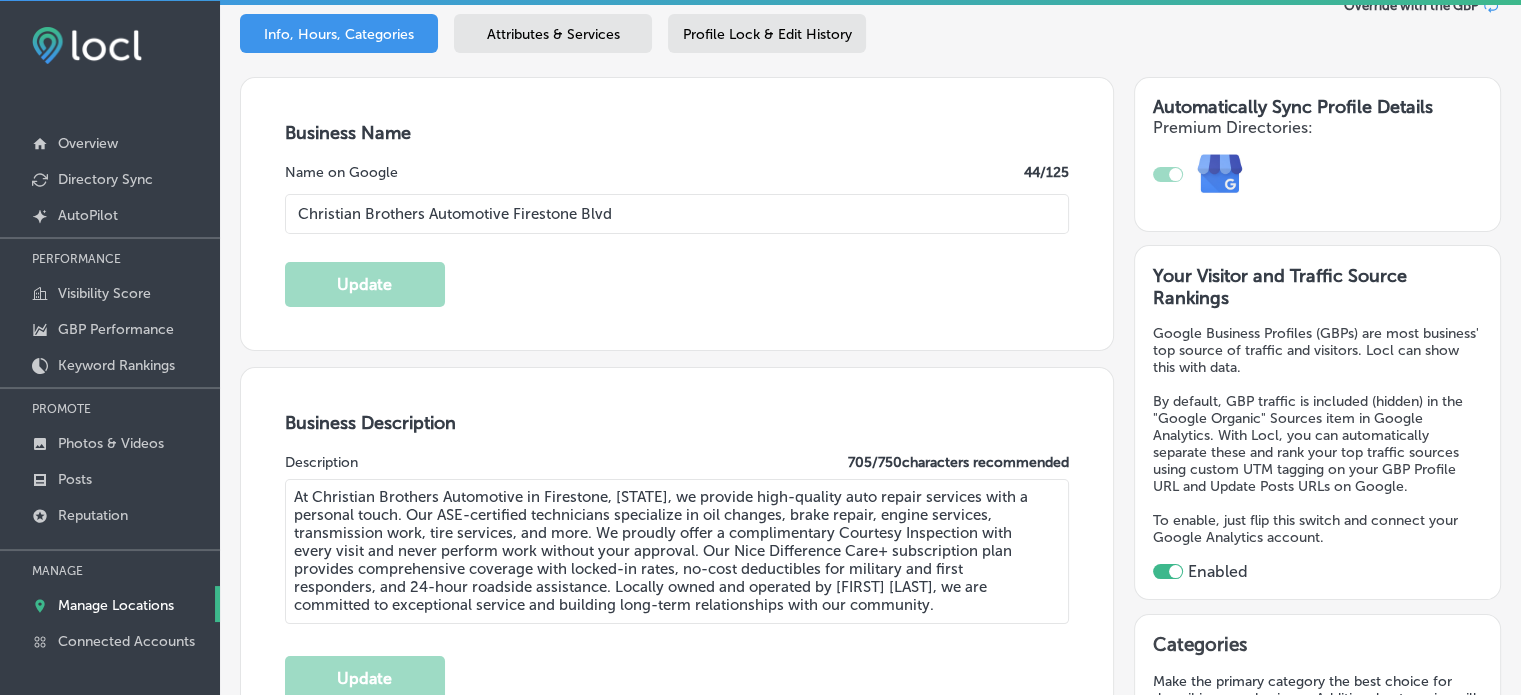 scroll, scrollTop: 212, scrollLeft: 0, axis: vertical 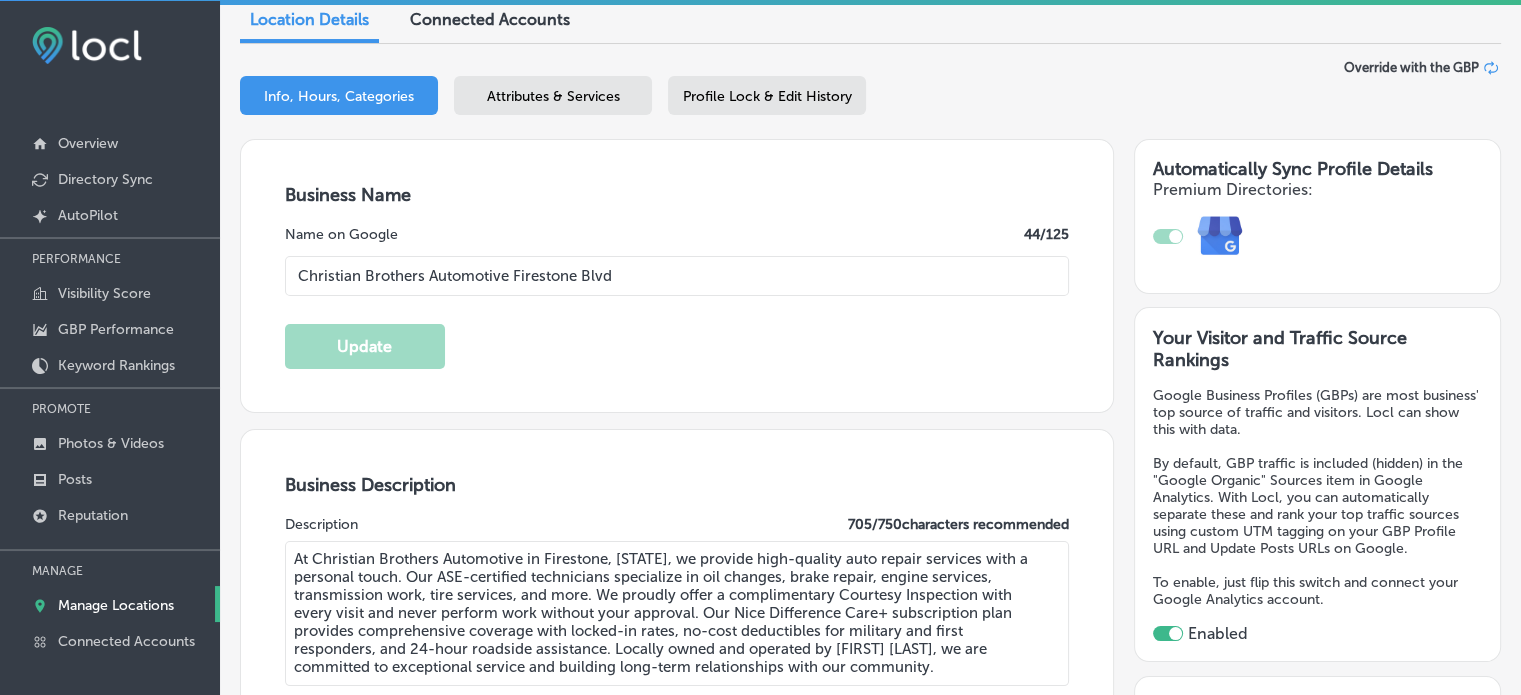 click on "Attributes & Services" at bounding box center (553, 95) 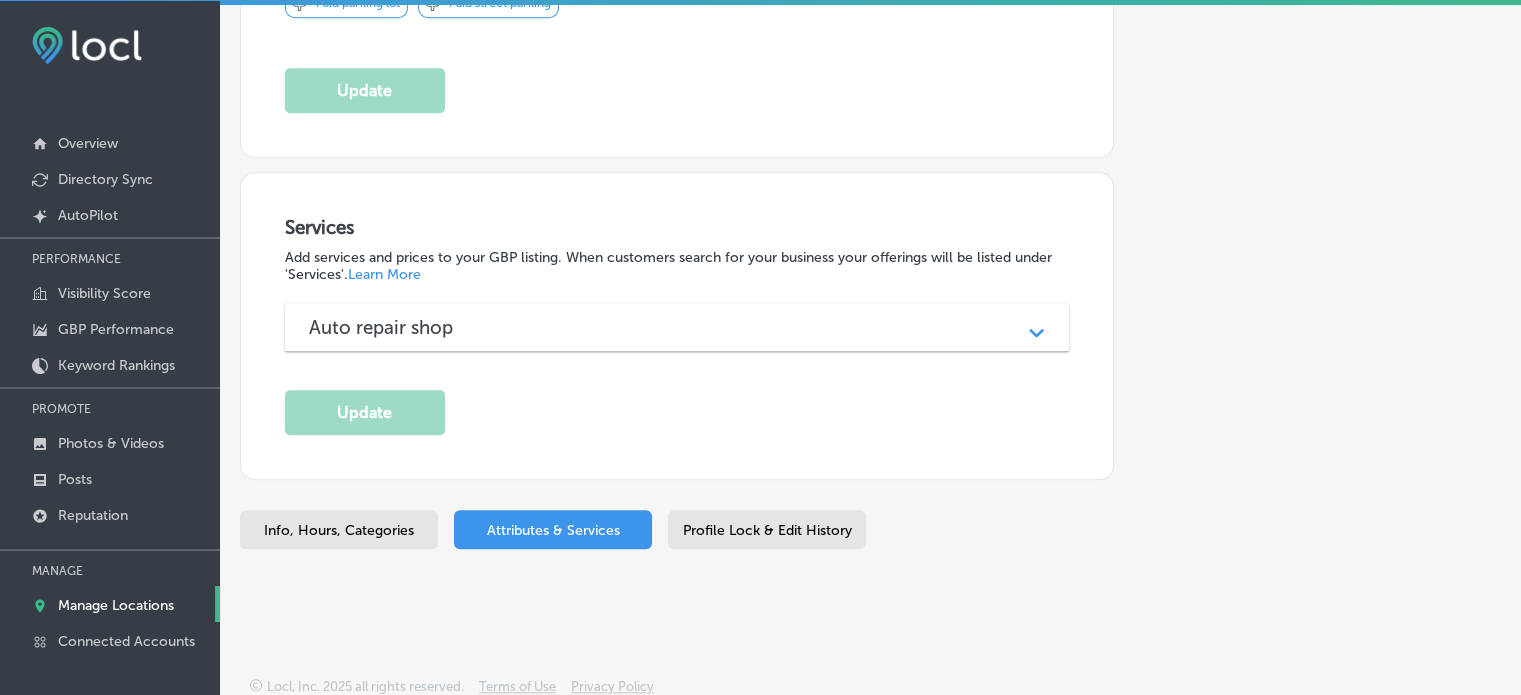 scroll, scrollTop: 1961, scrollLeft: 0, axis: vertical 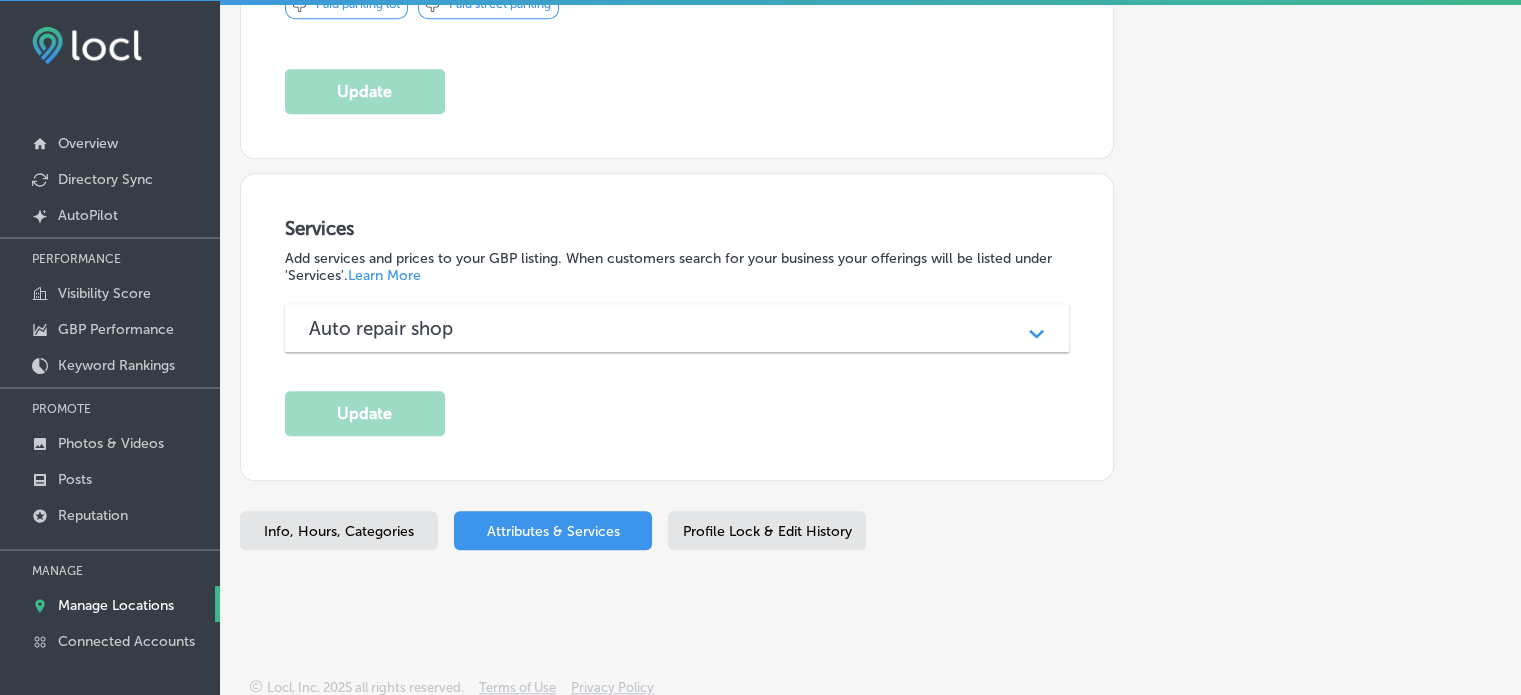 click on "Auto repair shop" at bounding box center (677, 328) 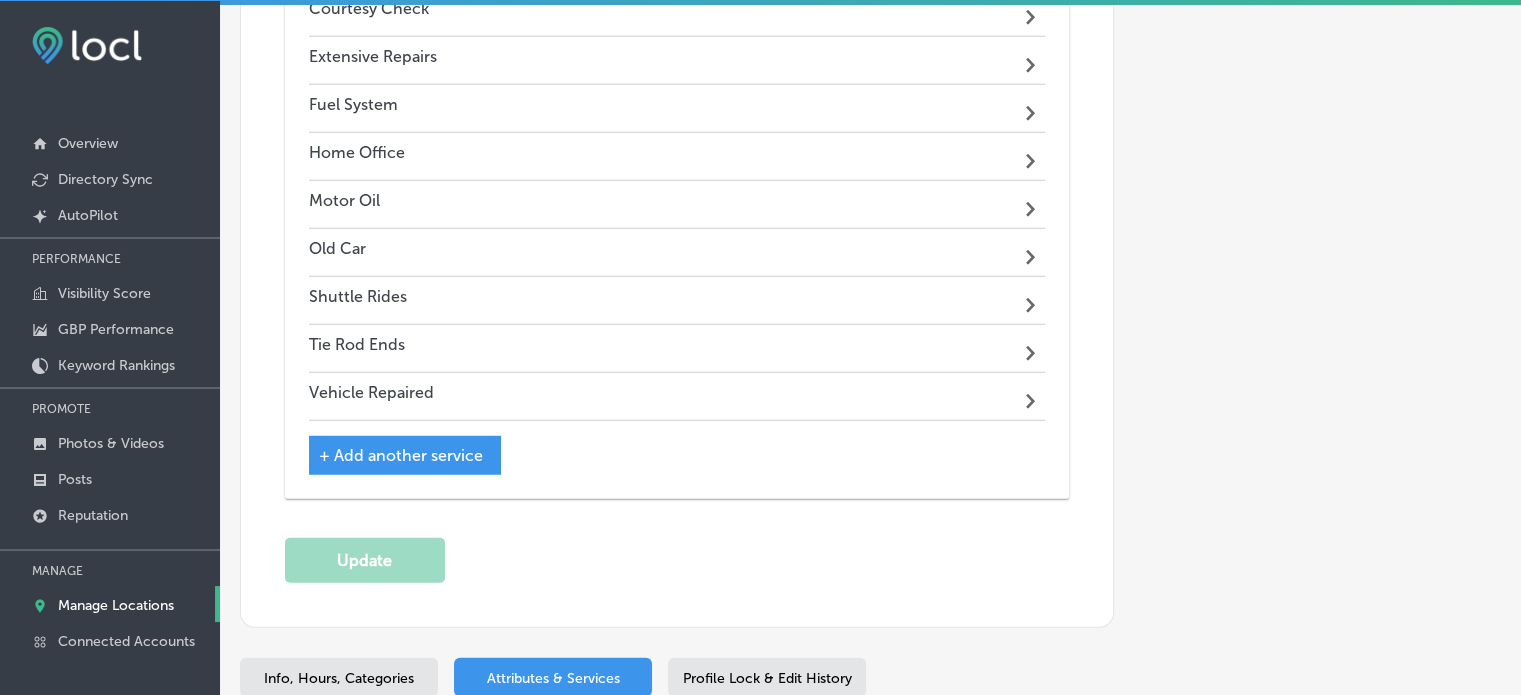 scroll, scrollTop: 5289, scrollLeft: 0, axis: vertical 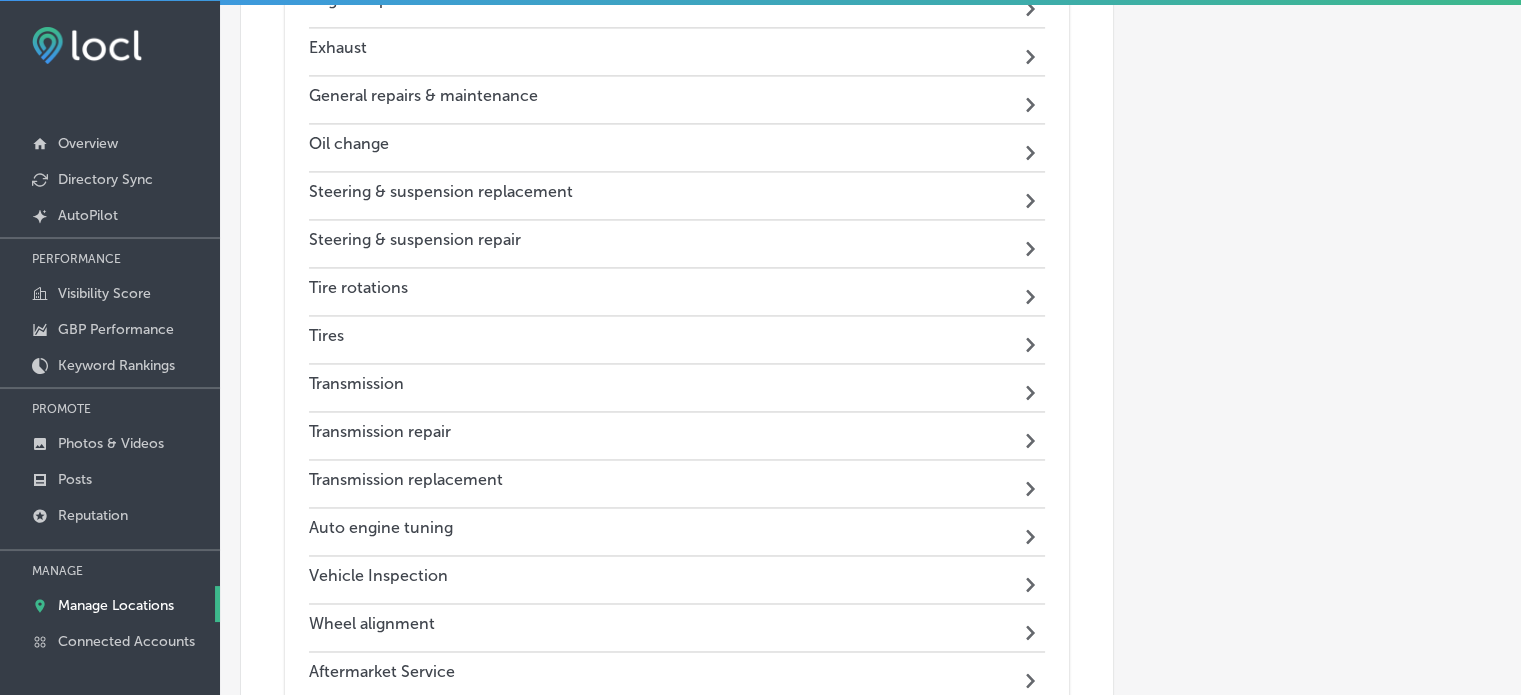 click on "Manage Locations" at bounding box center [116, 605] 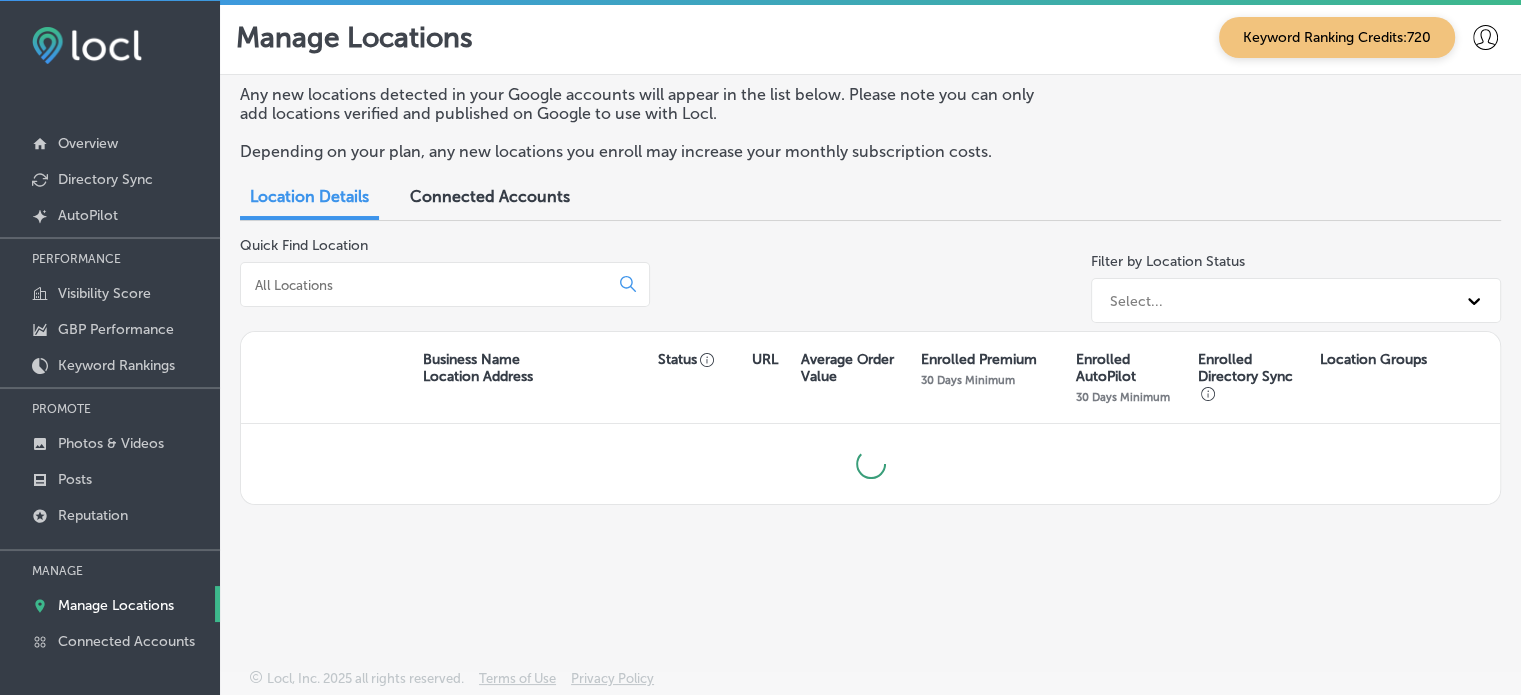 scroll, scrollTop: 0, scrollLeft: 0, axis: both 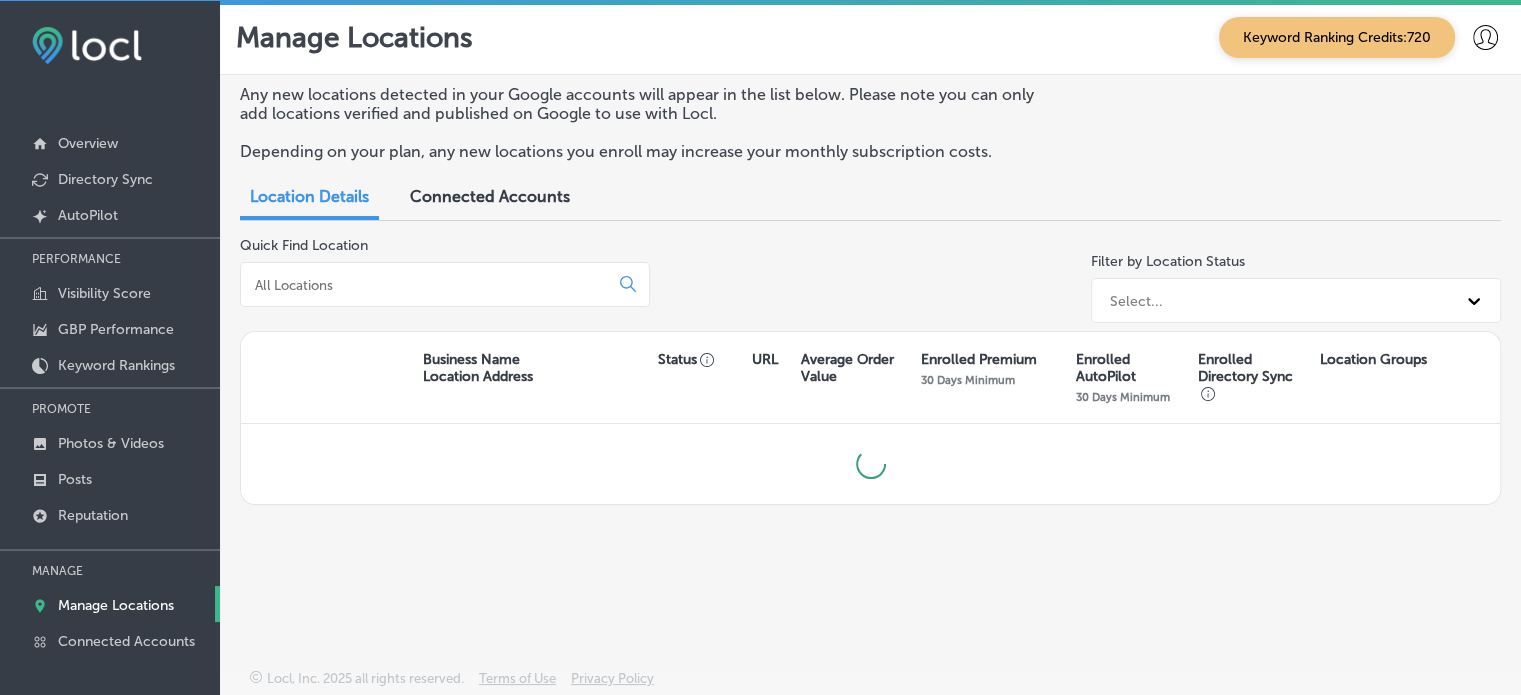 click at bounding box center [428, 285] 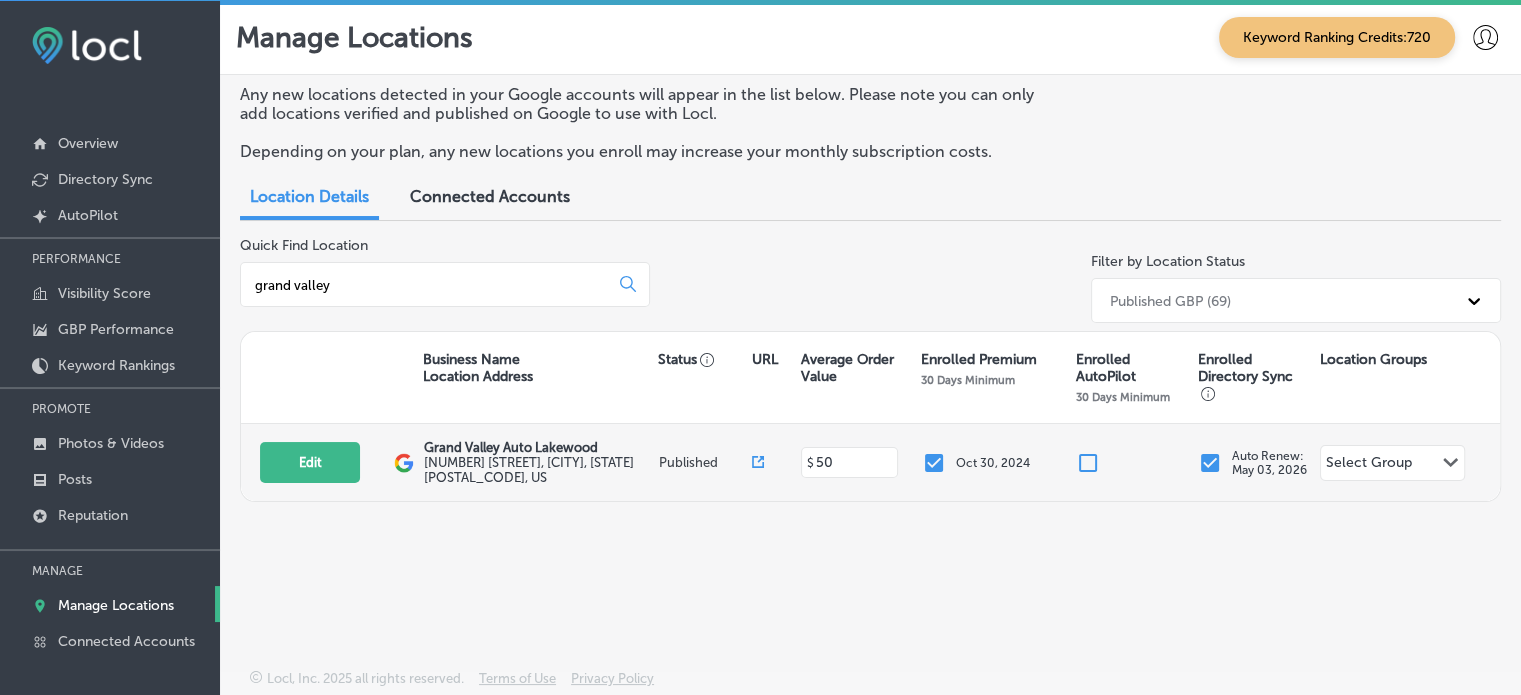 scroll, scrollTop: 376, scrollLeft: 0, axis: vertical 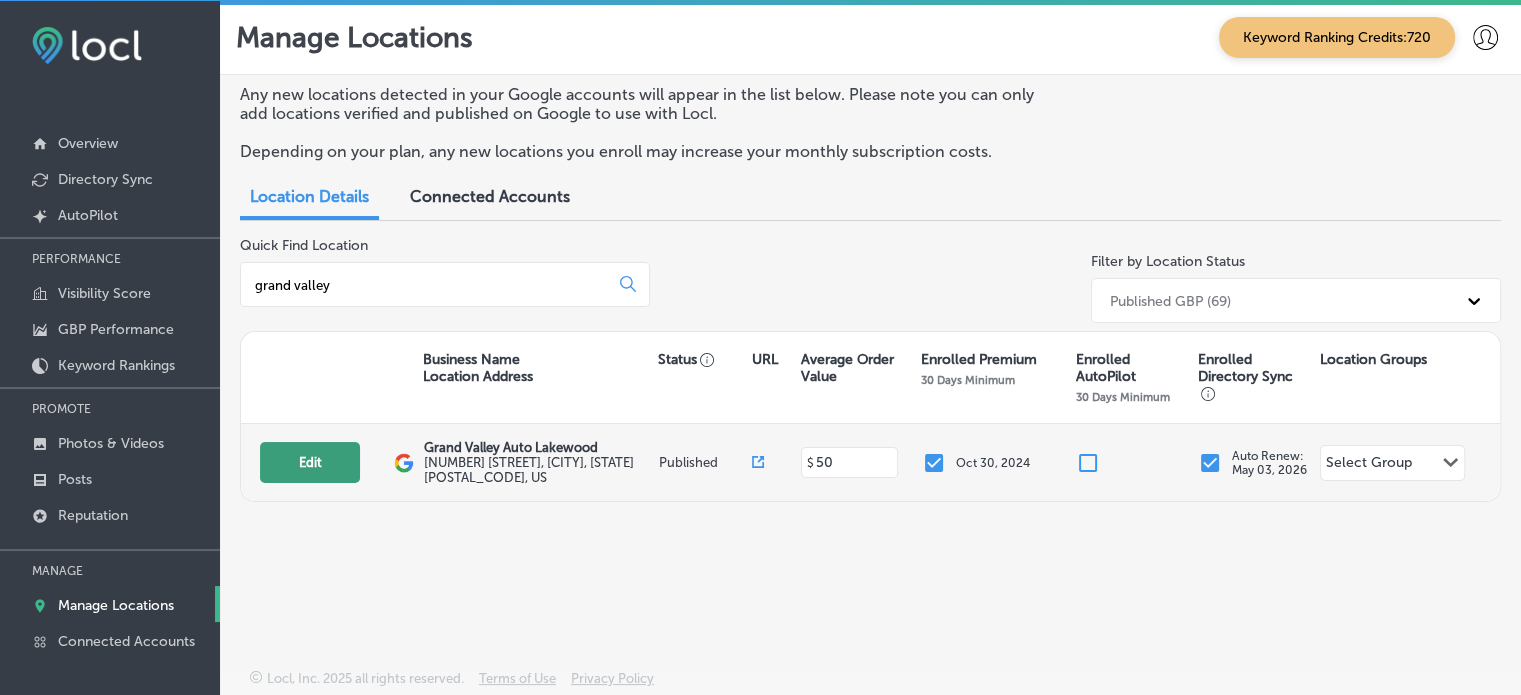 type on "grand valley" 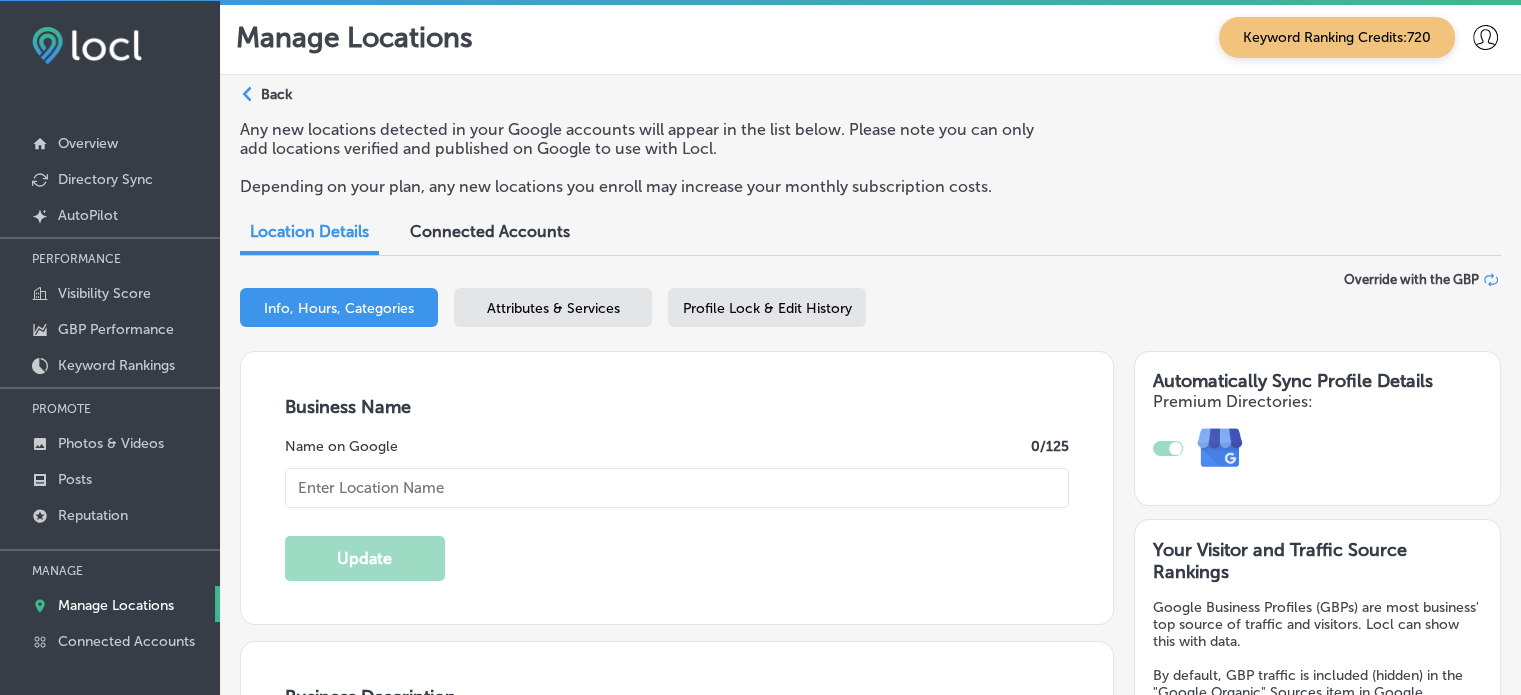 checkbox on "true" 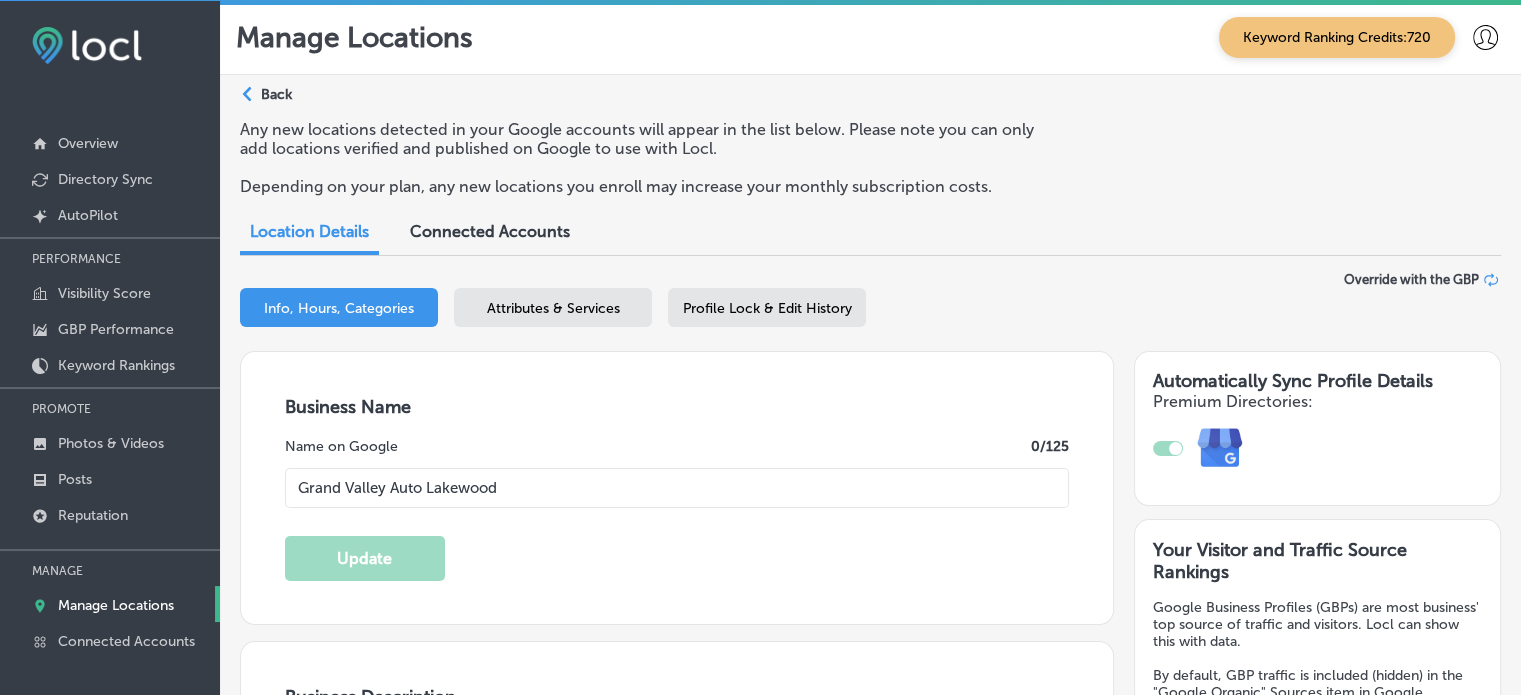 click on "Attributes & Services" at bounding box center [553, 308] 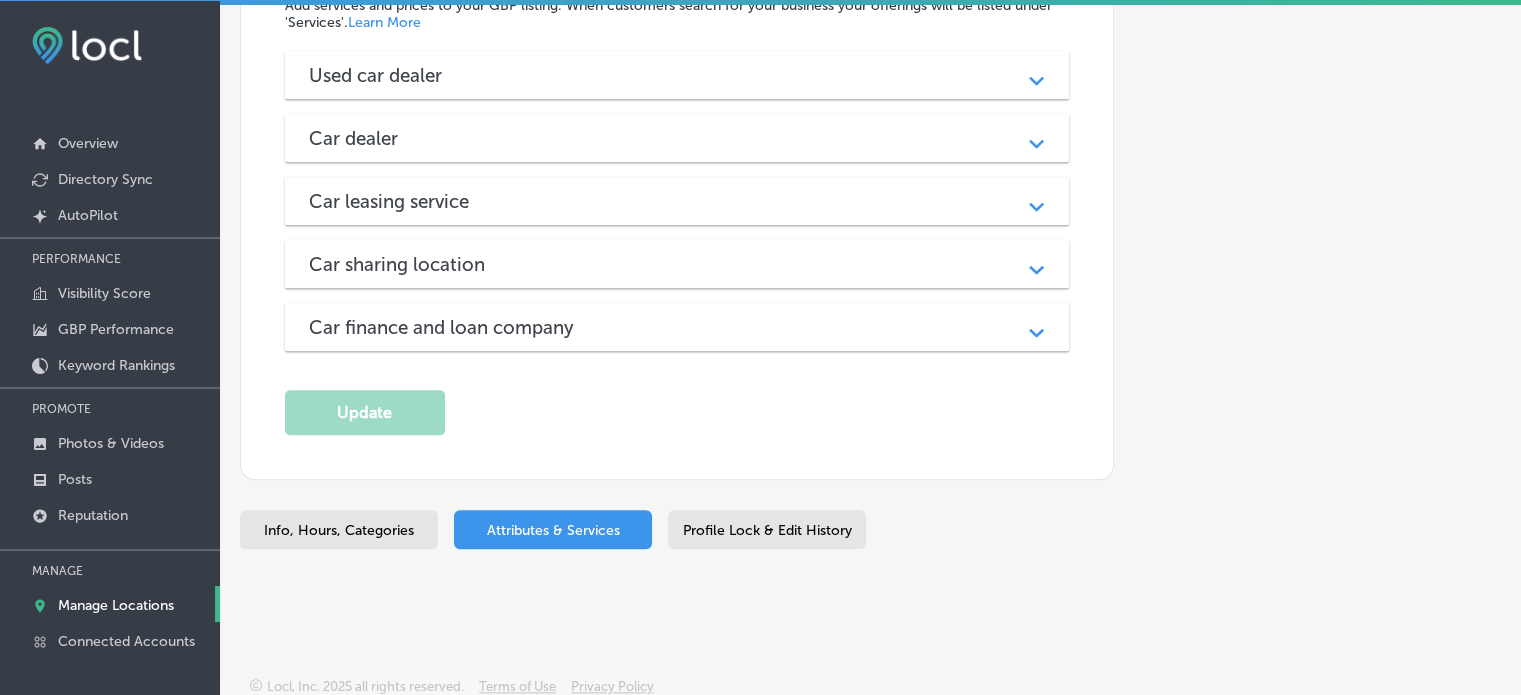 scroll, scrollTop: 1997, scrollLeft: 0, axis: vertical 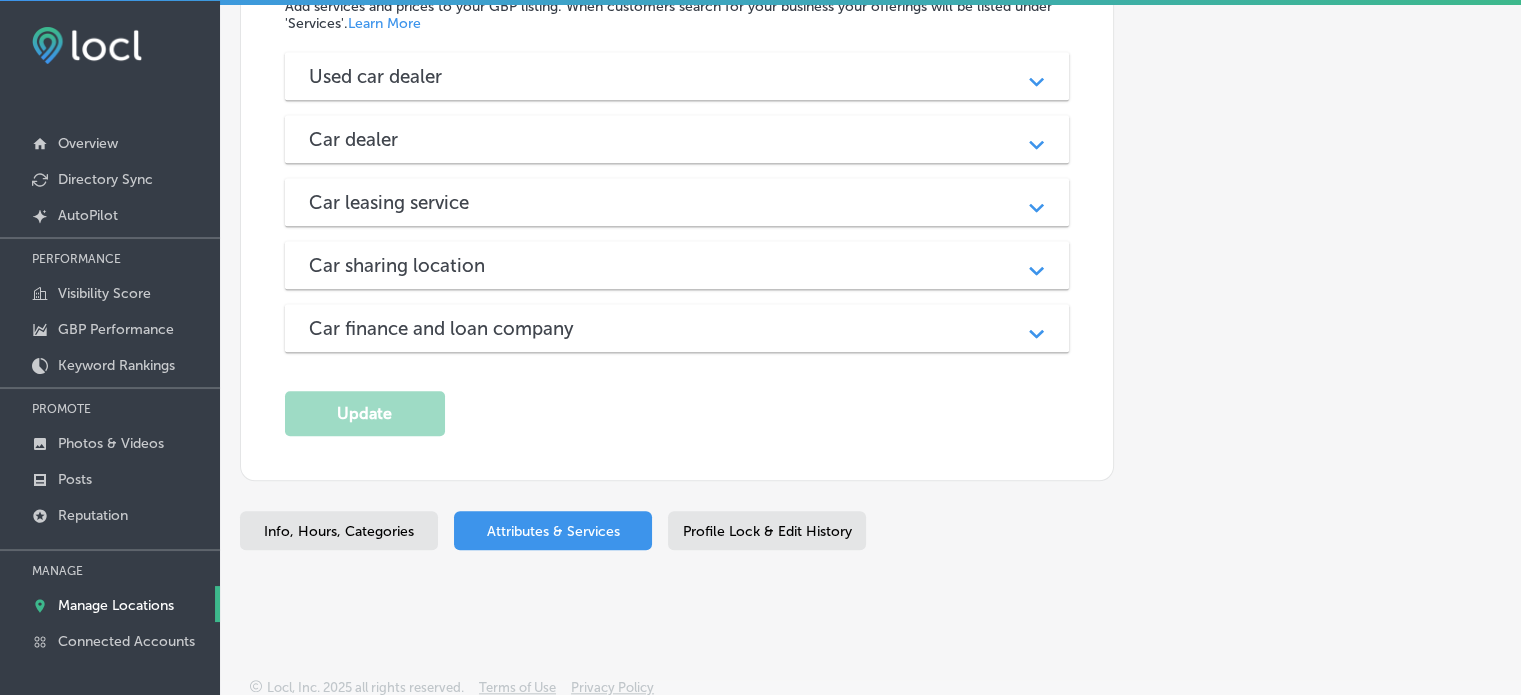 click on "Car dealer
Path
Created with Sketch." at bounding box center (677, 139) 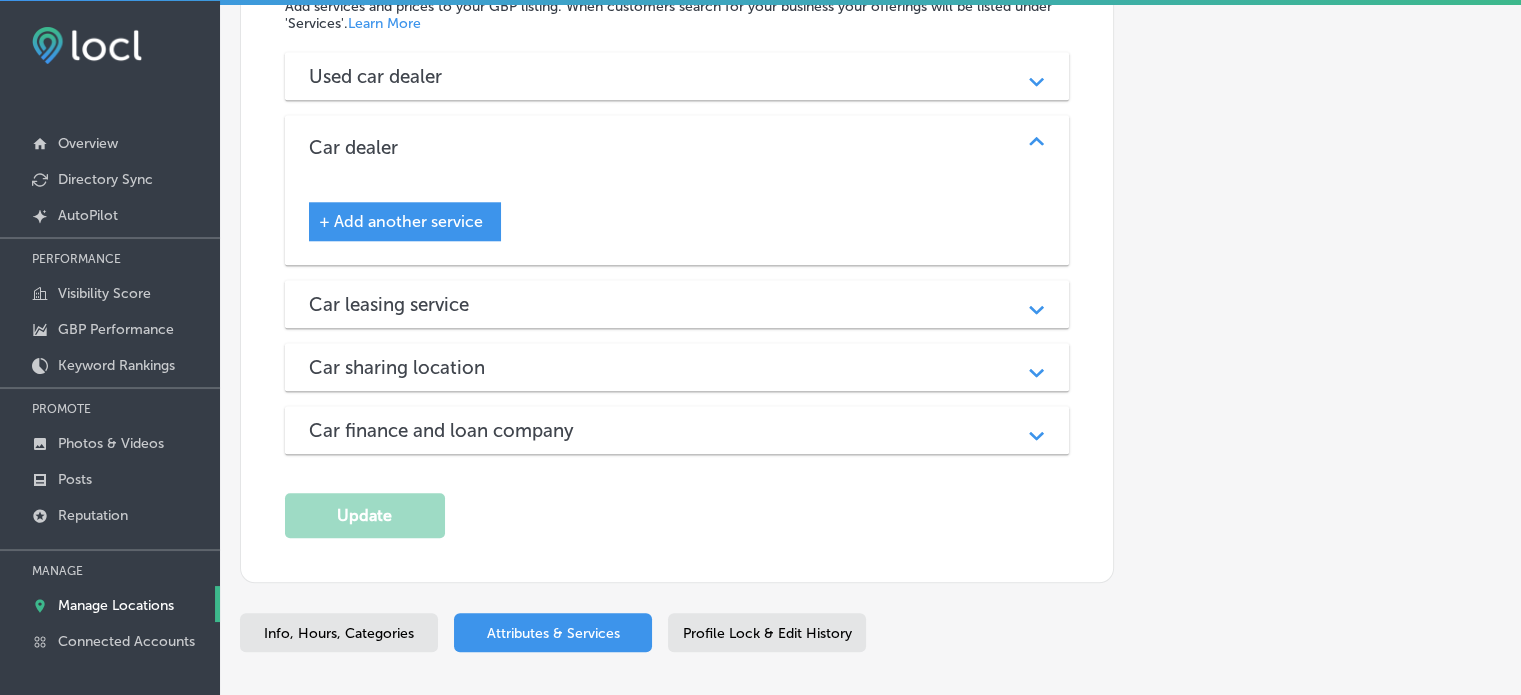 click on "Car leasing service" at bounding box center [677, 304] 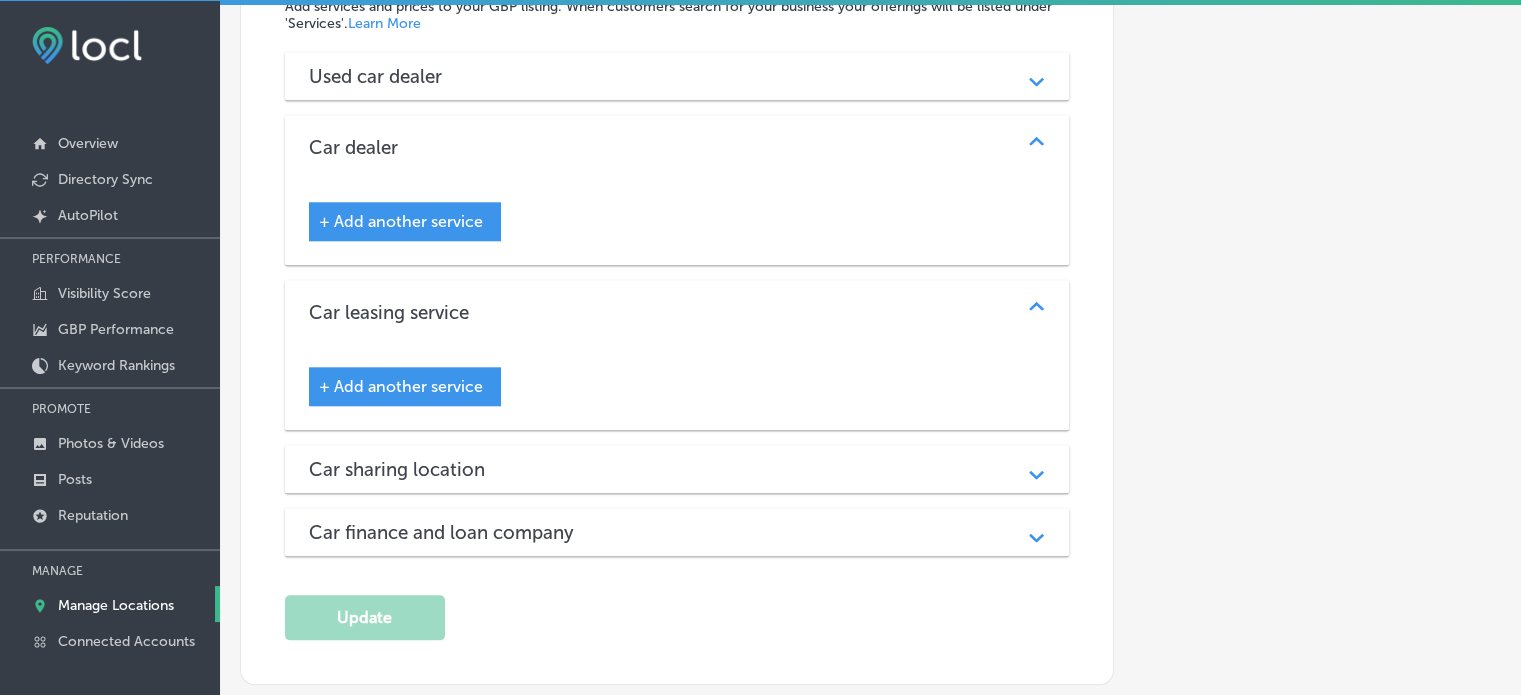click on "Used car dealer
Path
Created with Sketch." at bounding box center [677, 76] 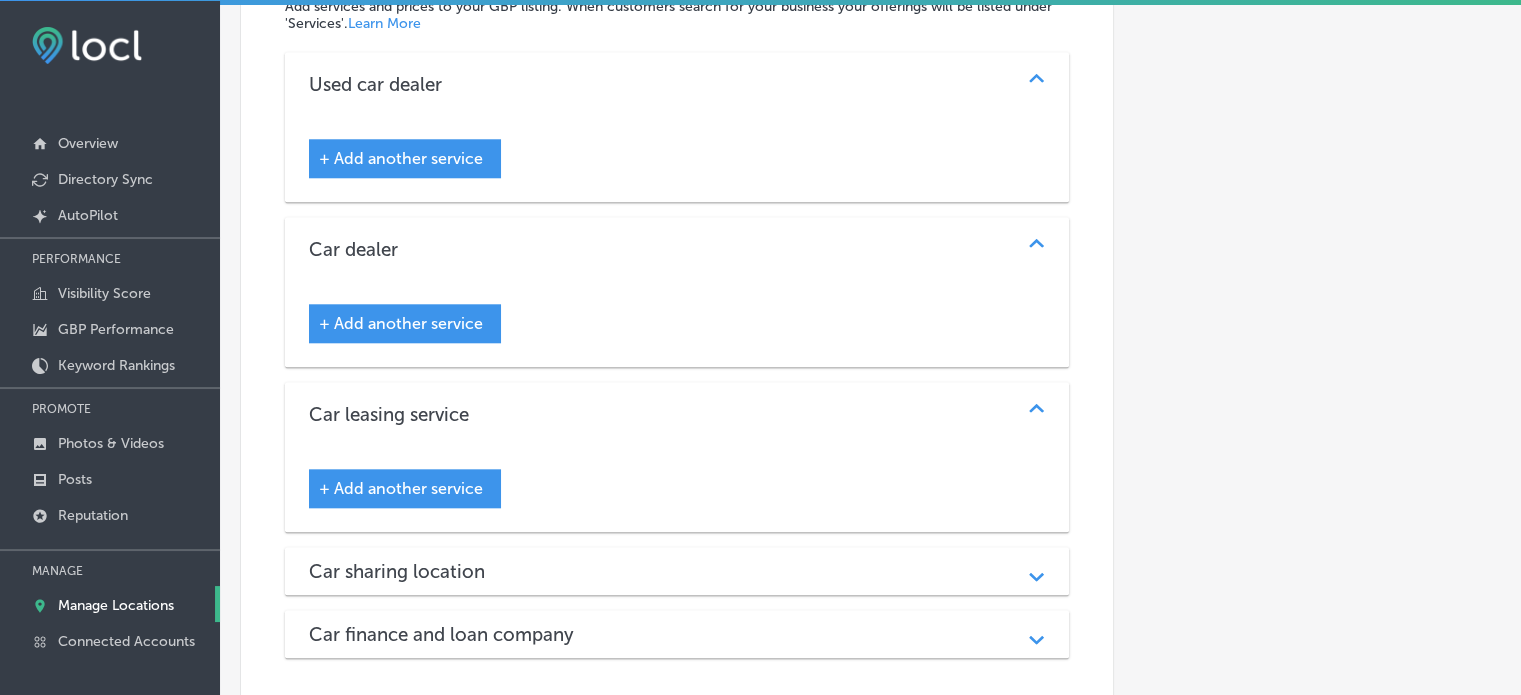 scroll, scrollTop: 2304, scrollLeft: 0, axis: vertical 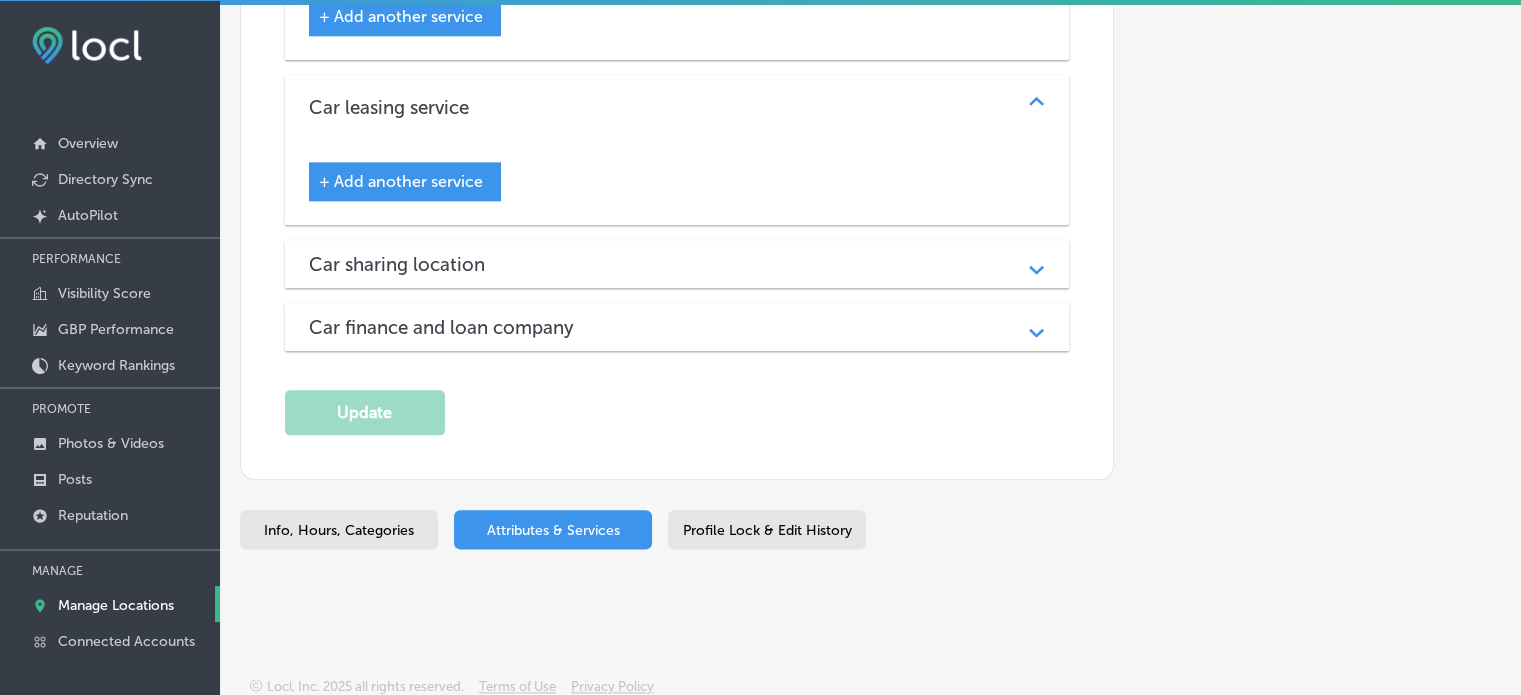 click on "Car finance and loan company" at bounding box center [457, 327] 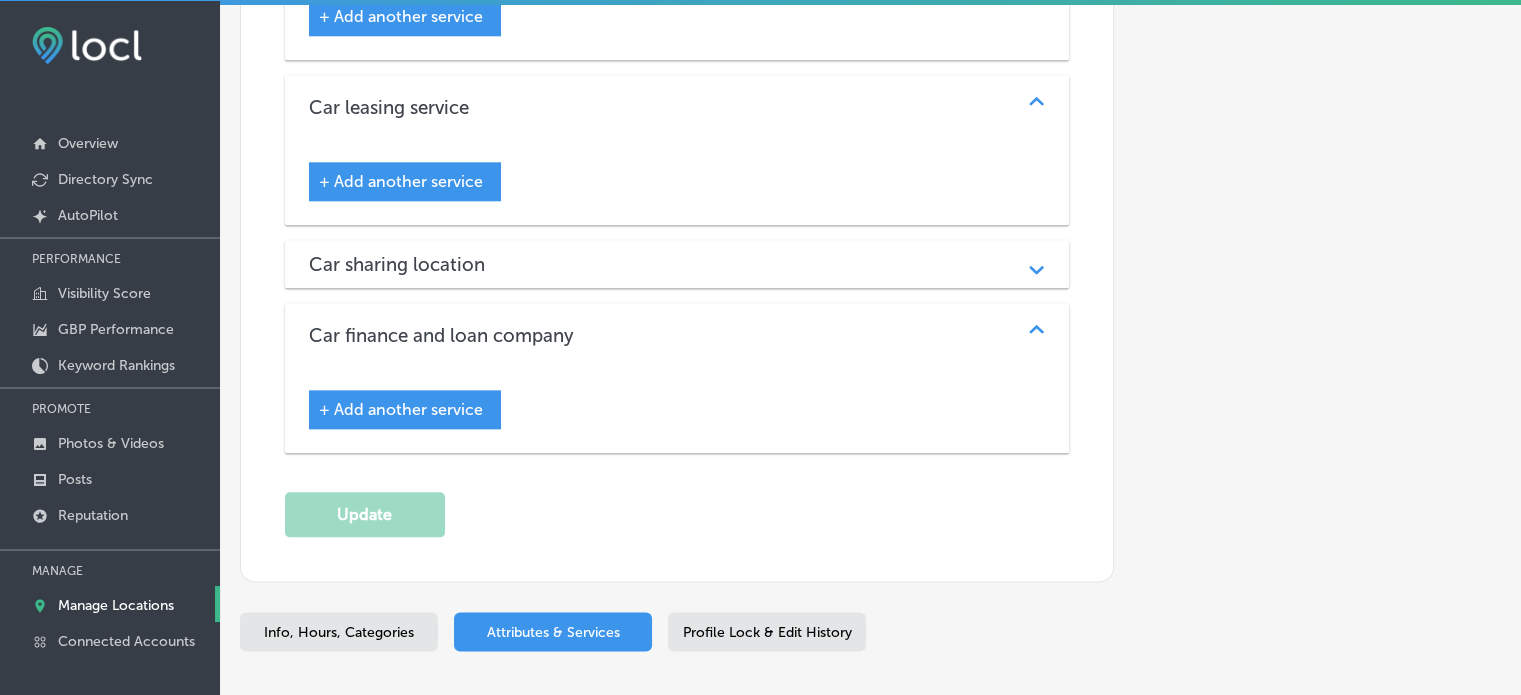 click on "Car sharing location
Path
Created with Sketch." at bounding box center [677, 264] 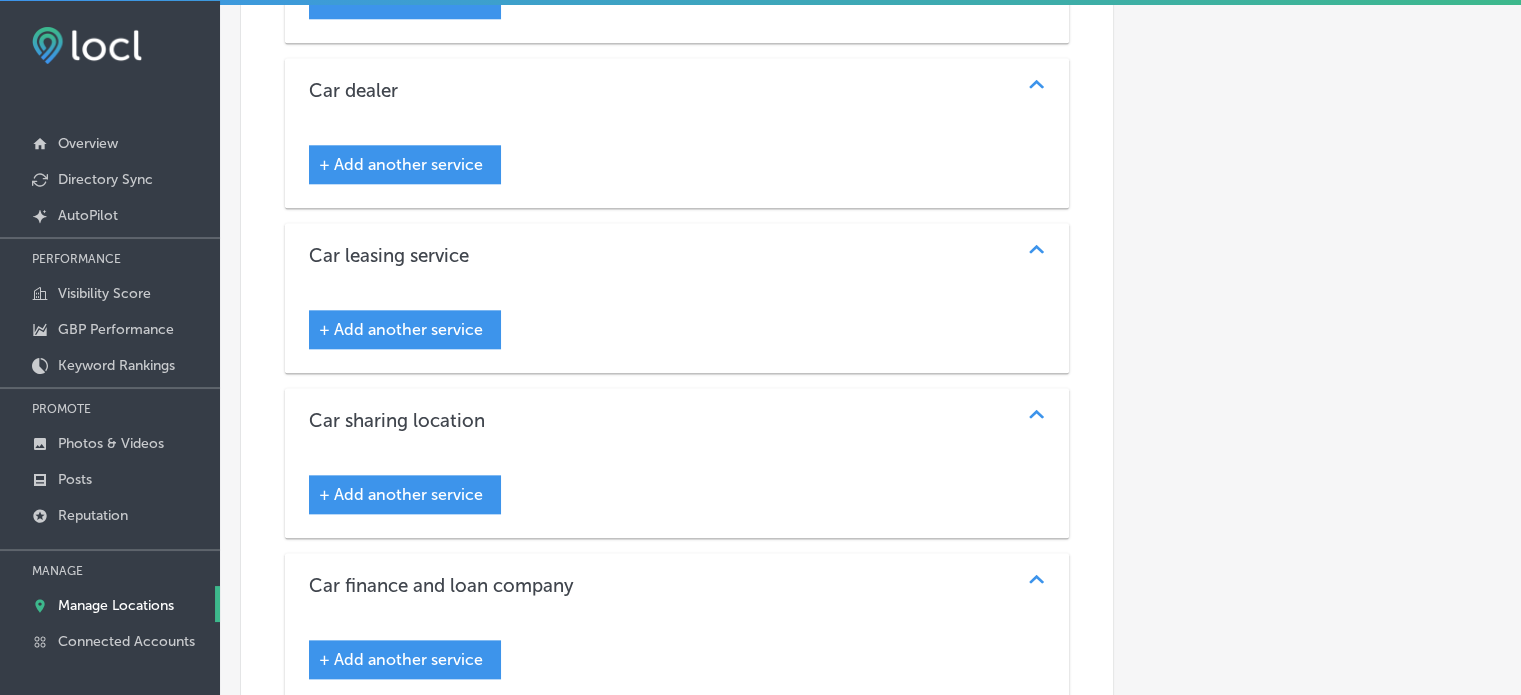 scroll, scrollTop: 1964, scrollLeft: 0, axis: vertical 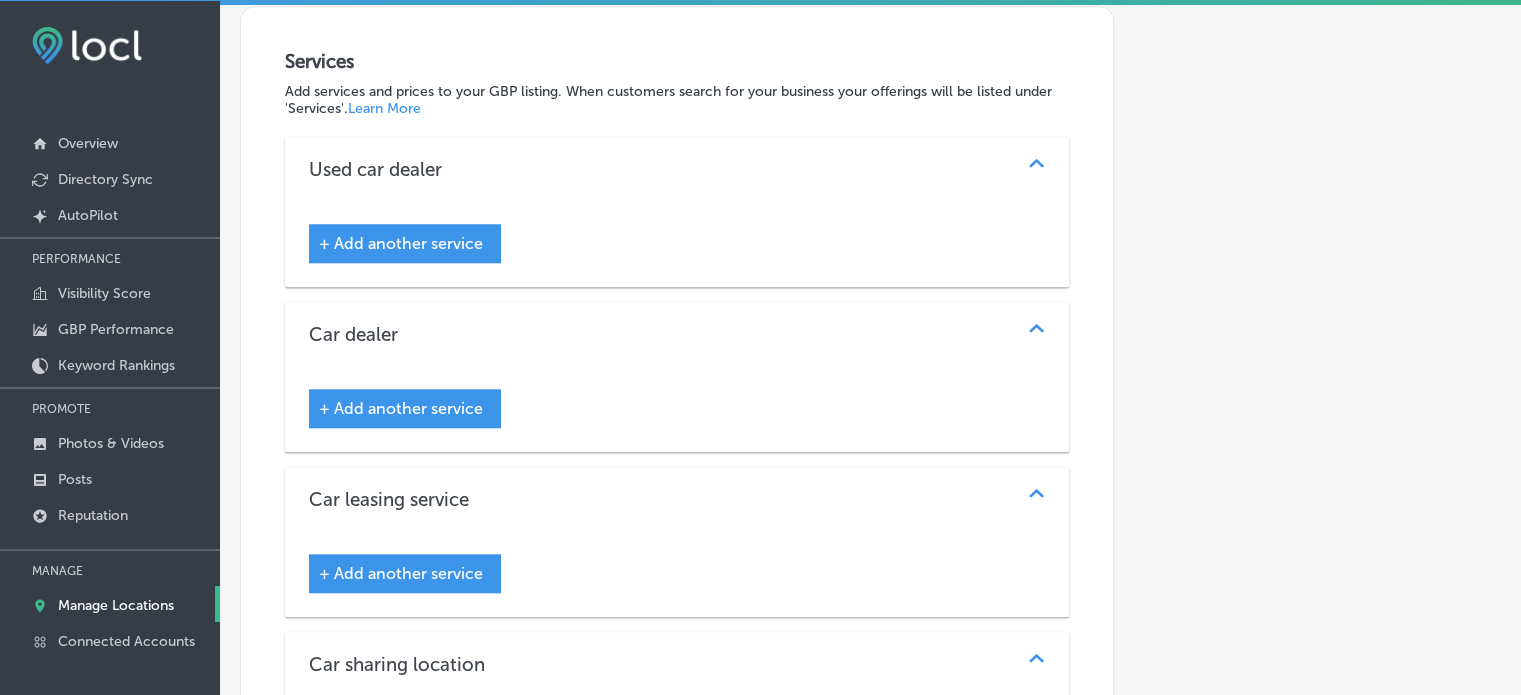 click on "+ Add another service" at bounding box center [405, 243] 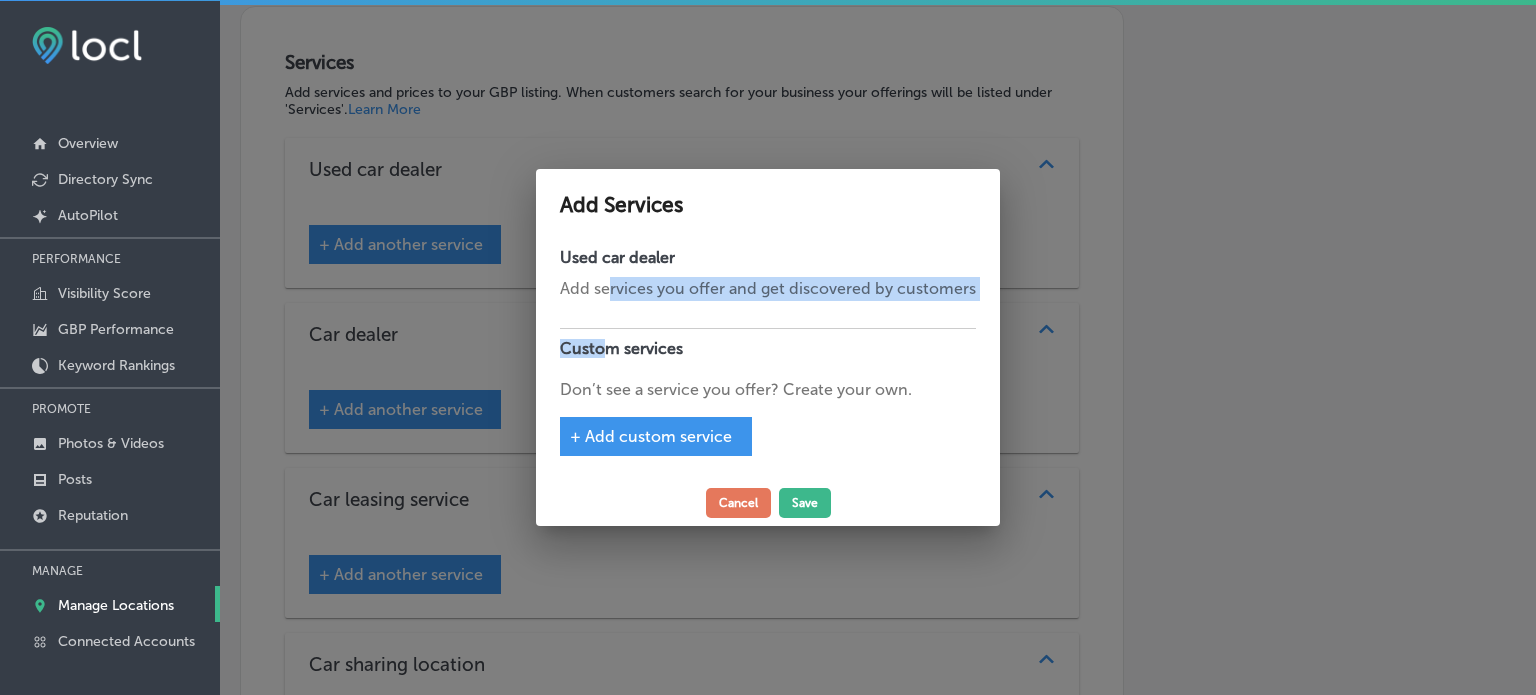drag, startPoint x: 606, startPoint y: 334, endPoint x: 608, endPoint y: 287, distance: 47.042534 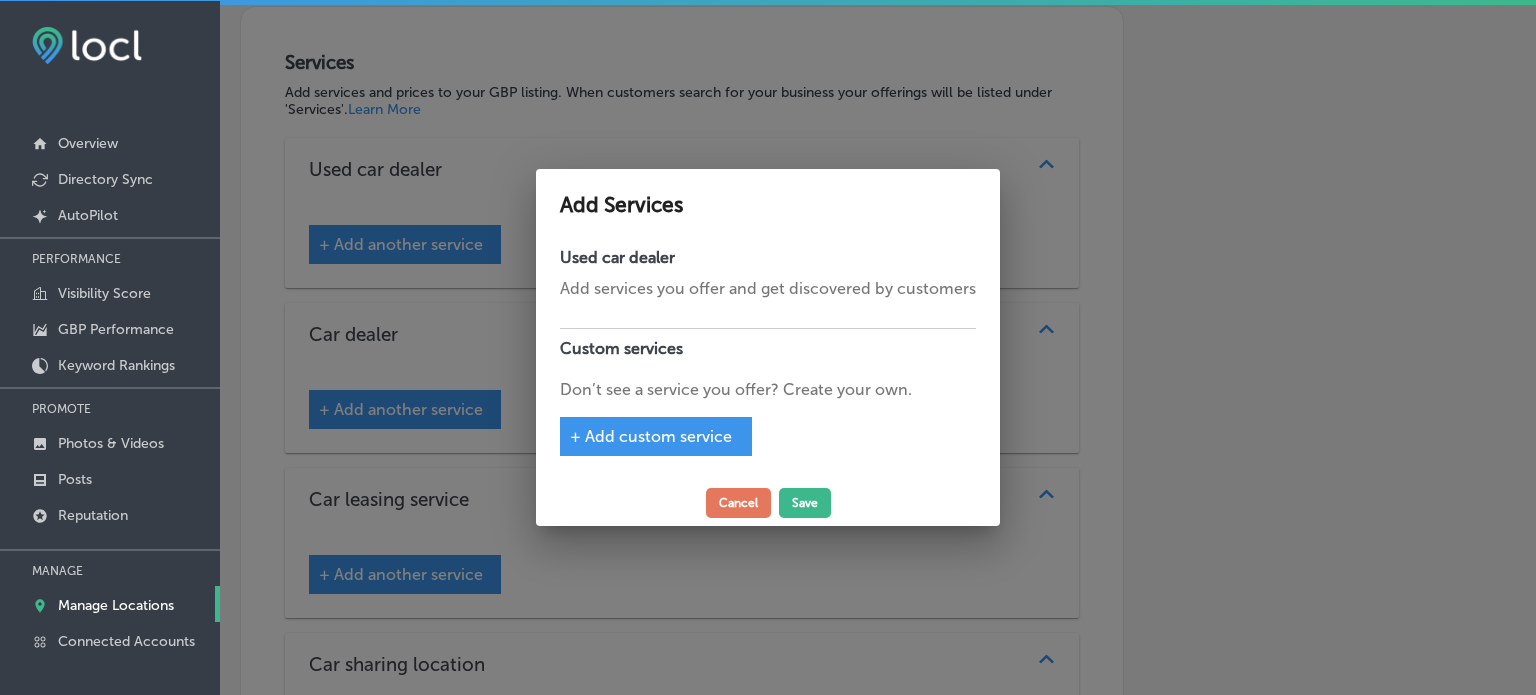 click on "Don’t see a service you offer? Create your own." at bounding box center (768, 390) 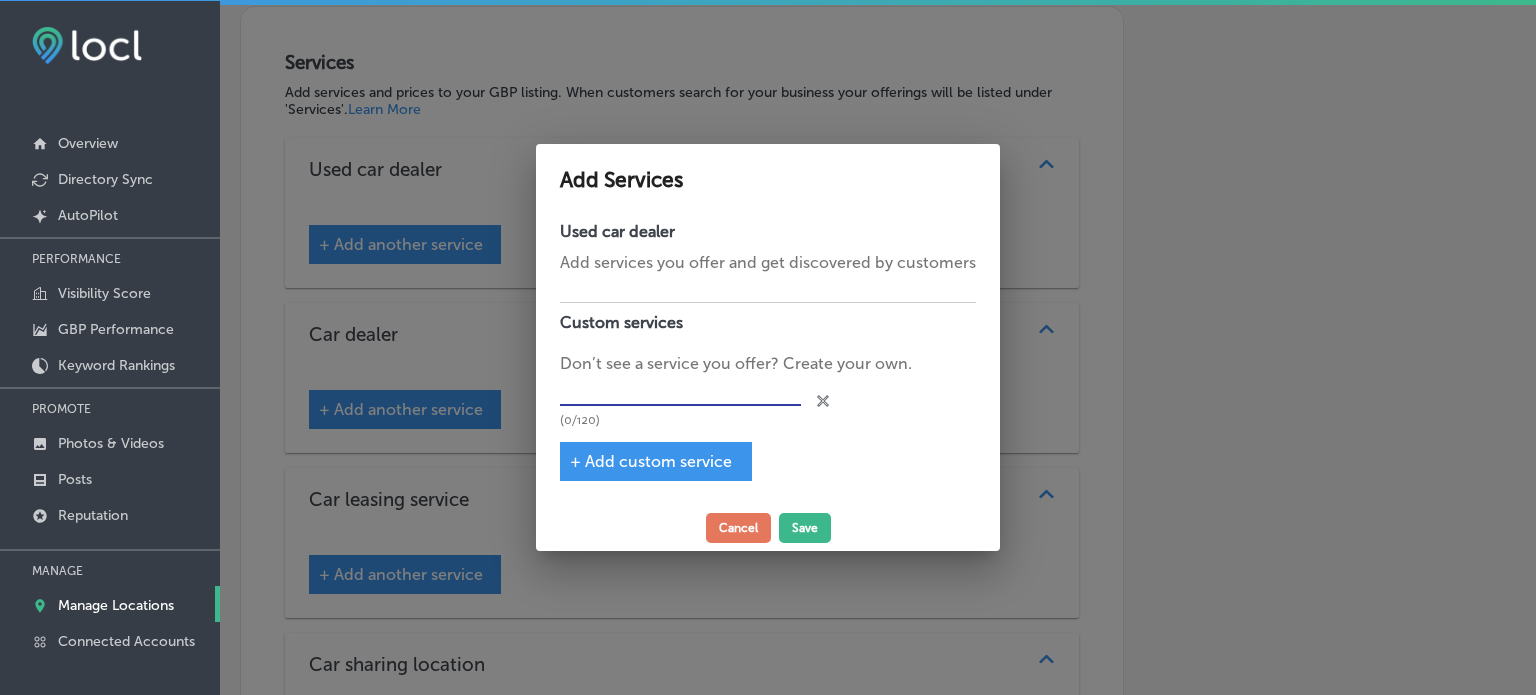 click at bounding box center [680, 391] 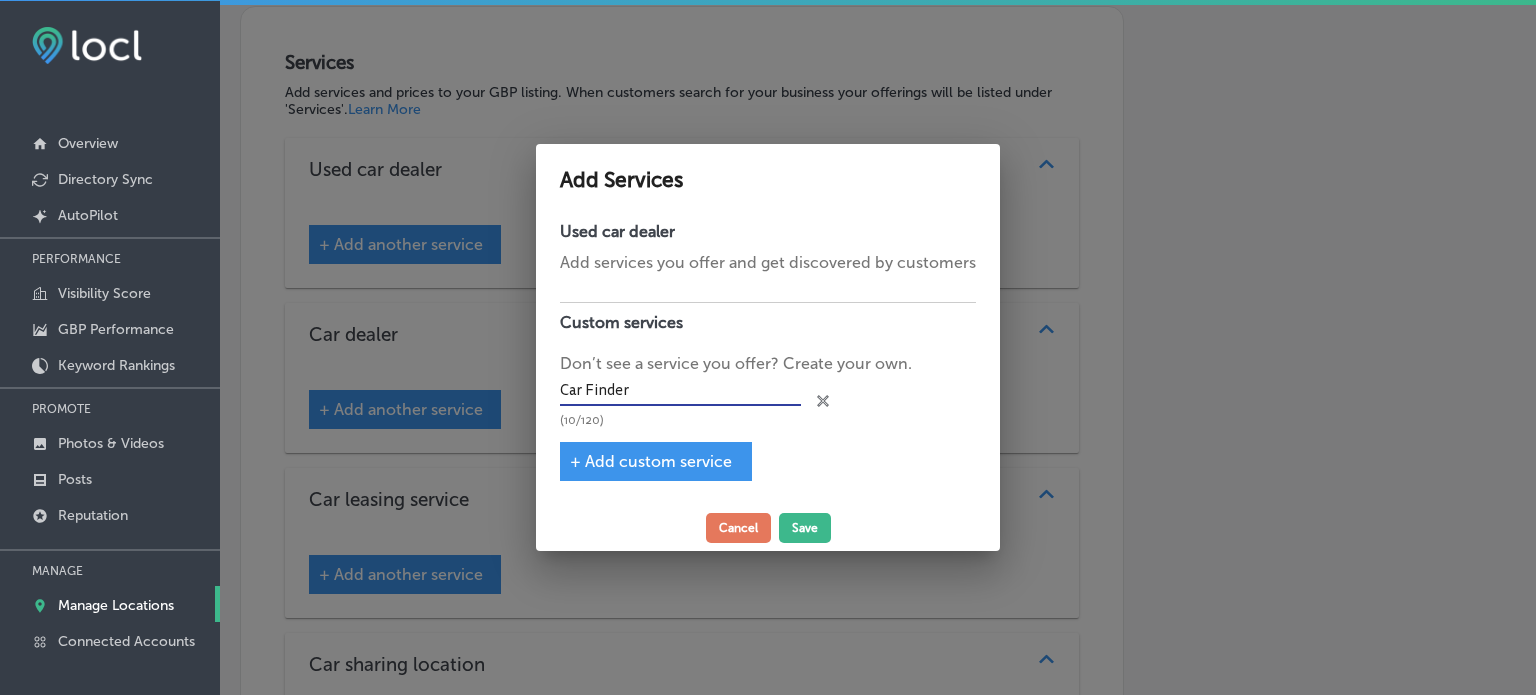 type on "Car Finder" 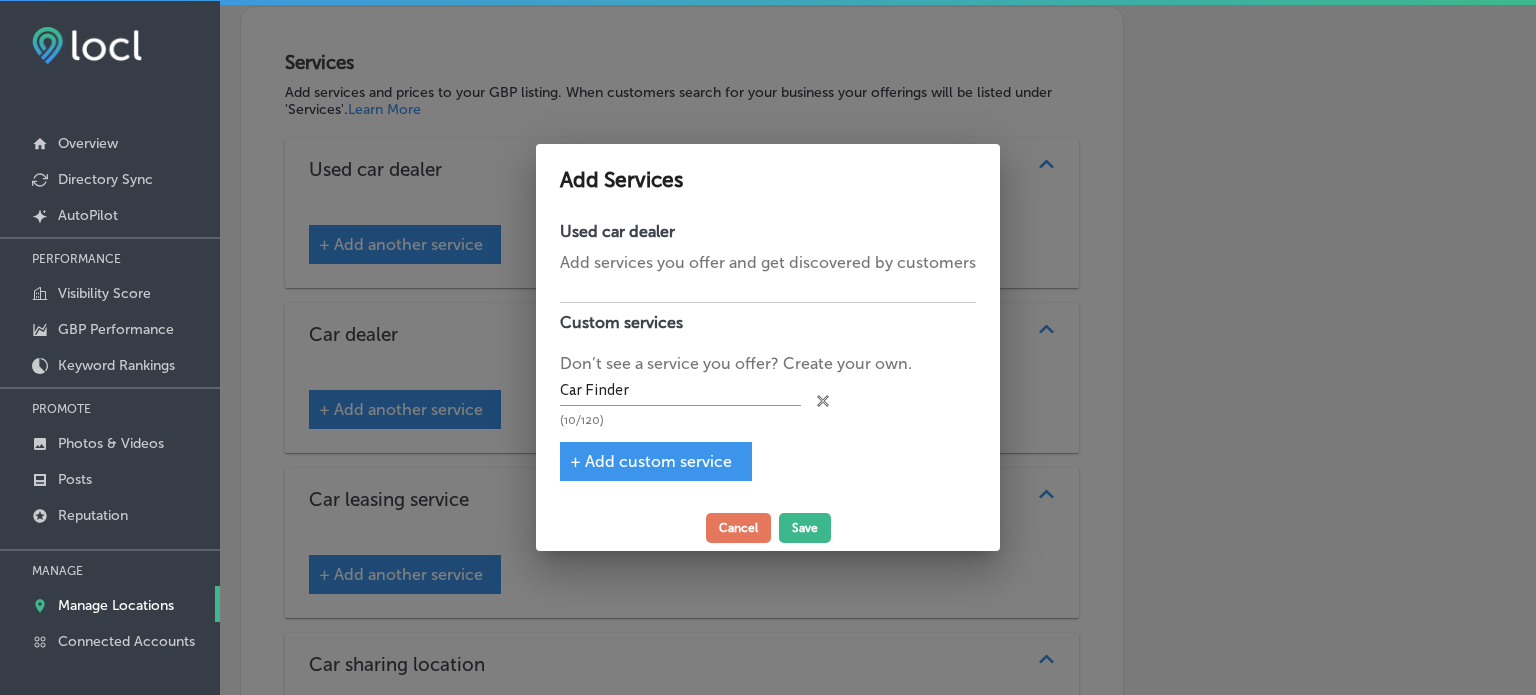 click on "+ Add custom service" at bounding box center [651, 461] 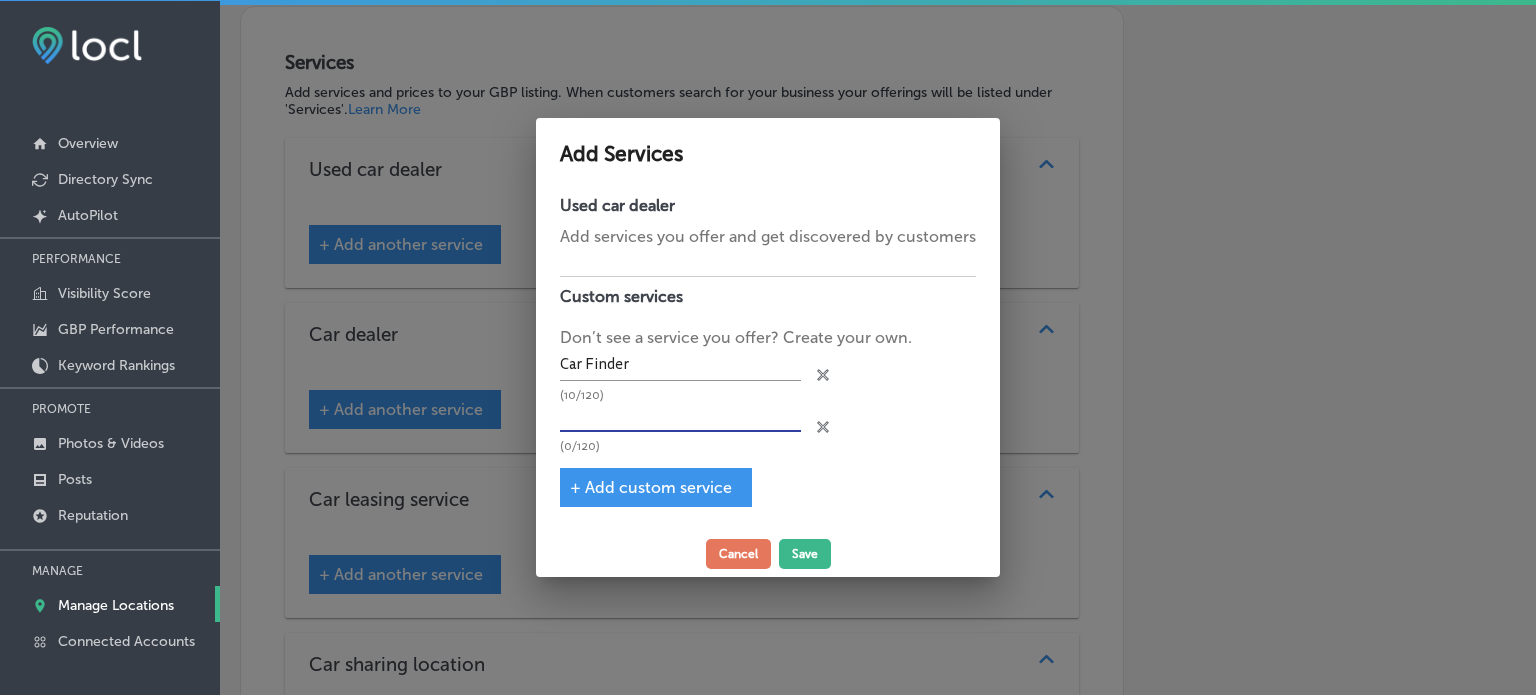 click at bounding box center [680, 417] 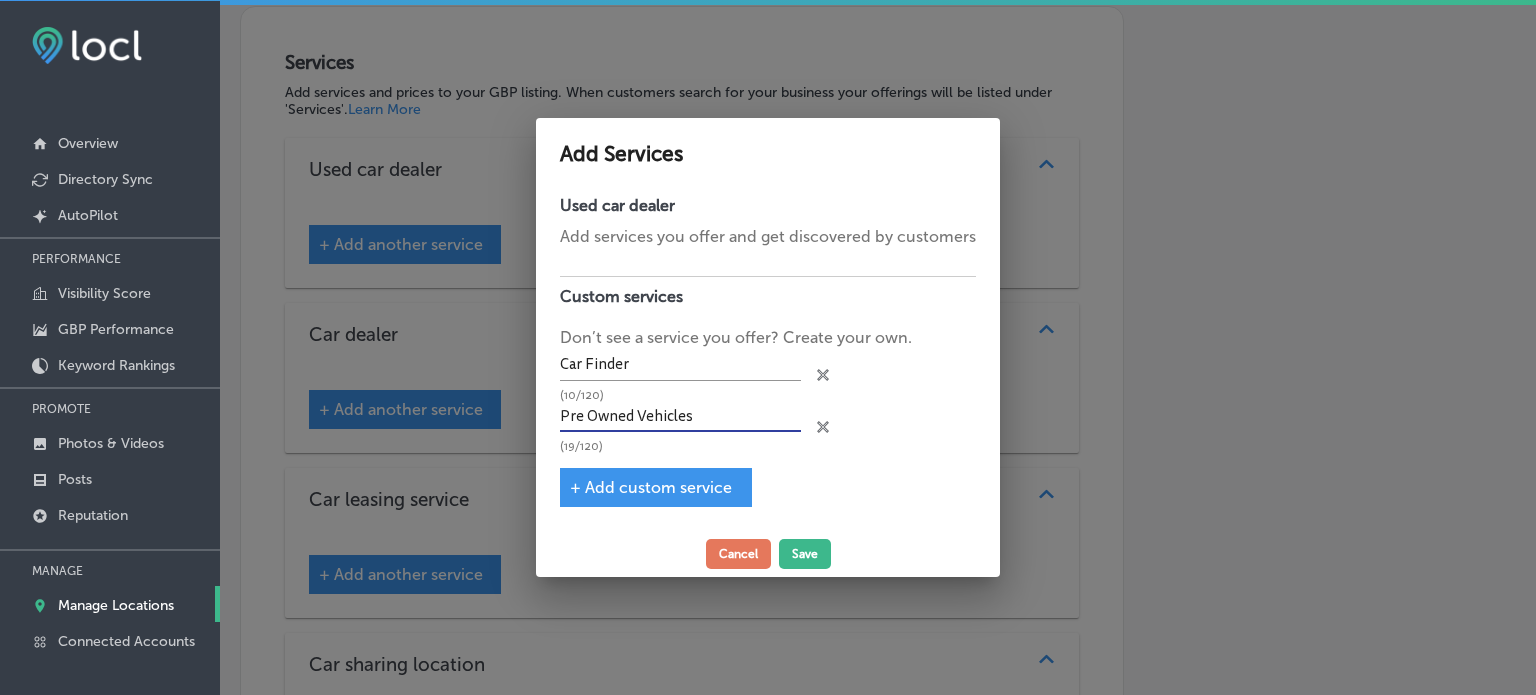 type on "Pre Owned Vehicles" 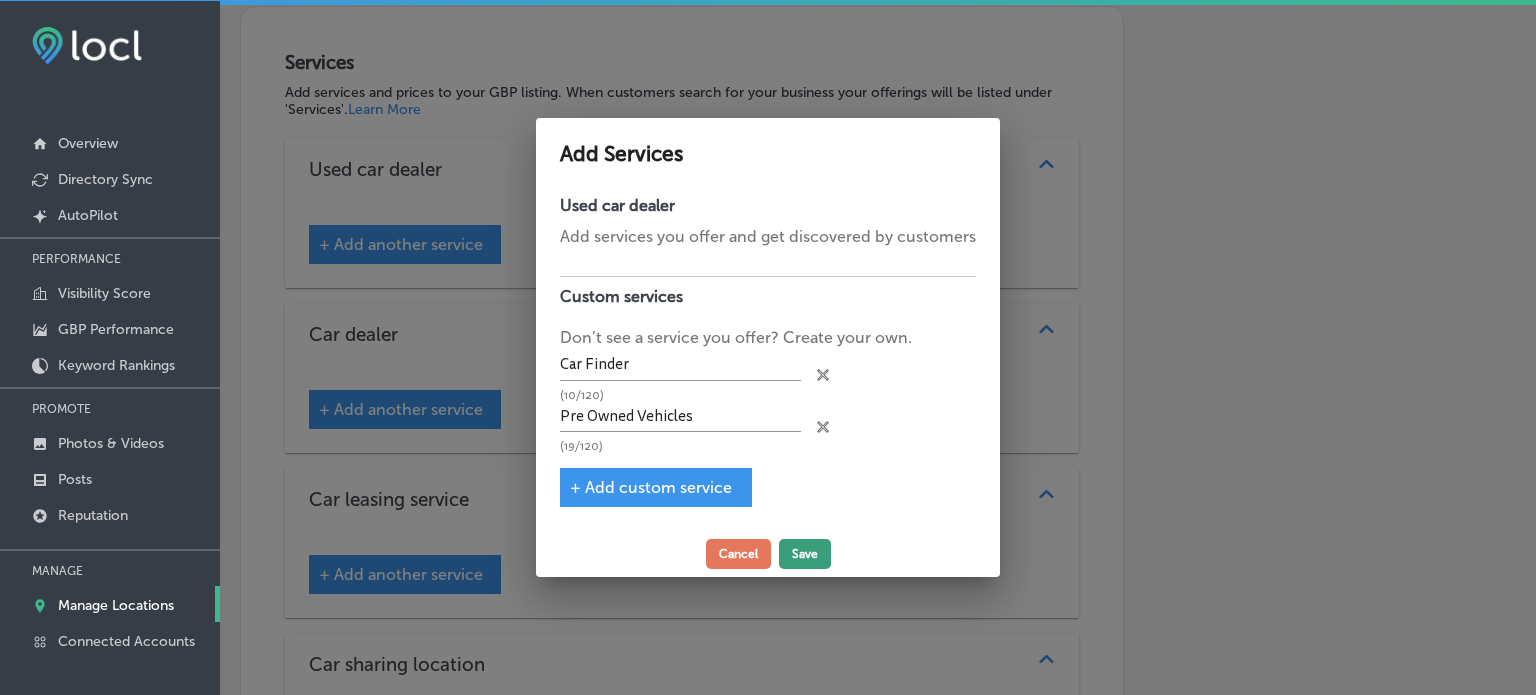 click on "Save" at bounding box center [805, 554] 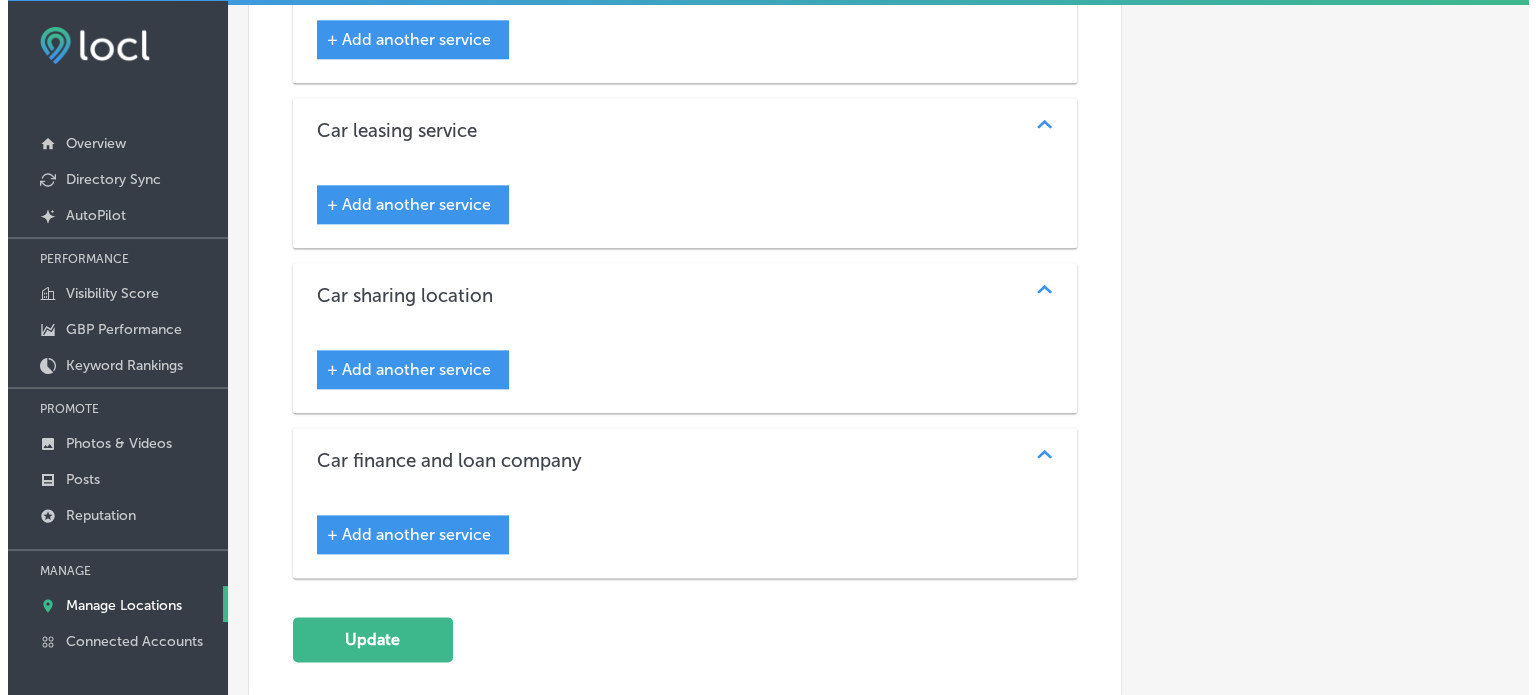 scroll, scrollTop: 2384, scrollLeft: 0, axis: vertical 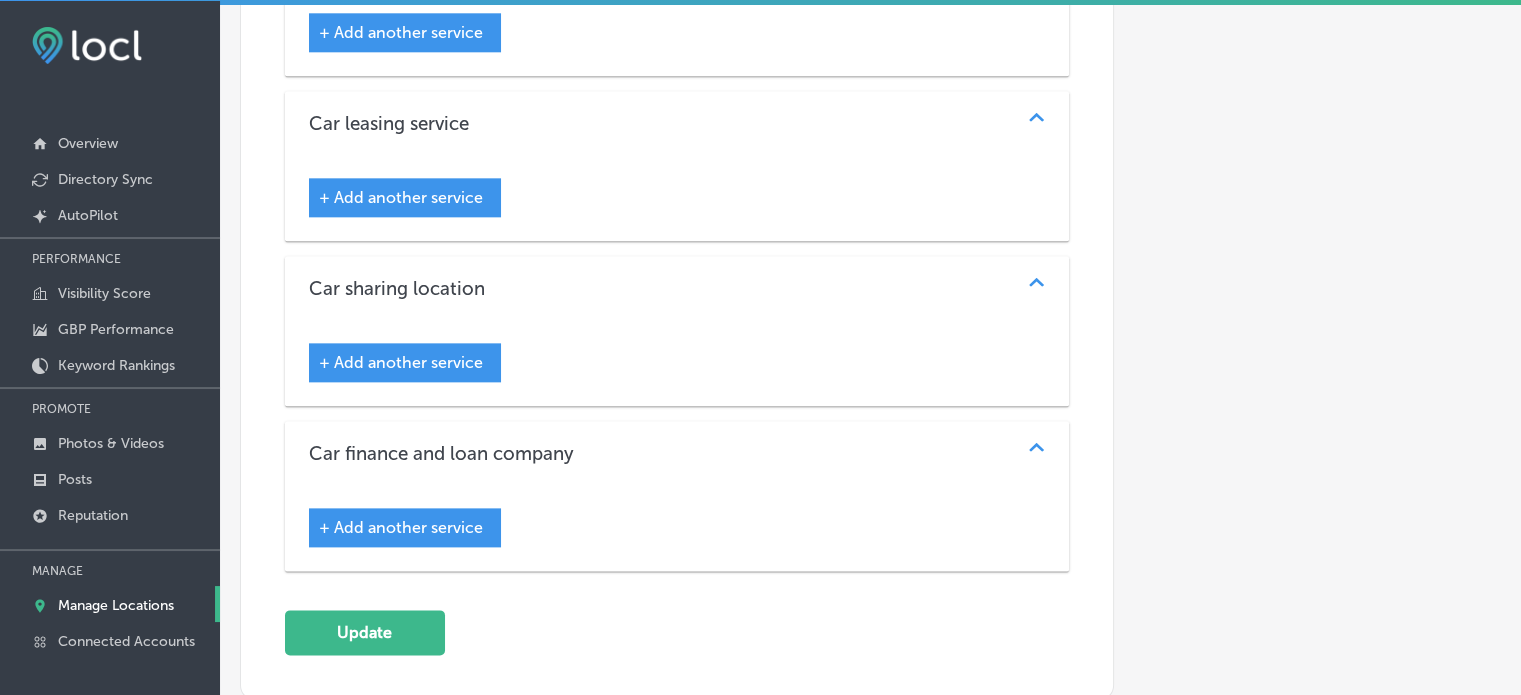 click on "+ Add another service" at bounding box center (401, 527) 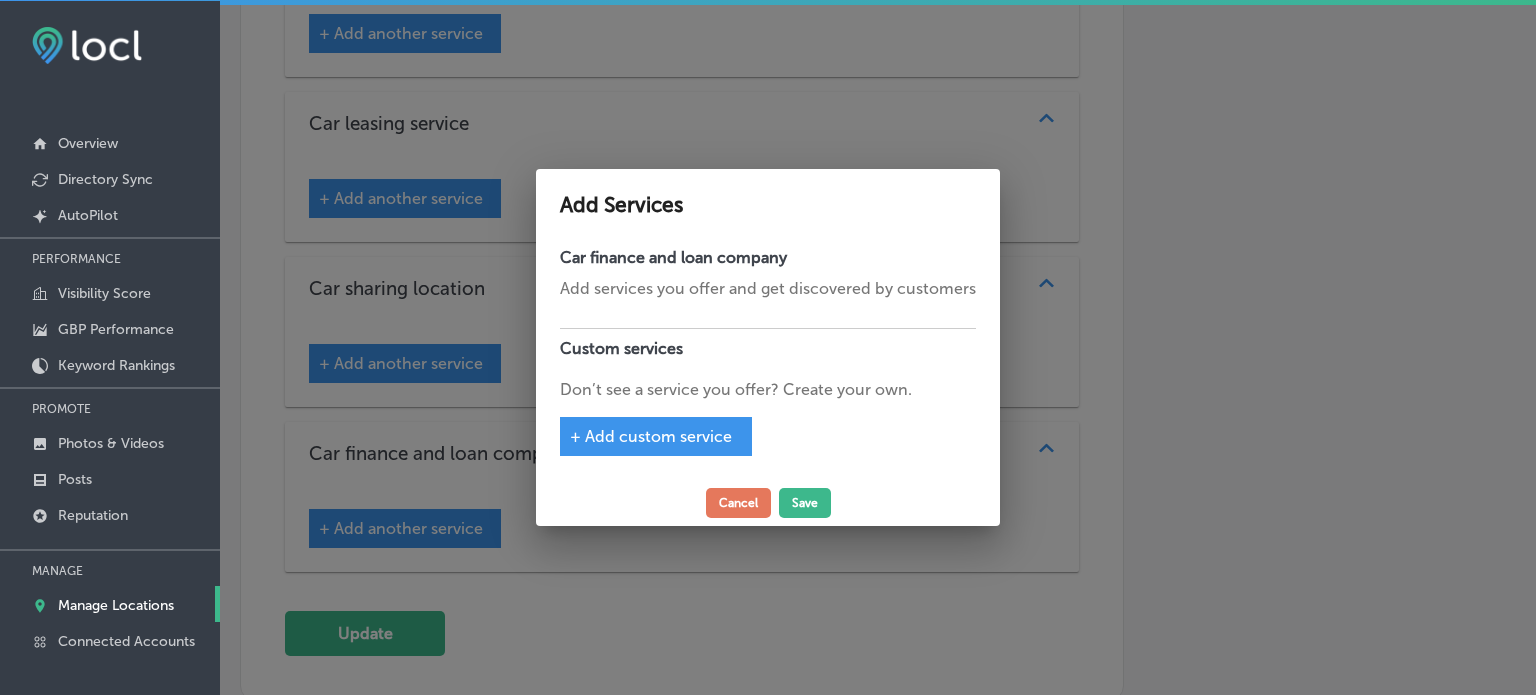 click on "Don’t see a service you offer? Create your own." at bounding box center [768, 390] 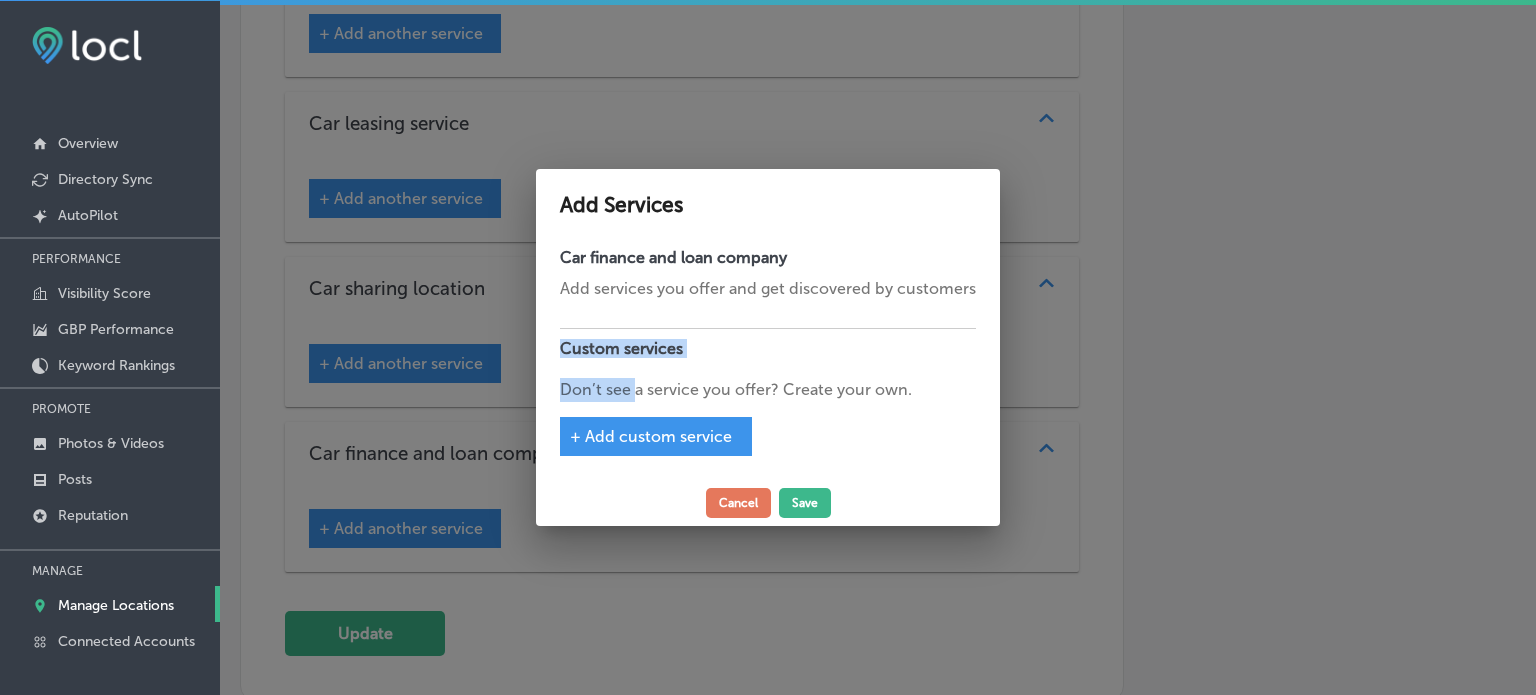 drag, startPoint x: 648, startPoint y: 307, endPoint x: 638, endPoint y: 389, distance: 82.607506 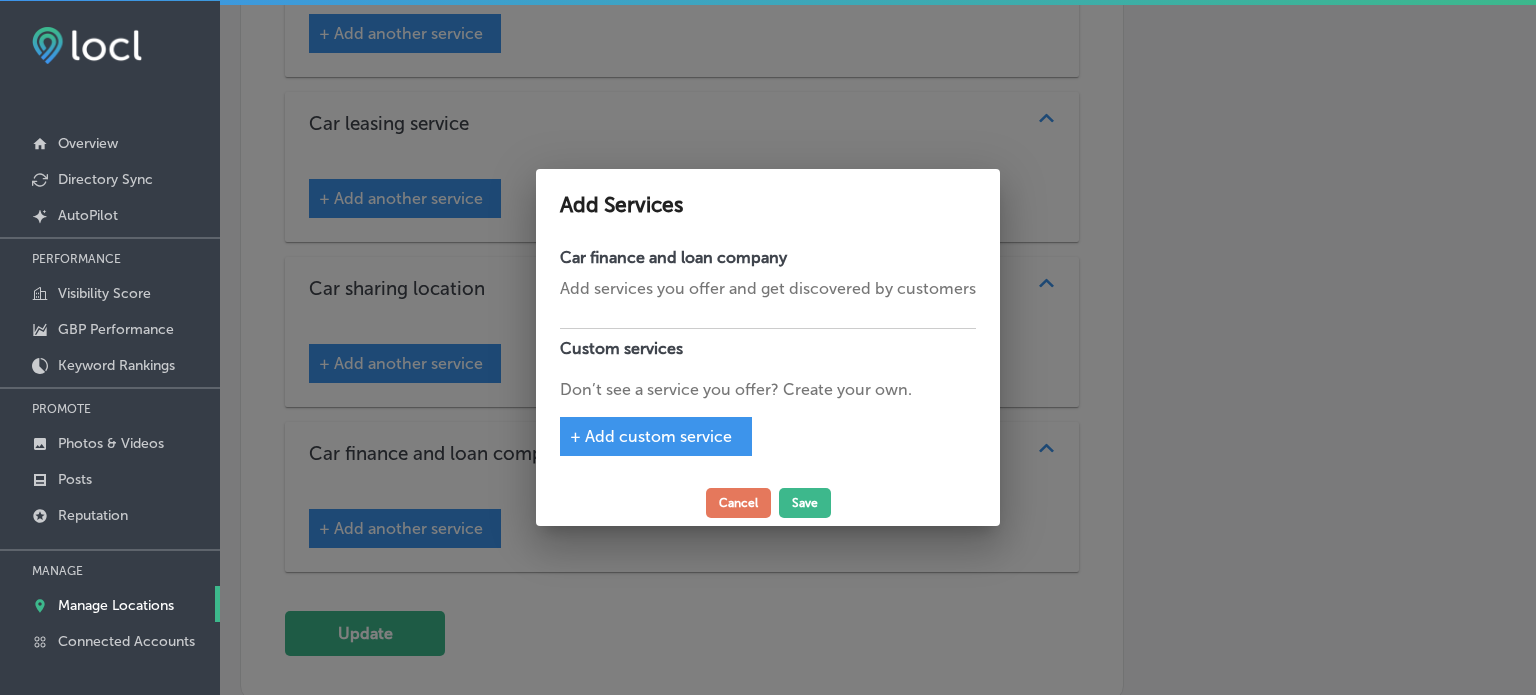 click on "+ Add custom service" at bounding box center (651, 436) 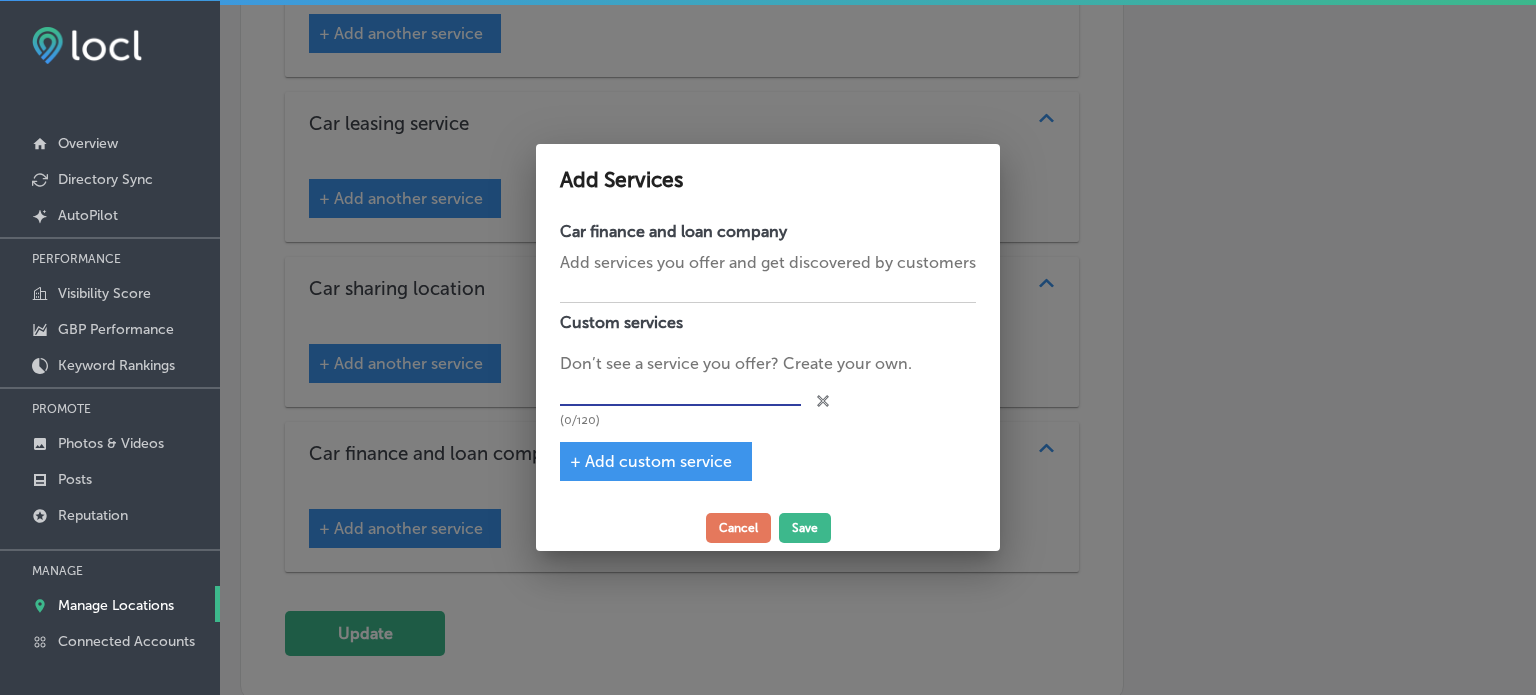 click at bounding box center [680, 391] 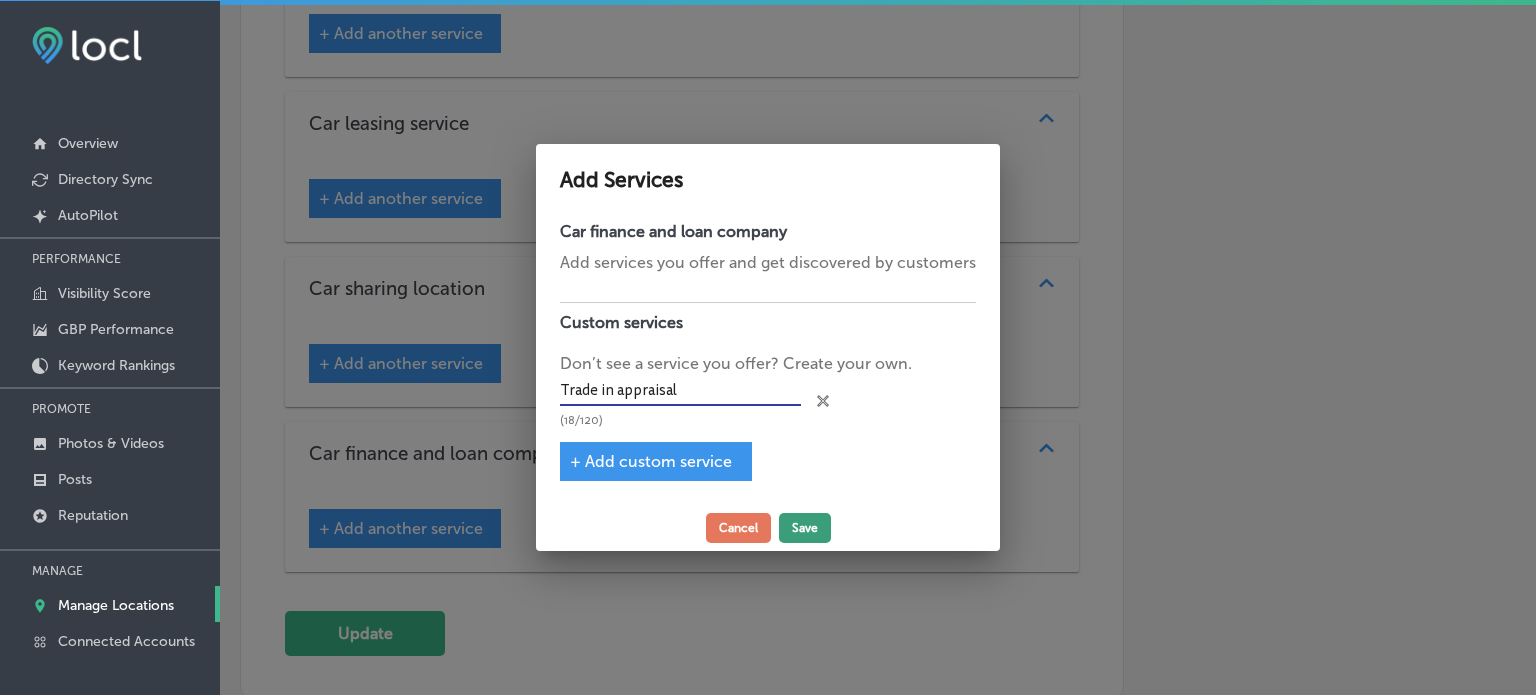 type on "Trade in appraisal" 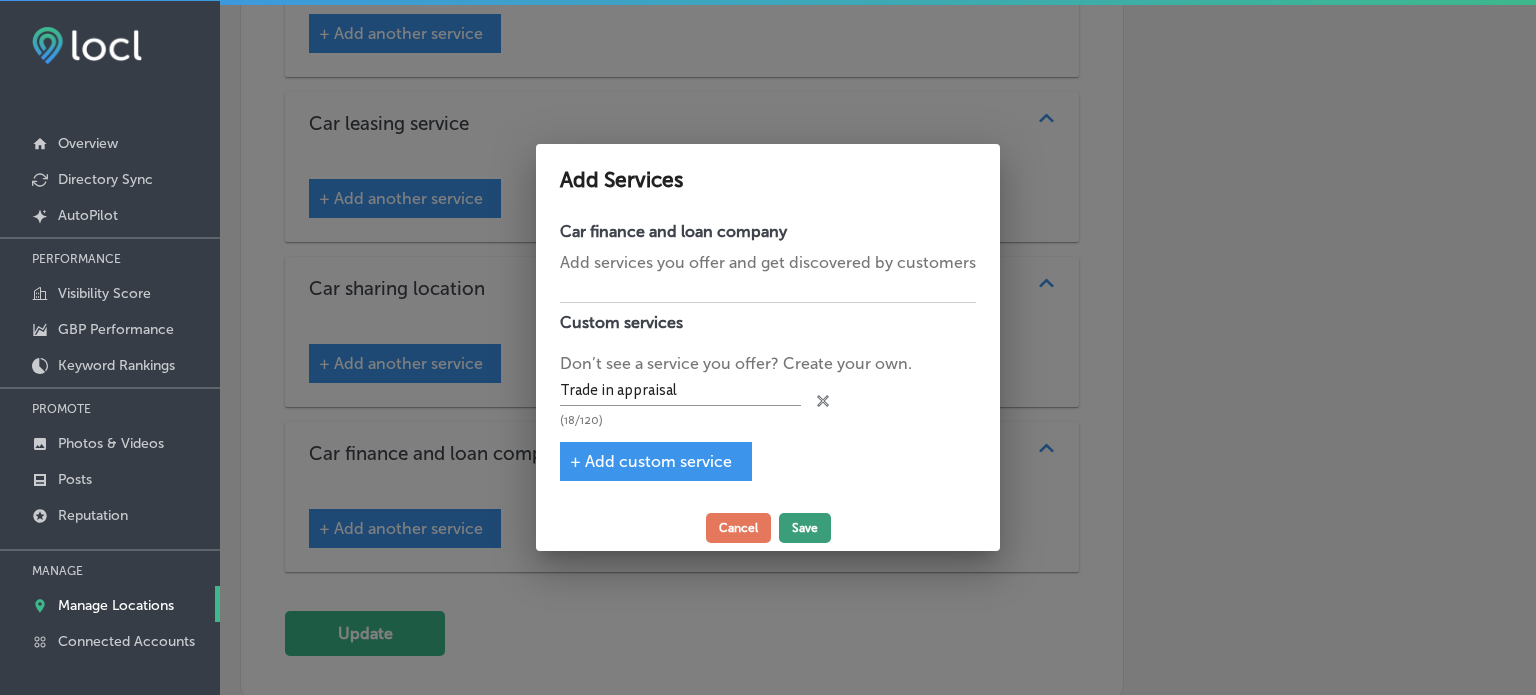 click on "Save" at bounding box center (805, 528) 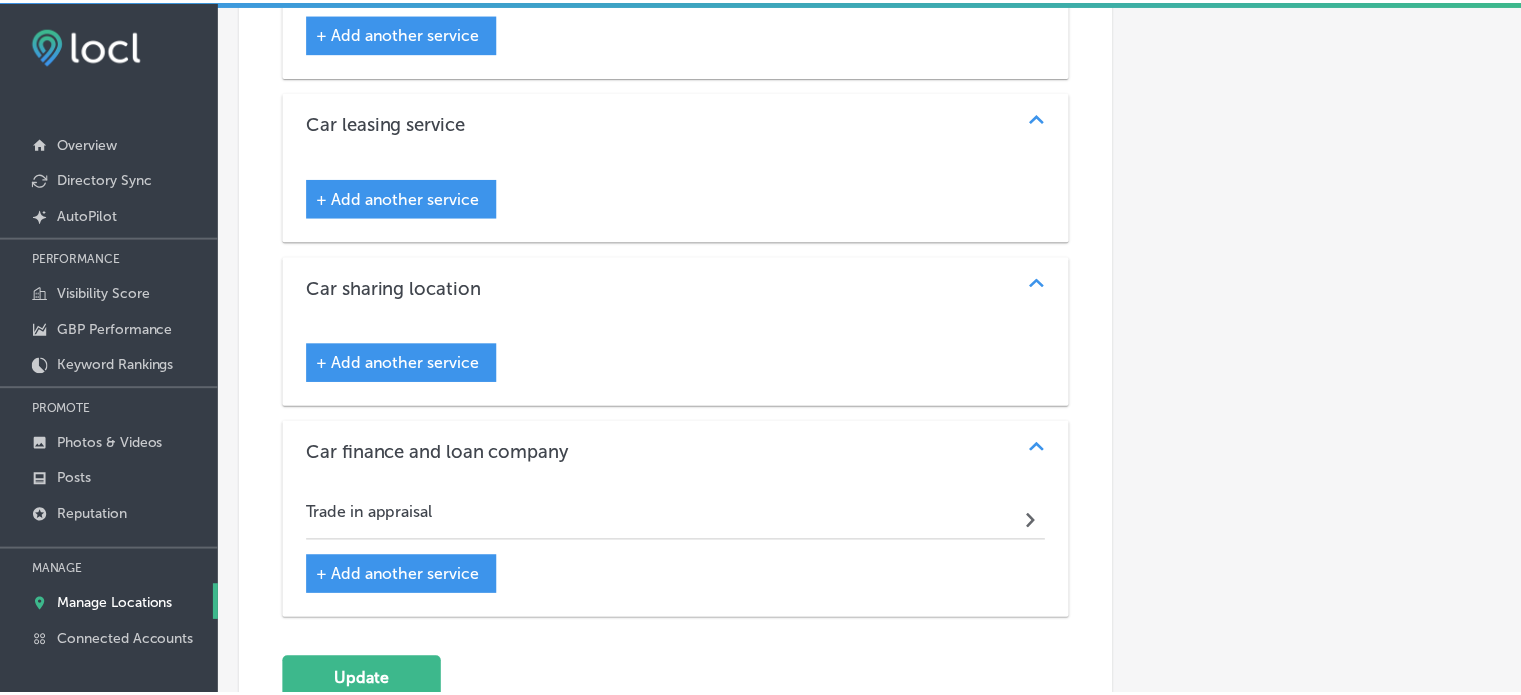 scroll, scrollTop: 2384, scrollLeft: 0, axis: vertical 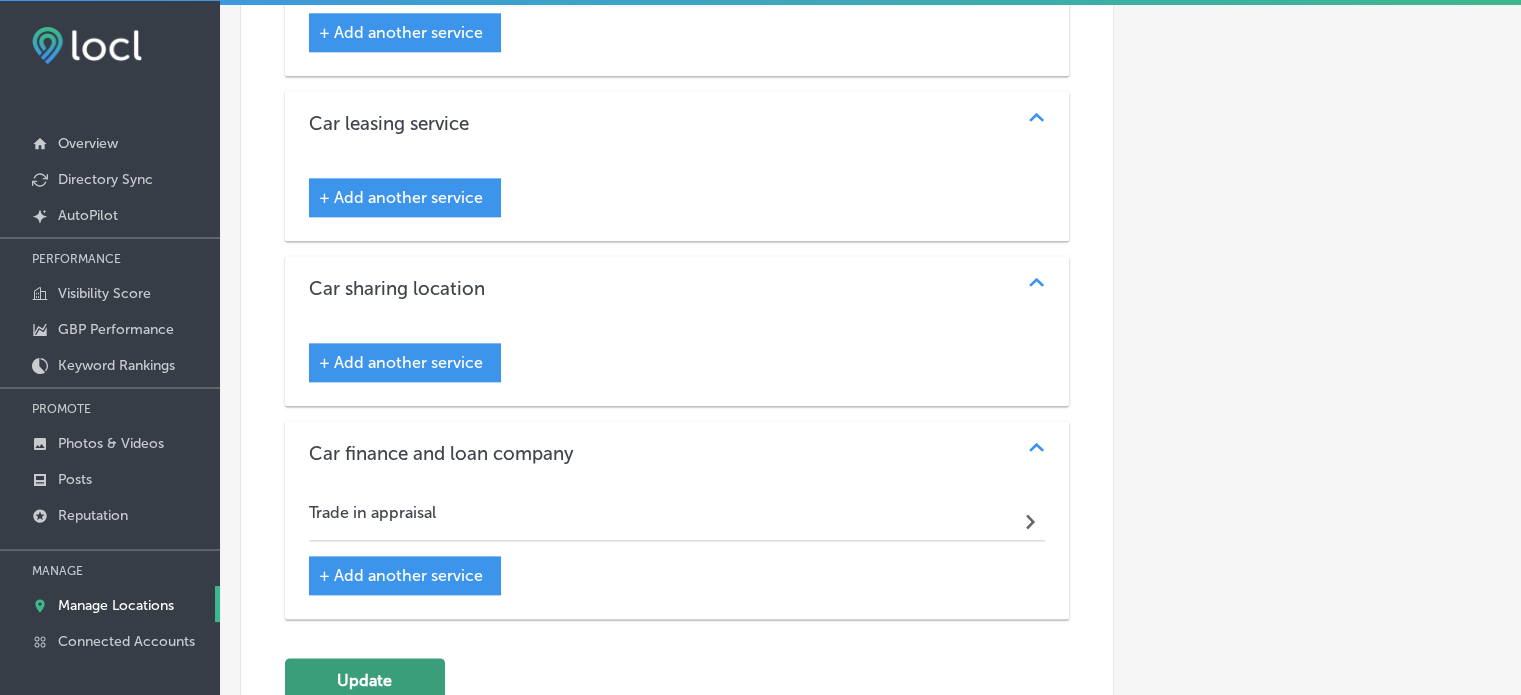 click on "Update" 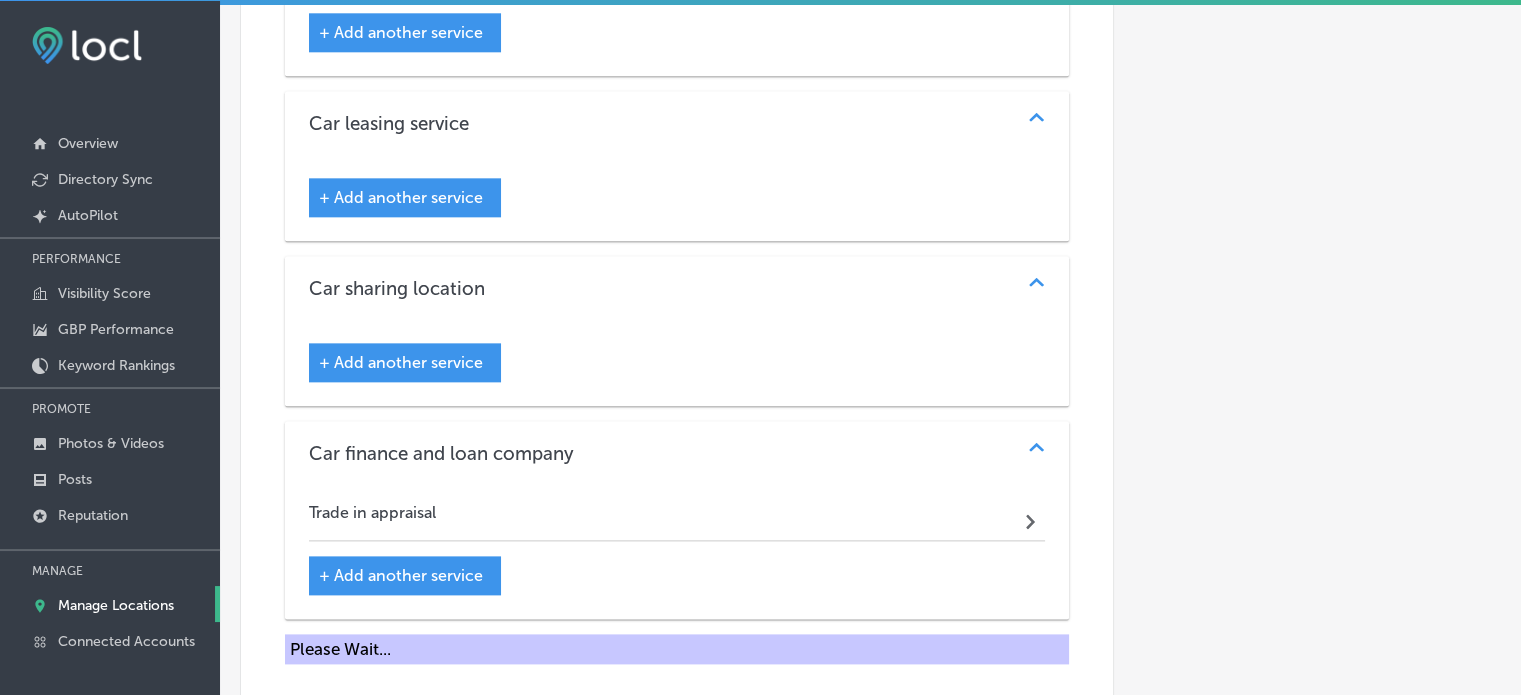 scroll, scrollTop: 2389, scrollLeft: 0, axis: vertical 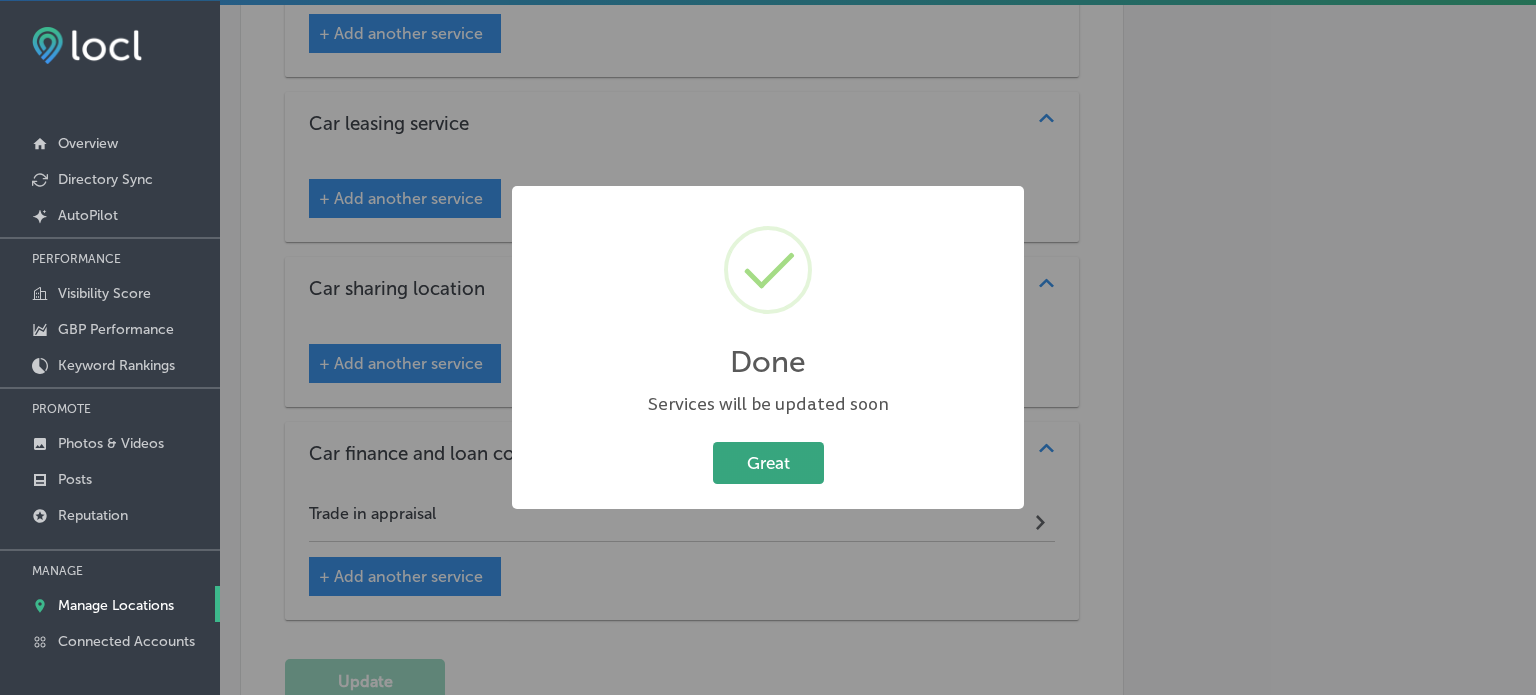 click on "Great" at bounding box center (768, 462) 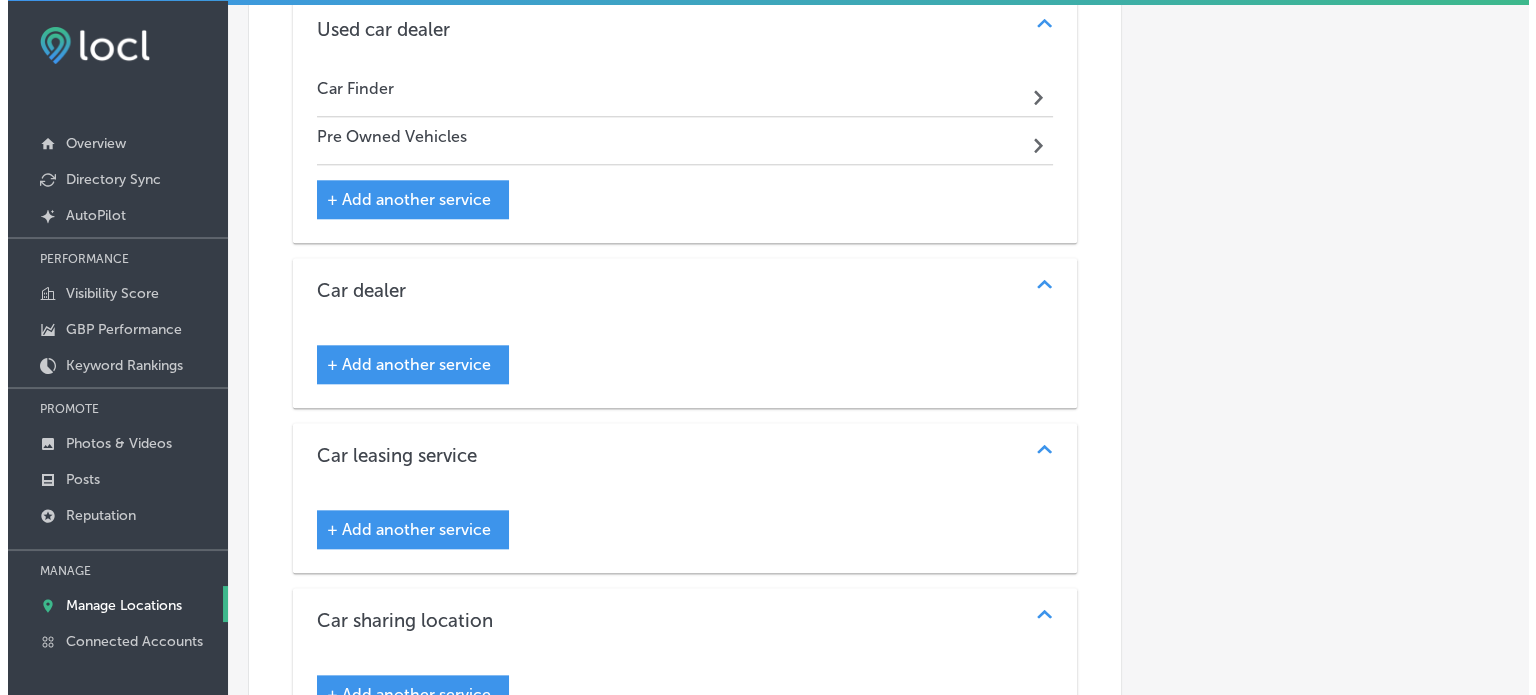 scroll, scrollTop: 2048, scrollLeft: 0, axis: vertical 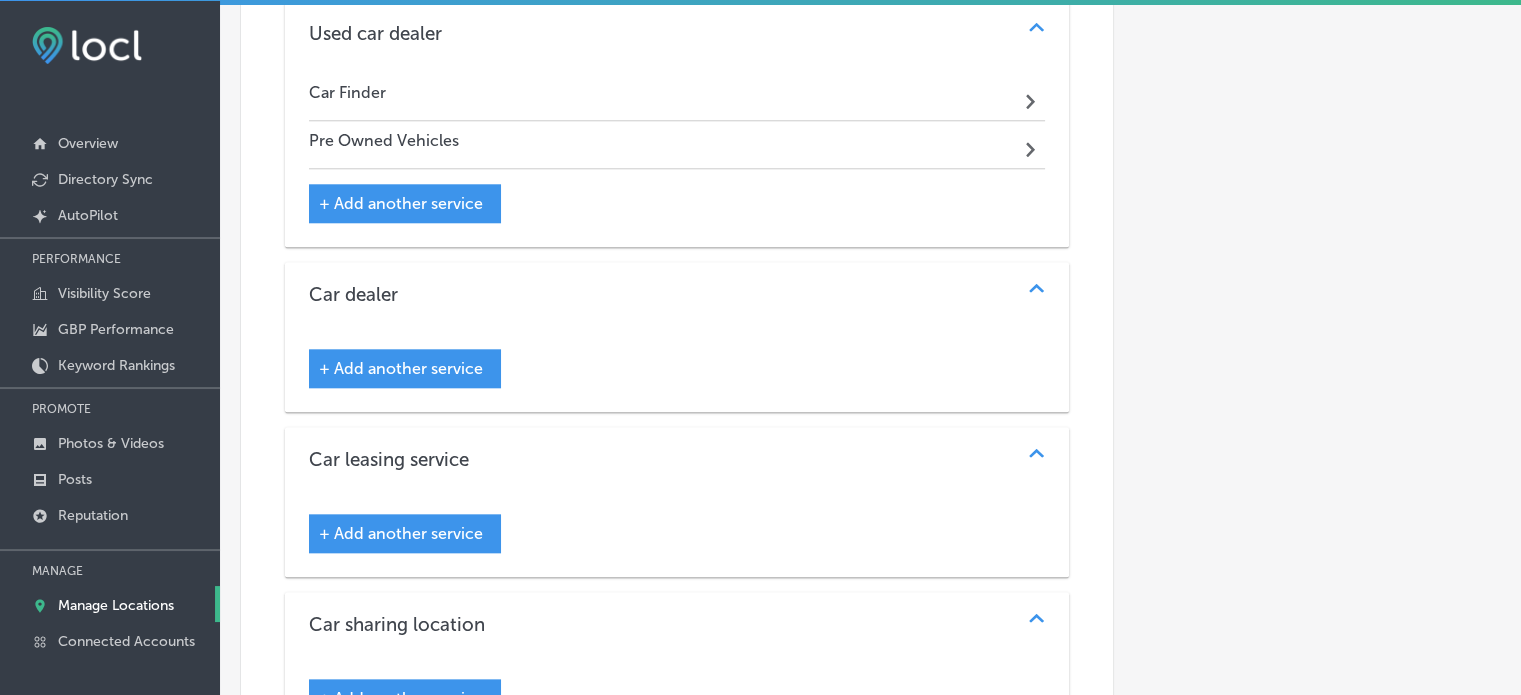 click on "+ Add another service" at bounding box center (405, 203) 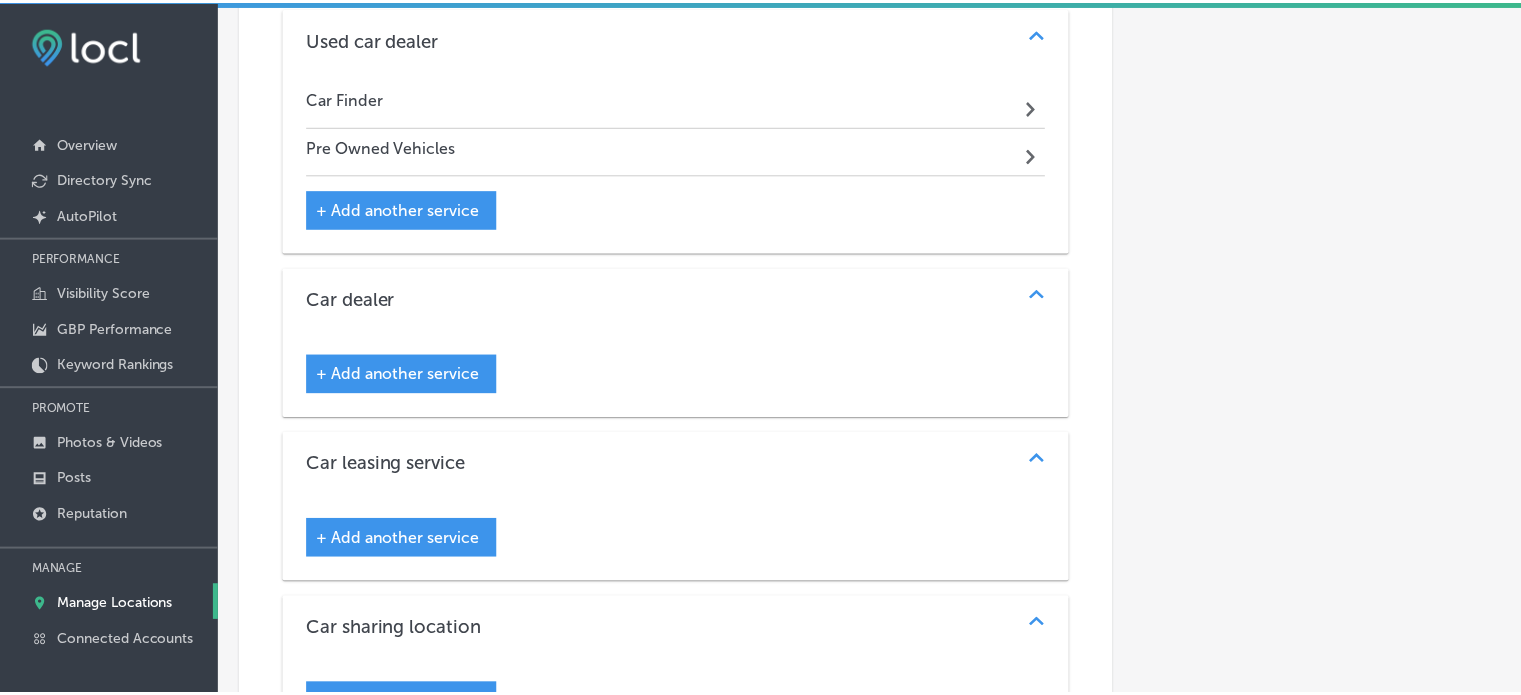 scroll, scrollTop: 2053, scrollLeft: 0, axis: vertical 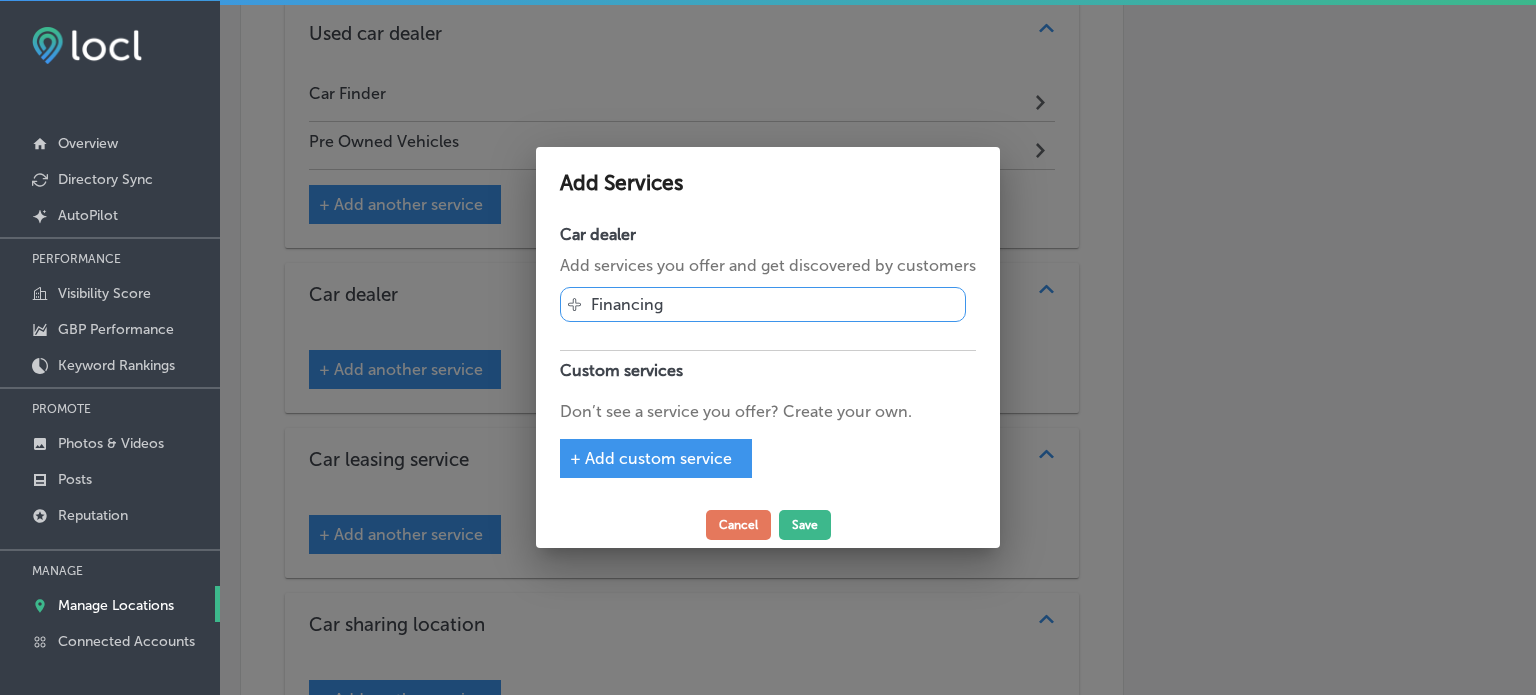 click on "+ Add custom service" at bounding box center [651, 458] 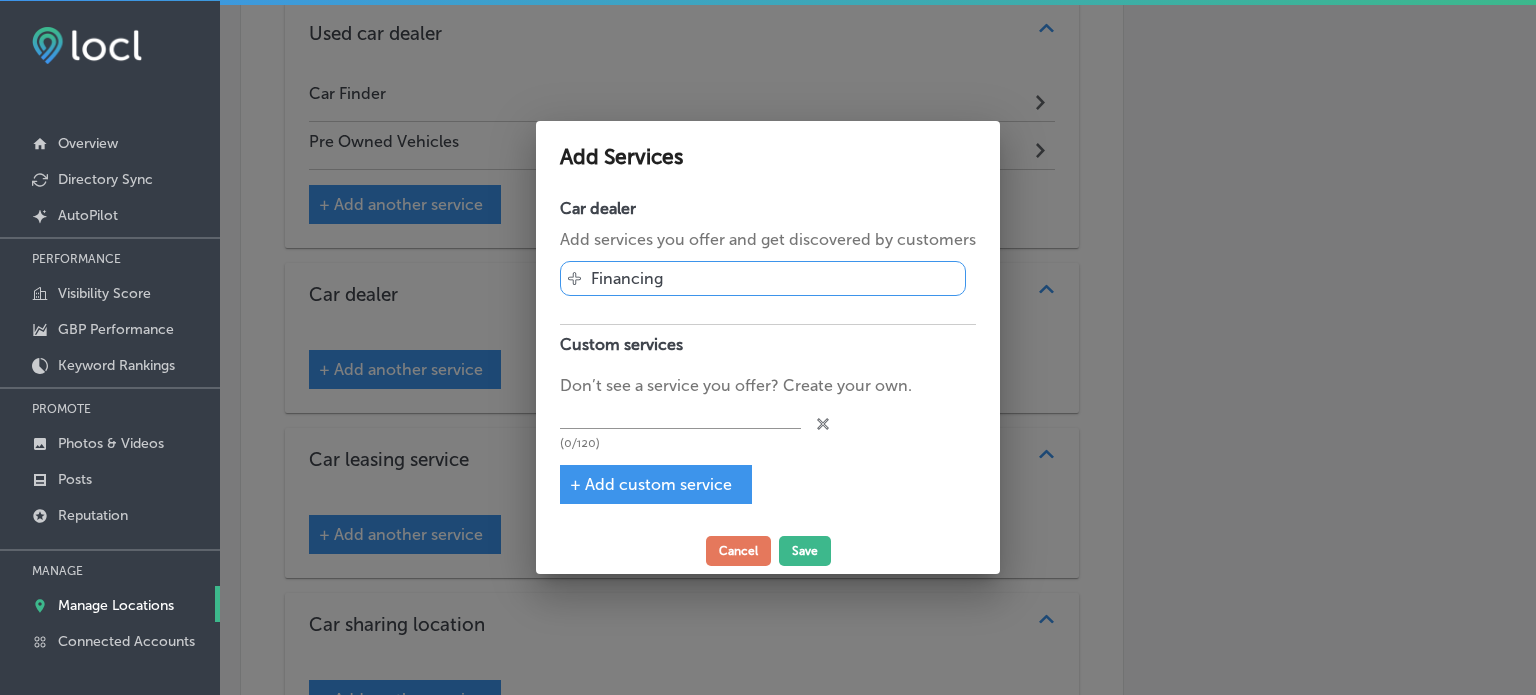 click on "Don’t see a service you offer? Create your own." at bounding box center [768, 386] 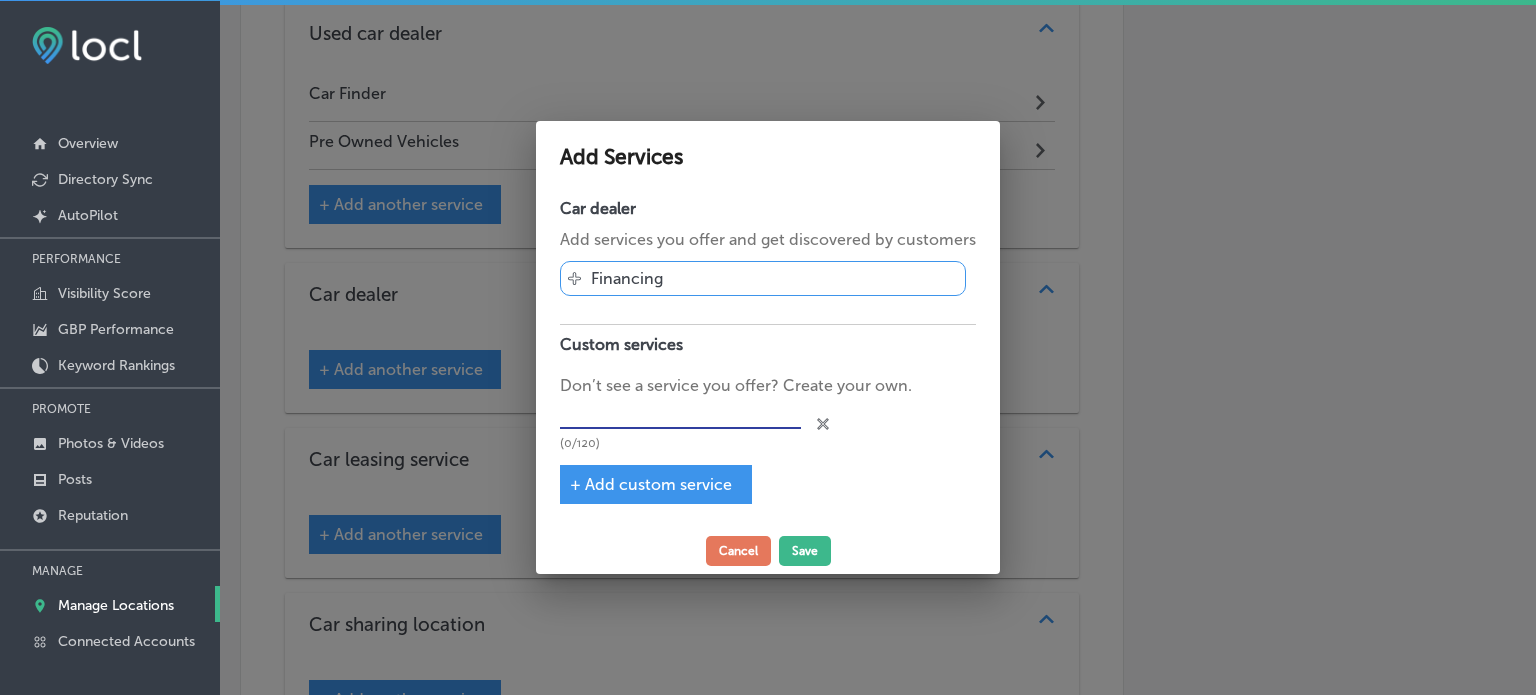 click at bounding box center [680, 413] 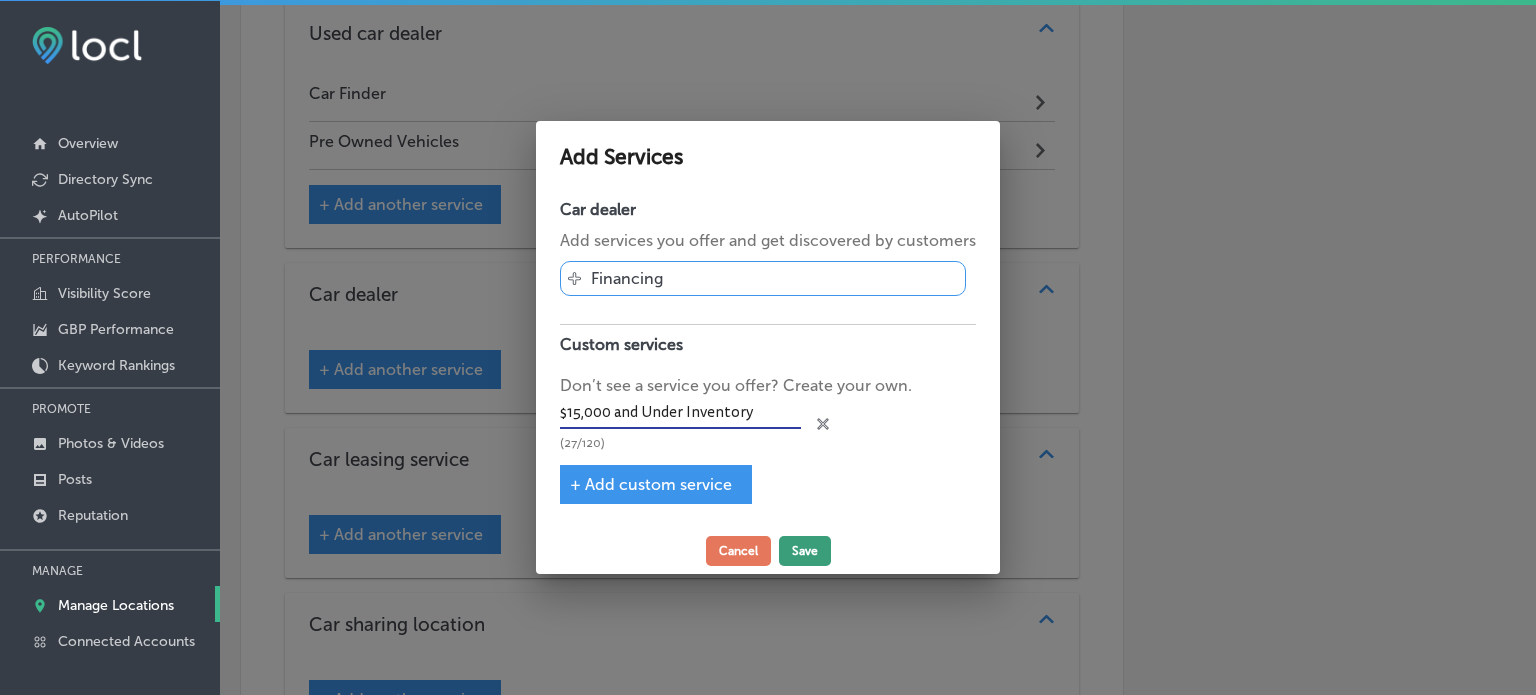 type on "$15,000 and Under Inventory" 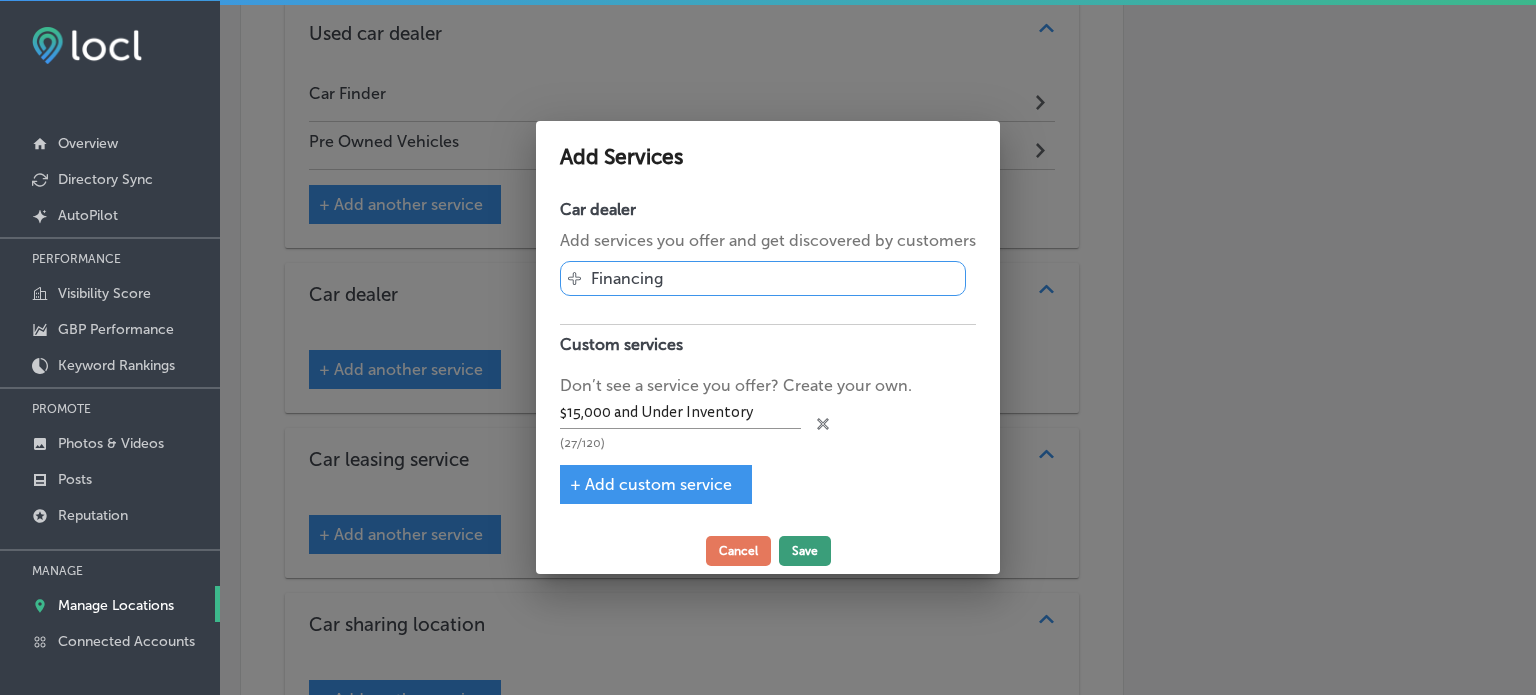 click on "Save" at bounding box center (805, 551) 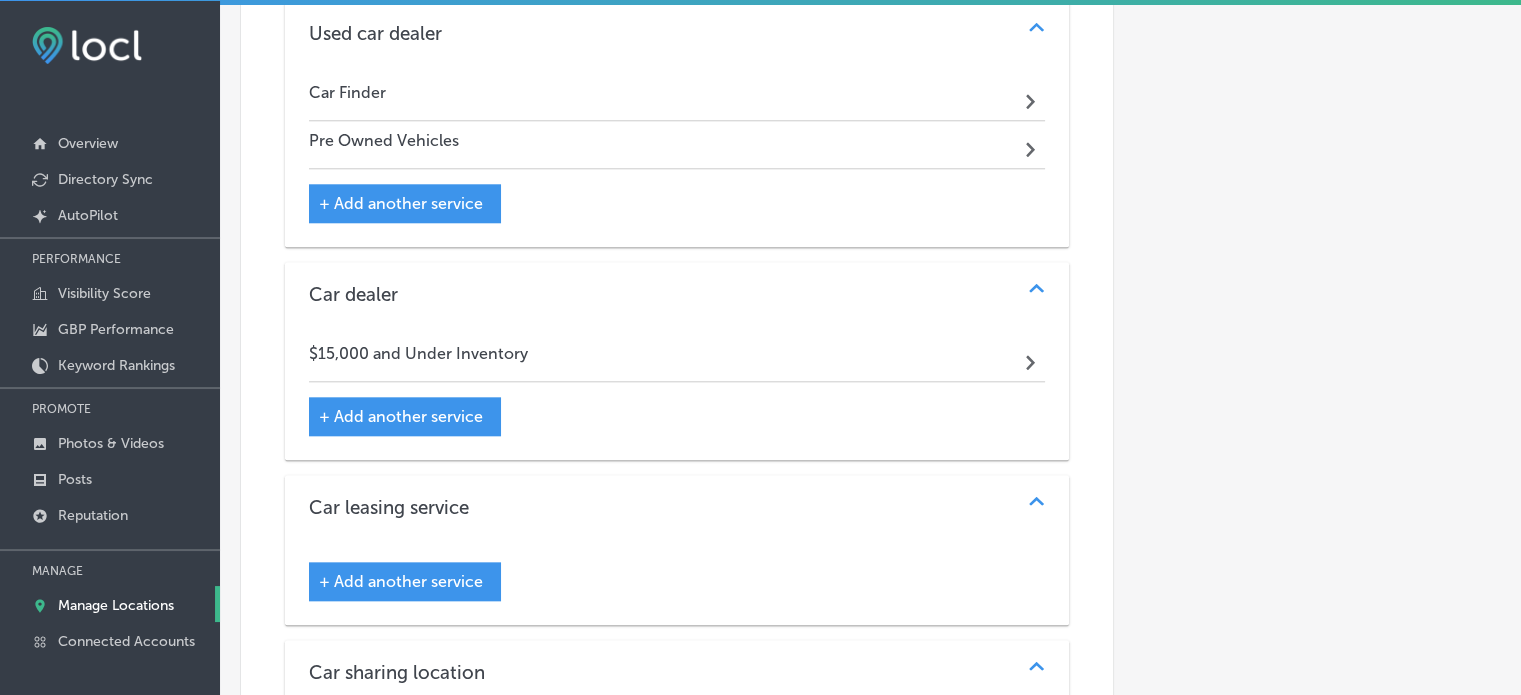 click on "+ Add another service" at bounding box center (405, 416) 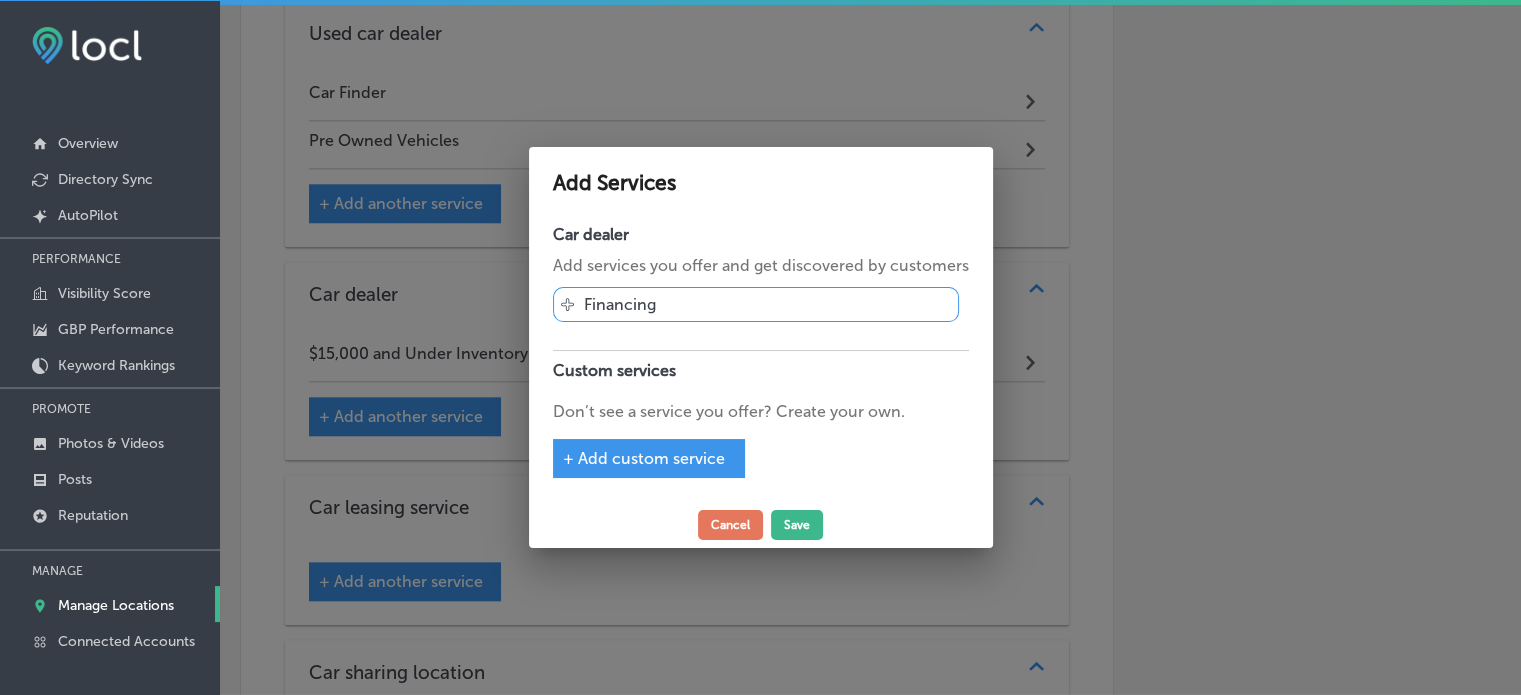 scroll, scrollTop: 2053, scrollLeft: 0, axis: vertical 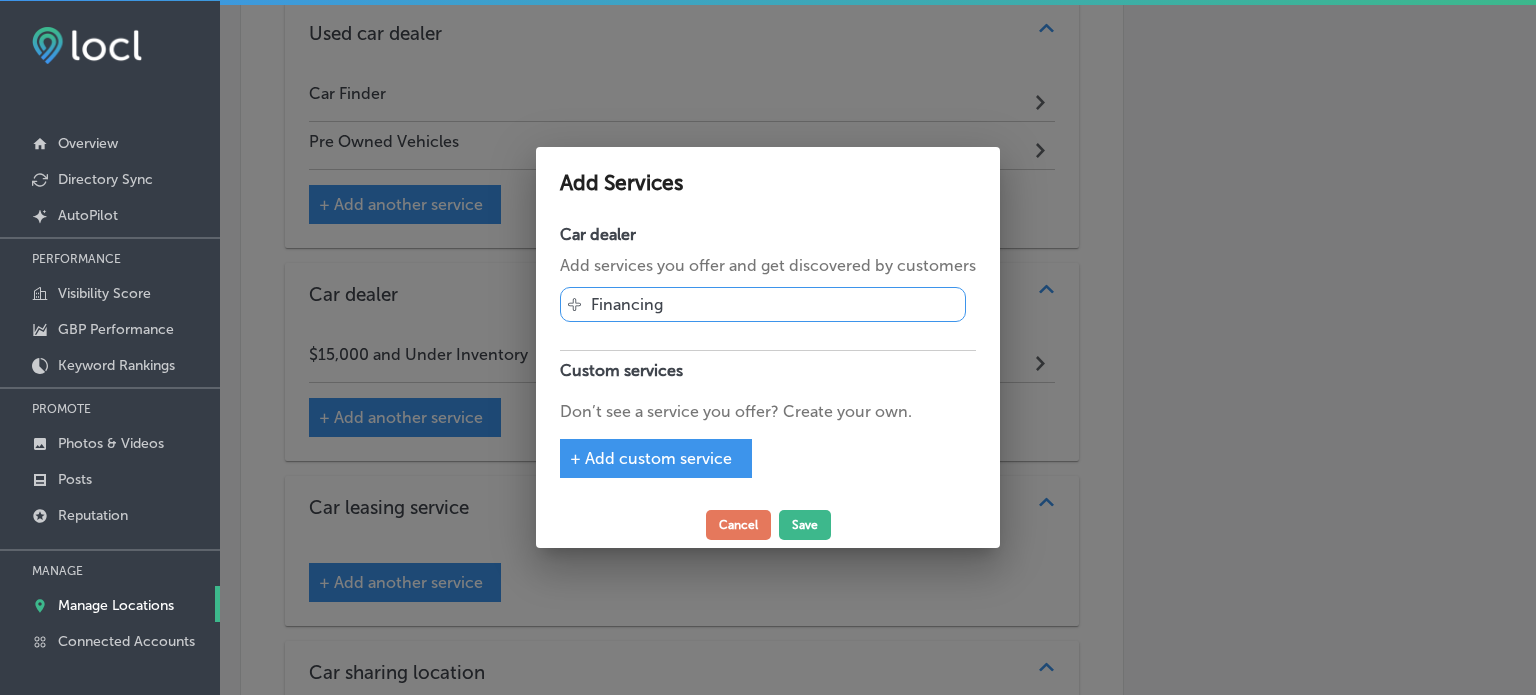 click on "+ Add custom service" at bounding box center [656, 458] 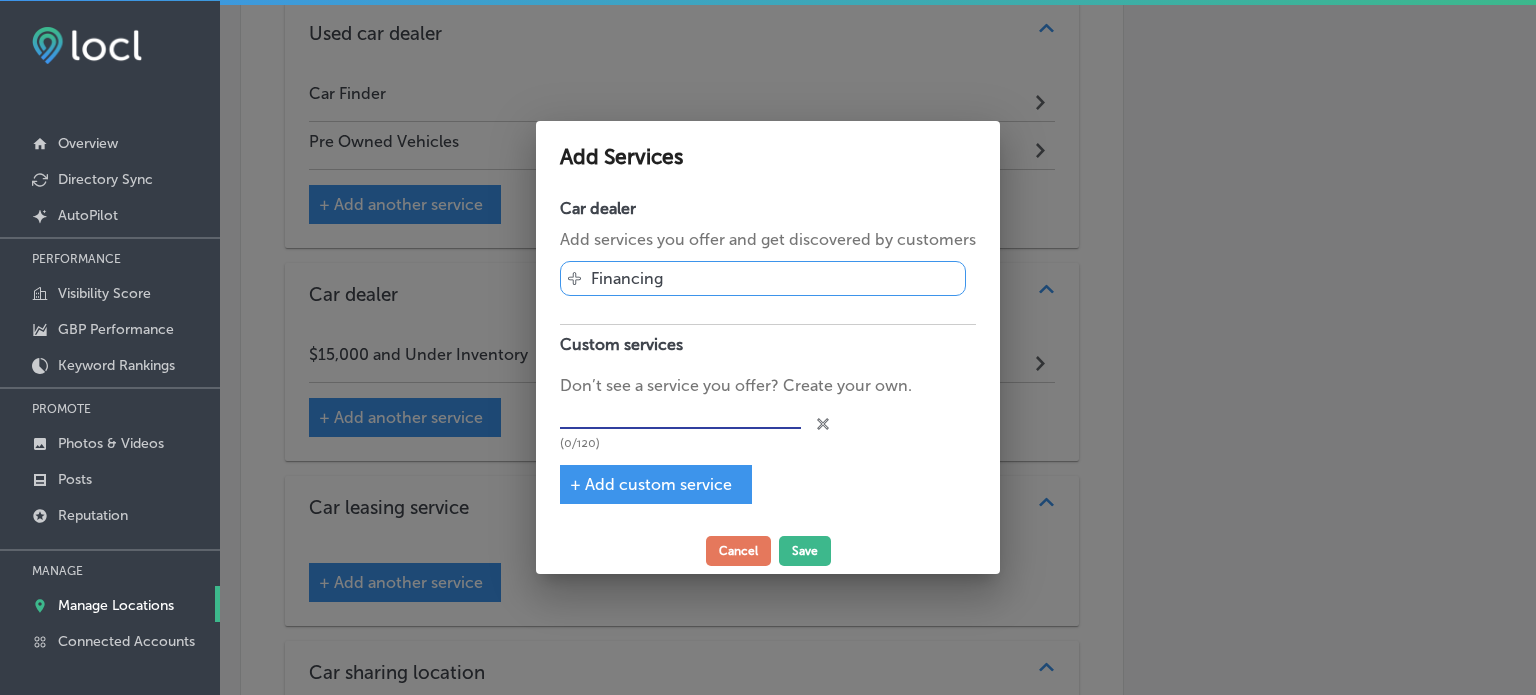 click at bounding box center [680, 413] 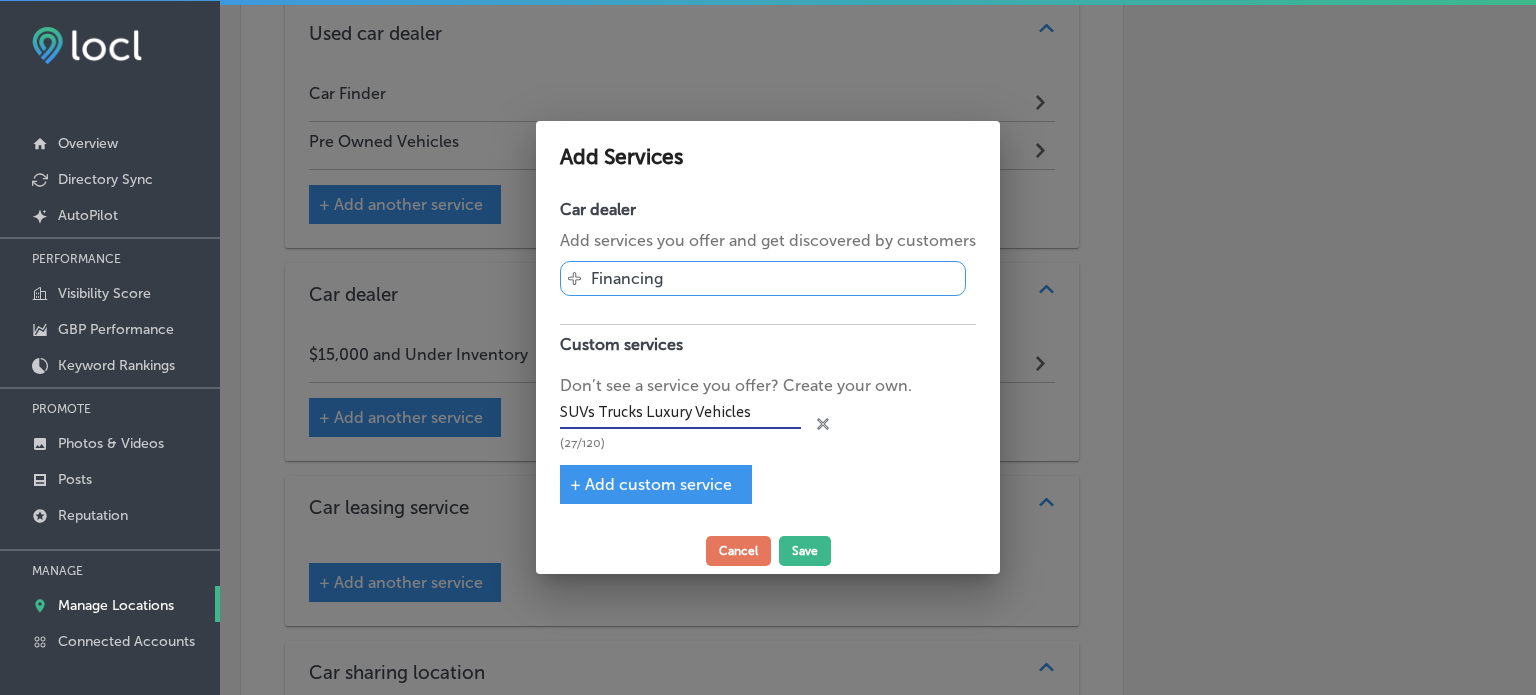 click on "SUVs Trucks Luxury Vehicles" at bounding box center (680, 413) 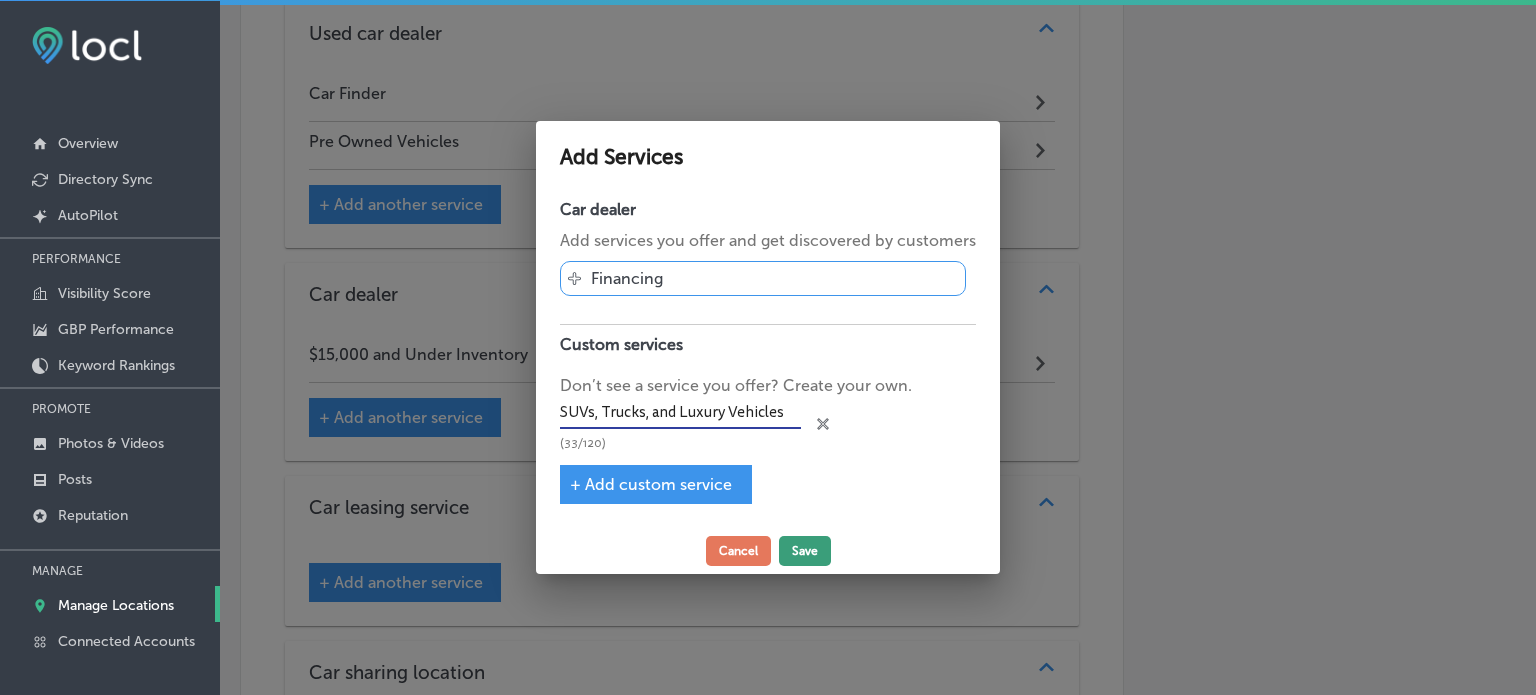 type on "SUVs, Trucks, and Luxury Vehicles" 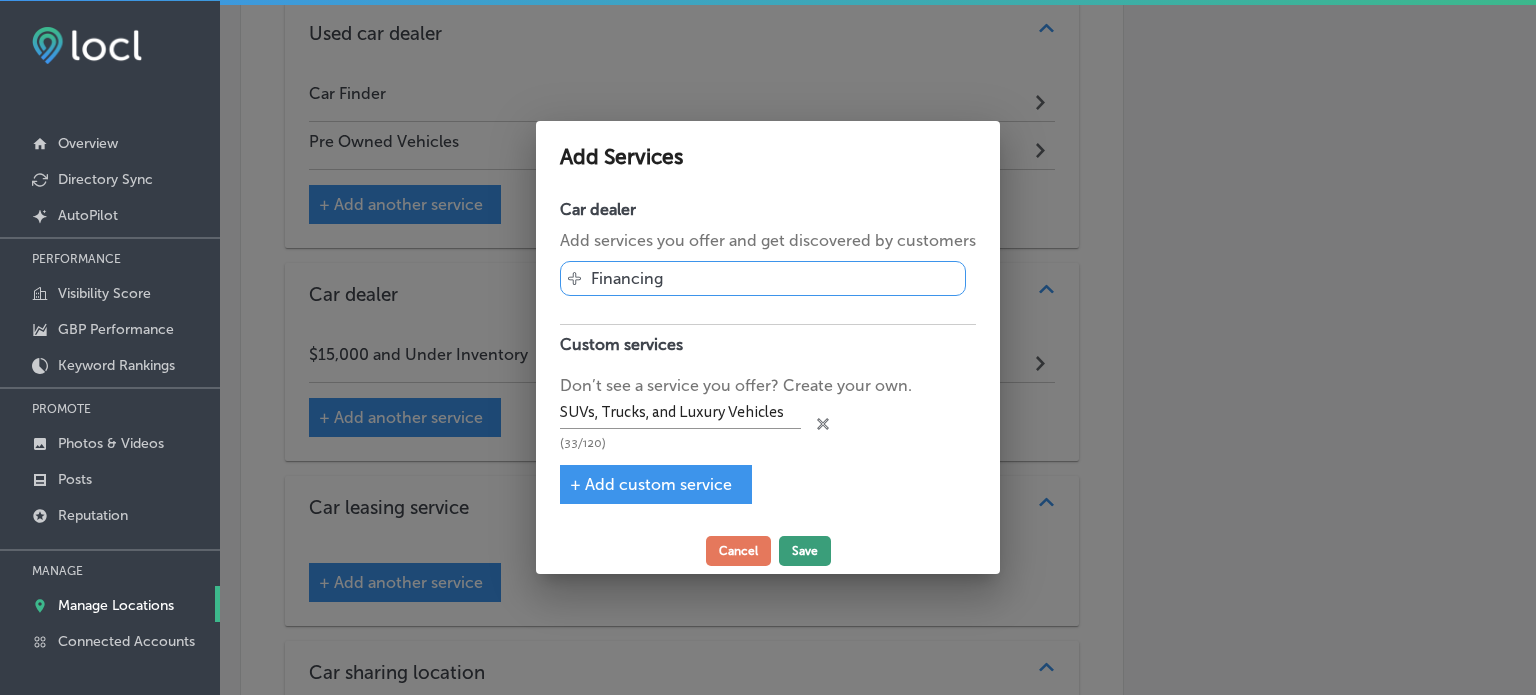 click on "Save" at bounding box center (805, 551) 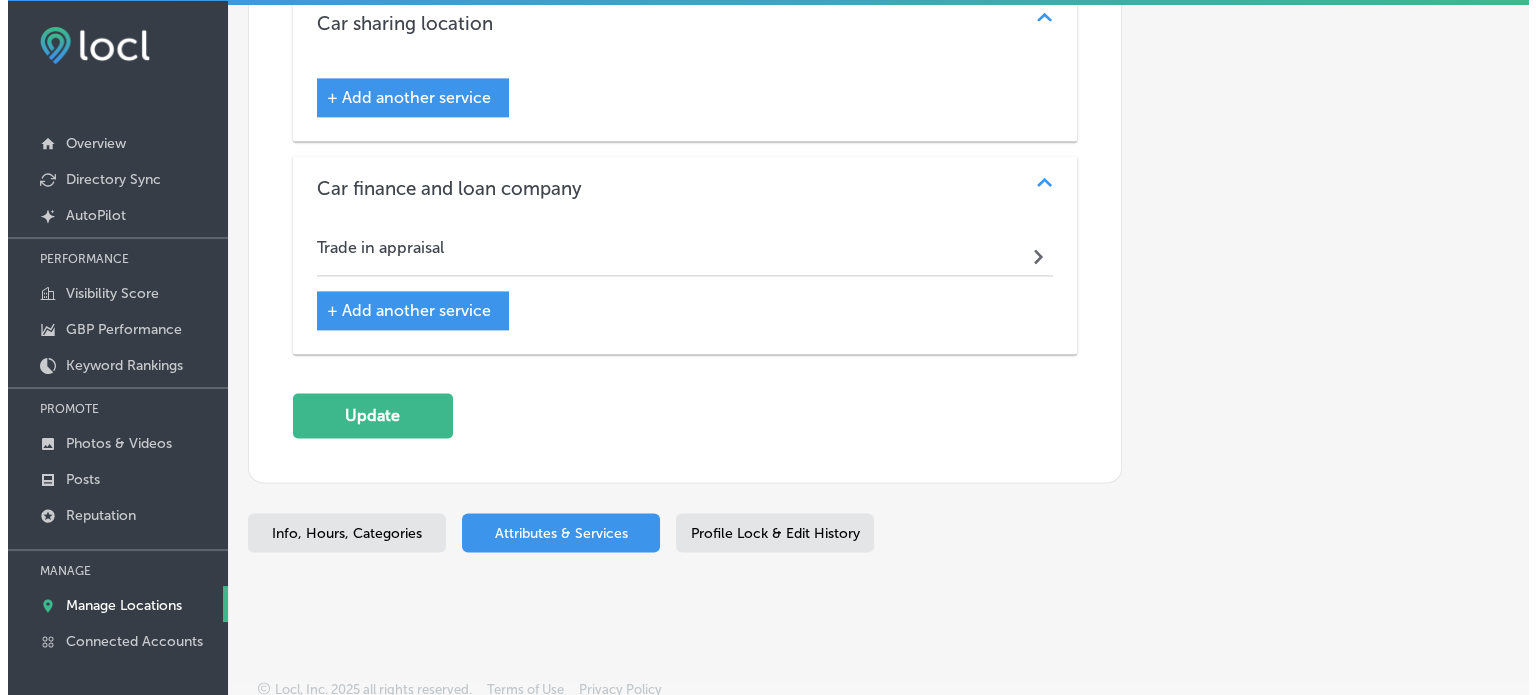 scroll, scrollTop: 2749, scrollLeft: 0, axis: vertical 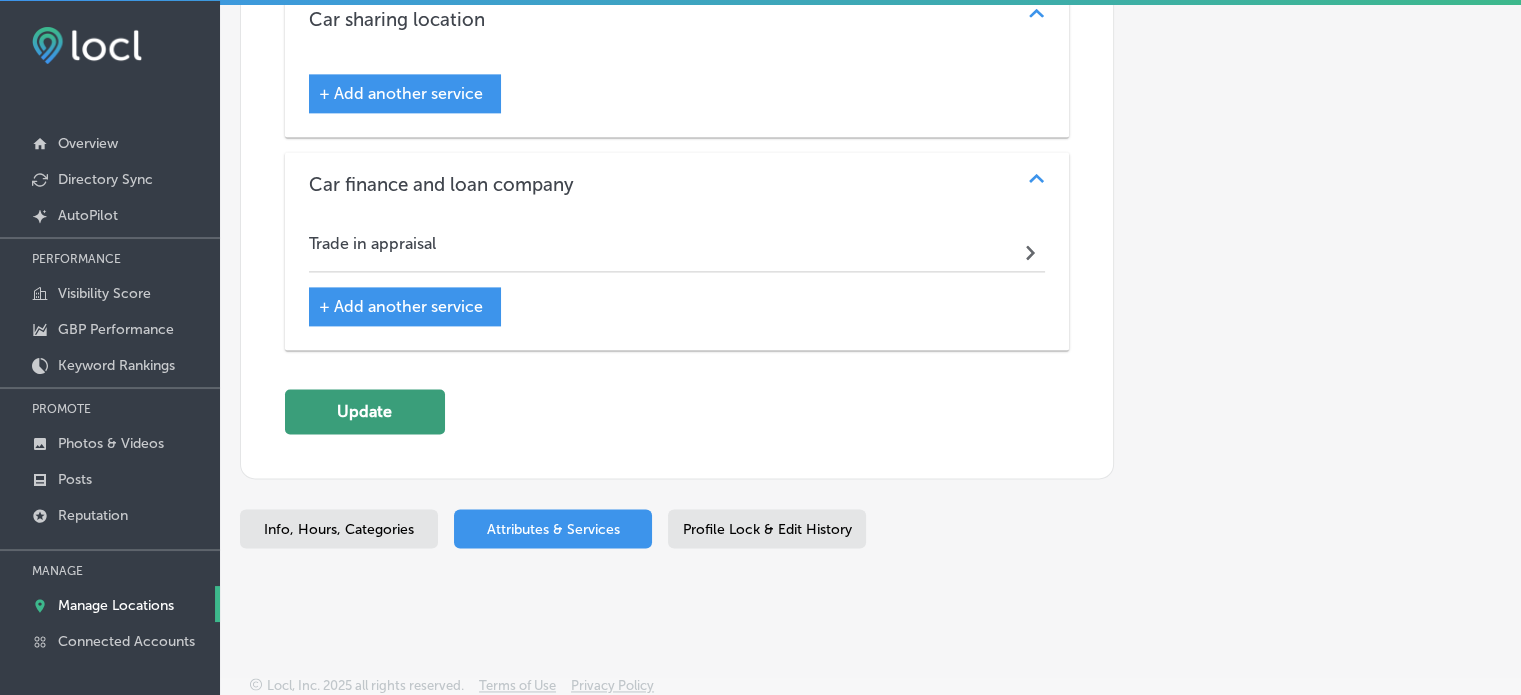 click on "Update" 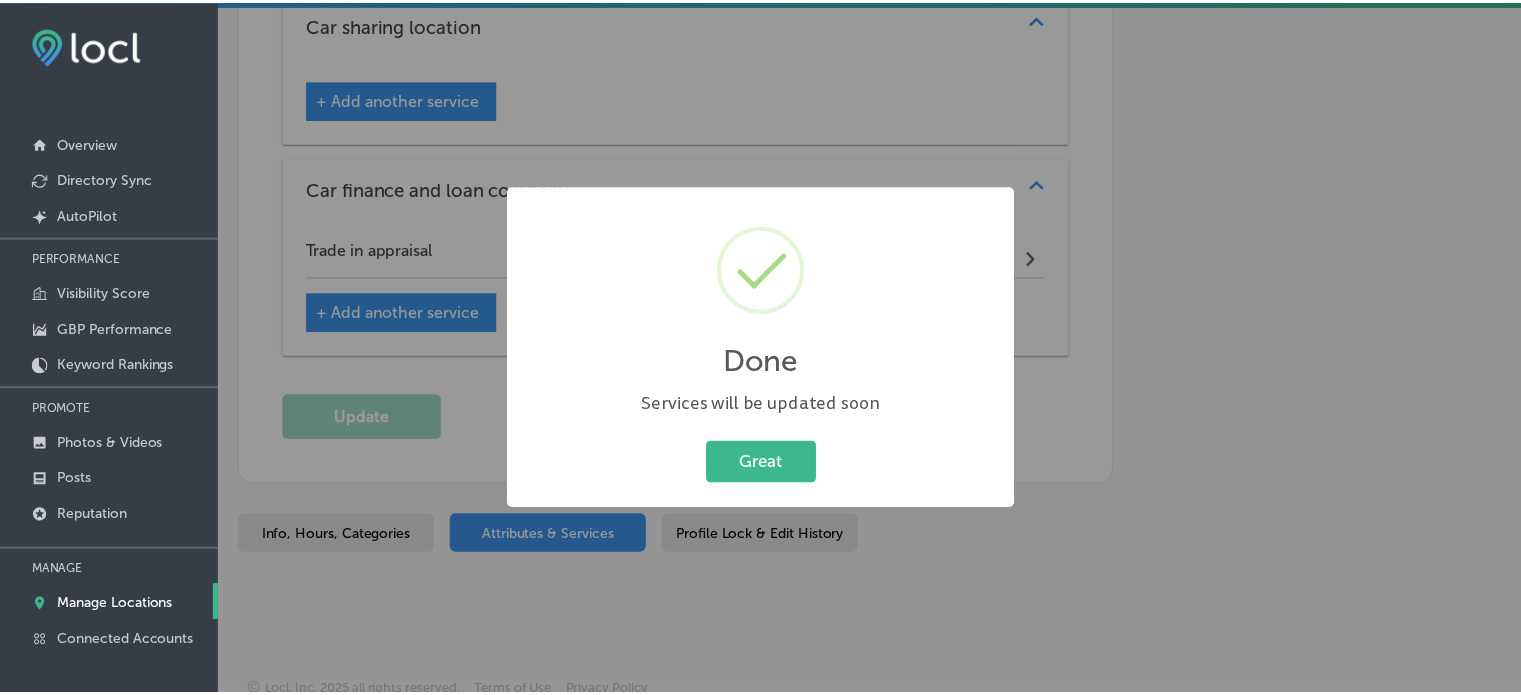 scroll, scrollTop: 2755, scrollLeft: 0, axis: vertical 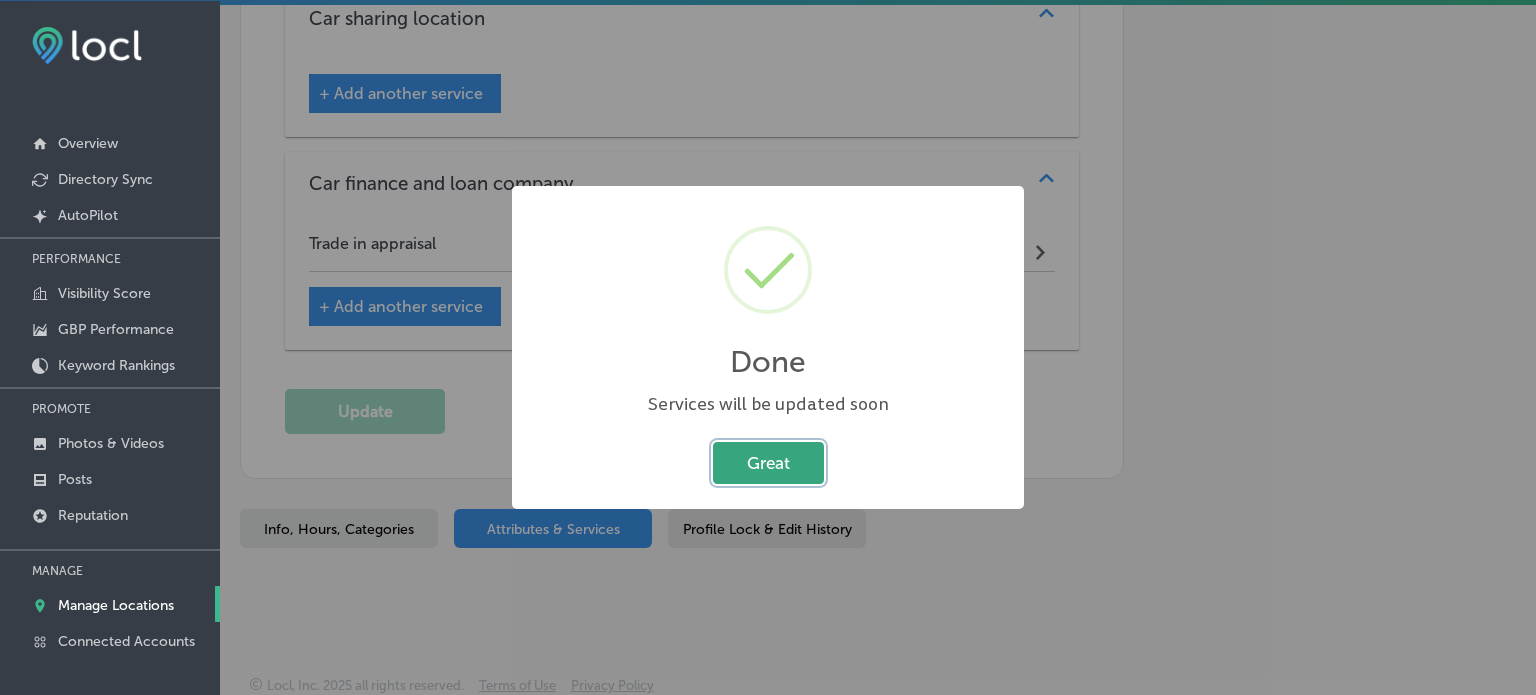 click on "Great" at bounding box center (768, 462) 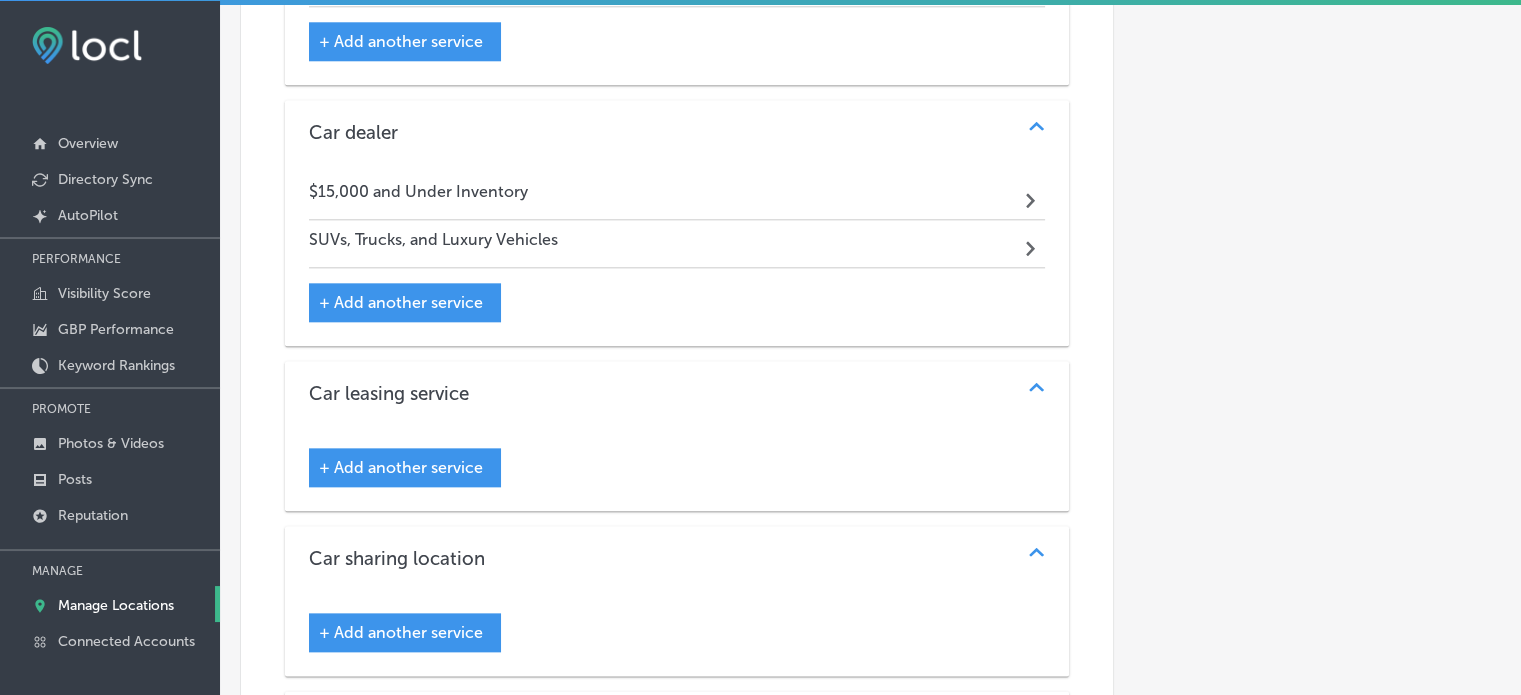 scroll, scrollTop: 2749, scrollLeft: 0, axis: vertical 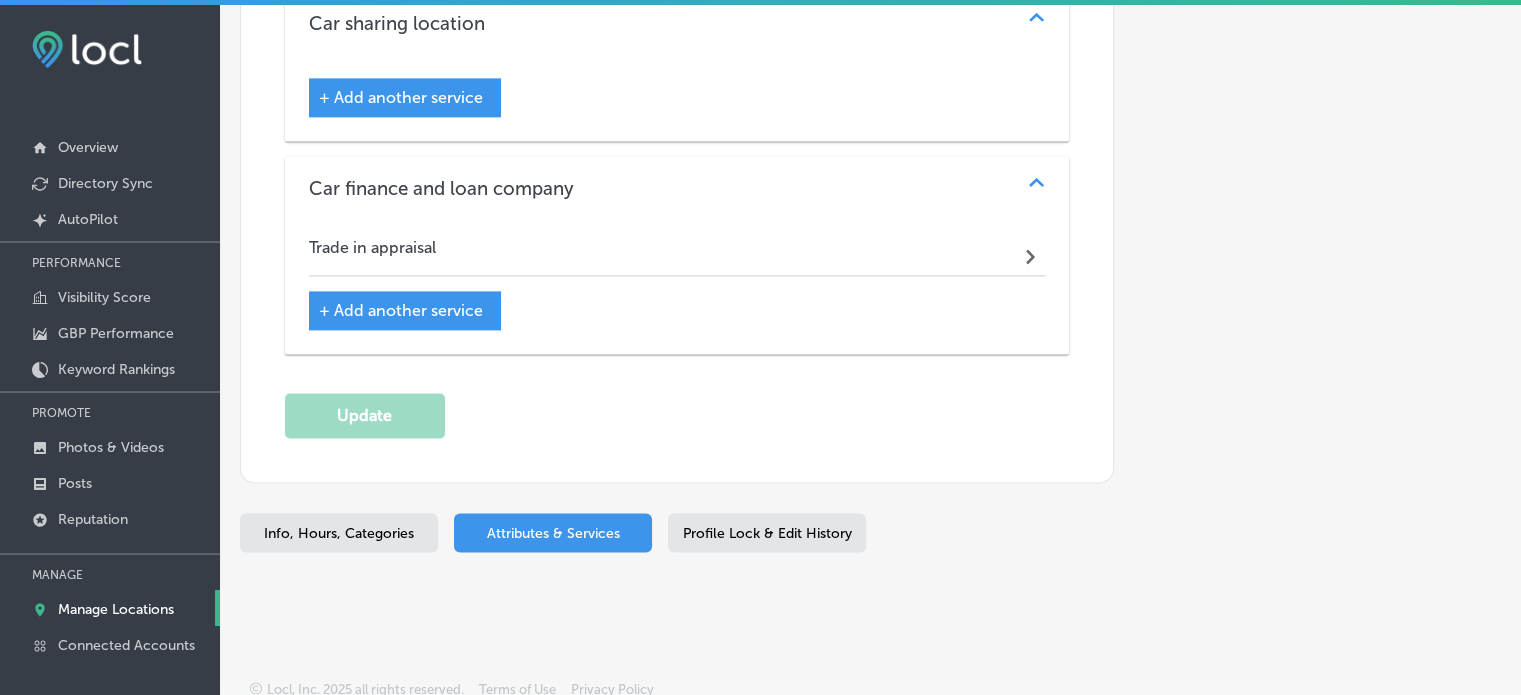 click on "Manage Locations" at bounding box center [116, 609] 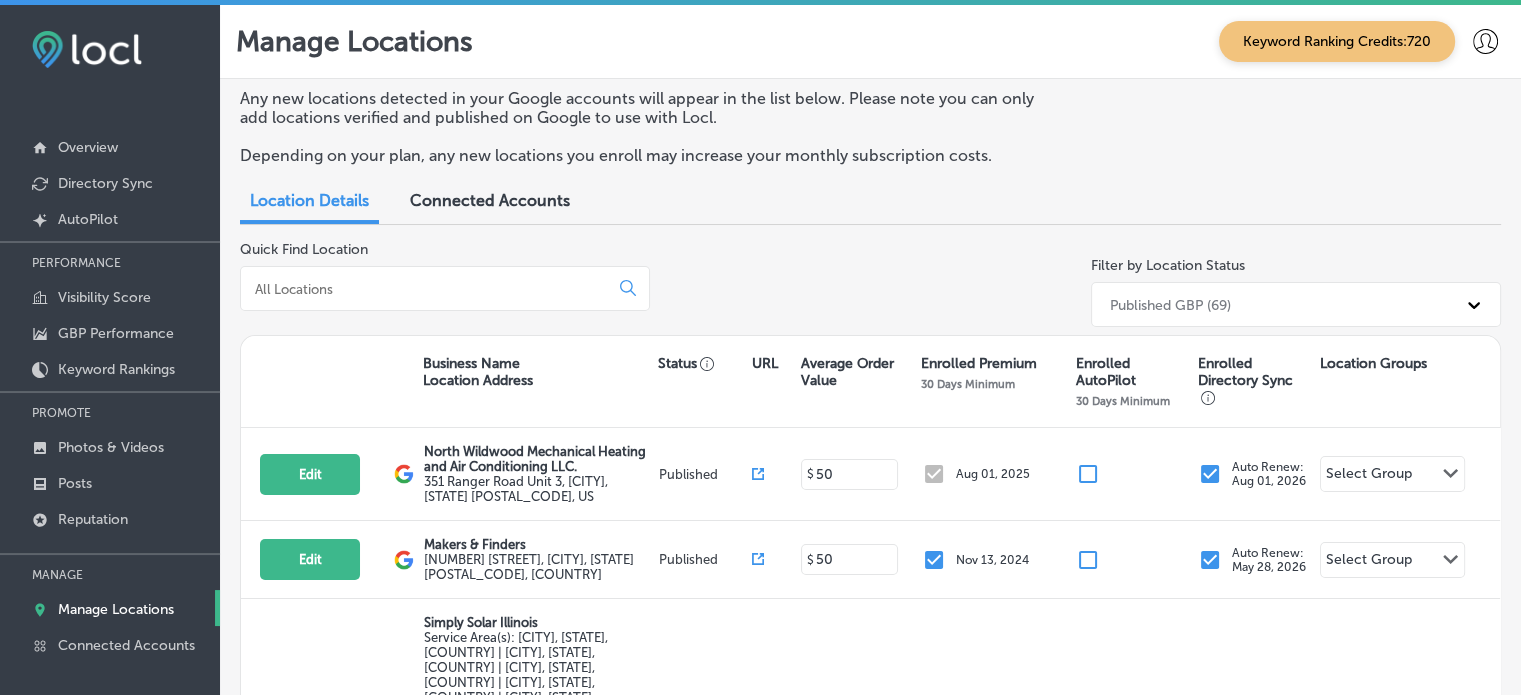 click at bounding box center (428, 289) 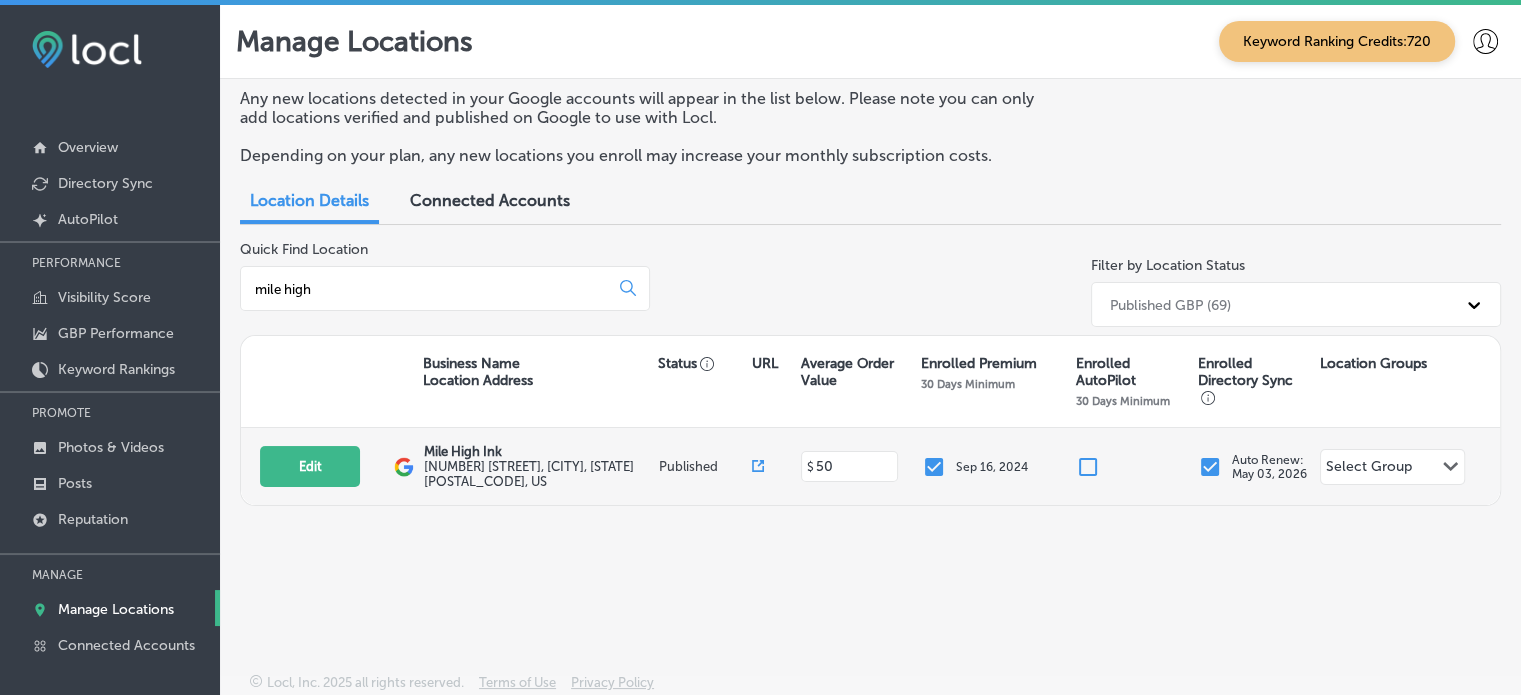scroll, scrollTop: 480, scrollLeft: 0, axis: vertical 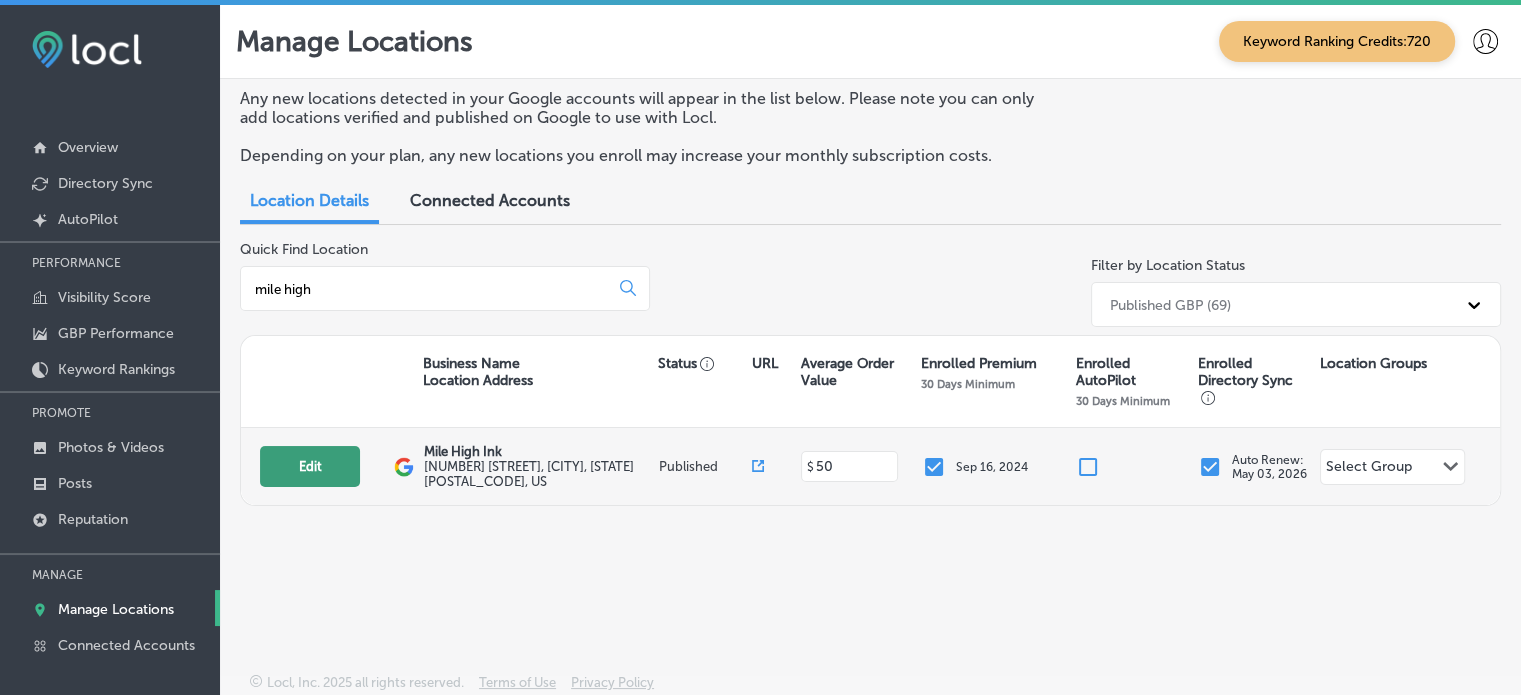 type on "mile high" 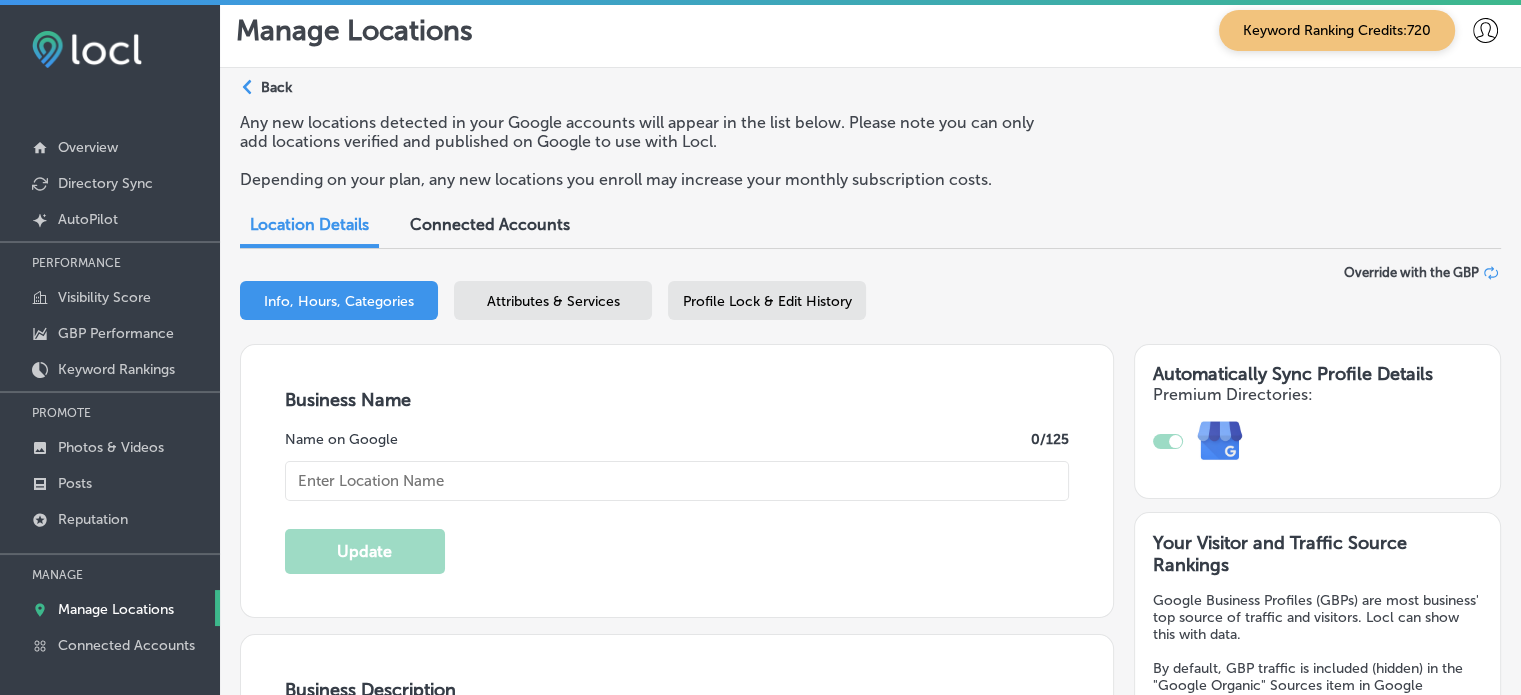 checkbox on "true" 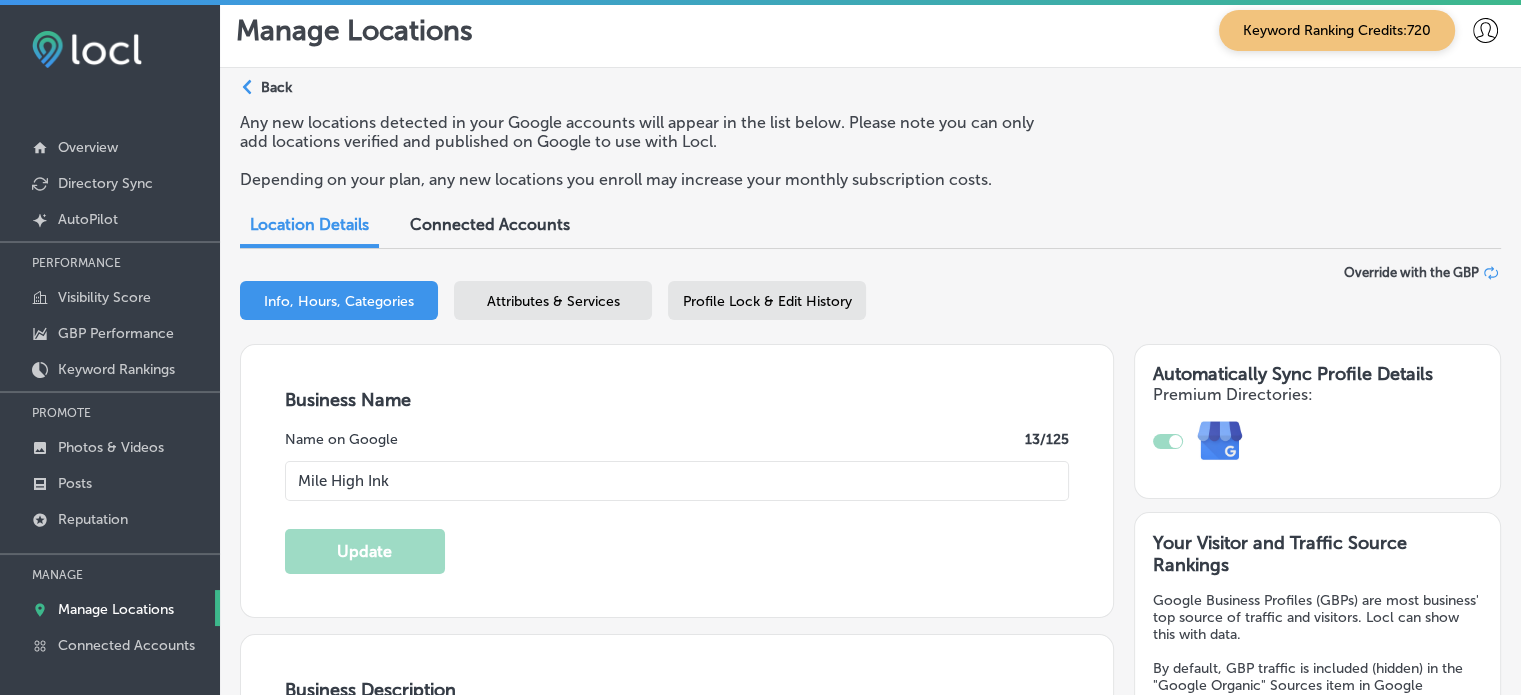 type on "+1 [PHONE]" 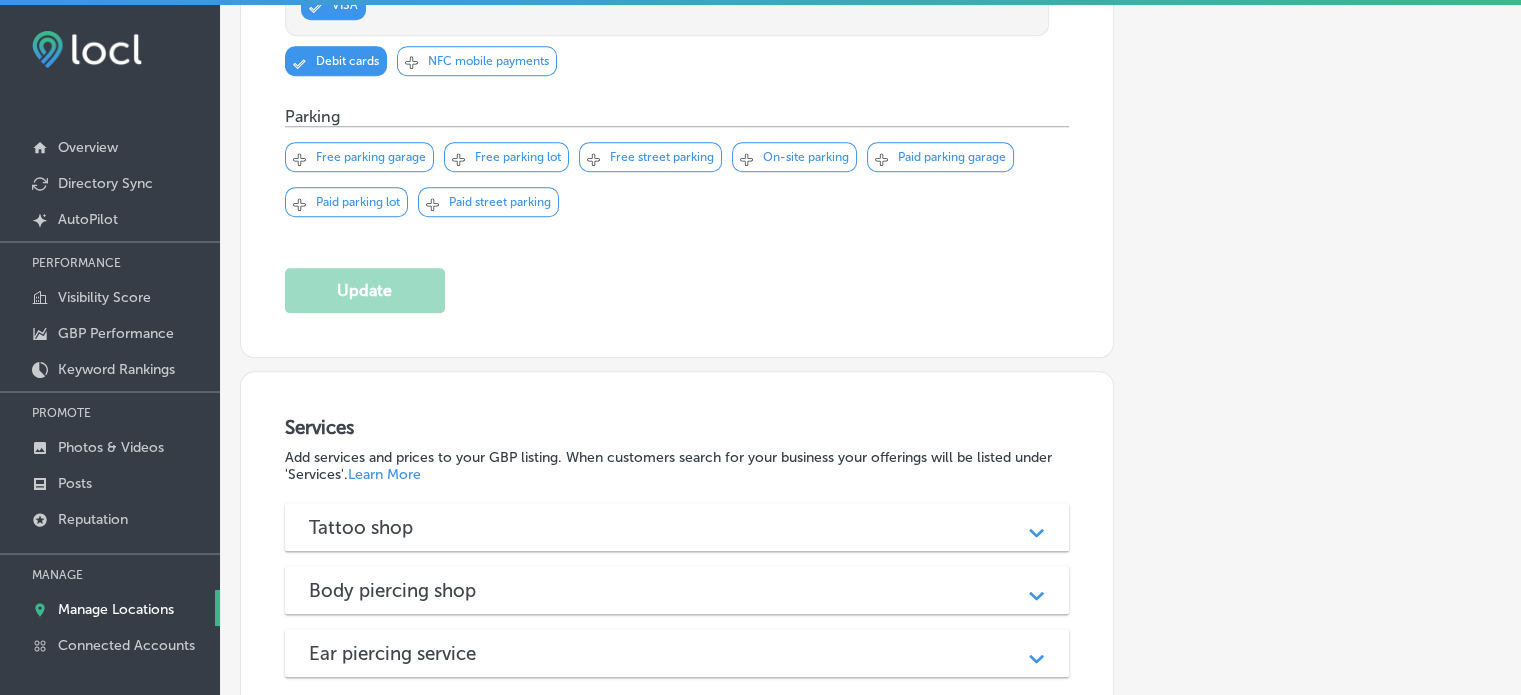 scroll, scrollTop: 2037, scrollLeft: 0, axis: vertical 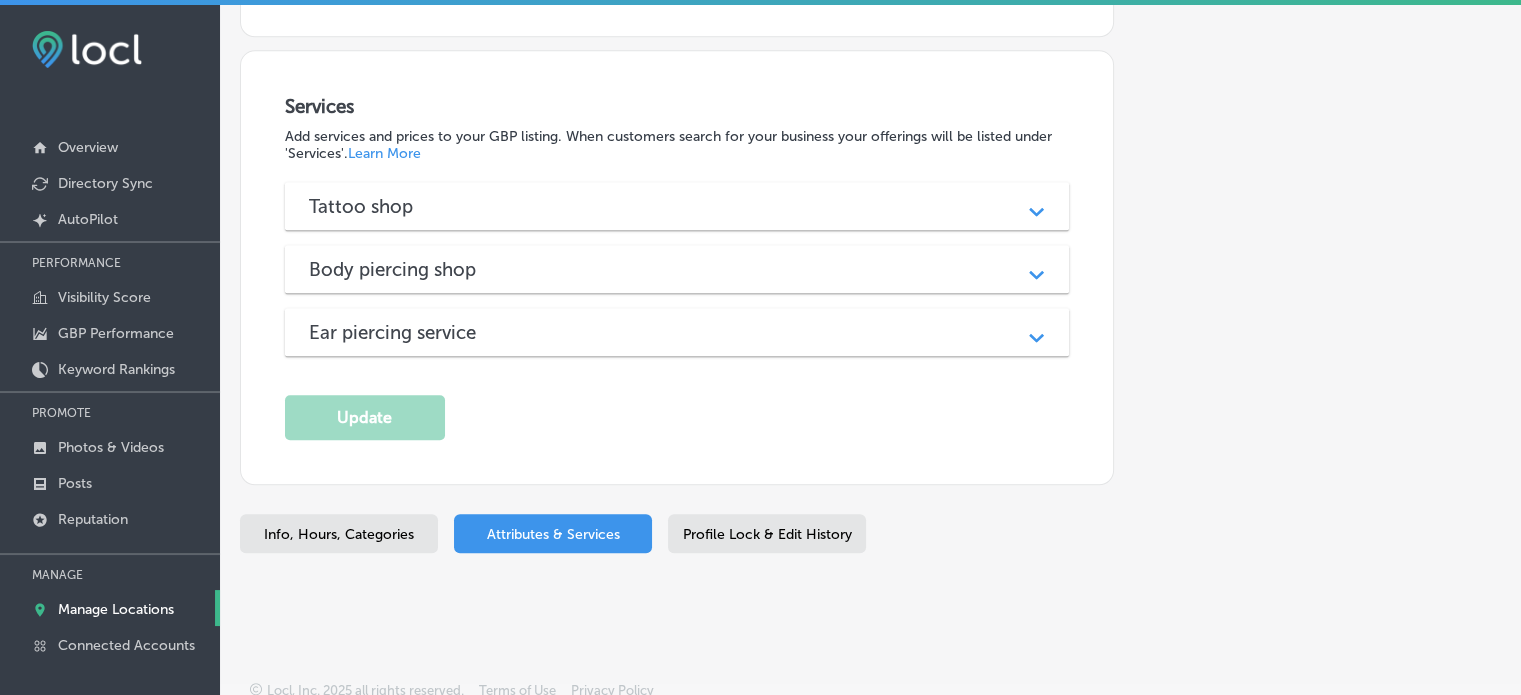 click on "Body piercing shop" at bounding box center (677, 269) 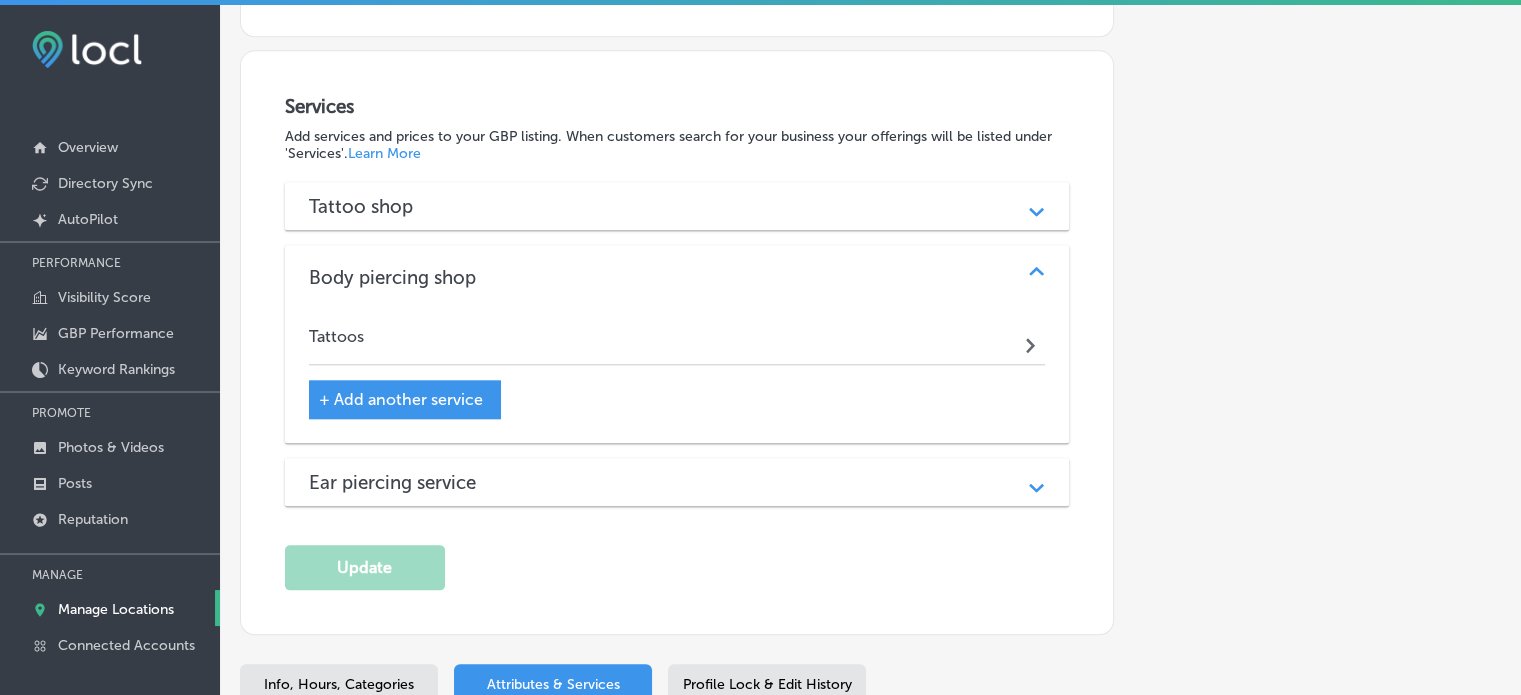 click on "Ear piercing service" at bounding box center (677, 482) 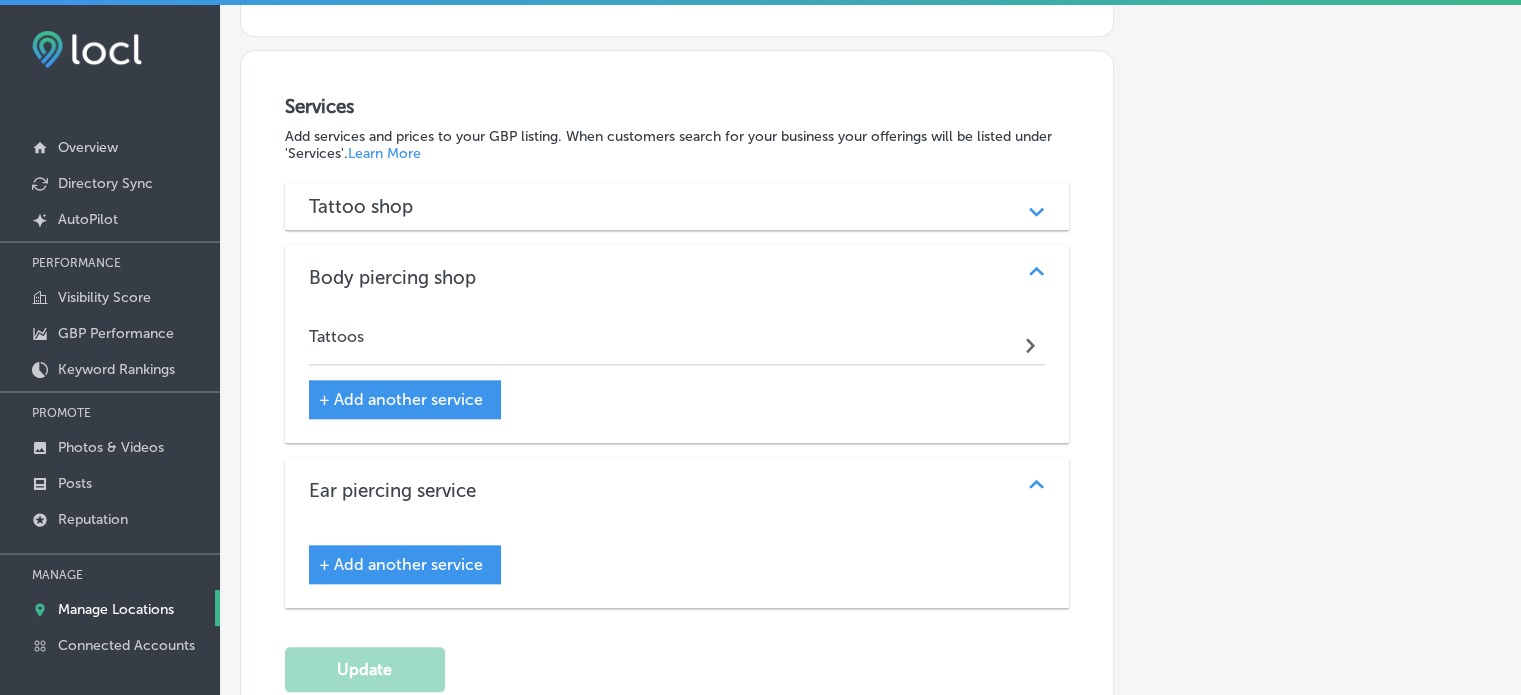 click on "Tattoo shop" at bounding box center [677, 206] 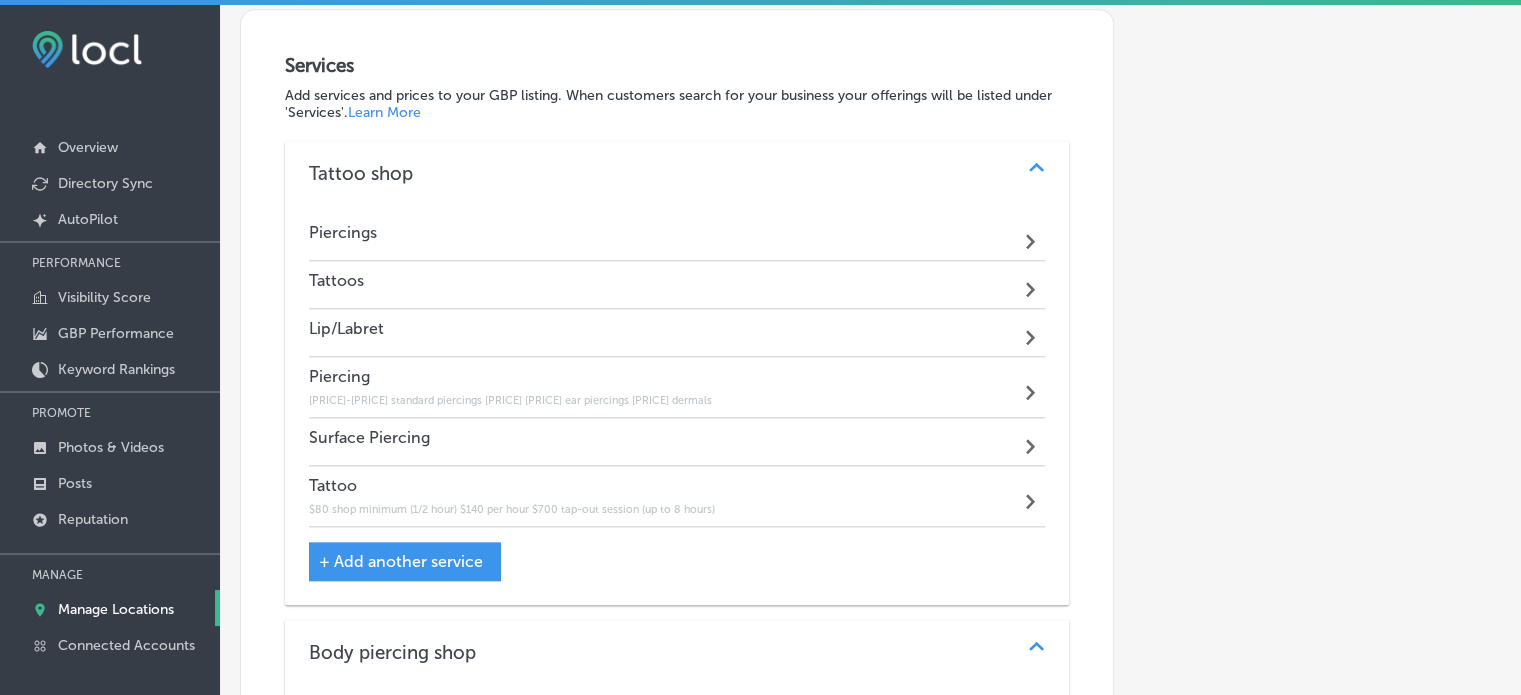 scroll, scrollTop: 2085, scrollLeft: 0, axis: vertical 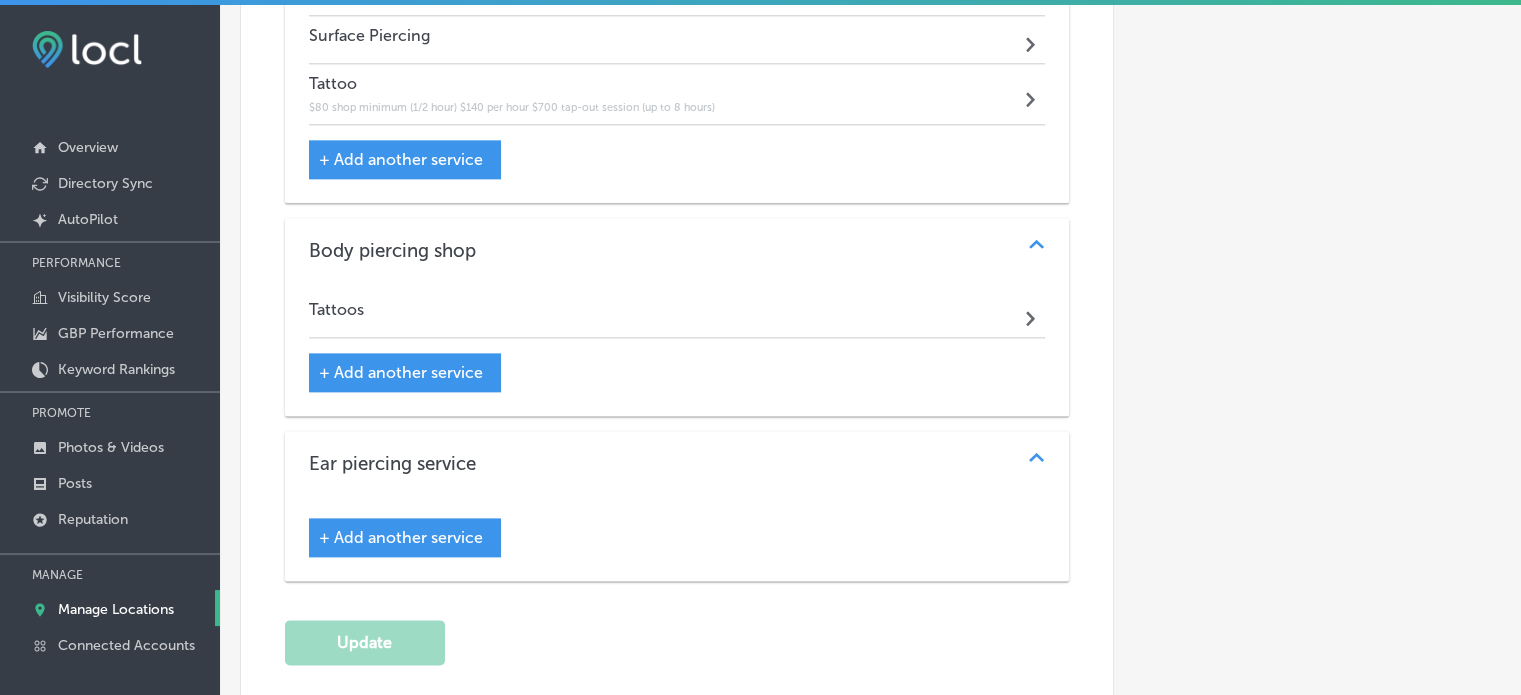 click on "+ Add another service" at bounding box center (401, 537) 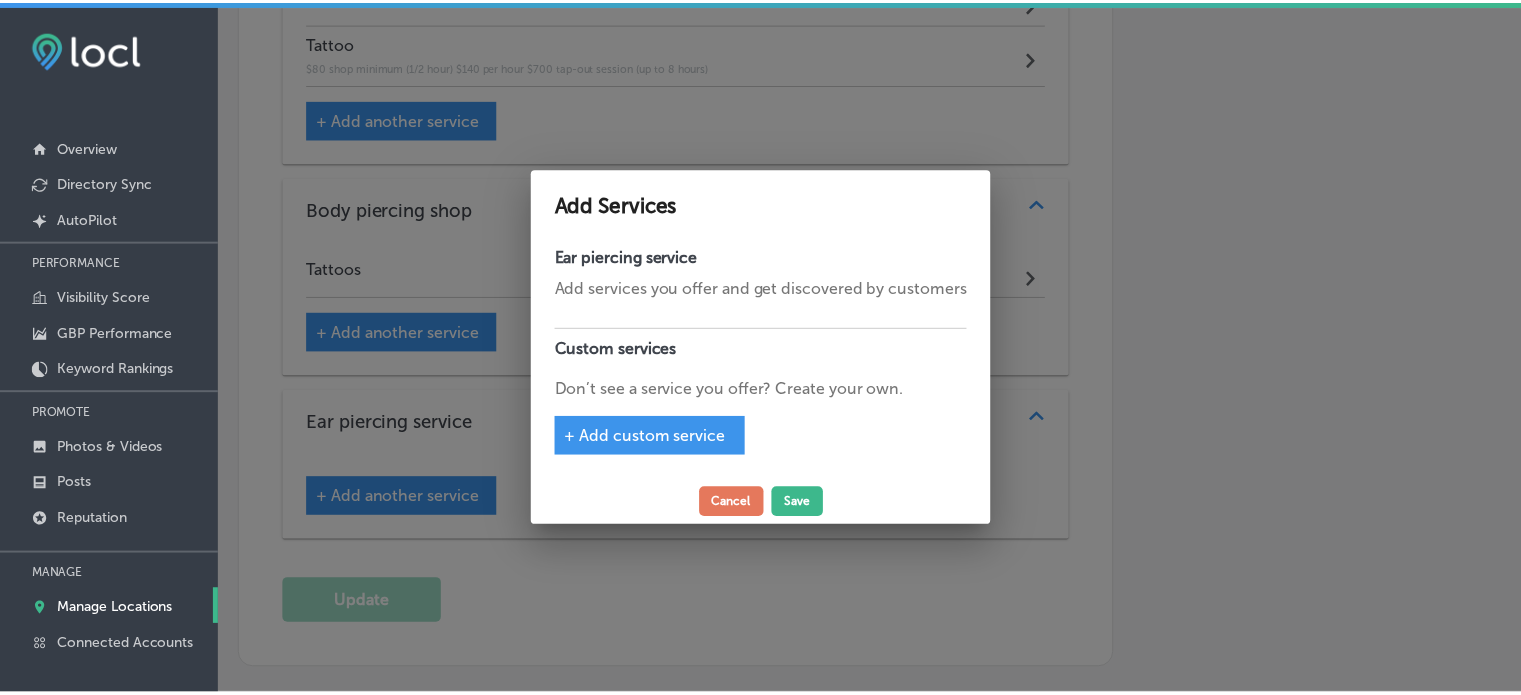 scroll, scrollTop: 2485, scrollLeft: 0, axis: vertical 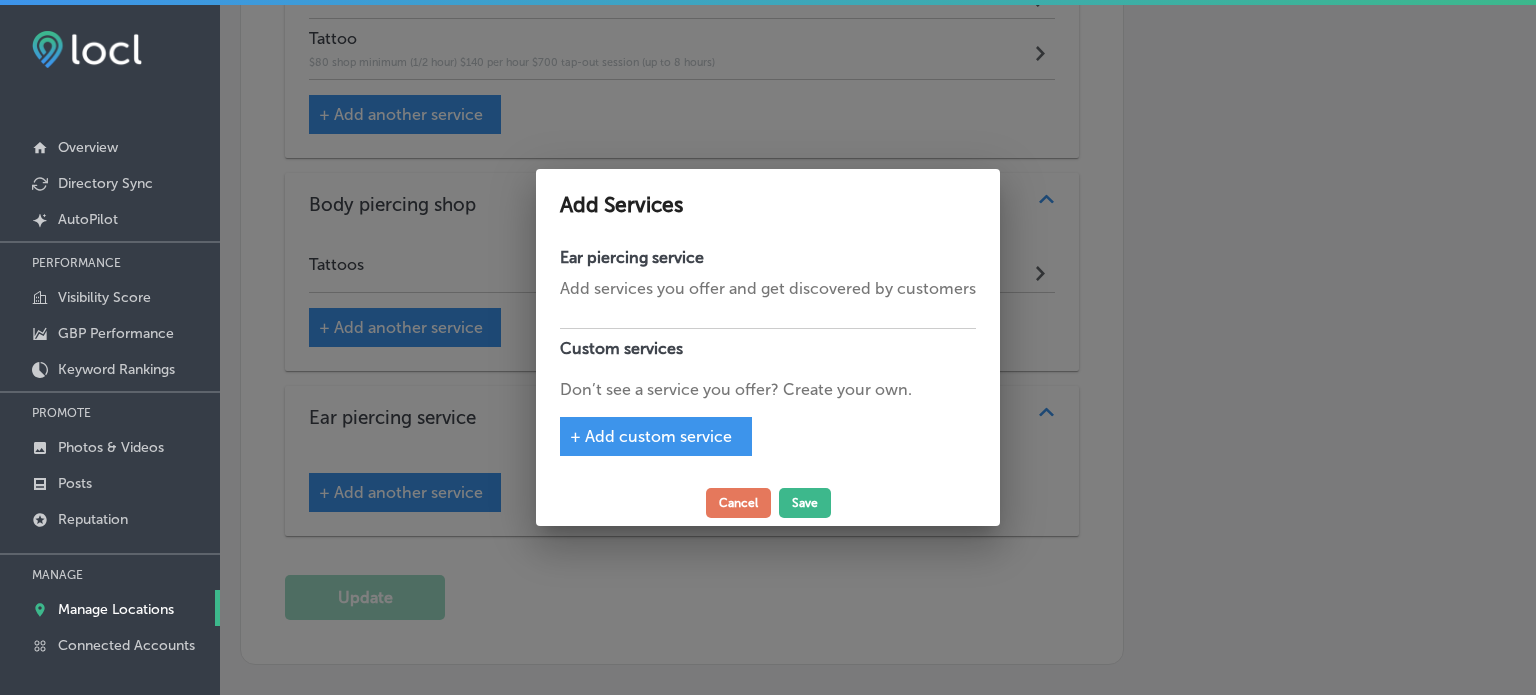 click on "Don’t see a service you offer? Create your own." at bounding box center [768, 390] 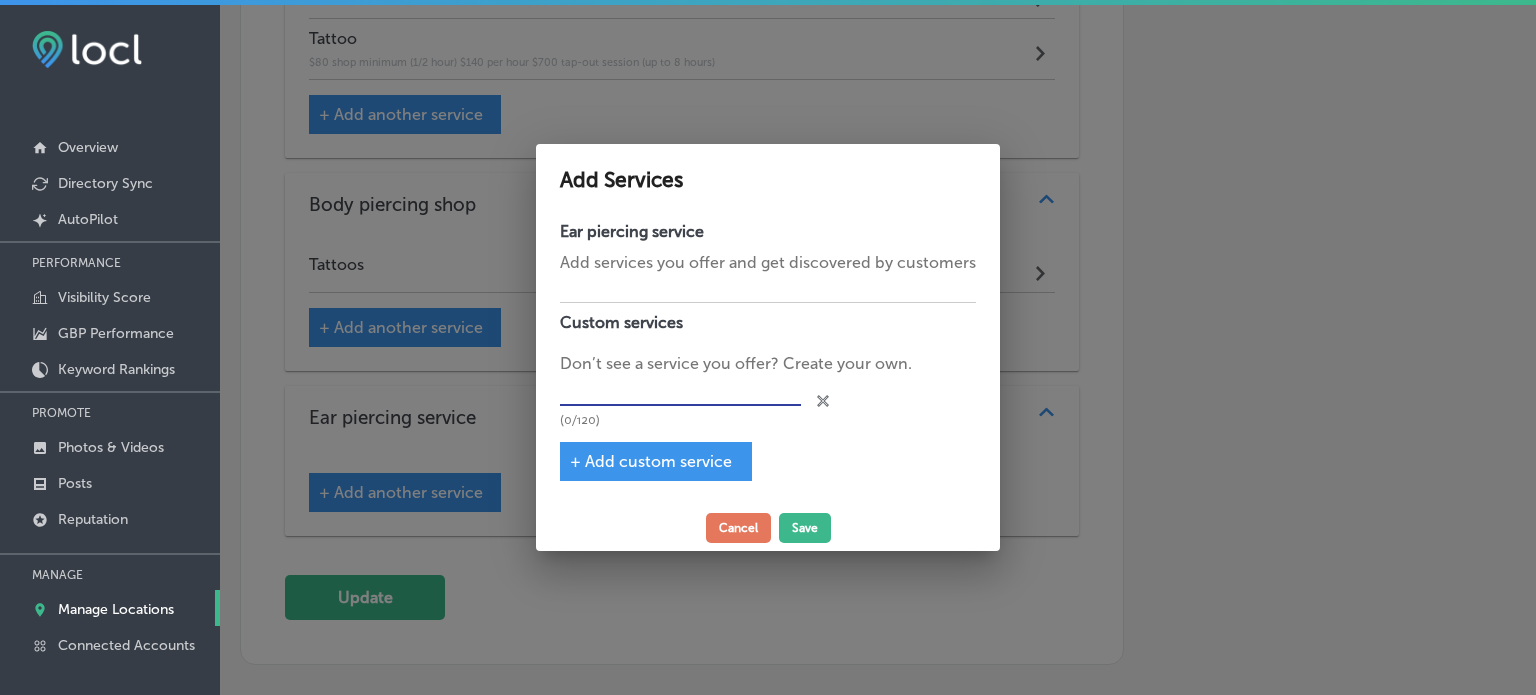 paste on "Ear Lobes" 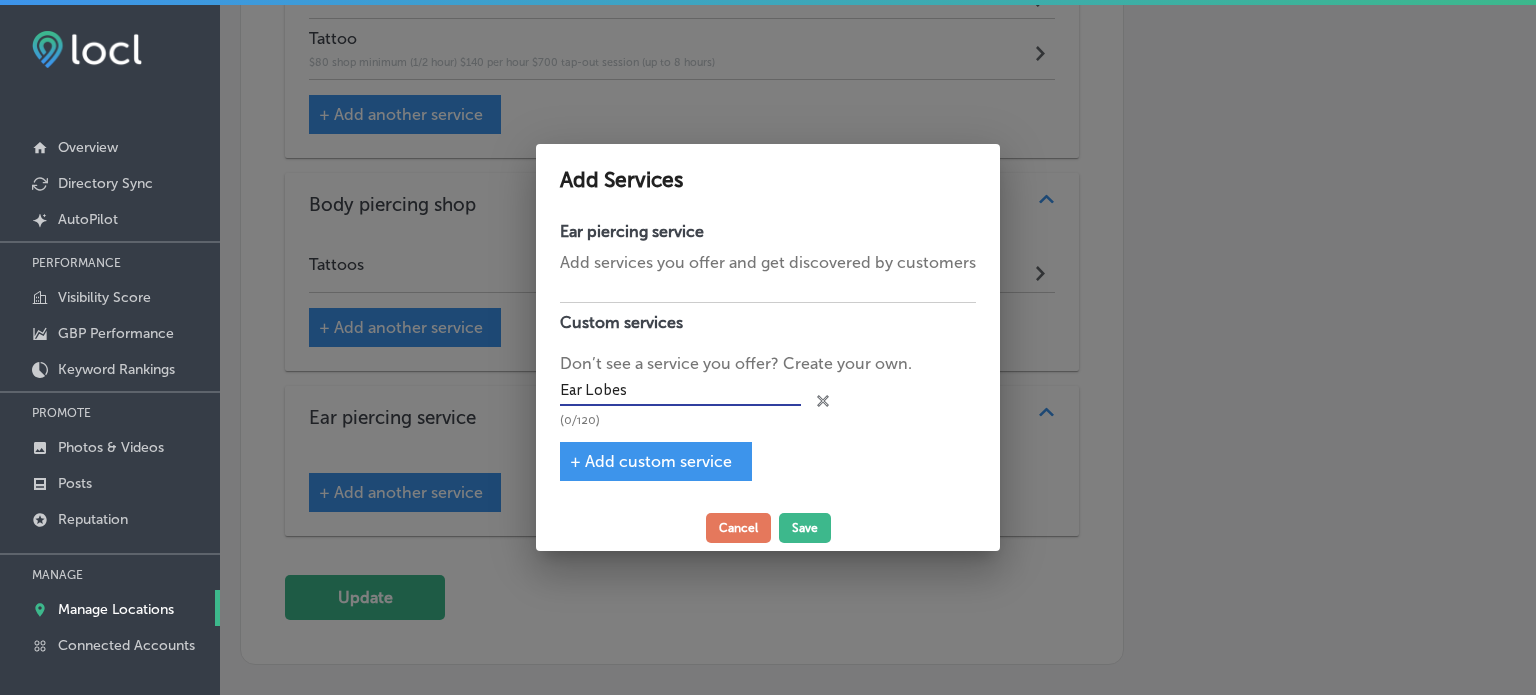 click on "Ear Lobes" at bounding box center [680, 391] 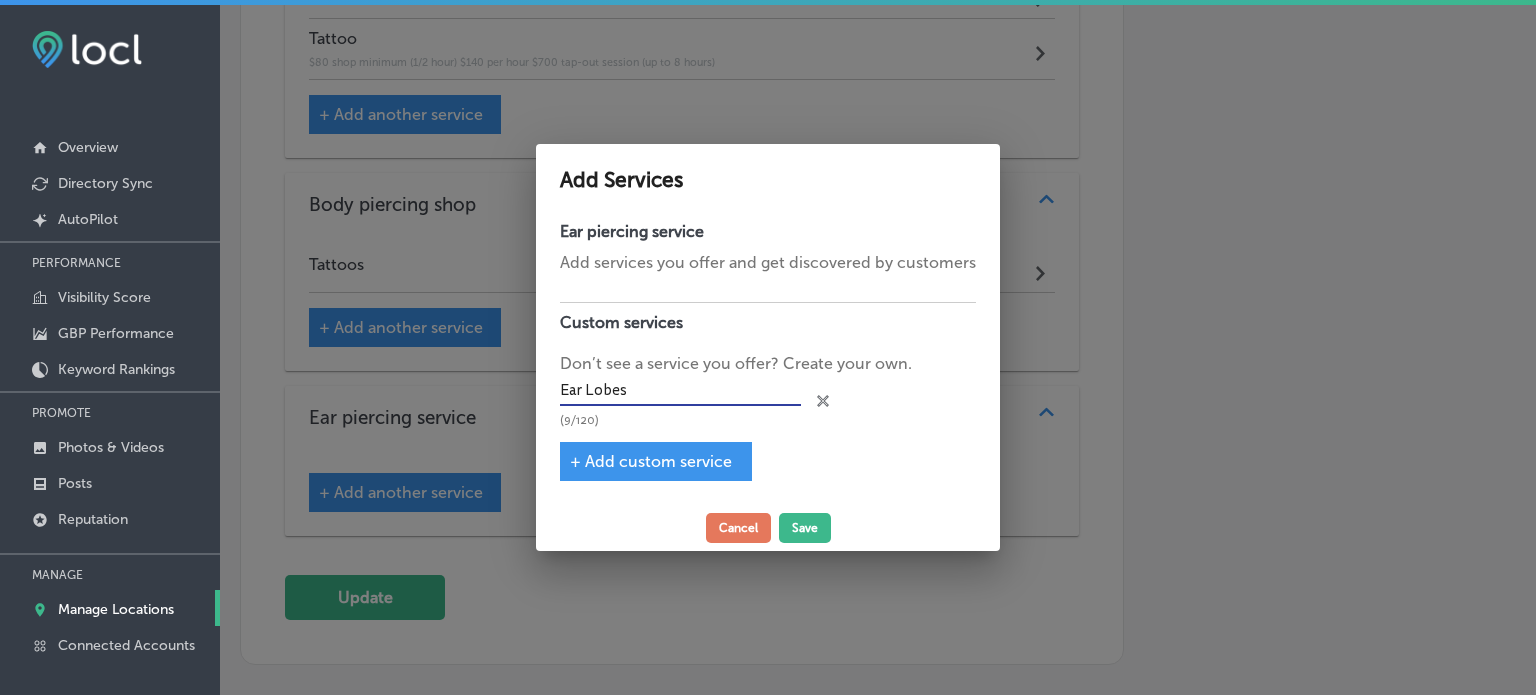 type on "Ear Lobes" 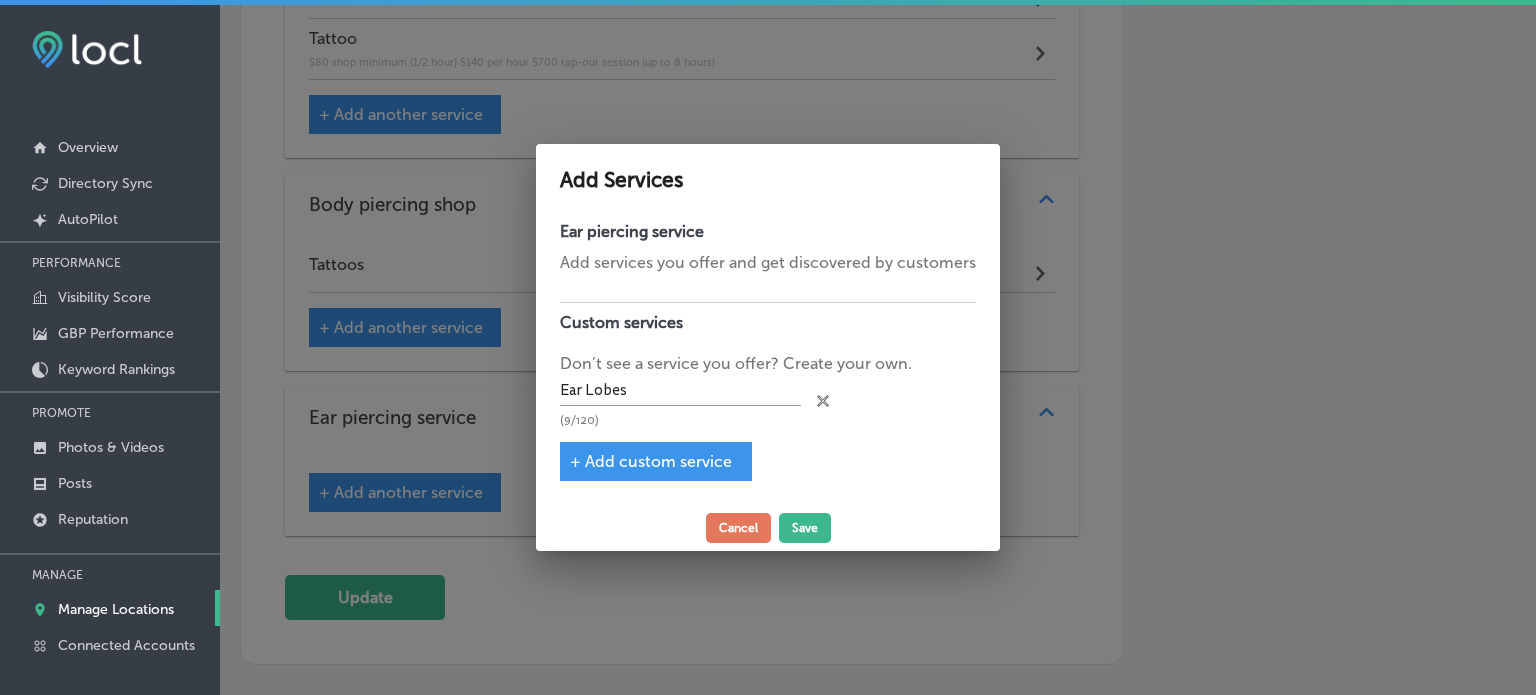 click on "+ Add custom service" at bounding box center [651, 461] 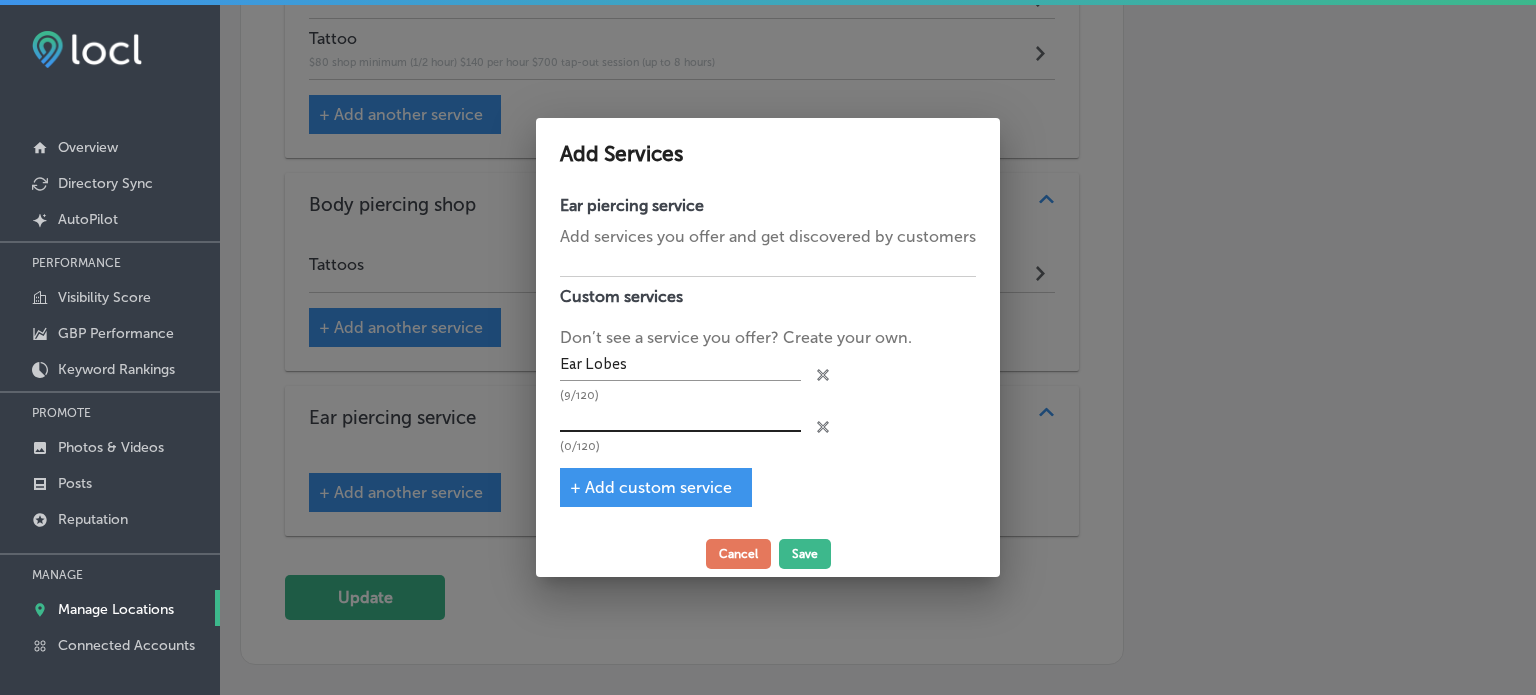 click at bounding box center [680, 417] 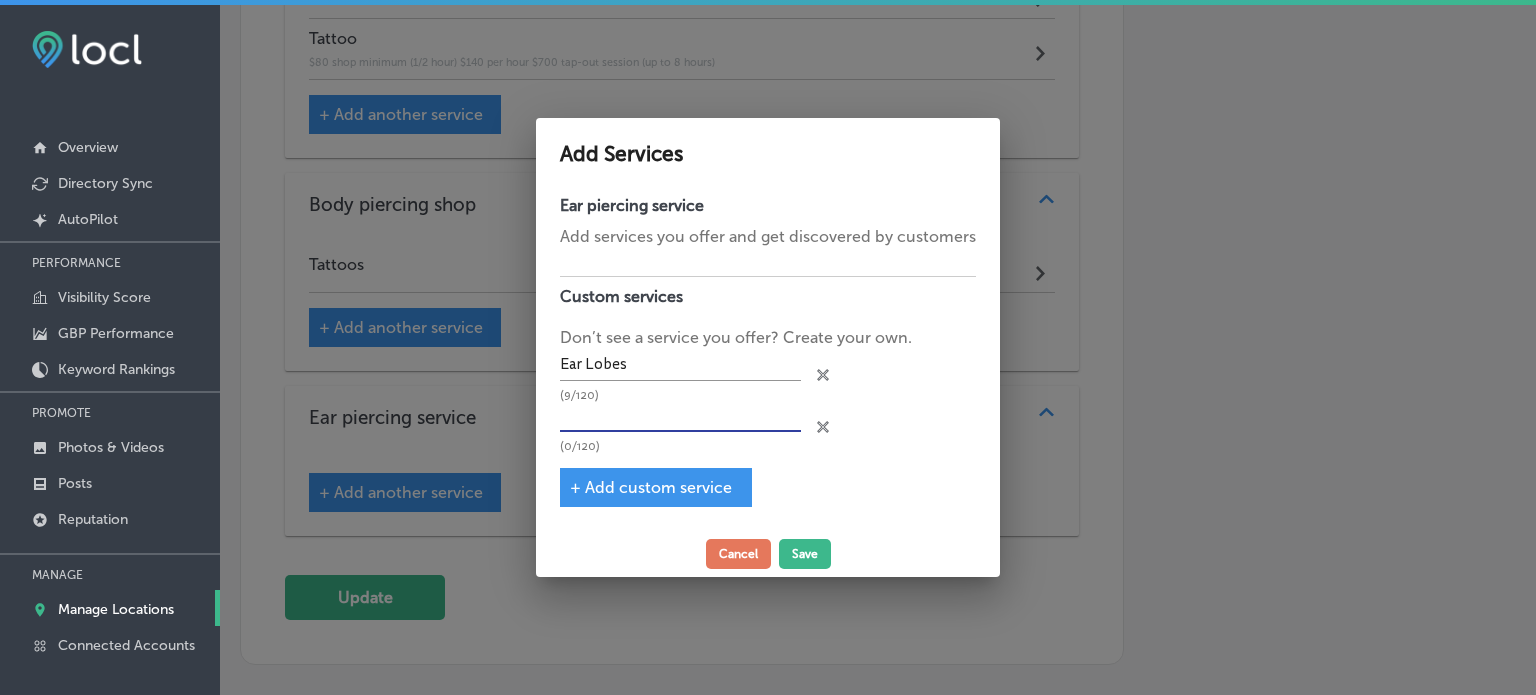 paste on "Industrial" 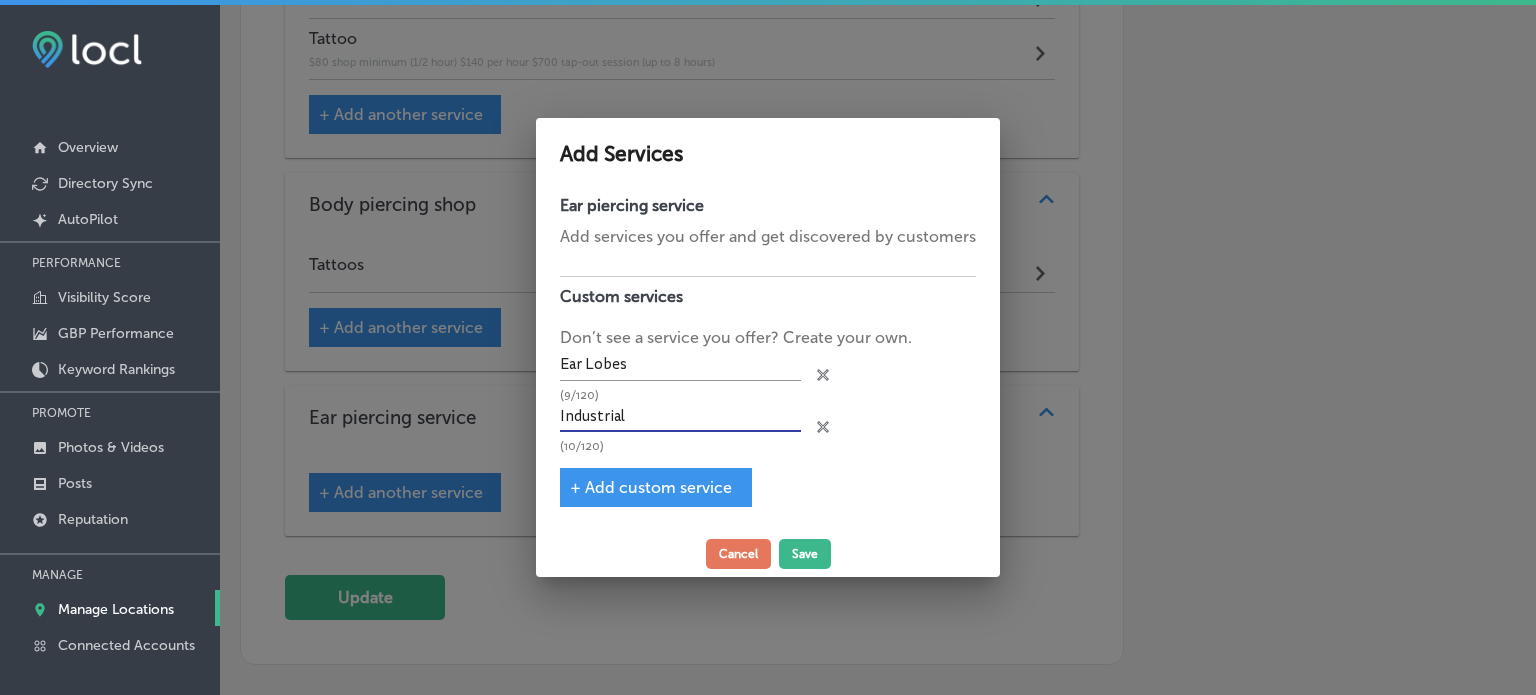 type on "Industrial" 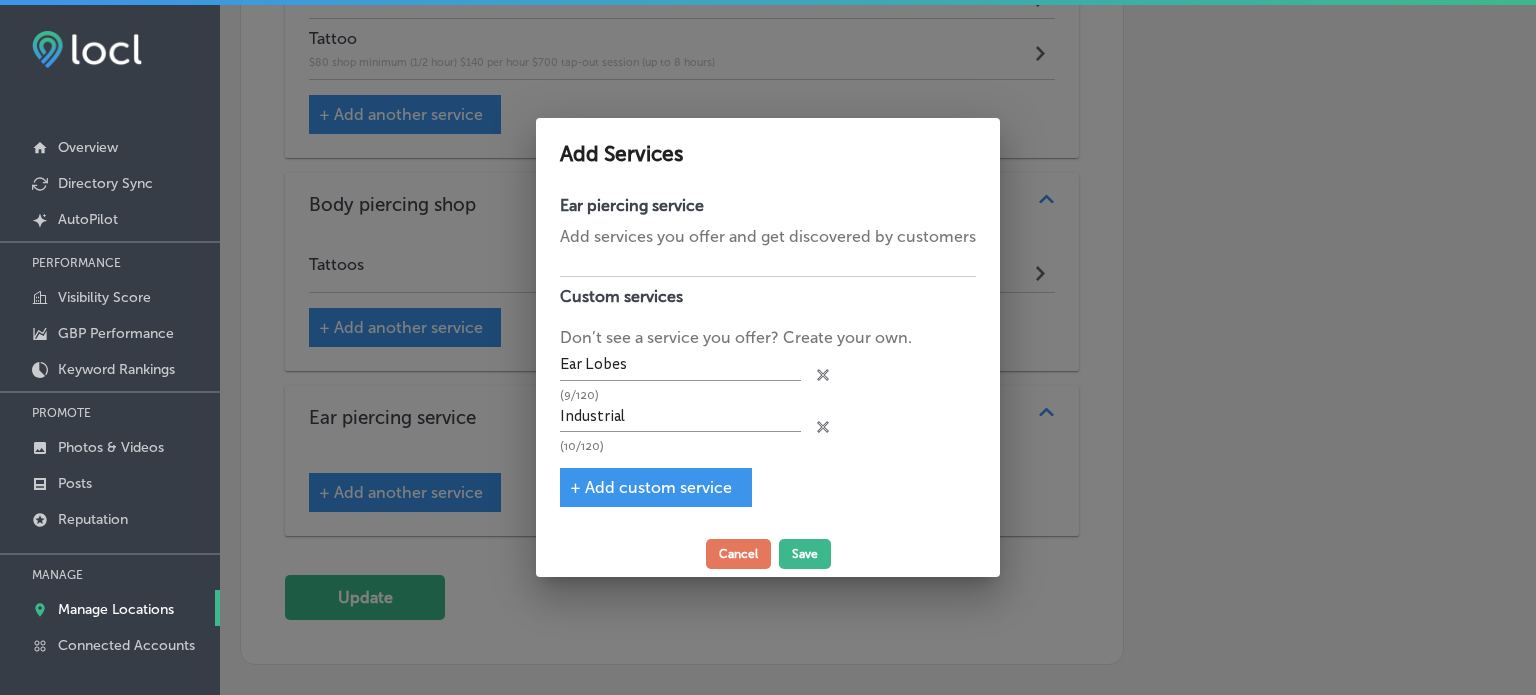 click on "+ Add custom service" at bounding box center (651, 487) 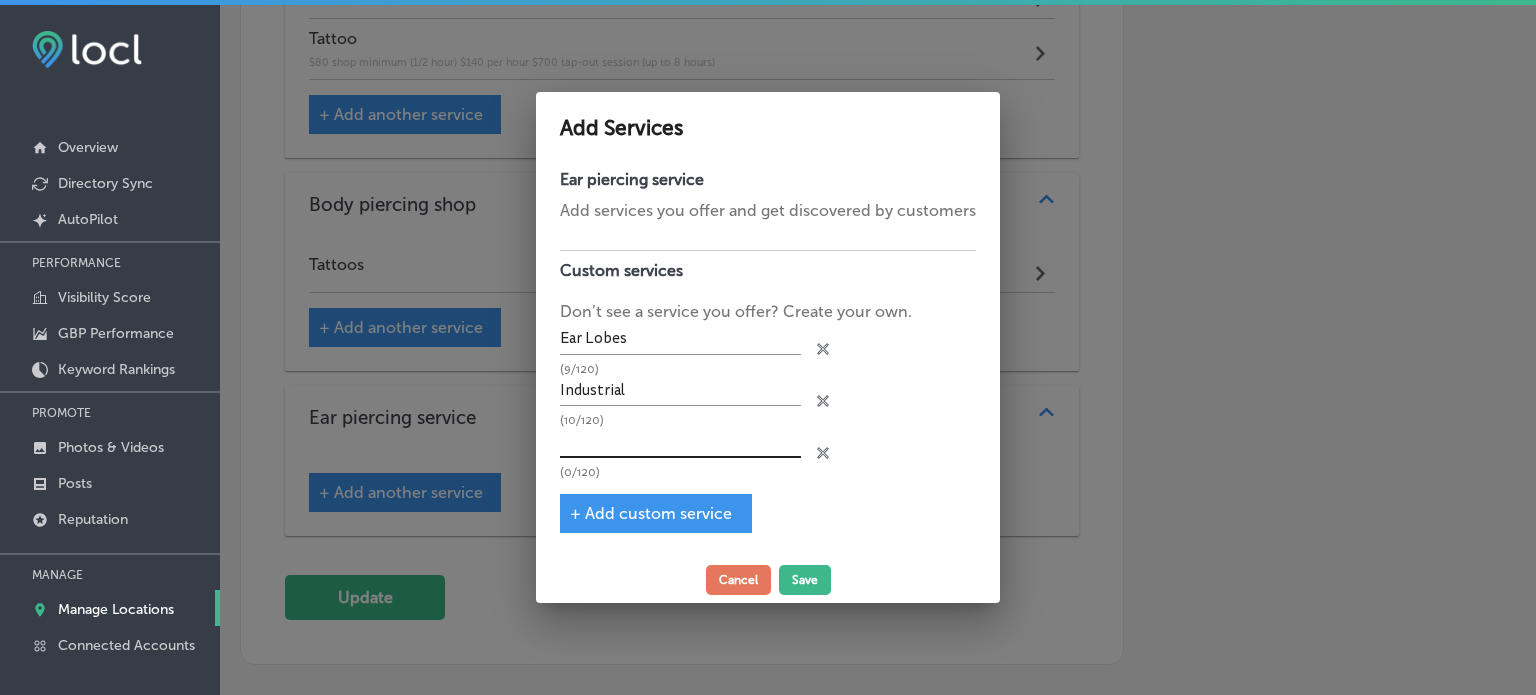click at bounding box center [680, 442] 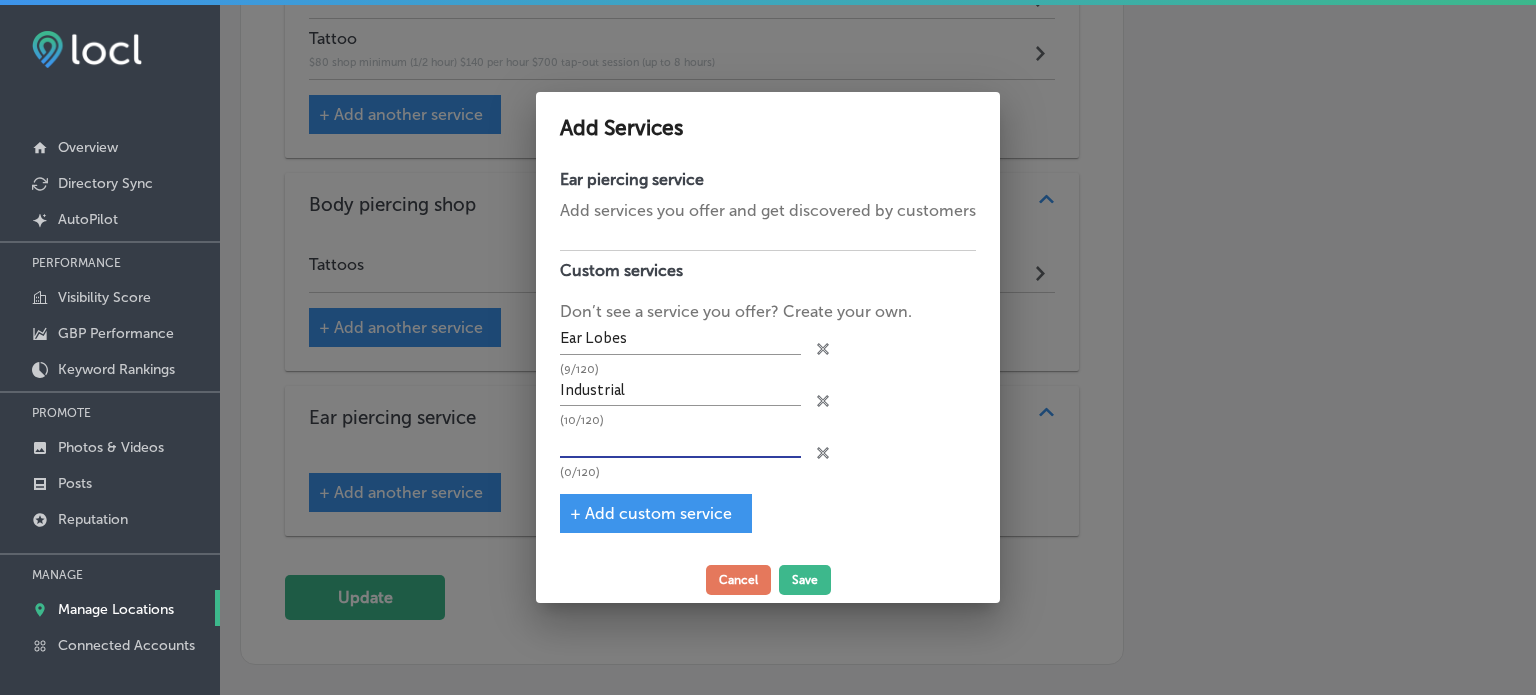 paste on "Surface Piercing" 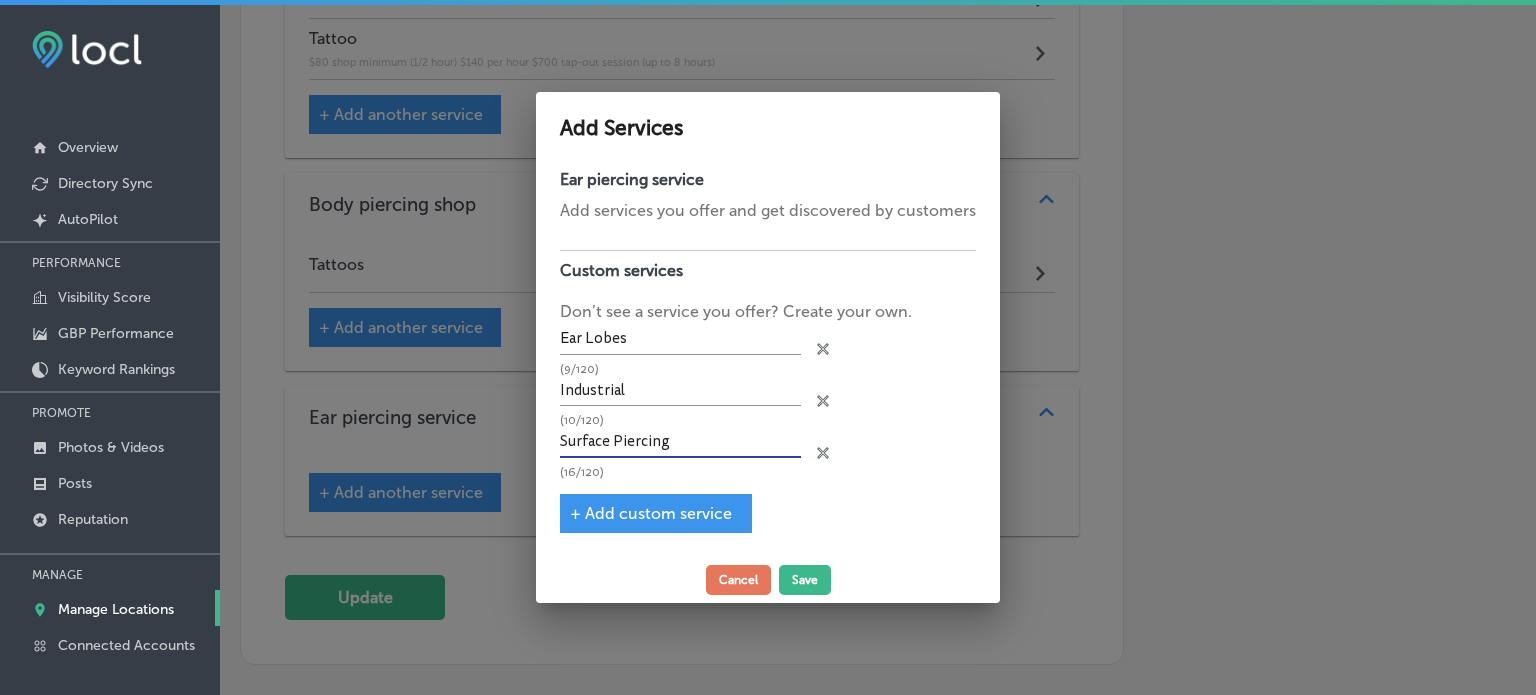 type on "Surface Piercing" 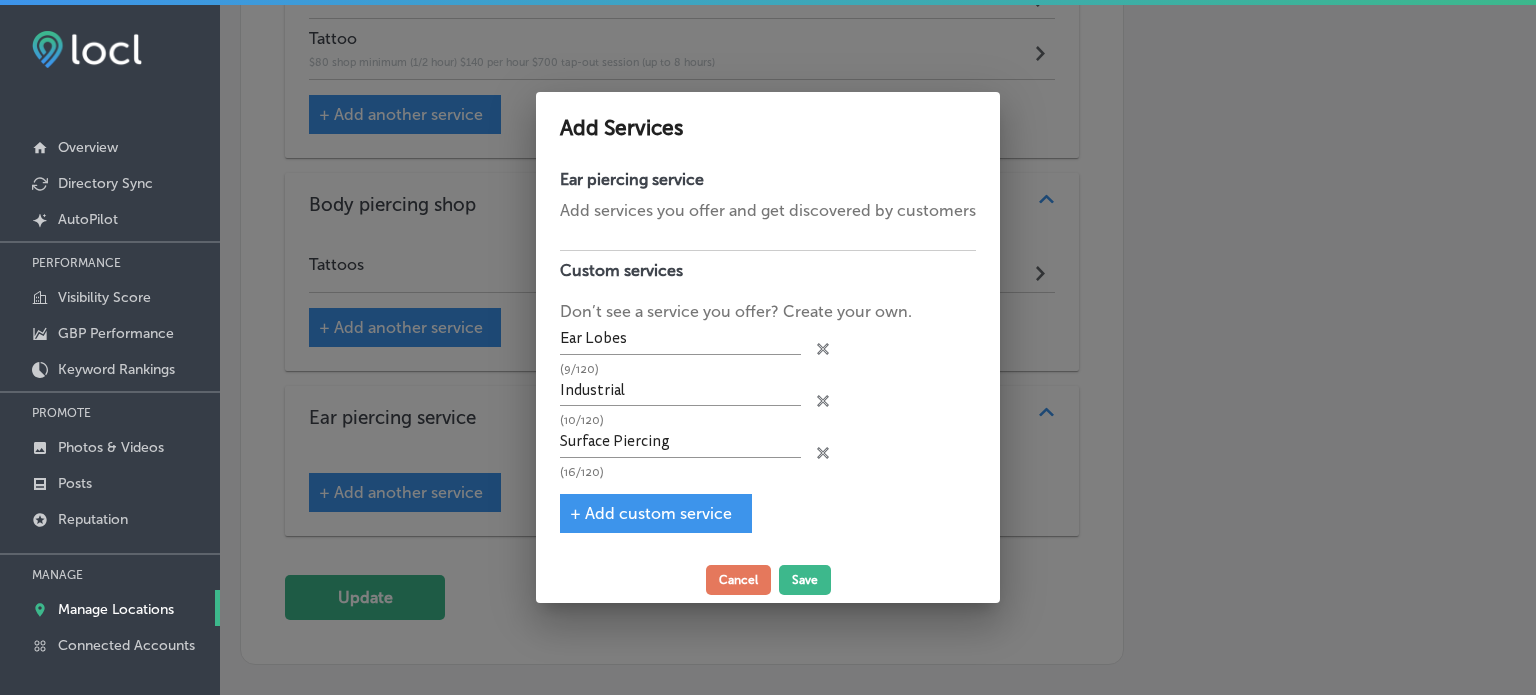 click on "+ Add custom service" at bounding box center (651, 513) 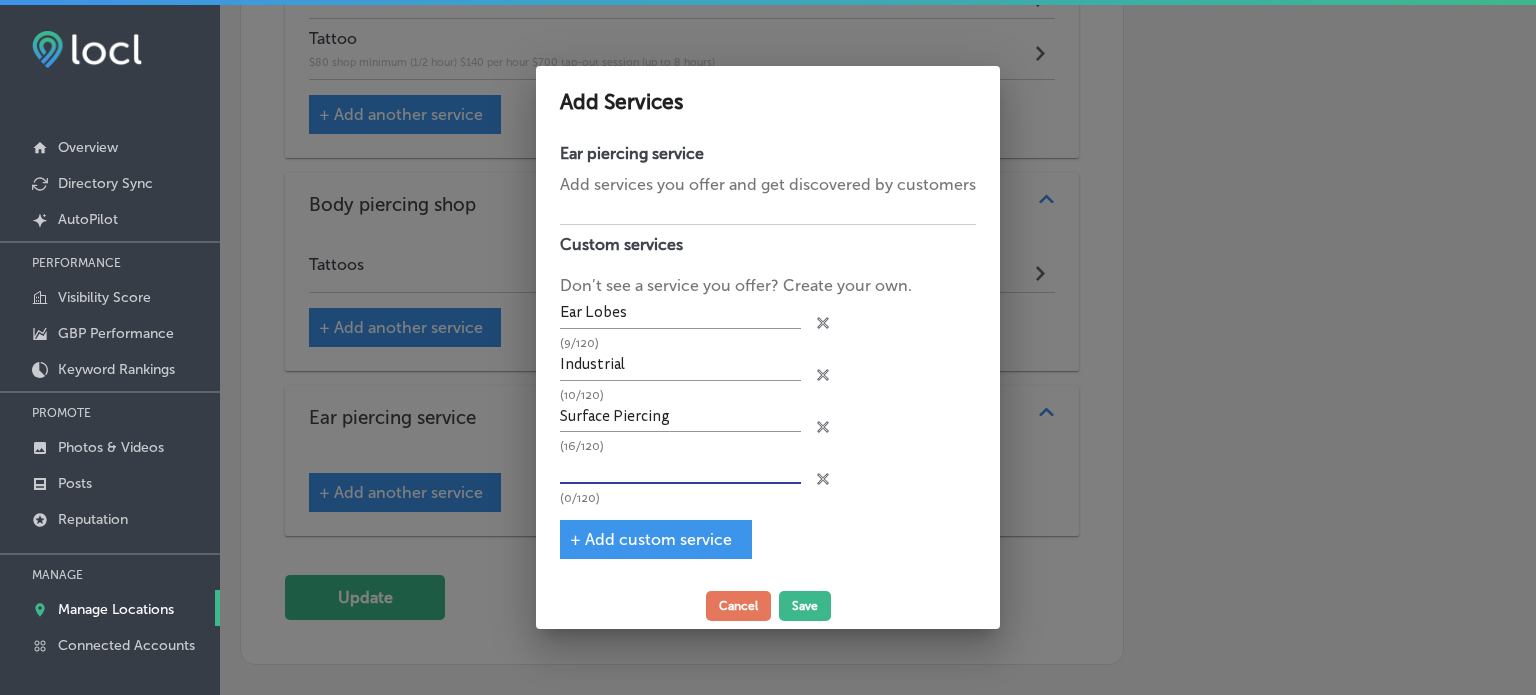 click at bounding box center (680, 468) 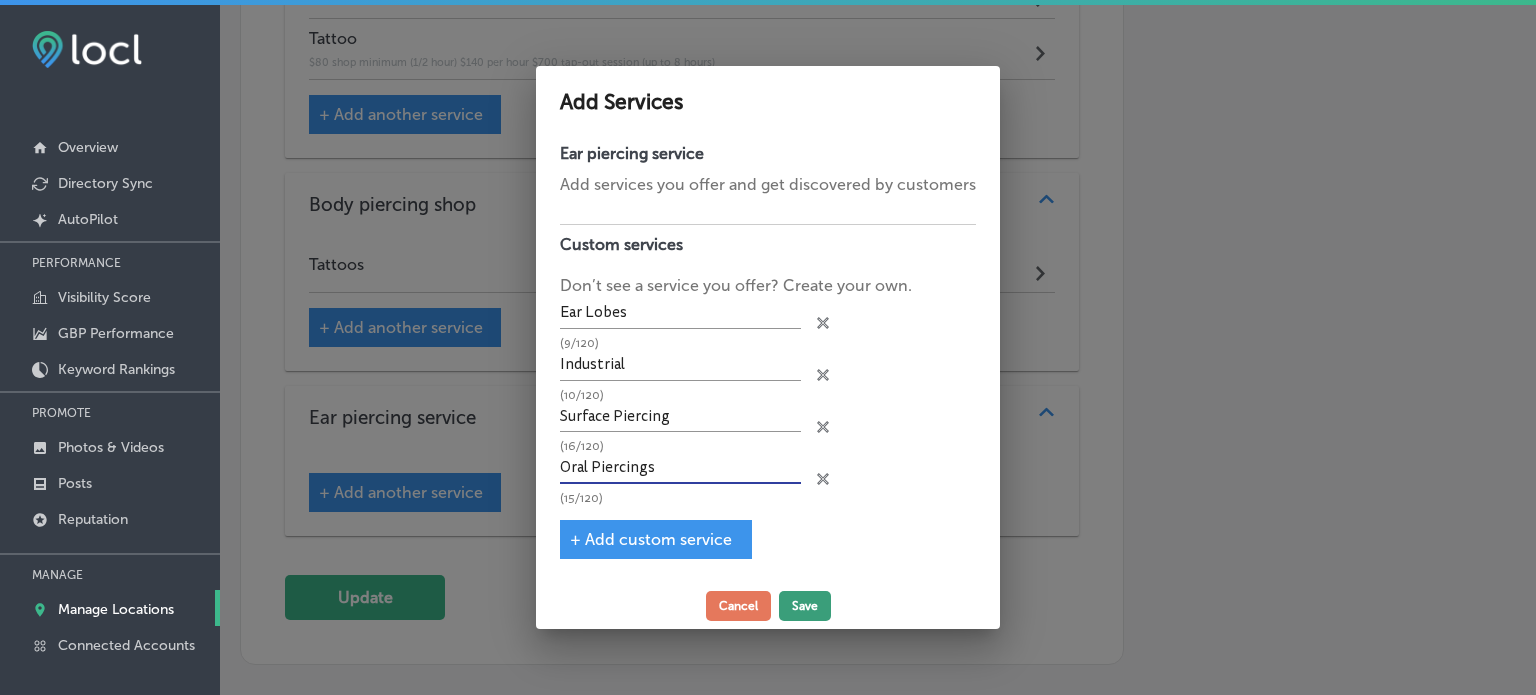 type on "Oral Piercings" 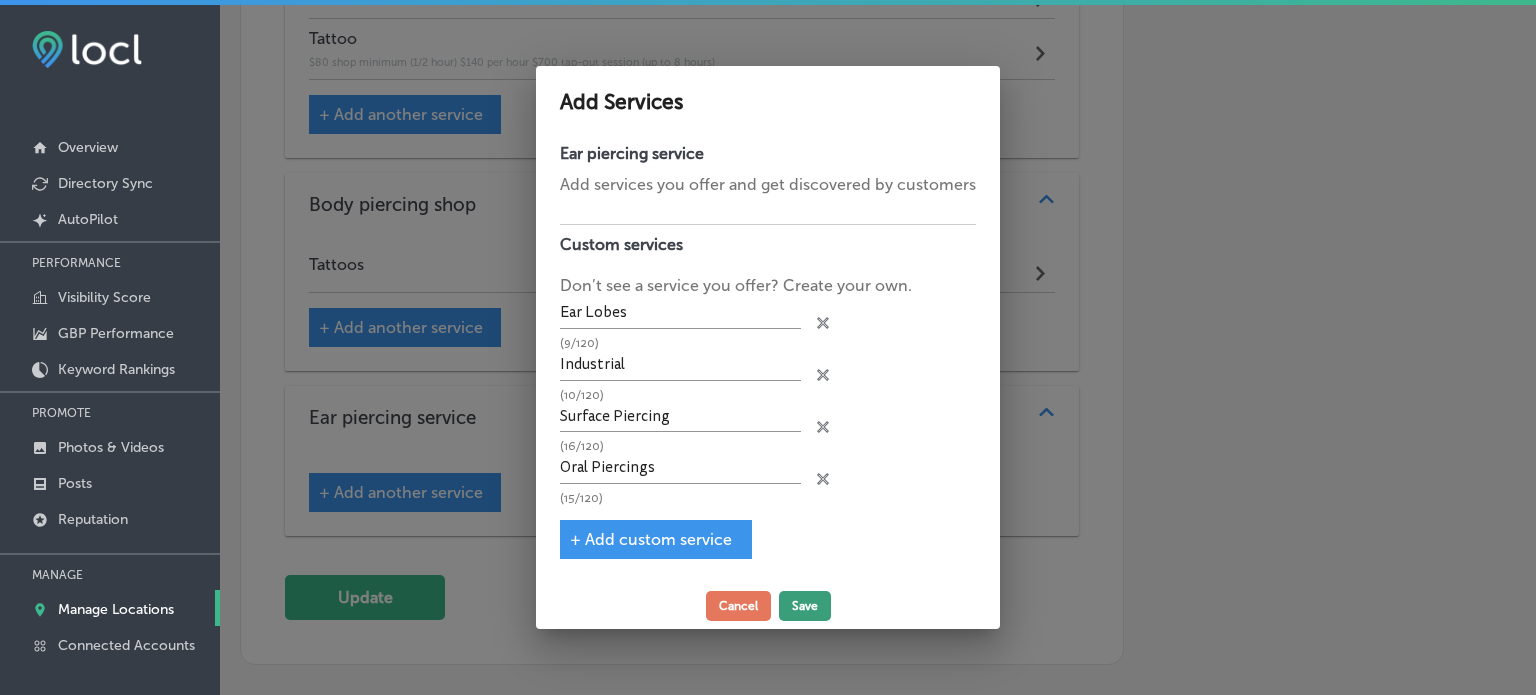 click on "Save" at bounding box center (805, 606) 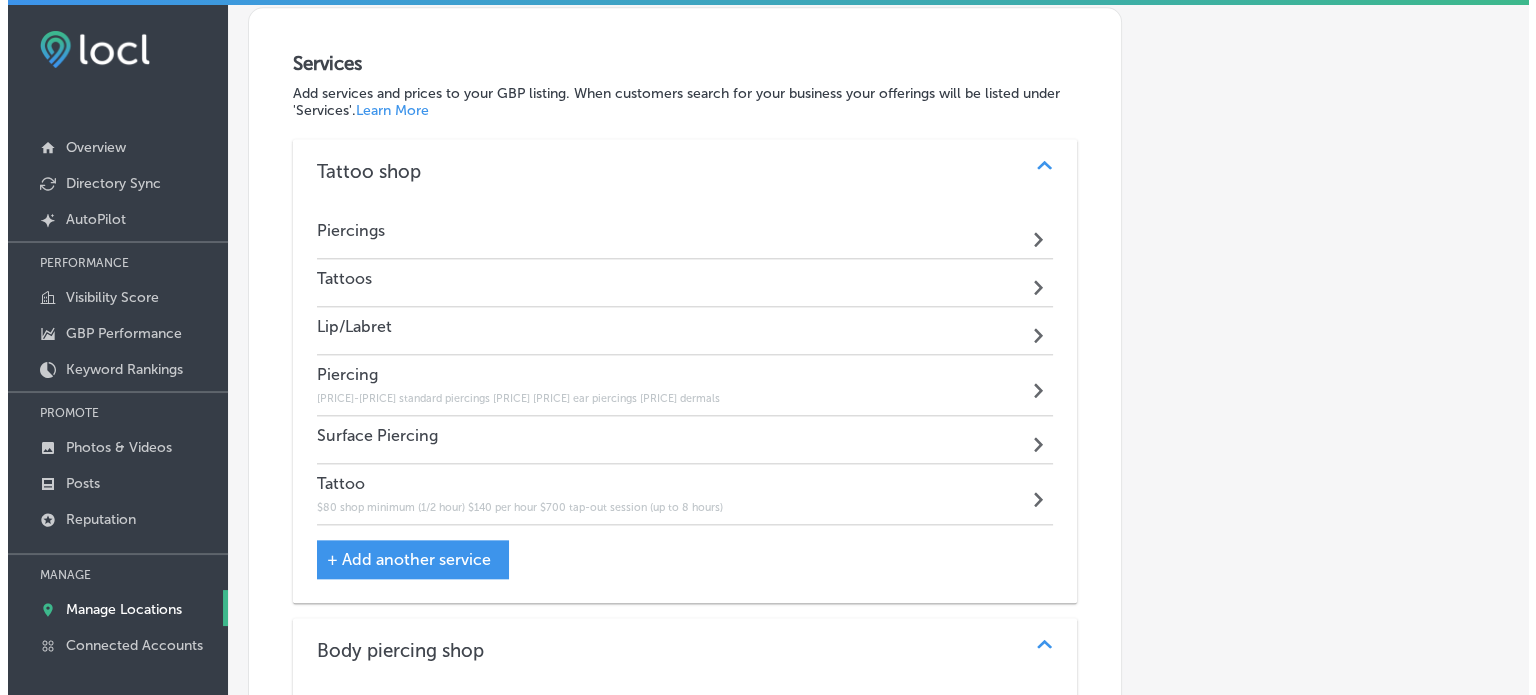 scroll, scrollTop: 2124, scrollLeft: 0, axis: vertical 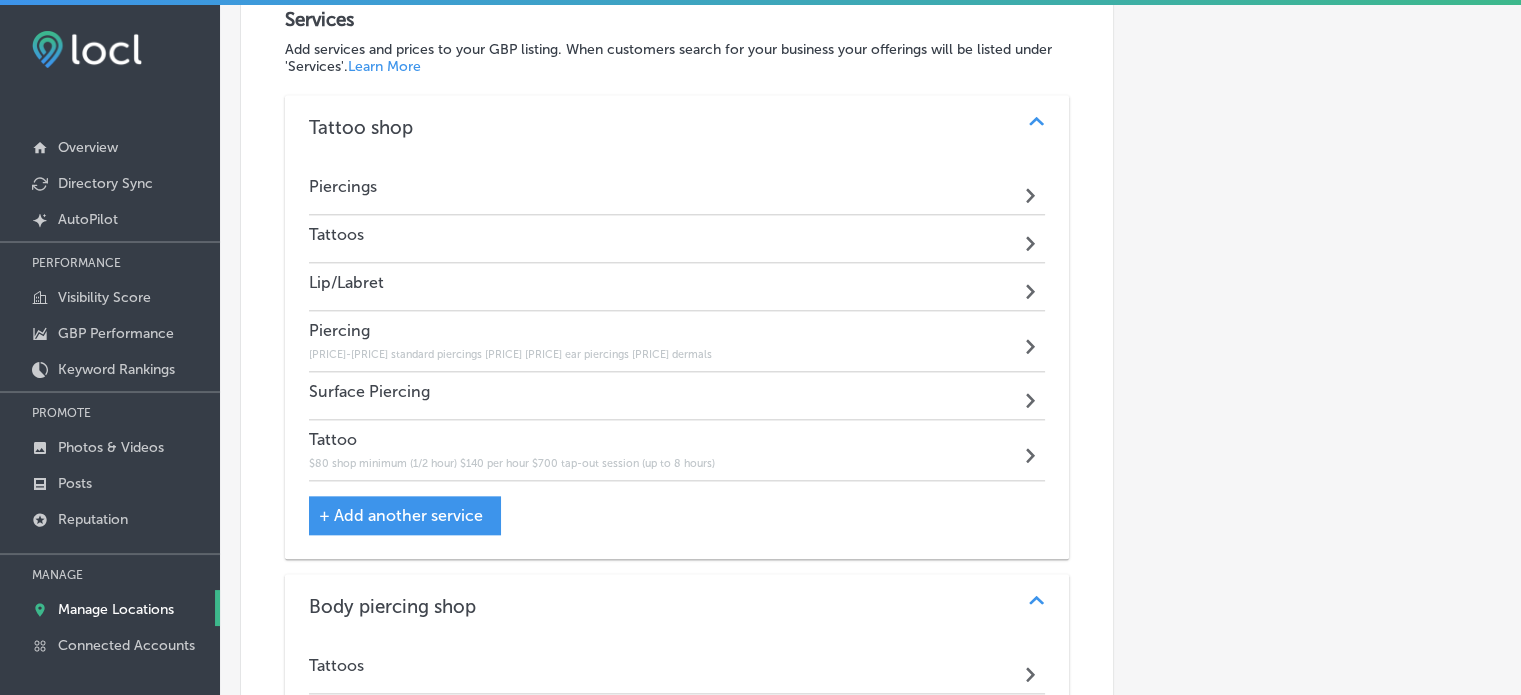click on "+ Add another service" at bounding box center [401, 515] 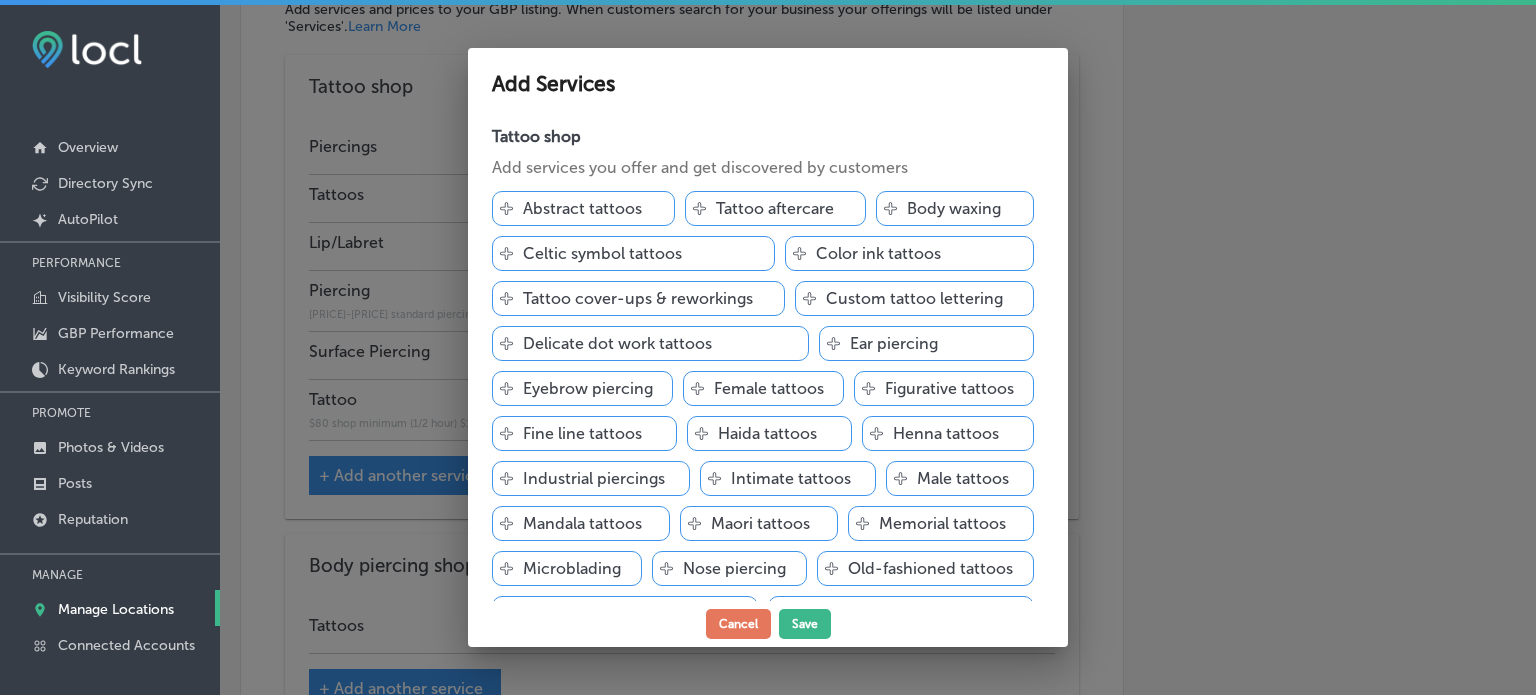 scroll, scrollTop: 2129, scrollLeft: 0, axis: vertical 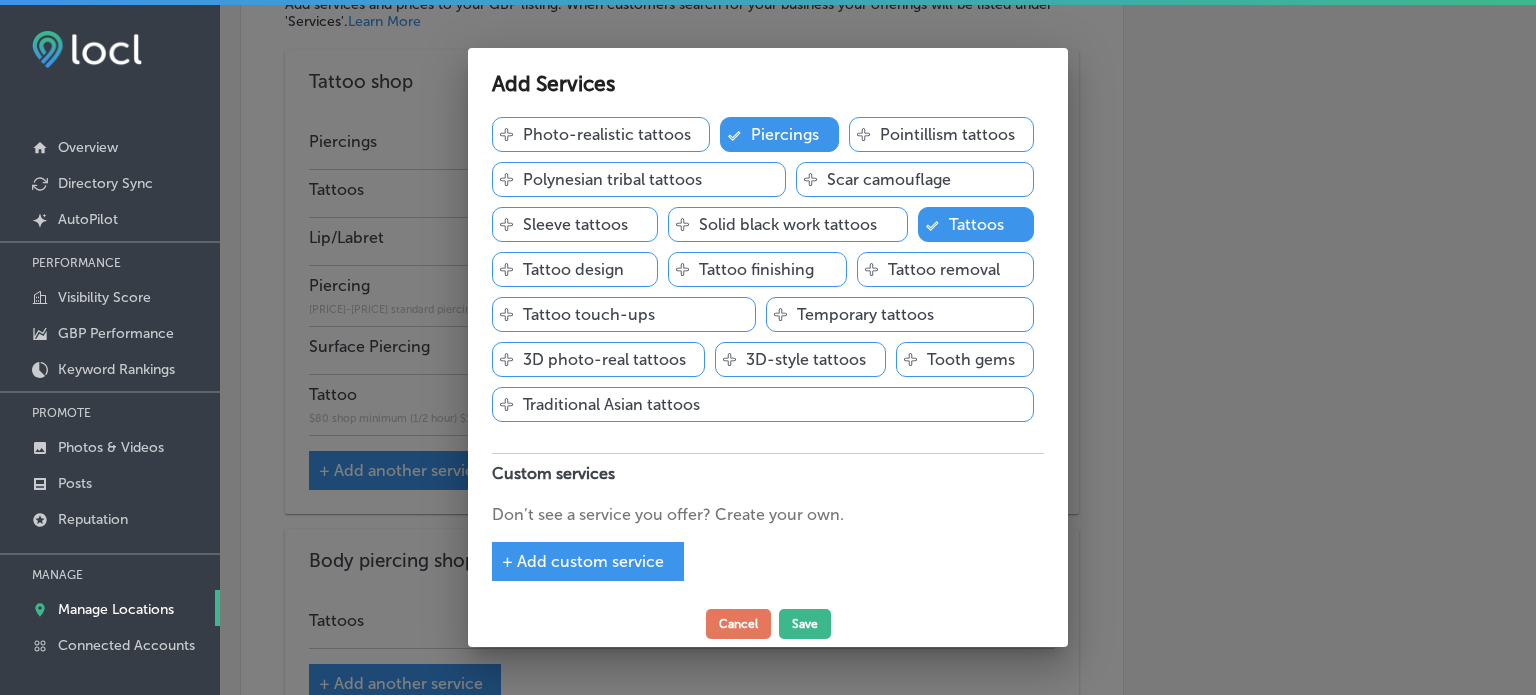 click on "Tattoo shop Add services you offer and get discovered by customers
Svg Vector Icons : http://www.onlinewebfonts.com/icon
Abstract tattoos
Svg Vector Icons : http://www.onlinewebfonts.com/icon
Tattoo aftercare
Svg Vector Icons : http://www.onlinewebfonts.com/icon
Body waxing
Svg Vector Icons : http://www.onlinewebfonts.com/icon
Celtic symbol tattoos
Svg Vector Icons : http://www.onlinewebfonts.com/icon
Color ink tattoos
Svg Vector Icons : http://www.onlinewebfonts.com/icon
Tattoo cover-ups & reworkings
Svg Vector Icons : http://www.onlinewebfonts.com/icon
Custom tattoo lettering
Svg Vector Icons : http://www.onlinewebfonts.com/icon
Delicate dot work tattoos
Svg Vector Icons : http://www.onlinewebfonts.com/icon
Ear piercing
Svg Vector Icons : http://www.onlinewebfonts.com/icon
Eyebrow piercing
Svg Vector Icons : http://www.onlinewebfonts.com/icon
Female tattoos" at bounding box center (768, 359) 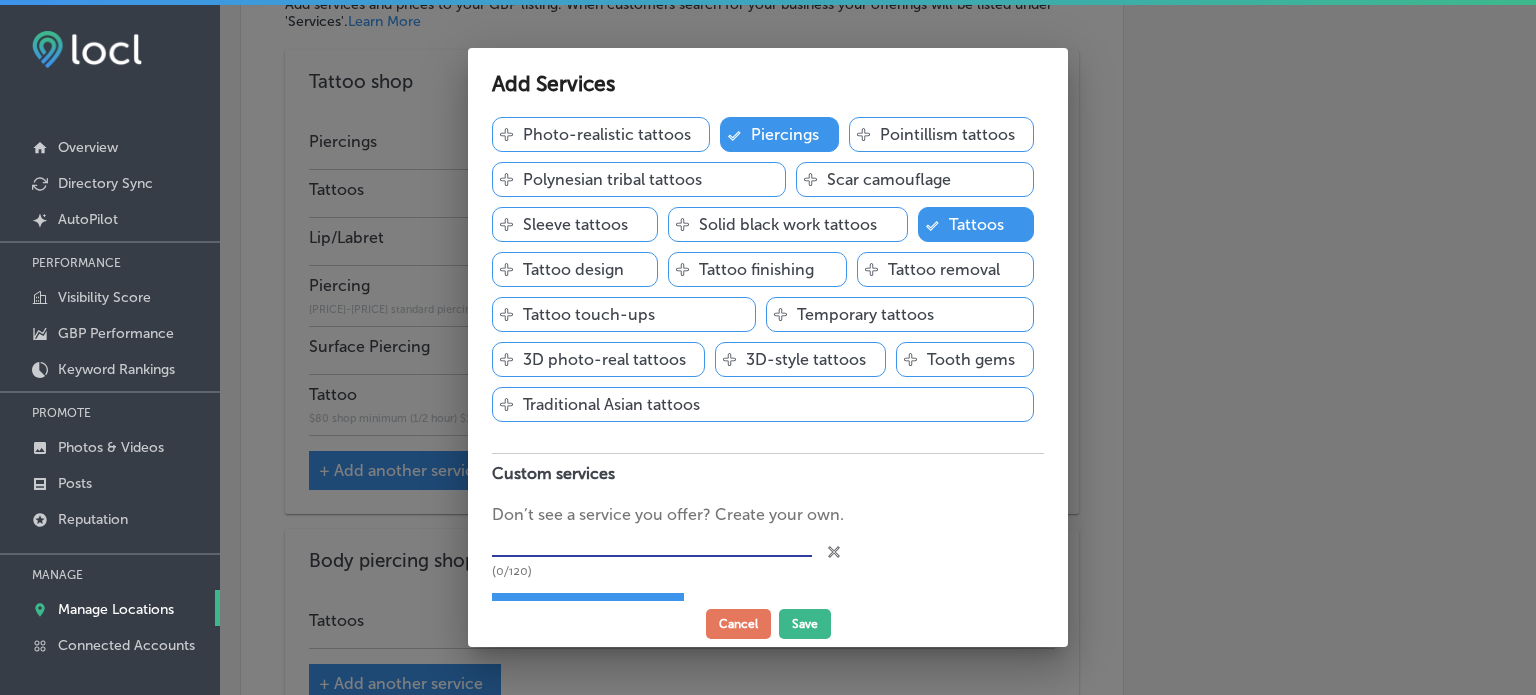 click at bounding box center (652, 542) 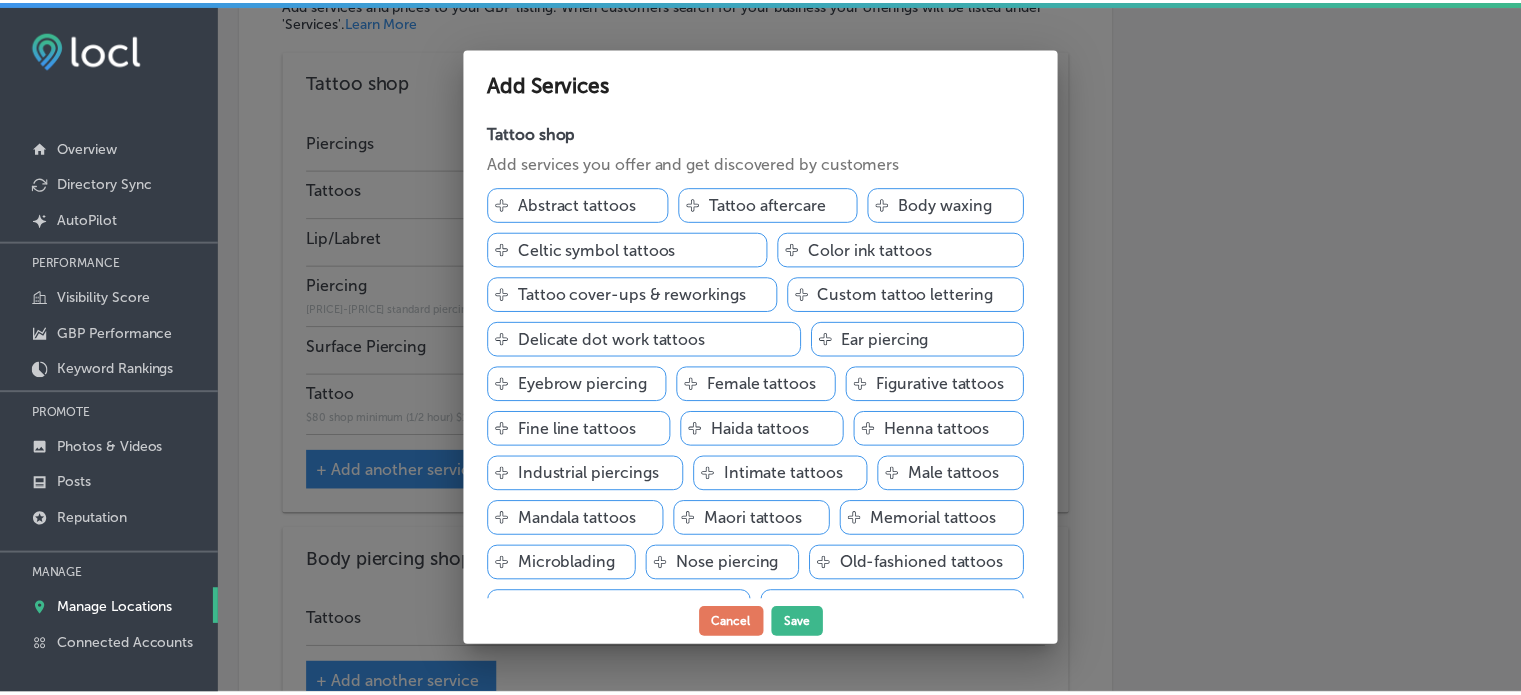 scroll, scrollTop: 0, scrollLeft: 0, axis: both 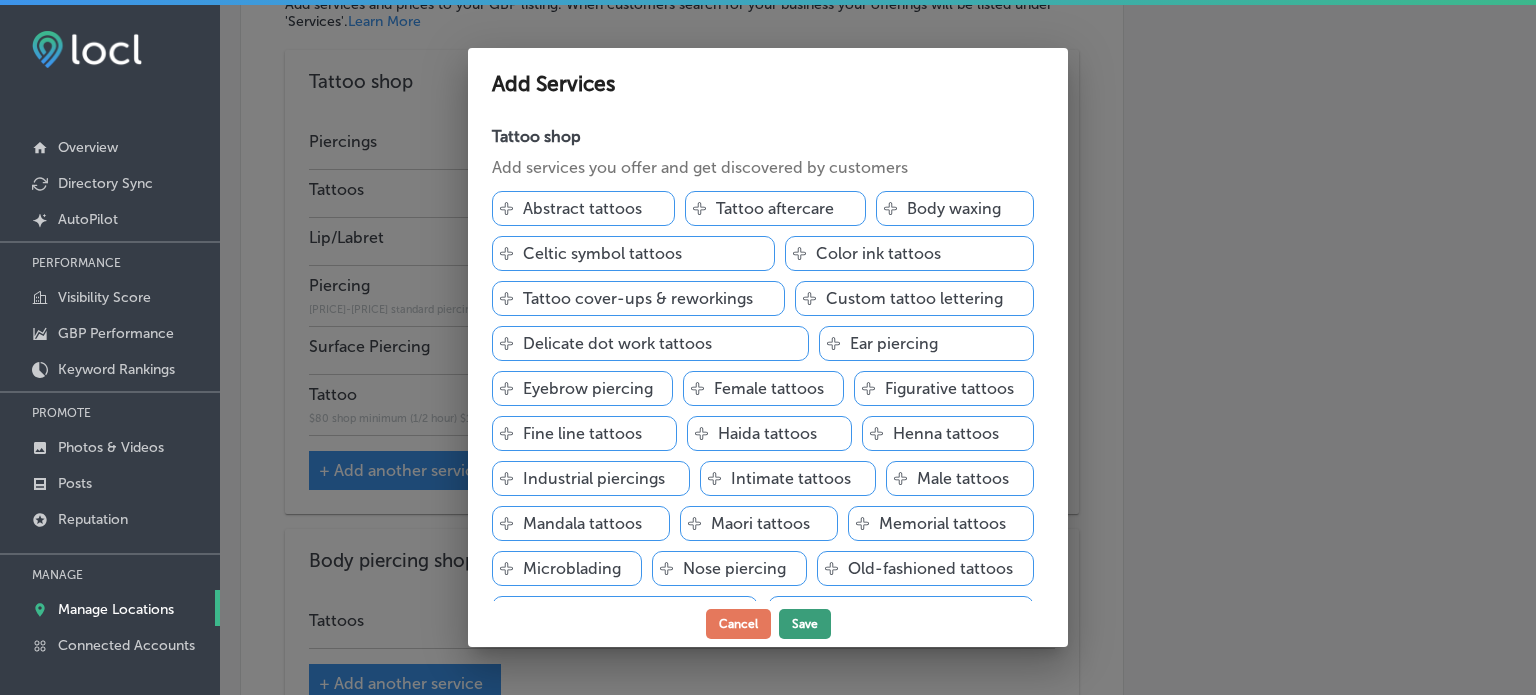 type on "Dermal" 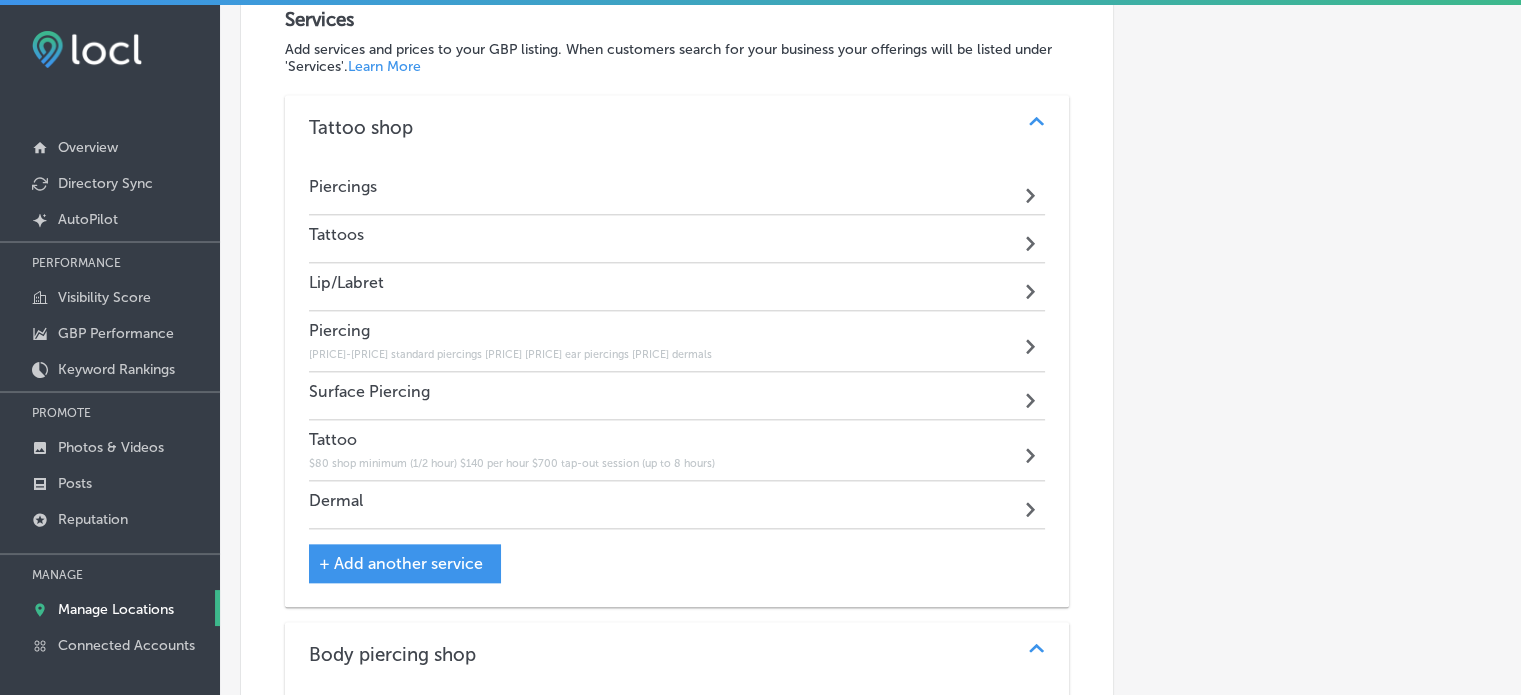 click on "+ Add another service" at bounding box center [401, 563] 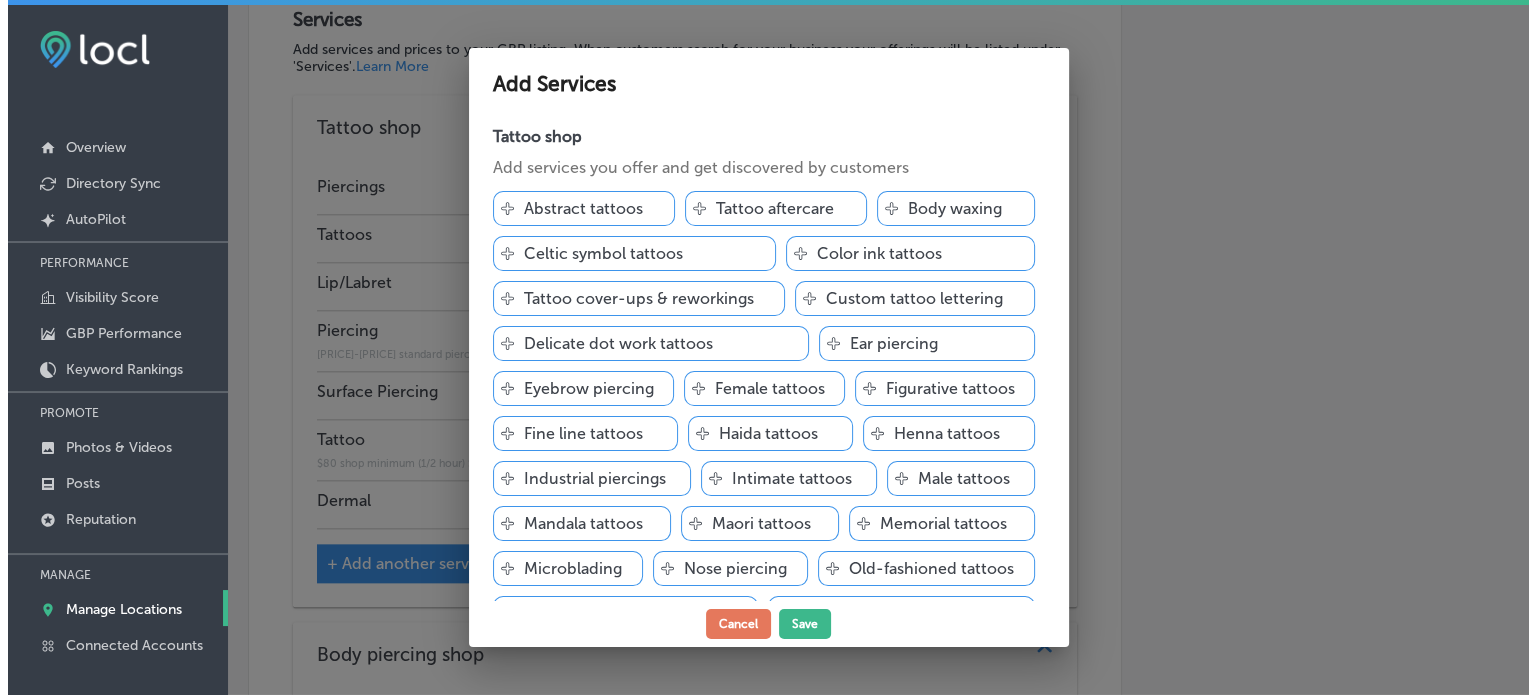 scroll, scrollTop: 2129, scrollLeft: 0, axis: vertical 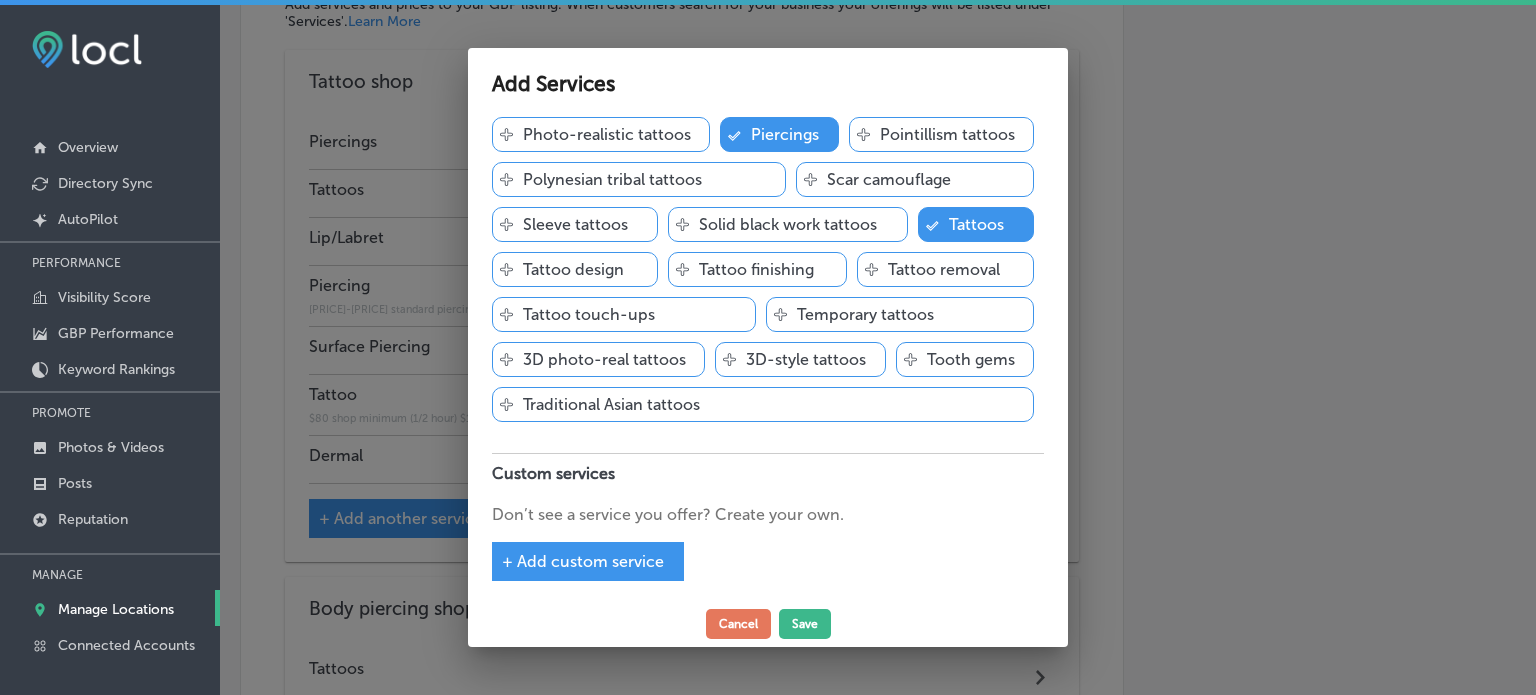 click on "+ Add custom service" at bounding box center (588, 561) 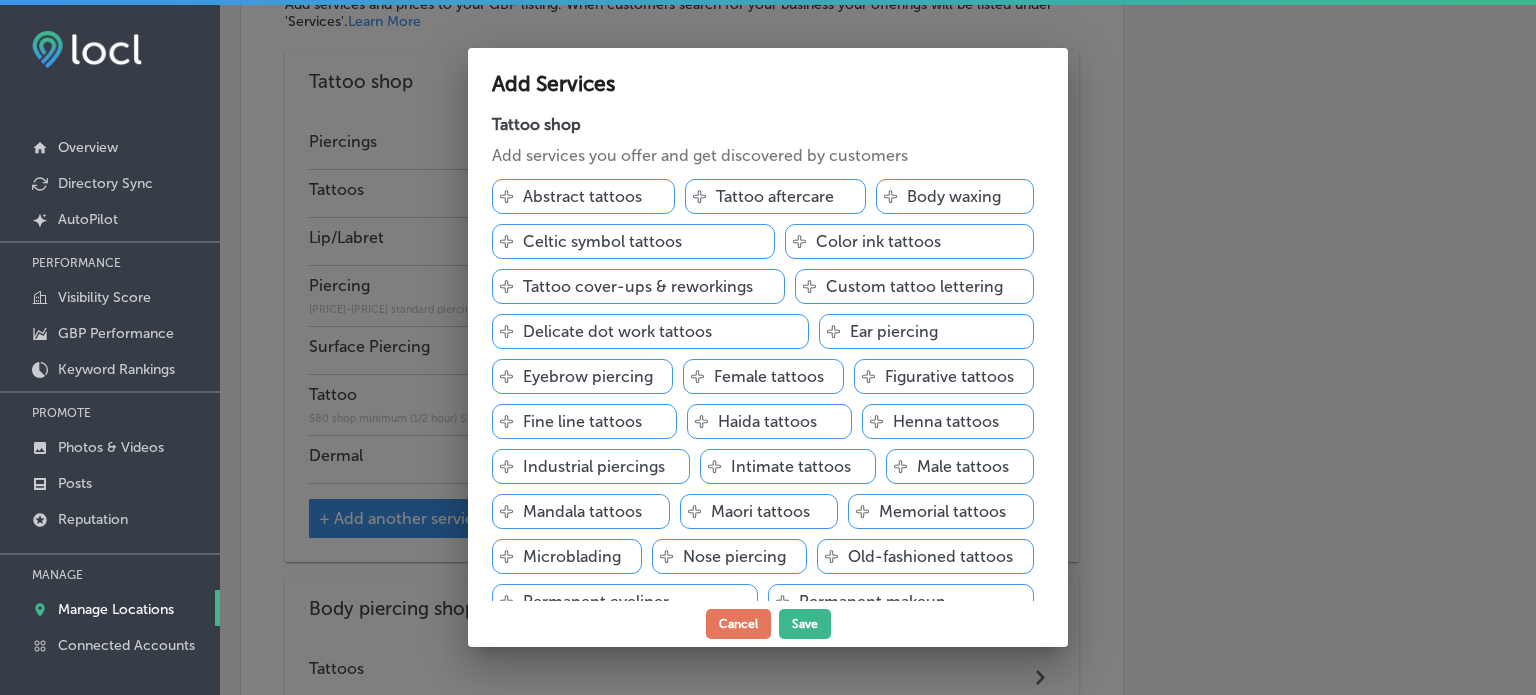 scroll, scrollTop: 524, scrollLeft: 0, axis: vertical 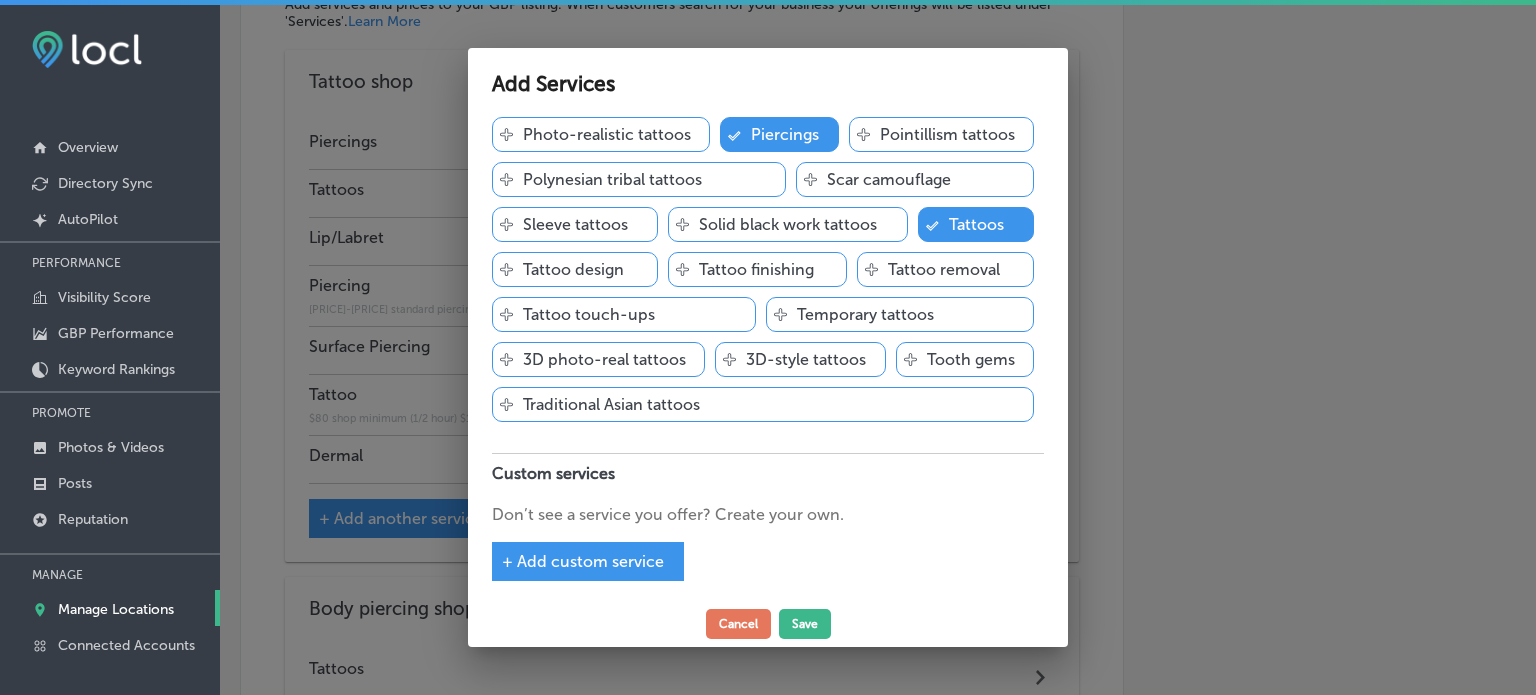 click on "Tattoo shop Add services you offer and get discovered by customers
Svg Vector Icons : http://www.onlinewebfonts.com/icon
Abstract tattoos
Svg Vector Icons : http://www.onlinewebfonts.com/icon
Tattoo aftercare
Svg Vector Icons : http://www.onlinewebfonts.com/icon
Body waxing
Svg Vector Icons : http://www.onlinewebfonts.com/icon
Celtic symbol tattoos
Svg Vector Icons : http://www.onlinewebfonts.com/icon
Color ink tattoos
Svg Vector Icons : http://www.onlinewebfonts.com/icon
Tattoo cover-ups & reworkings
Svg Vector Icons : http://www.onlinewebfonts.com/icon
Custom tattoo lettering
Svg Vector Icons : http://www.onlinewebfonts.com/icon
Delicate dot work tattoos
Svg Vector Icons : http://www.onlinewebfonts.com/icon
Ear piercing
Svg Vector Icons : http://www.onlinewebfonts.com/icon
Eyebrow piercing
Svg Vector Icons : http://www.onlinewebfonts.com/icon
Female tattoos" at bounding box center [768, 359] 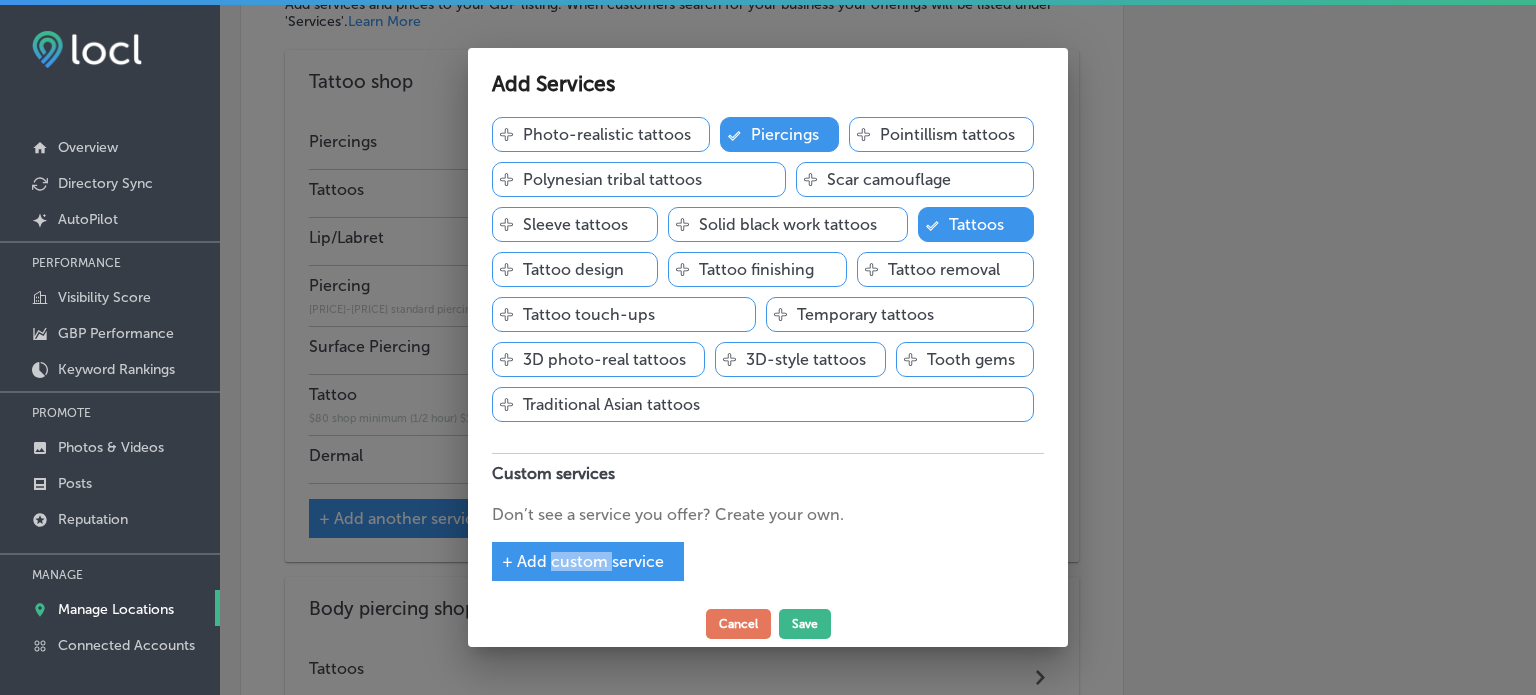 click on "+ Add custom service" at bounding box center (588, 561) 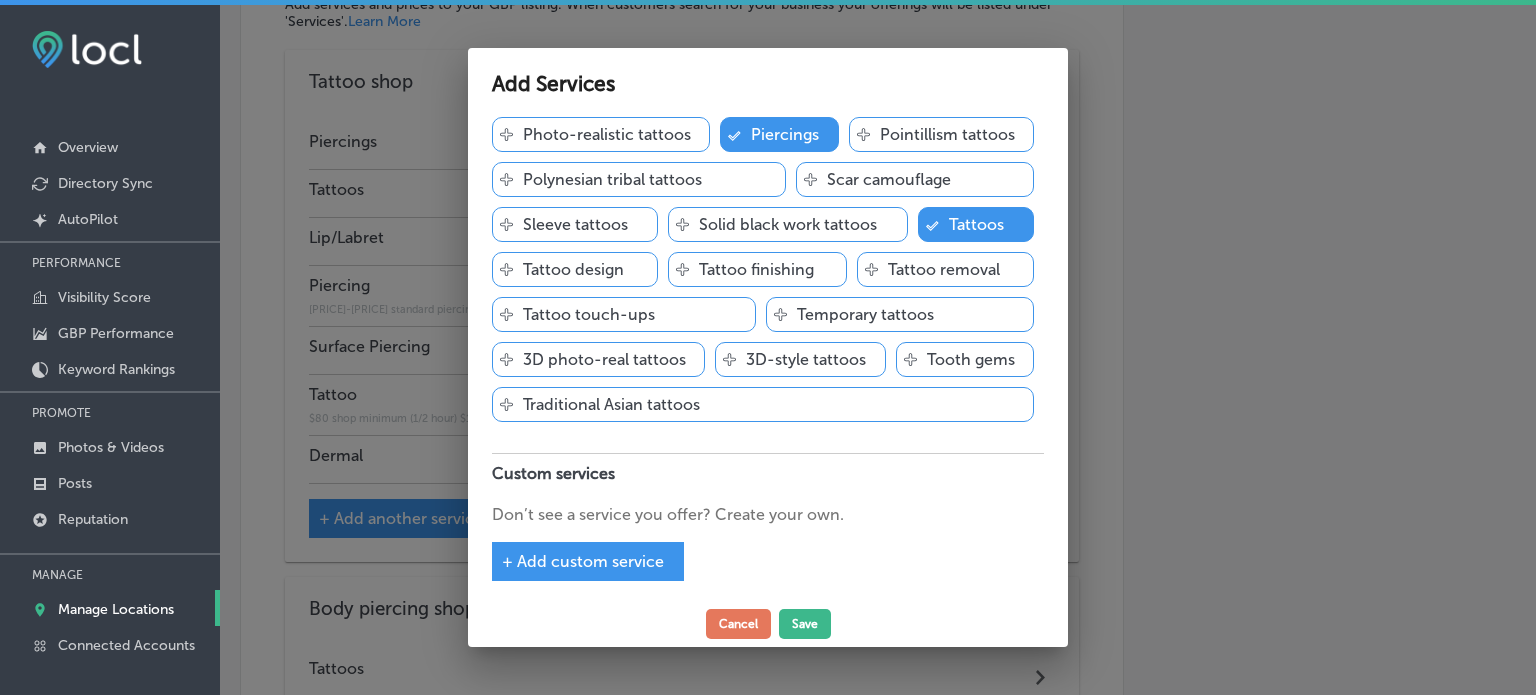 click on "+ Add custom service" at bounding box center [583, 561] 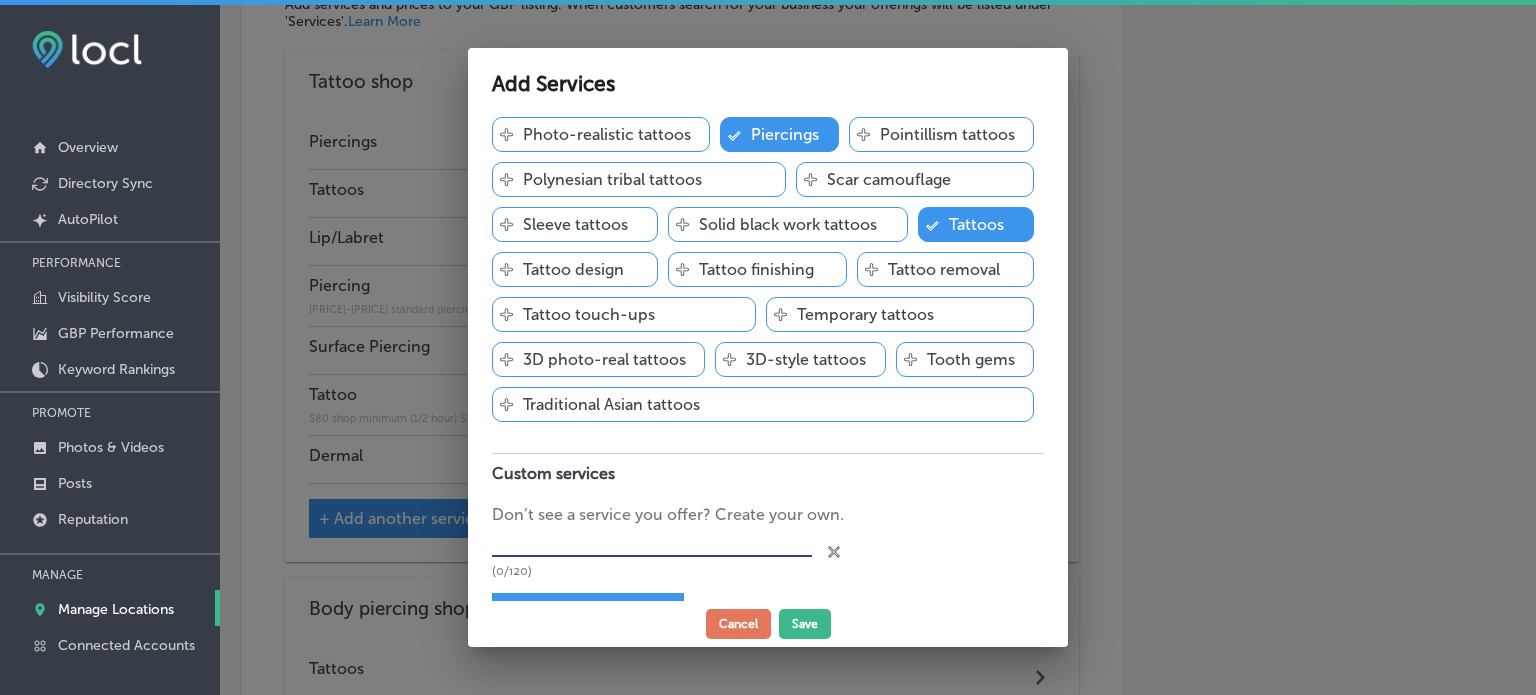 click at bounding box center [652, 542] 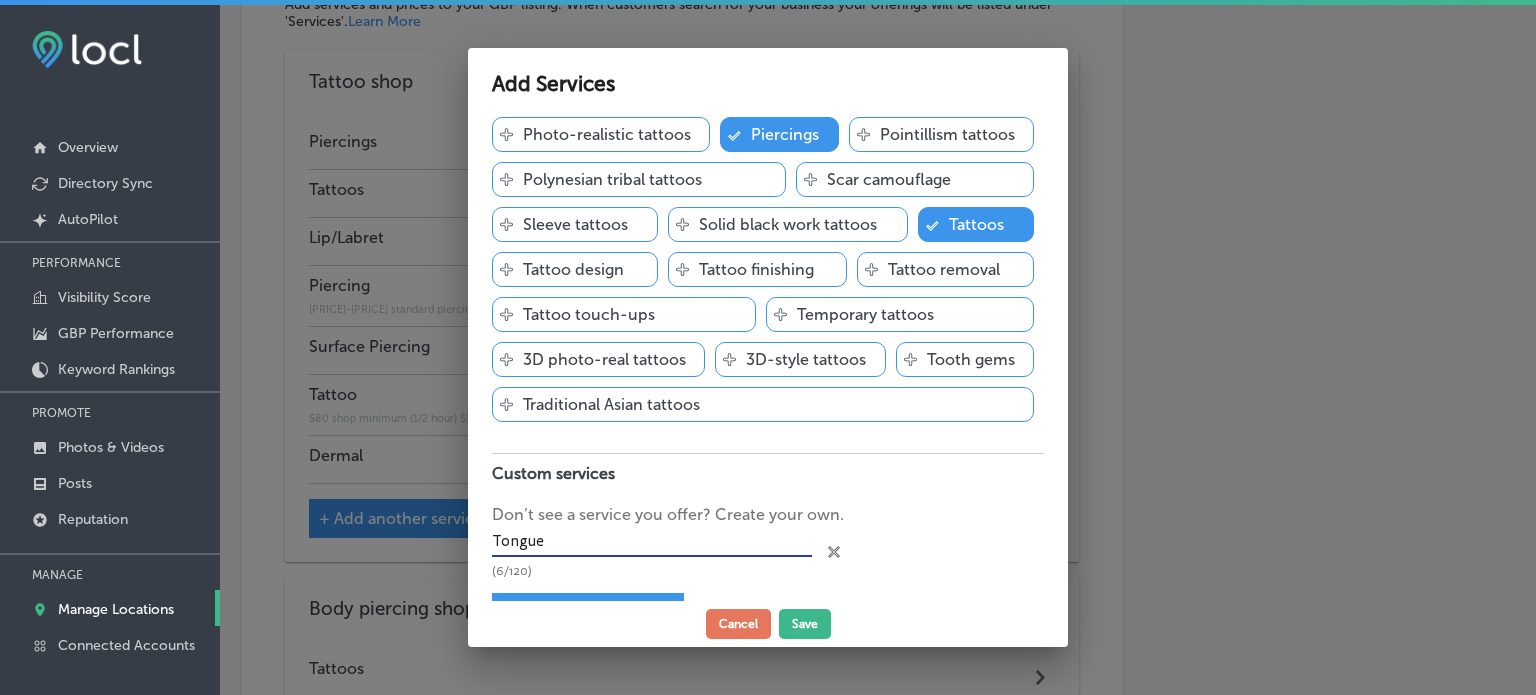 scroll, scrollTop: 1, scrollLeft: 0, axis: vertical 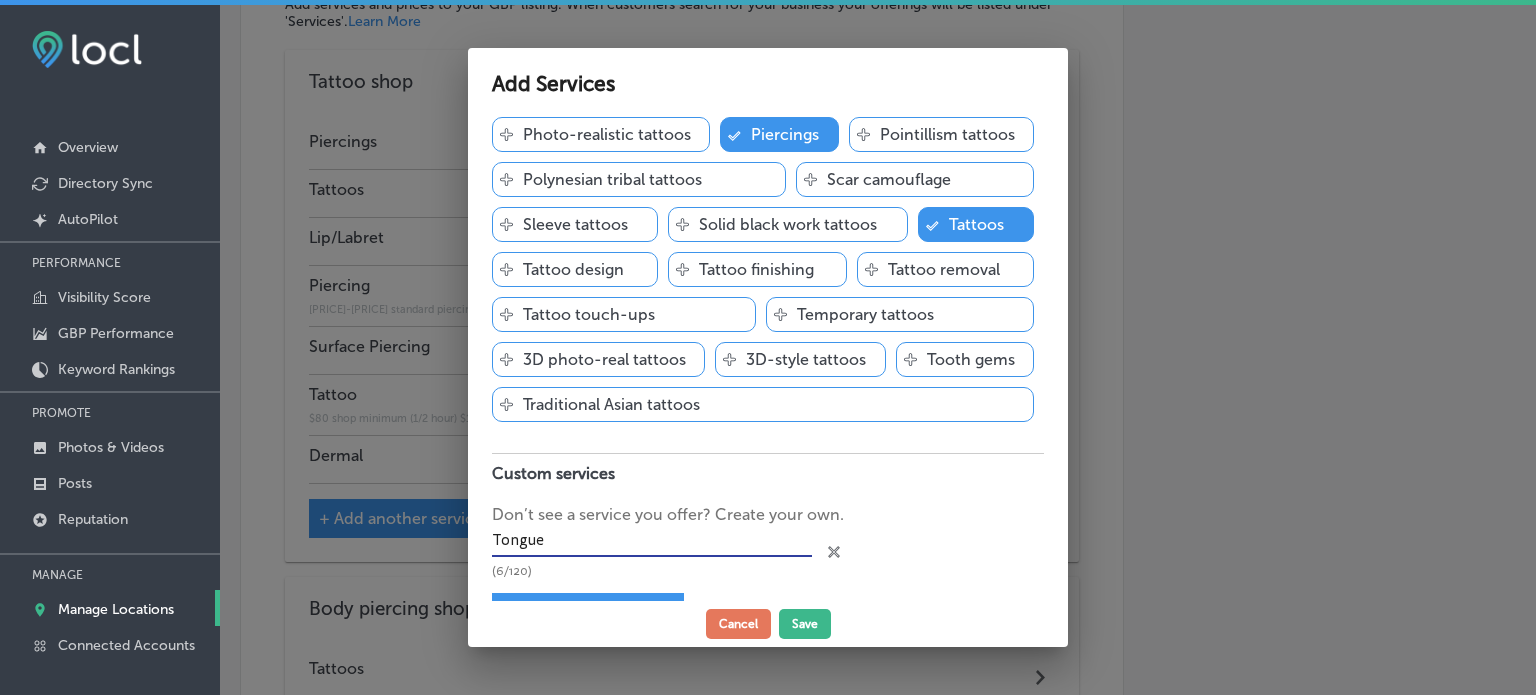 type on "Tongue" 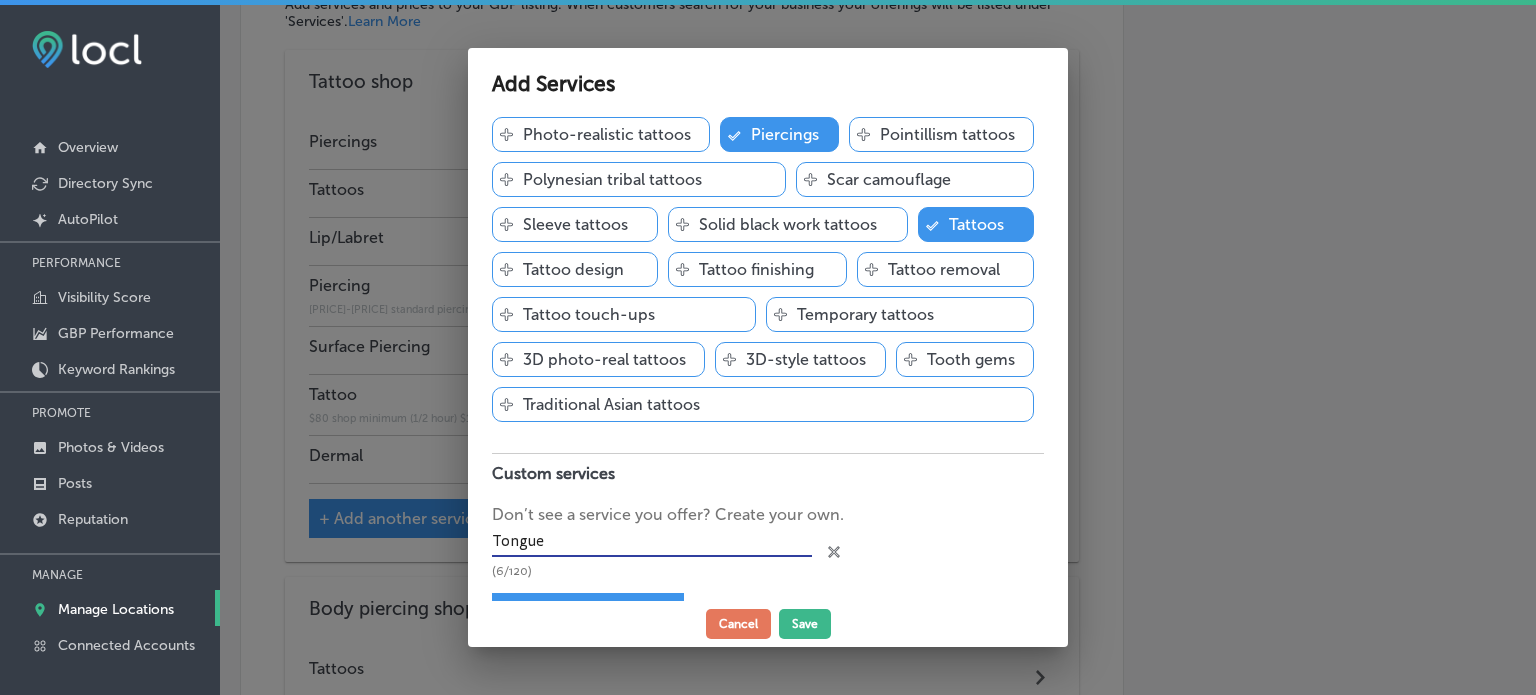 click on "+ Add custom service" at bounding box center (588, 612) 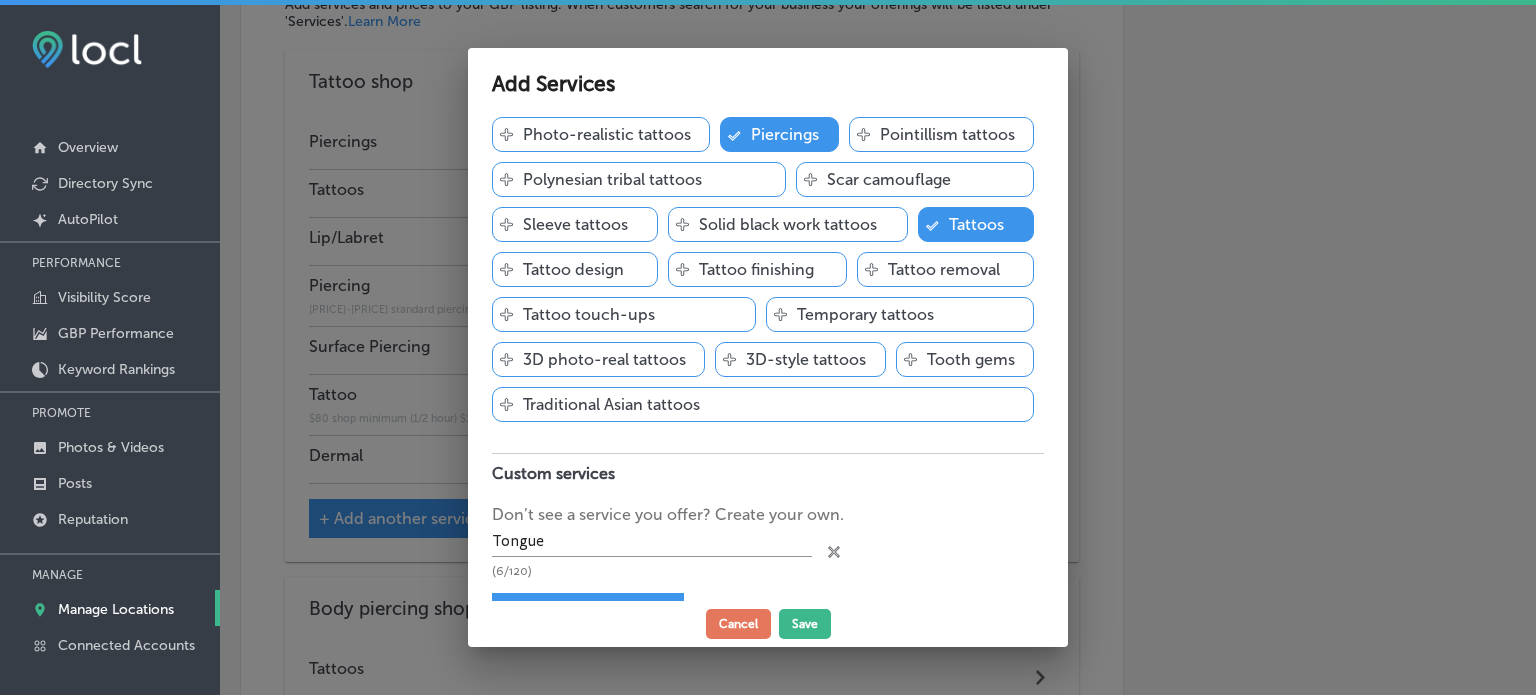 click on "+ Add custom service" at bounding box center (588, 612) 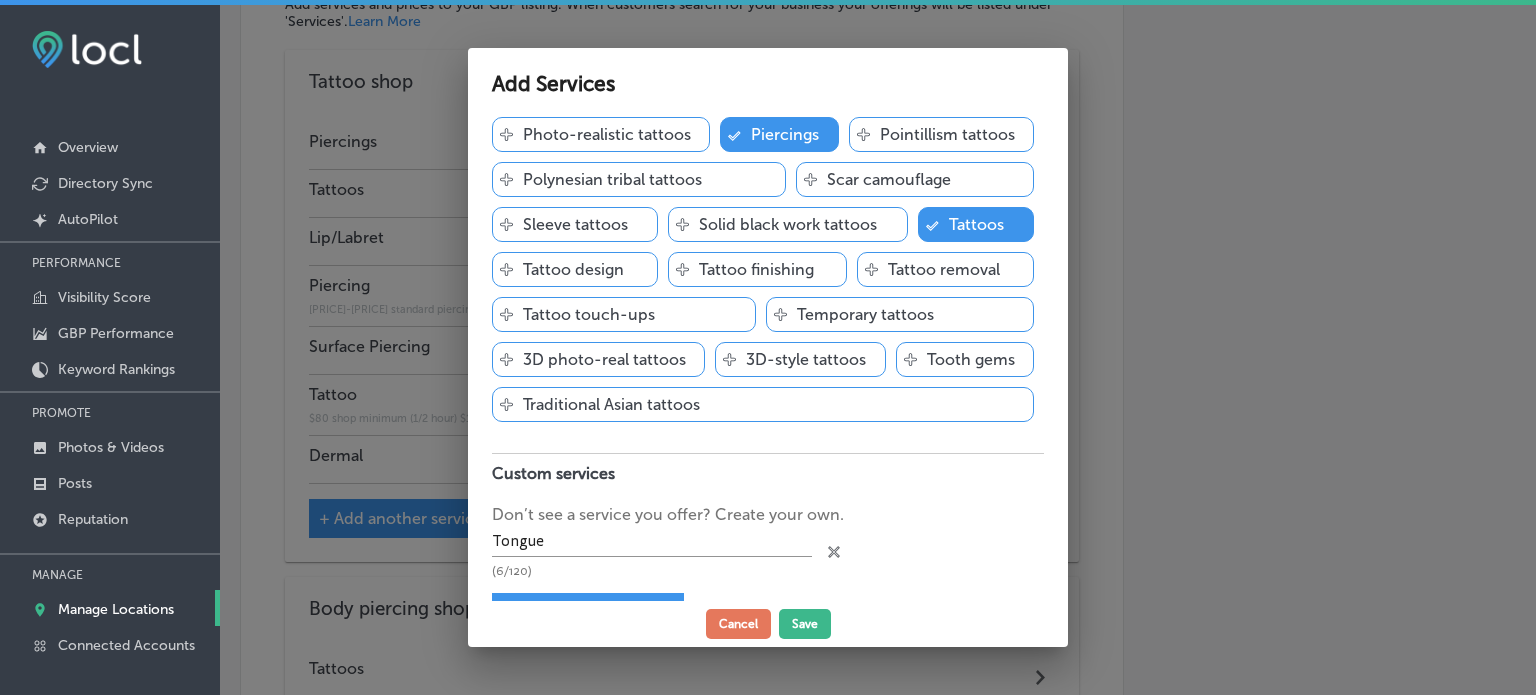 drag, startPoint x: 606, startPoint y: 548, endPoint x: 896, endPoint y: 578, distance: 291.5476 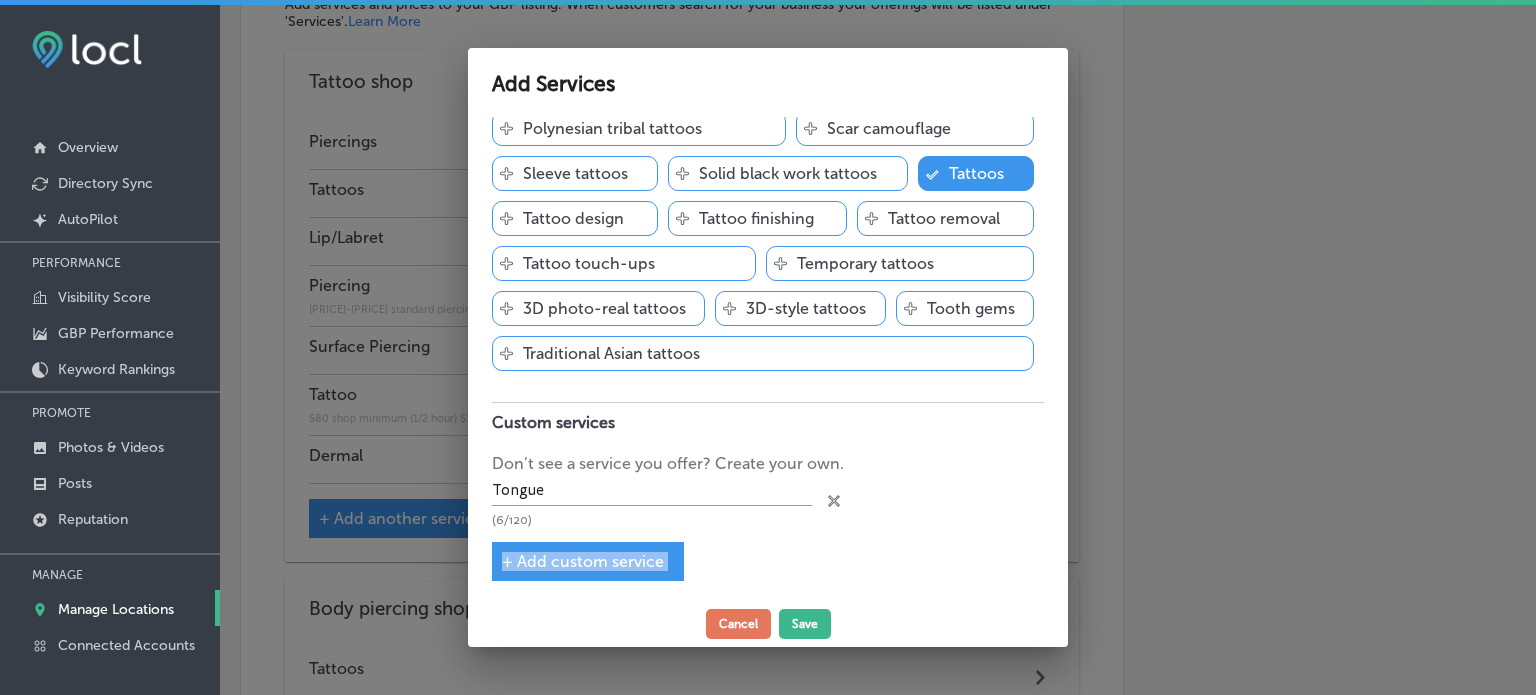 click on "Tattoo shop Add services you offer and get discovered by customers
Svg Vector Icons : http://www.onlinewebfonts.com/icon
Abstract tattoos
Svg Vector Icons : http://www.onlinewebfonts.com/icon
Tattoo aftercare
Svg Vector Icons : http://www.onlinewebfonts.com/icon
Body waxing
Svg Vector Icons : http://www.onlinewebfonts.com/icon
Celtic symbol tattoos
Svg Vector Icons : http://www.onlinewebfonts.com/icon
Color ink tattoos
Svg Vector Icons : http://www.onlinewebfonts.com/icon
Tattoo cover-ups & reworkings
Svg Vector Icons : http://www.onlinewebfonts.com/icon
Custom tattoo lettering
Svg Vector Icons : http://www.onlinewebfonts.com/icon
Delicate dot work tattoos
Svg Vector Icons : http://www.onlinewebfonts.com/icon
Ear piercing
Svg Vector Icons : http://www.onlinewebfonts.com/icon
Eyebrow piercing
Svg Vector Icons : http://www.onlinewebfonts.com/icon
Female tattoos" at bounding box center (768, 359) 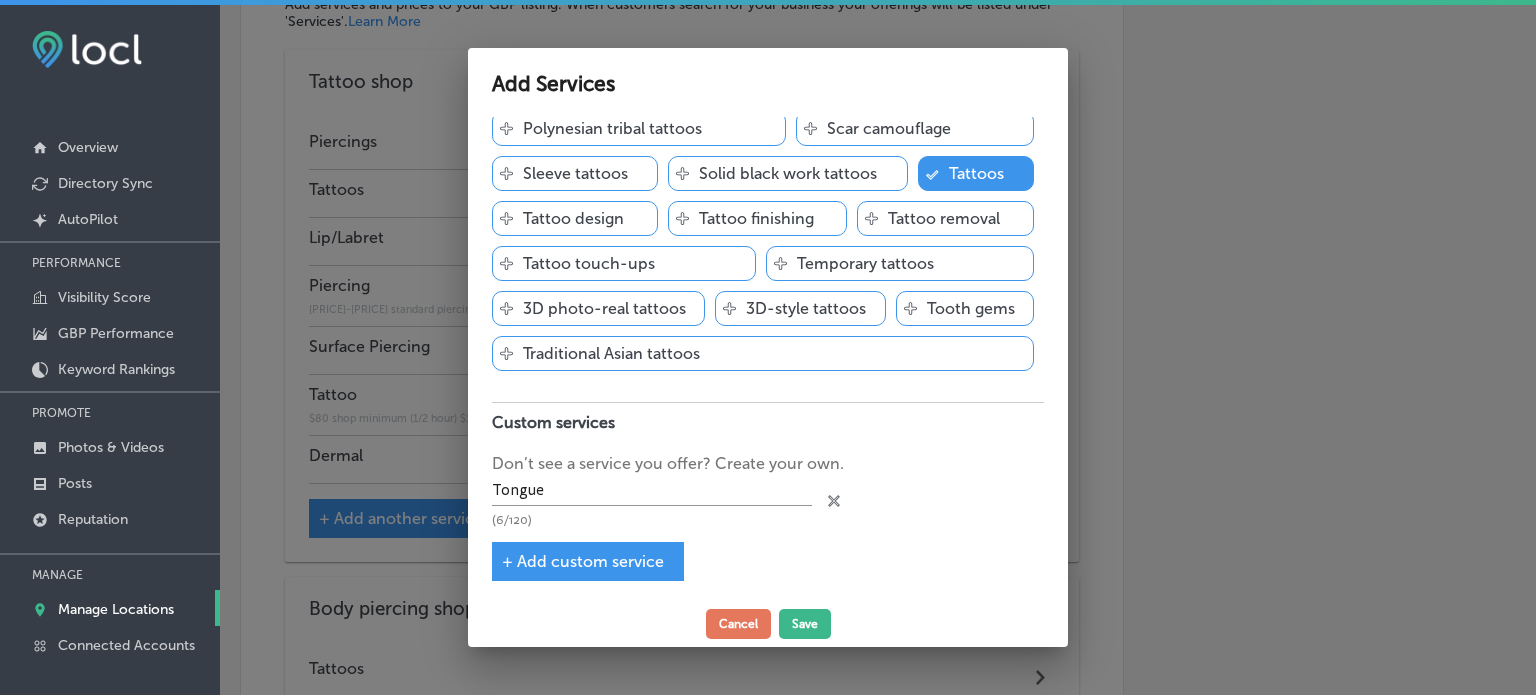 click on "+ Add custom service" at bounding box center [583, 561] 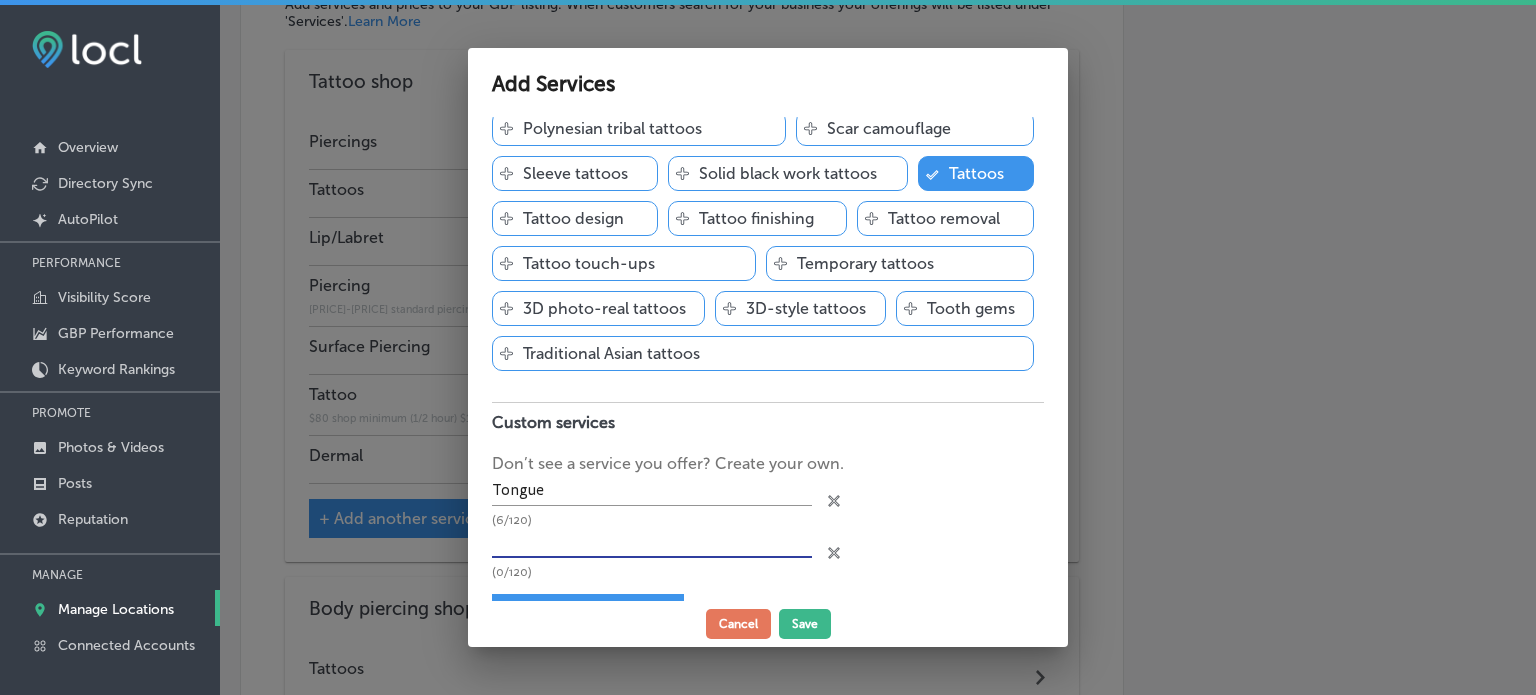 click at bounding box center [652, 542] 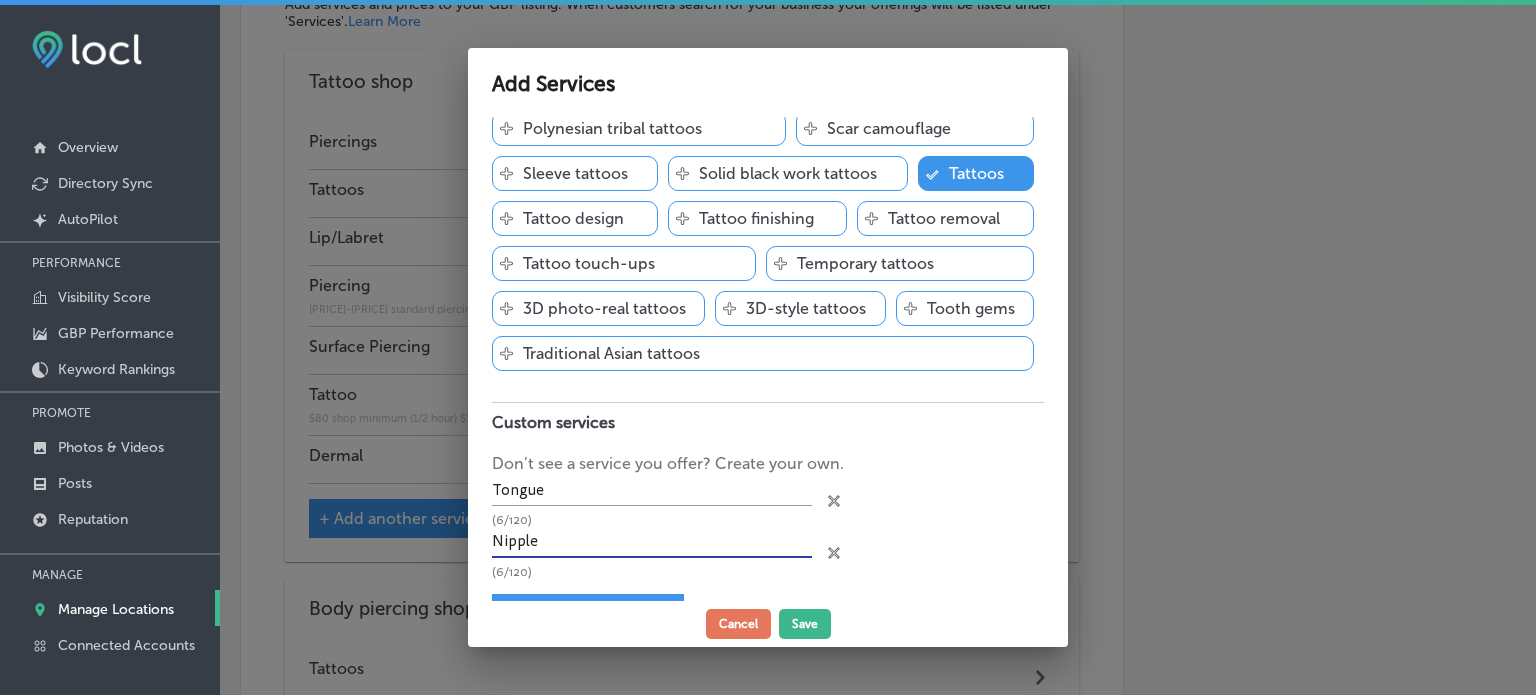 type on "Nipple" 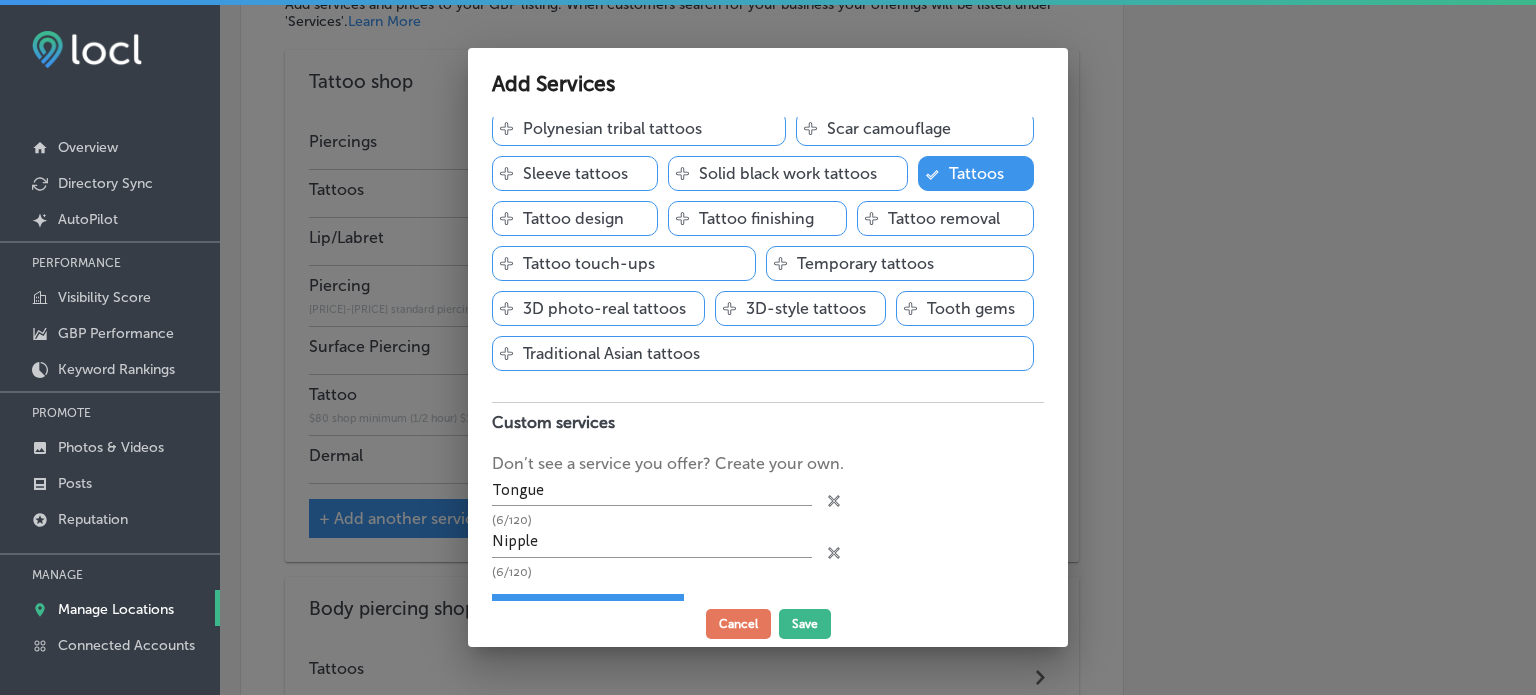 click on "Nipple (6/120)
close
Created with Sketch." at bounding box center [768, 553] 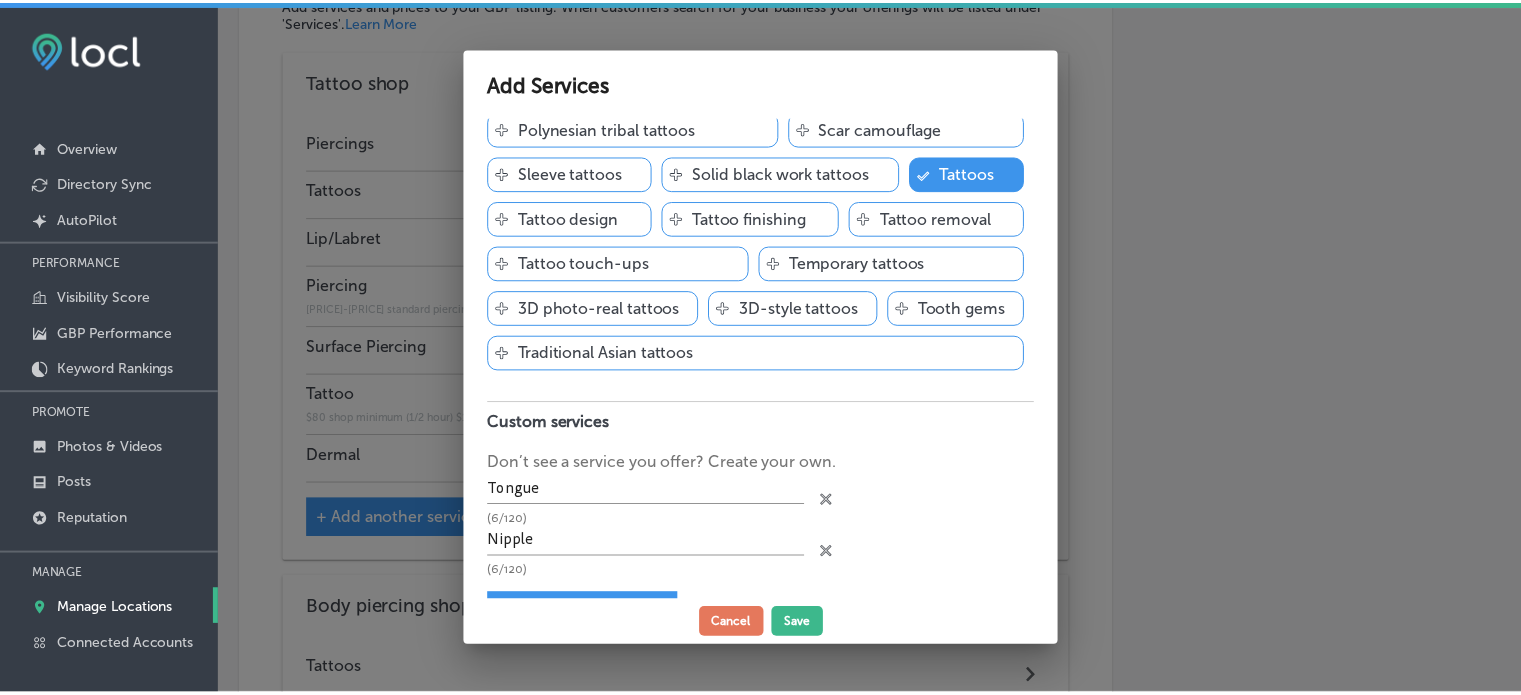 scroll, scrollTop: 625, scrollLeft: 0, axis: vertical 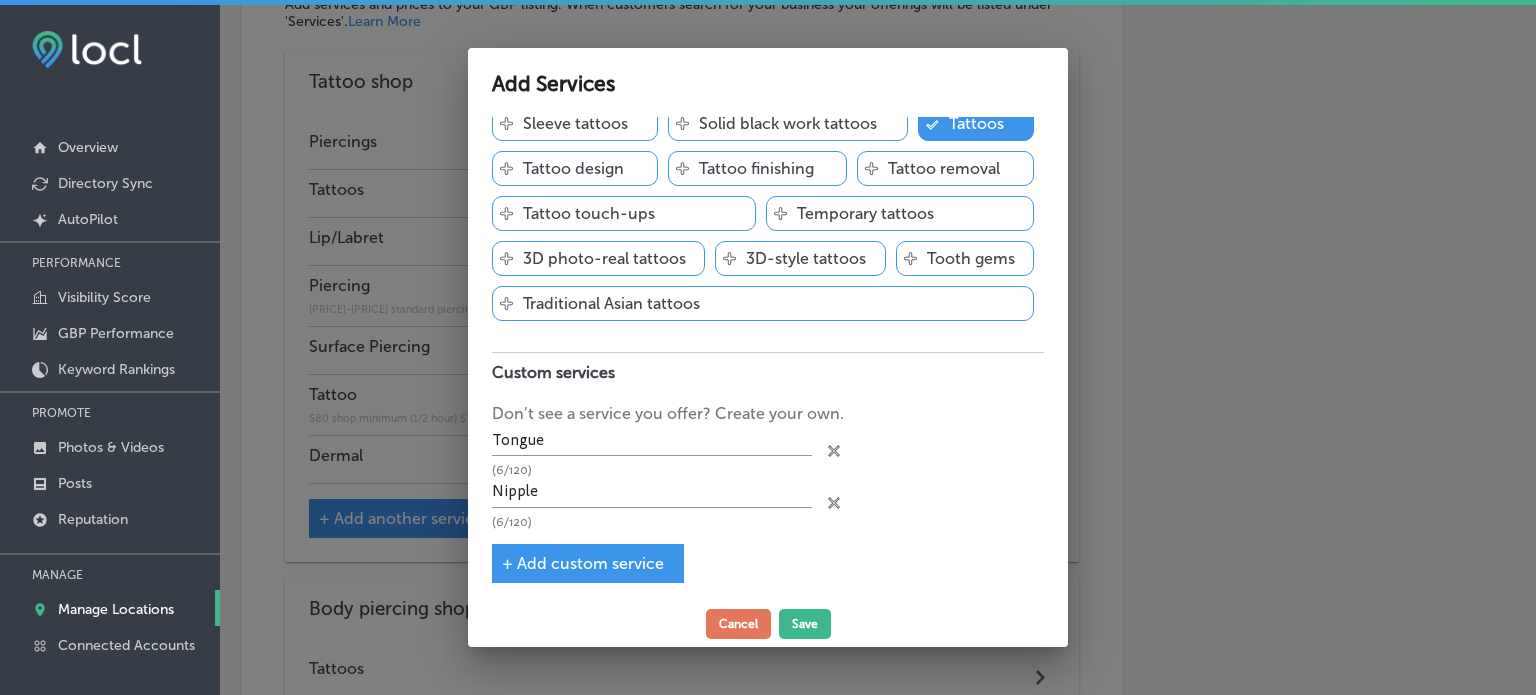 click on "Tattoo shop Add services you offer and get discovered by customers
Svg Vector Icons : http://www.onlinewebfonts.com/icon
Abstract tattoos
Svg Vector Icons : http://www.onlinewebfonts.com/icon
Tattoo aftercare
Svg Vector Icons : http://www.onlinewebfonts.com/icon
Body waxing
Svg Vector Icons : http://www.onlinewebfonts.com/icon
Celtic symbol tattoos
Svg Vector Icons : http://www.onlinewebfonts.com/icon
Color ink tattoos
Svg Vector Icons : http://www.onlinewebfonts.com/icon
Tattoo cover-ups & reworkings
Svg Vector Icons : http://www.onlinewebfonts.com/icon
Custom tattoo lettering
Svg Vector Icons : http://www.onlinewebfonts.com/icon
Delicate dot work tattoos
Svg Vector Icons : http://www.onlinewebfonts.com/icon
Ear piercing
Svg Vector Icons : http://www.onlinewebfonts.com/icon
Eyebrow piercing
Svg Vector Icons : http://www.onlinewebfonts.com/icon
Female tattoos" at bounding box center (768, 359) 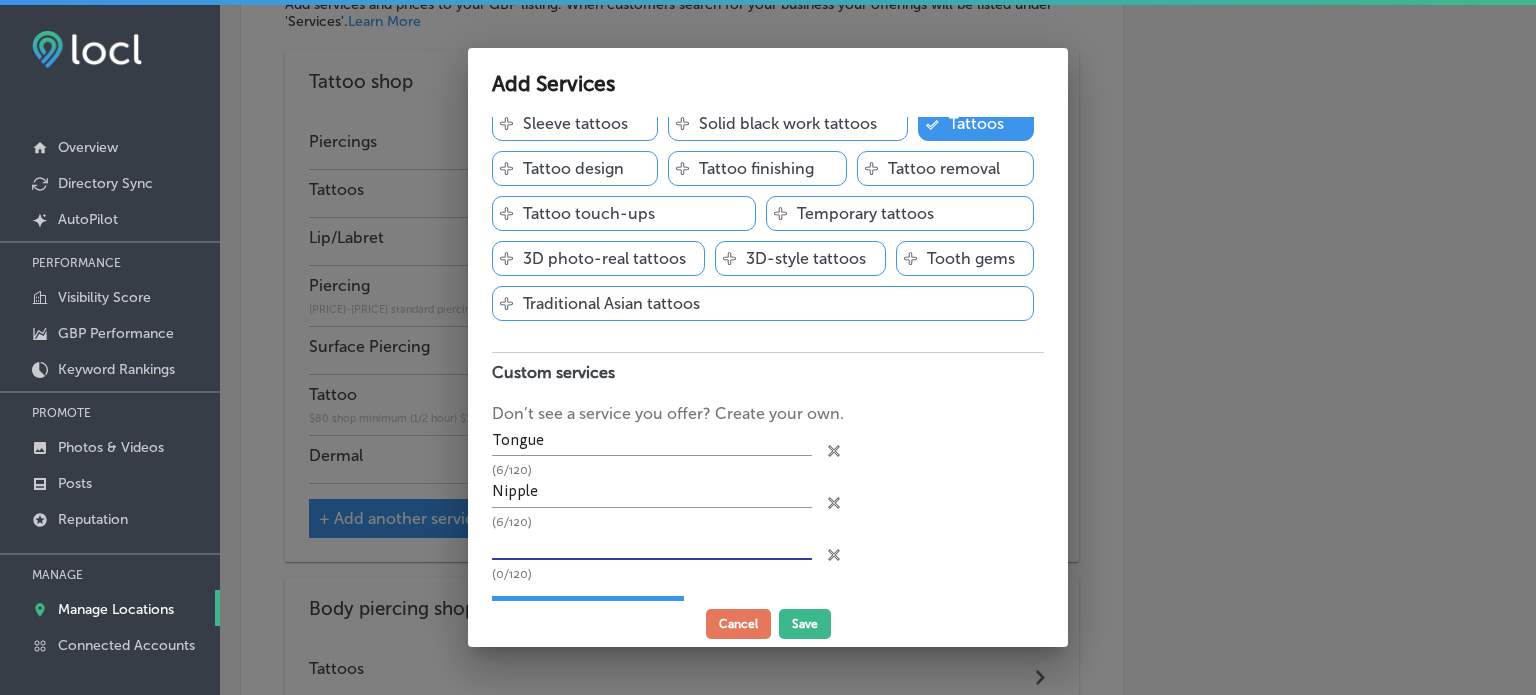 click at bounding box center (652, 544) 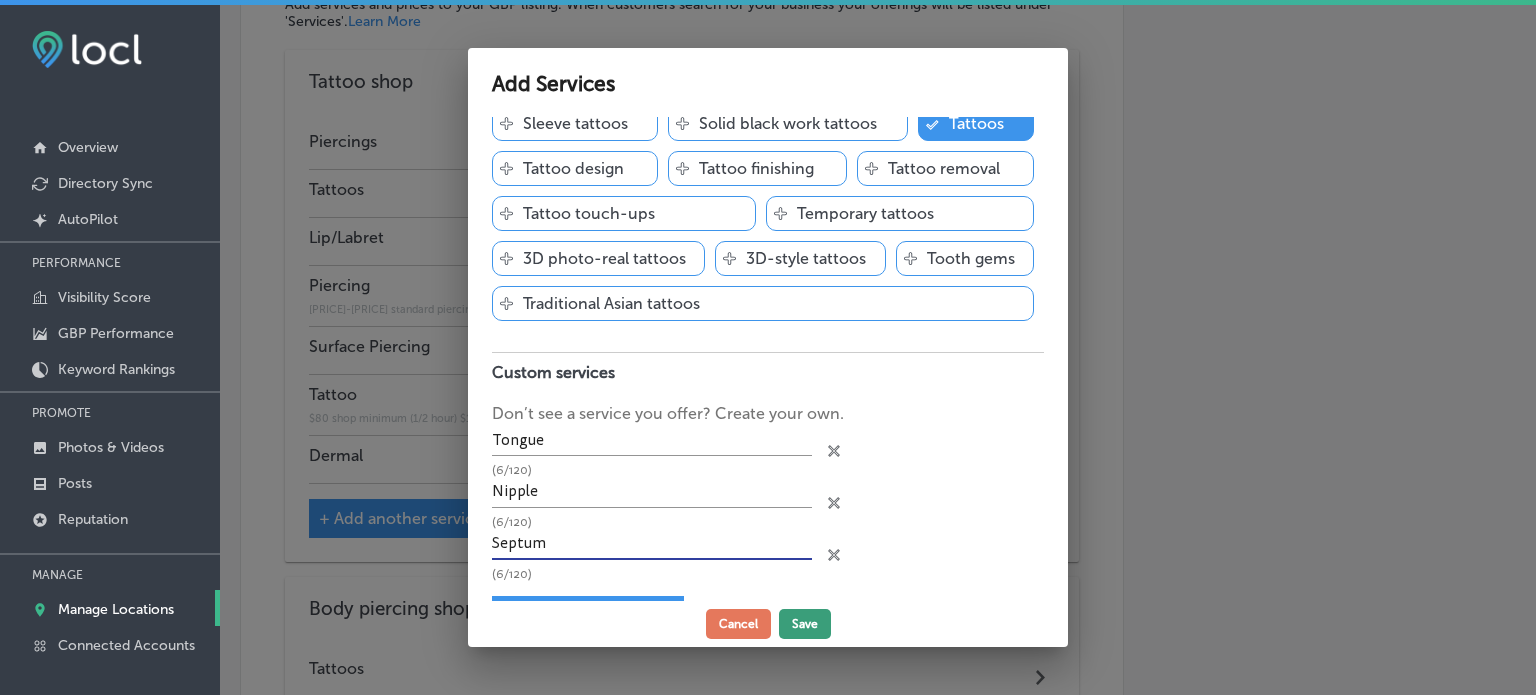 type on "Septum" 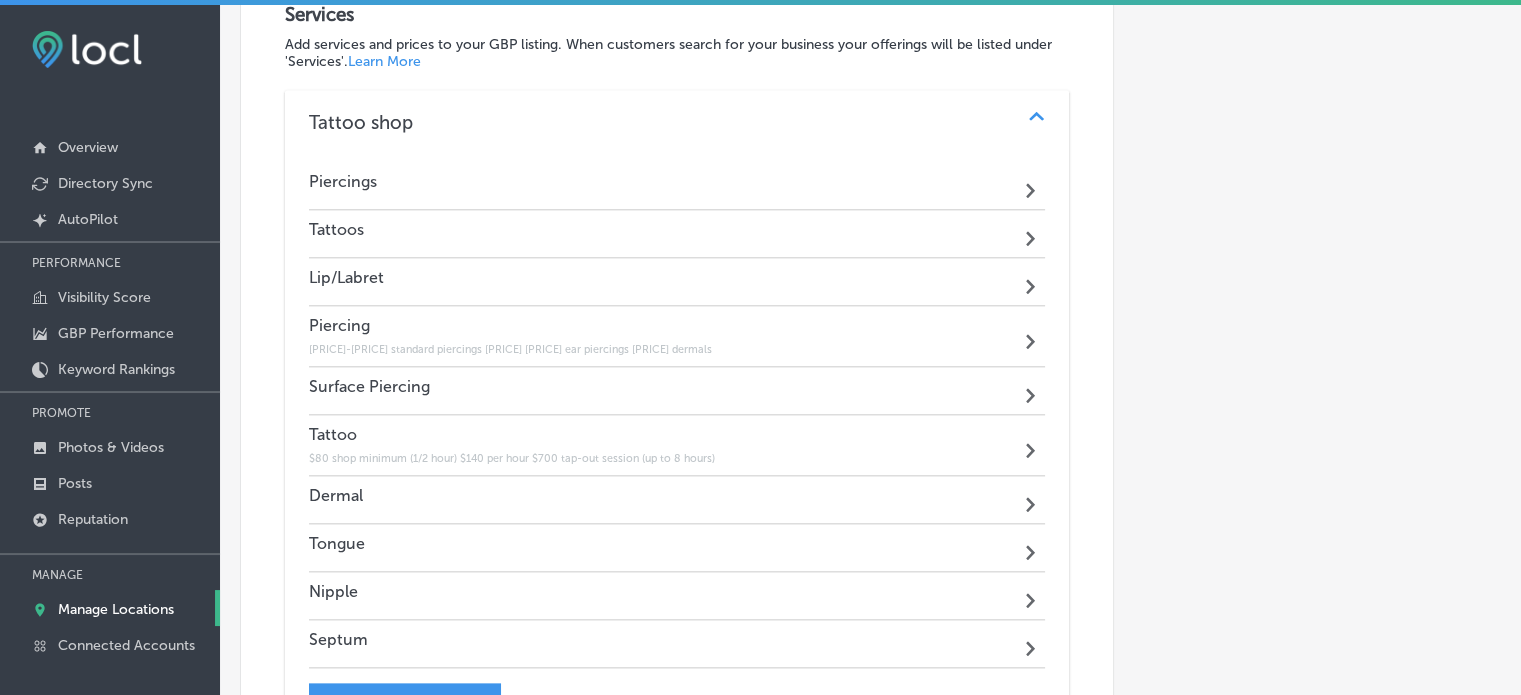 scroll, scrollTop: 524, scrollLeft: 0, axis: vertical 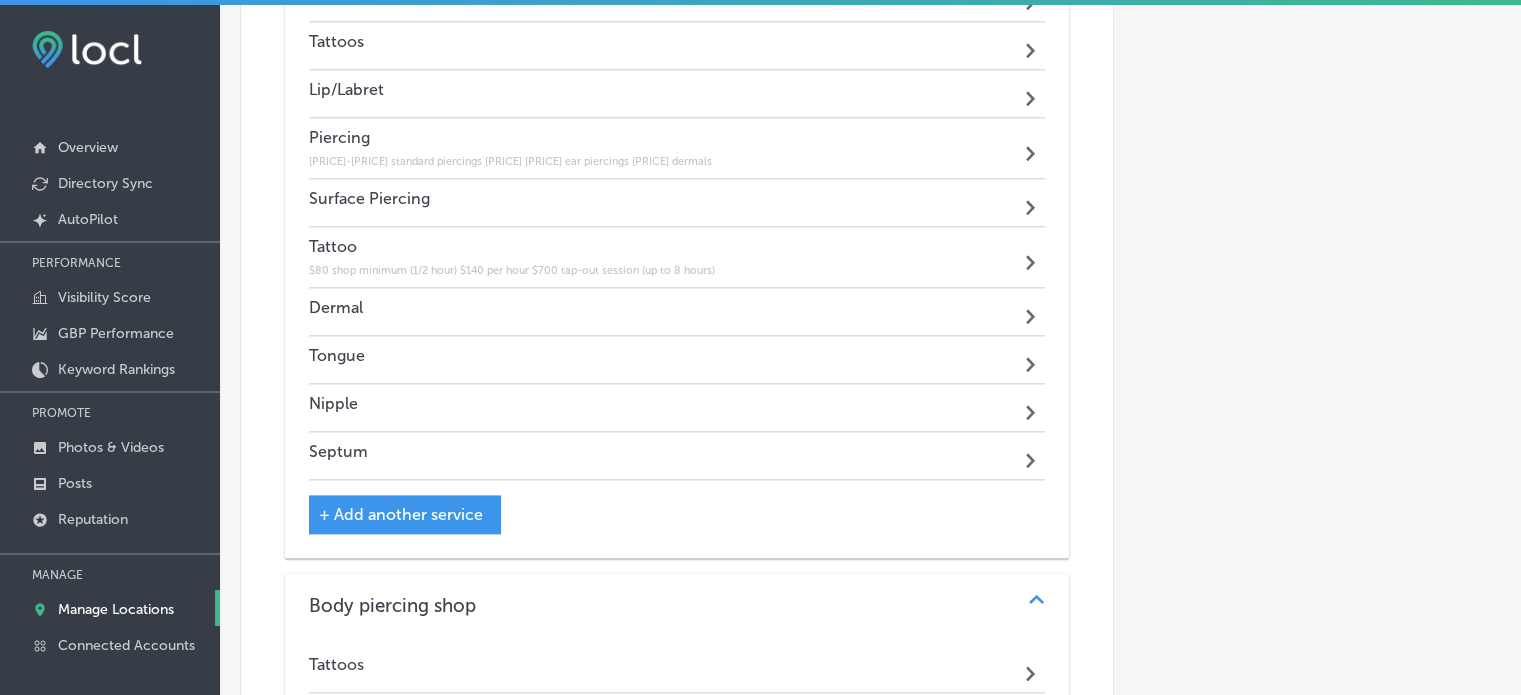 click on "+ Add another service" at bounding box center [405, 514] 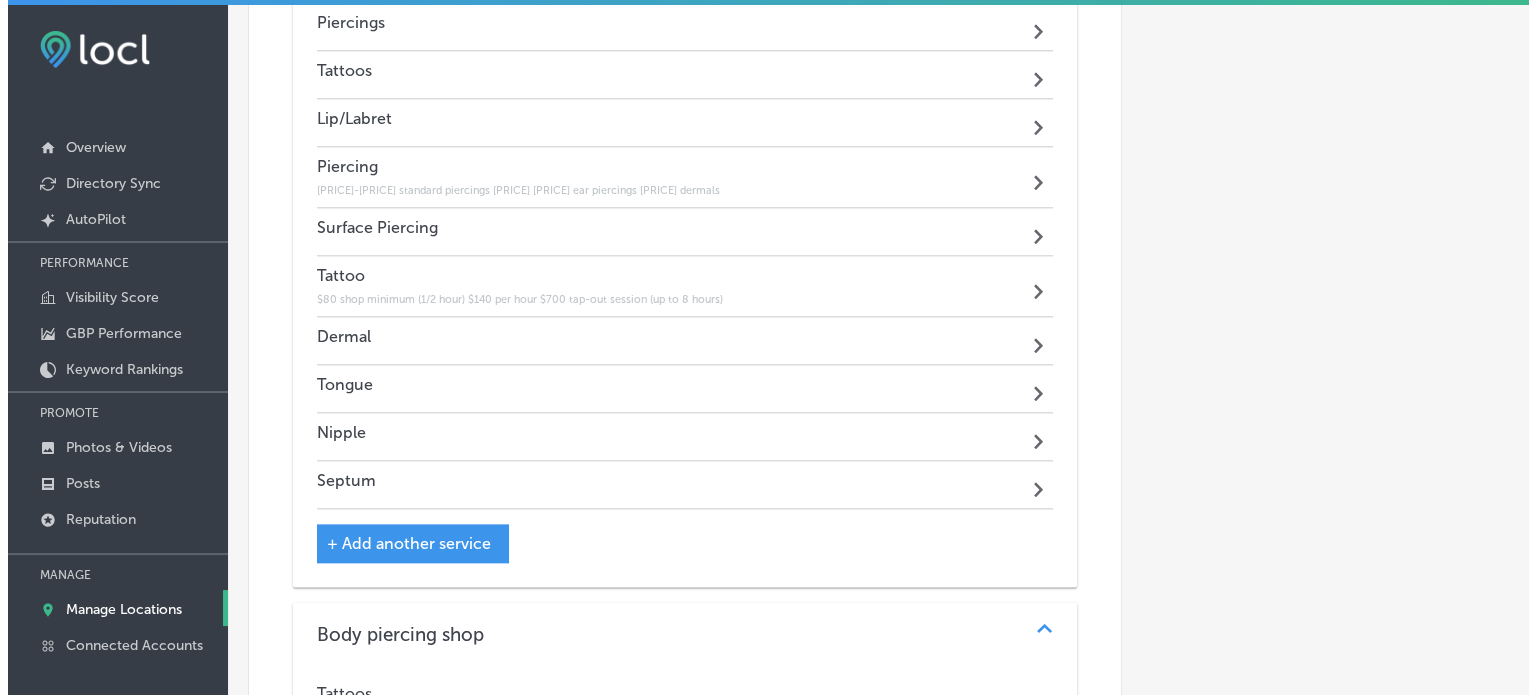 scroll, scrollTop: 2288, scrollLeft: 0, axis: vertical 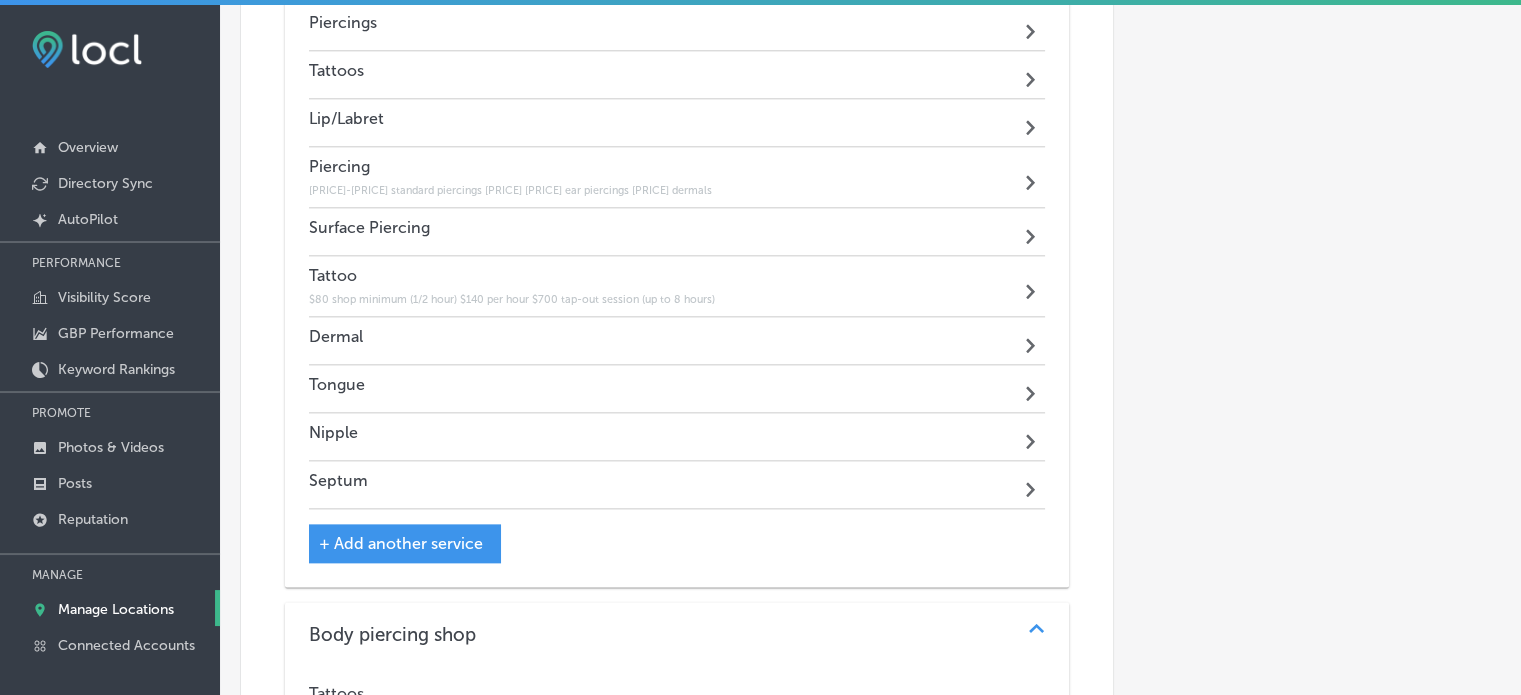 click on "+ Add another service" at bounding box center [401, 543] 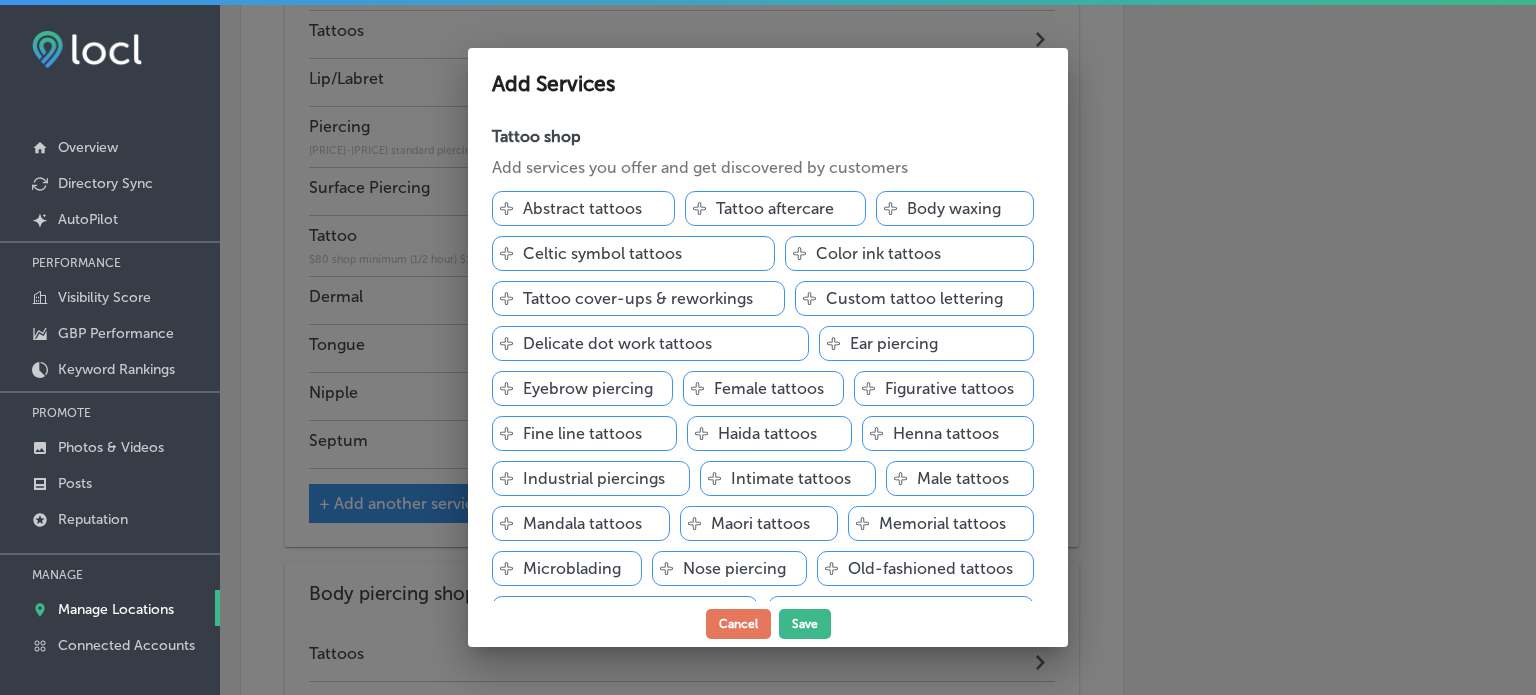 scroll, scrollTop: 2293, scrollLeft: 0, axis: vertical 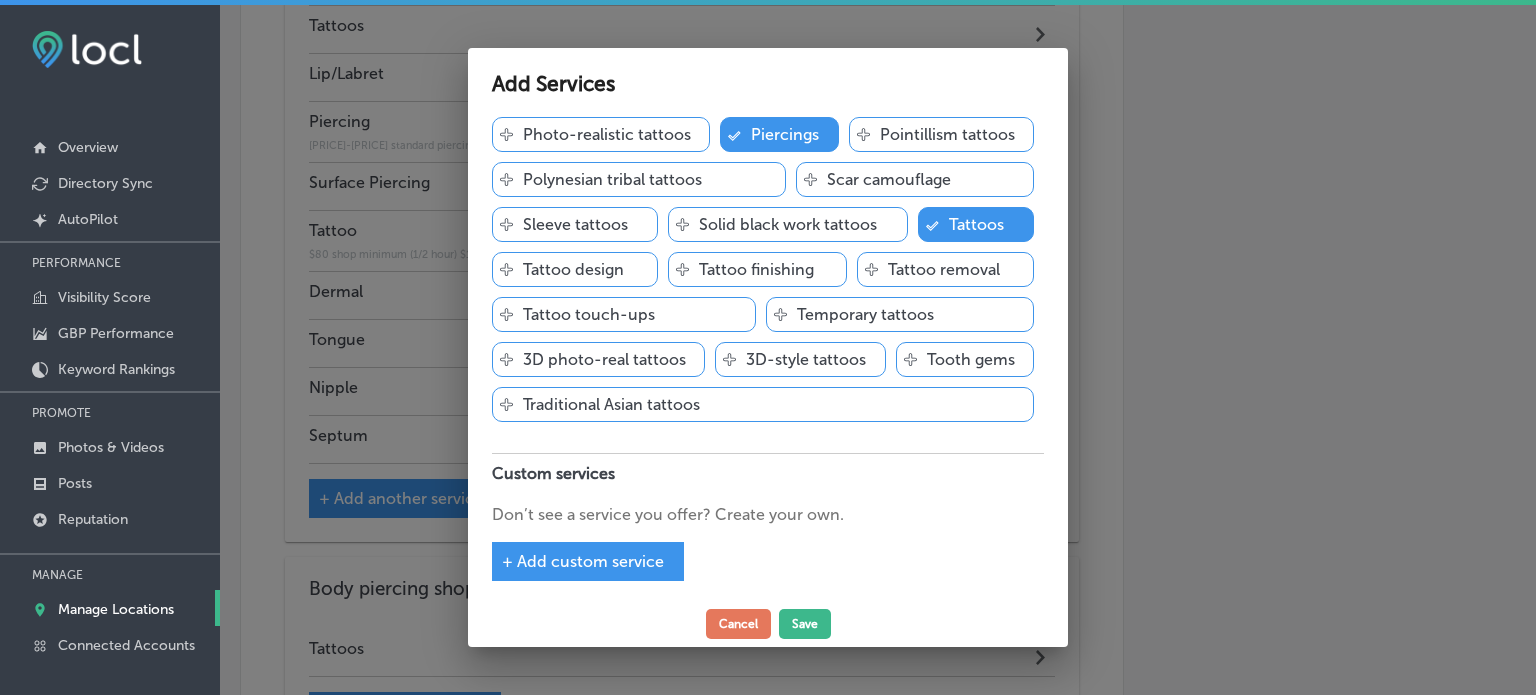 click on "Tattoo shop Add services you offer and get discovered by customers
Svg Vector Icons : http://www.onlinewebfonts.com/icon
Abstract tattoos
Svg Vector Icons : http://www.onlinewebfonts.com/icon
Tattoo aftercare
Svg Vector Icons : http://www.onlinewebfonts.com/icon
Body waxing
Svg Vector Icons : http://www.onlinewebfonts.com/icon
Celtic symbol tattoos
Svg Vector Icons : http://www.onlinewebfonts.com/icon
Color ink tattoos
Svg Vector Icons : http://www.onlinewebfonts.com/icon
Tattoo cover-ups & reworkings
Svg Vector Icons : http://www.onlinewebfonts.com/icon
Custom tattoo lettering
Svg Vector Icons : http://www.onlinewebfonts.com/icon
Delicate dot work tattoos
Svg Vector Icons : http://www.onlinewebfonts.com/icon
Ear piercing
Svg Vector Icons : http://www.onlinewebfonts.com/icon
Eyebrow piercing
Svg Vector Icons : http://www.onlinewebfonts.com/icon
Female tattoos" at bounding box center (768, 359) 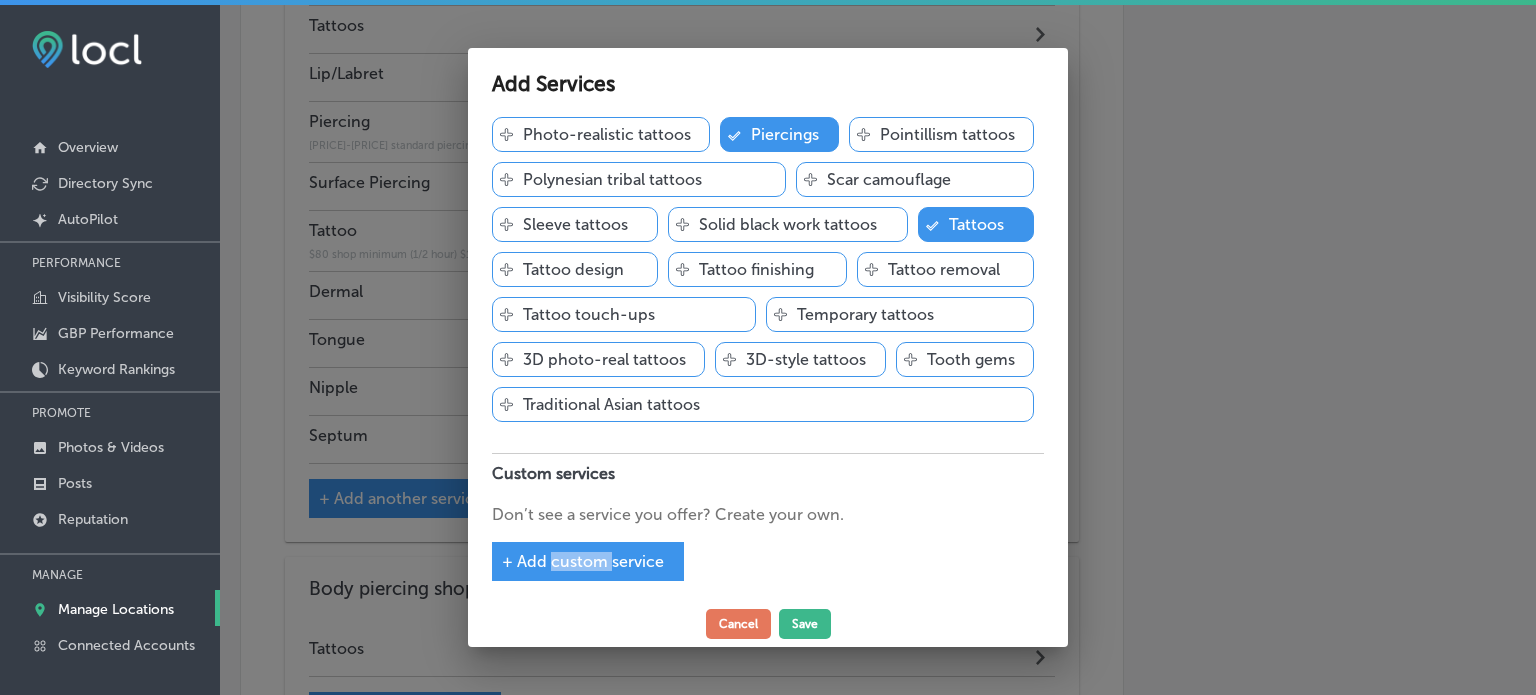 click on "Tattoo shop Add services you offer and get discovered by customers
Svg Vector Icons : http://www.onlinewebfonts.com/icon
Abstract tattoos
Svg Vector Icons : http://www.onlinewebfonts.com/icon
Tattoo aftercare
Svg Vector Icons : http://www.onlinewebfonts.com/icon
Body waxing
Svg Vector Icons : http://www.onlinewebfonts.com/icon
Celtic symbol tattoos
Svg Vector Icons : http://www.onlinewebfonts.com/icon
Color ink tattoos
Svg Vector Icons : http://www.onlinewebfonts.com/icon
Tattoo cover-ups & reworkings
Svg Vector Icons : http://www.onlinewebfonts.com/icon
Custom tattoo lettering
Svg Vector Icons : http://www.onlinewebfonts.com/icon
Delicate dot work tattoos
Svg Vector Icons : http://www.onlinewebfonts.com/icon
Ear piercing
Svg Vector Icons : http://www.onlinewebfonts.com/icon
Eyebrow piercing
Svg Vector Icons : http://www.onlinewebfonts.com/icon
Female tattoos" at bounding box center [768, 359] 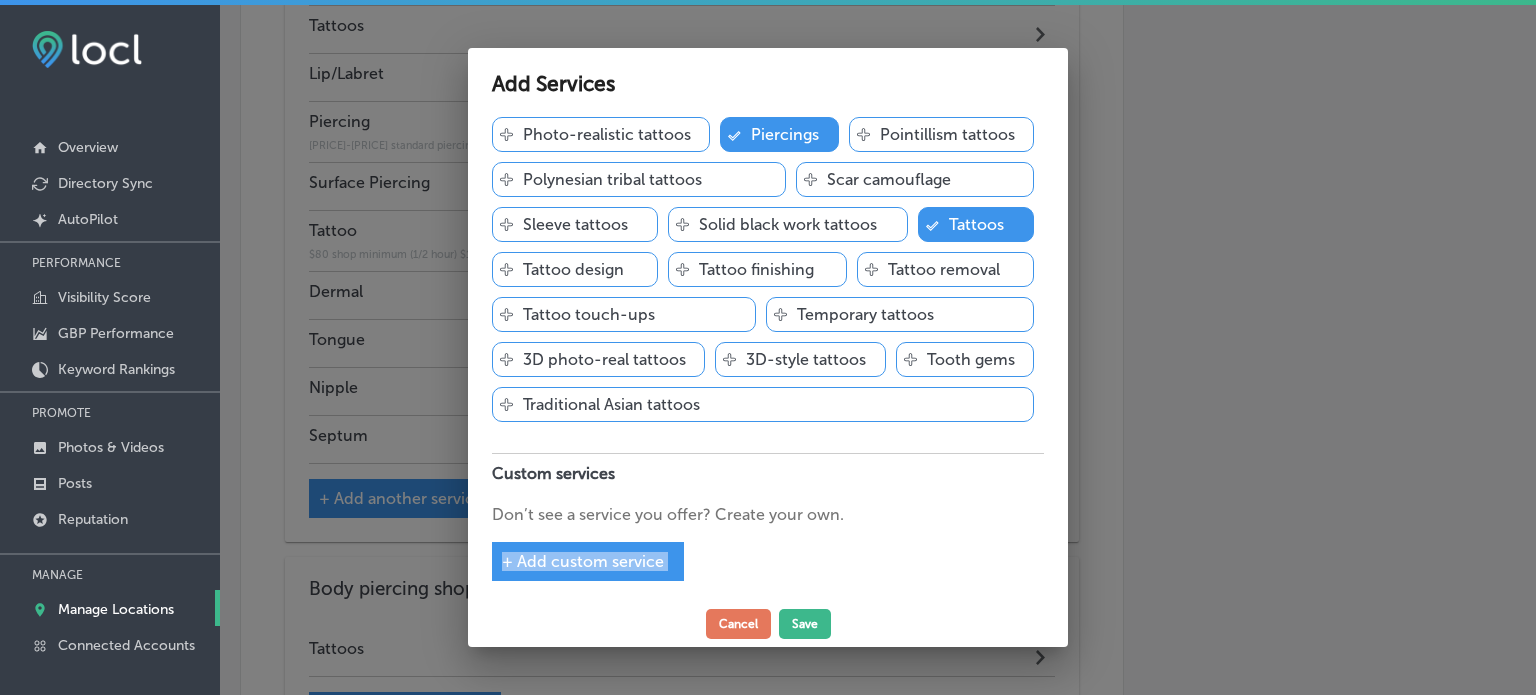 click on "Tattoo shop Add services you offer and get discovered by customers
Svg Vector Icons : http://www.onlinewebfonts.com/icon
Abstract tattoos
Svg Vector Icons : http://www.onlinewebfonts.com/icon
Tattoo aftercare
Svg Vector Icons : http://www.onlinewebfonts.com/icon
Body waxing
Svg Vector Icons : http://www.onlinewebfonts.com/icon
Celtic symbol tattoos
Svg Vector Icons : http://www.onlinewebfonts.com/icon
Color ink tattoos
Svg Vector Icons : http://www.onlinewebfonts.com/icon
Tattoo cover-ups & reworkings
Svg Vector Icons : http://www.onlinewebfonts.com/icon
Custom tattoo lettering
Svg Vector Icons : http://www.onlinewebfonts.com/icon
Delicate dot work tattoos
Svg Vector Icons : http://www.onlinewebfonts.com/icon
Ear piercing
Svg Vector Icons : http://www.onlinewebfonts.com/icon
Eyebrow piercing
Svg Vector Icons : http://www.onlinewebfonts.com/icon
Female tattoos" at bounding box center [768, 359] 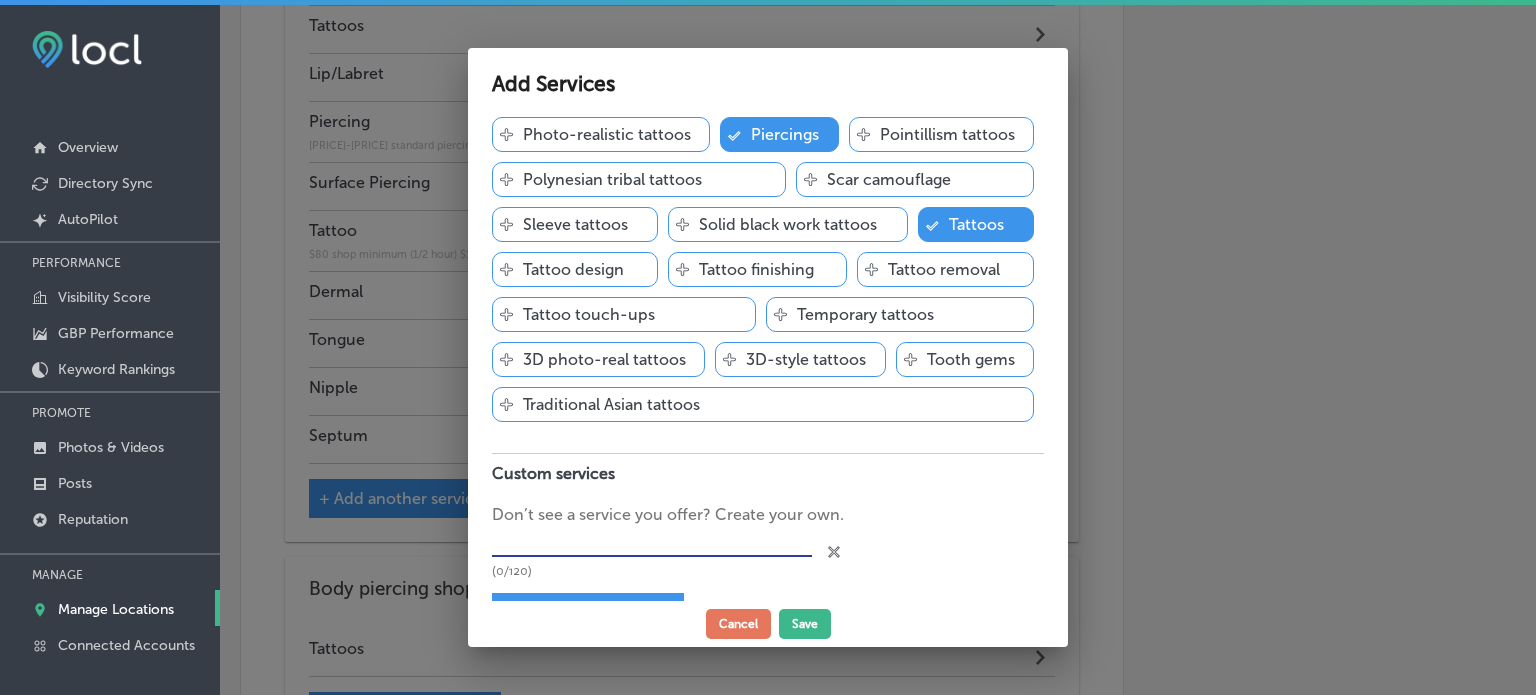 click at bounding box center [652, 542] 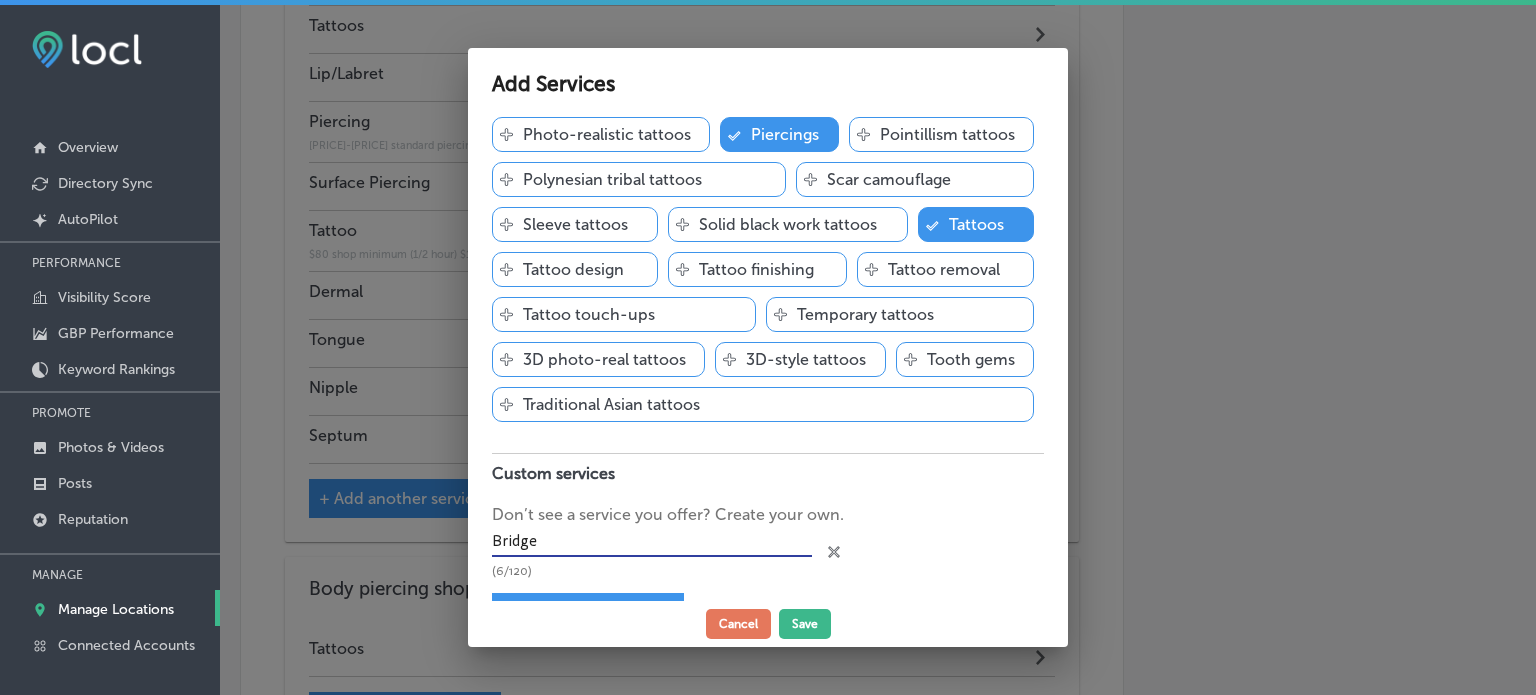 scroll, scrollTop: 1, scrollLeft: 0, axis: vertical 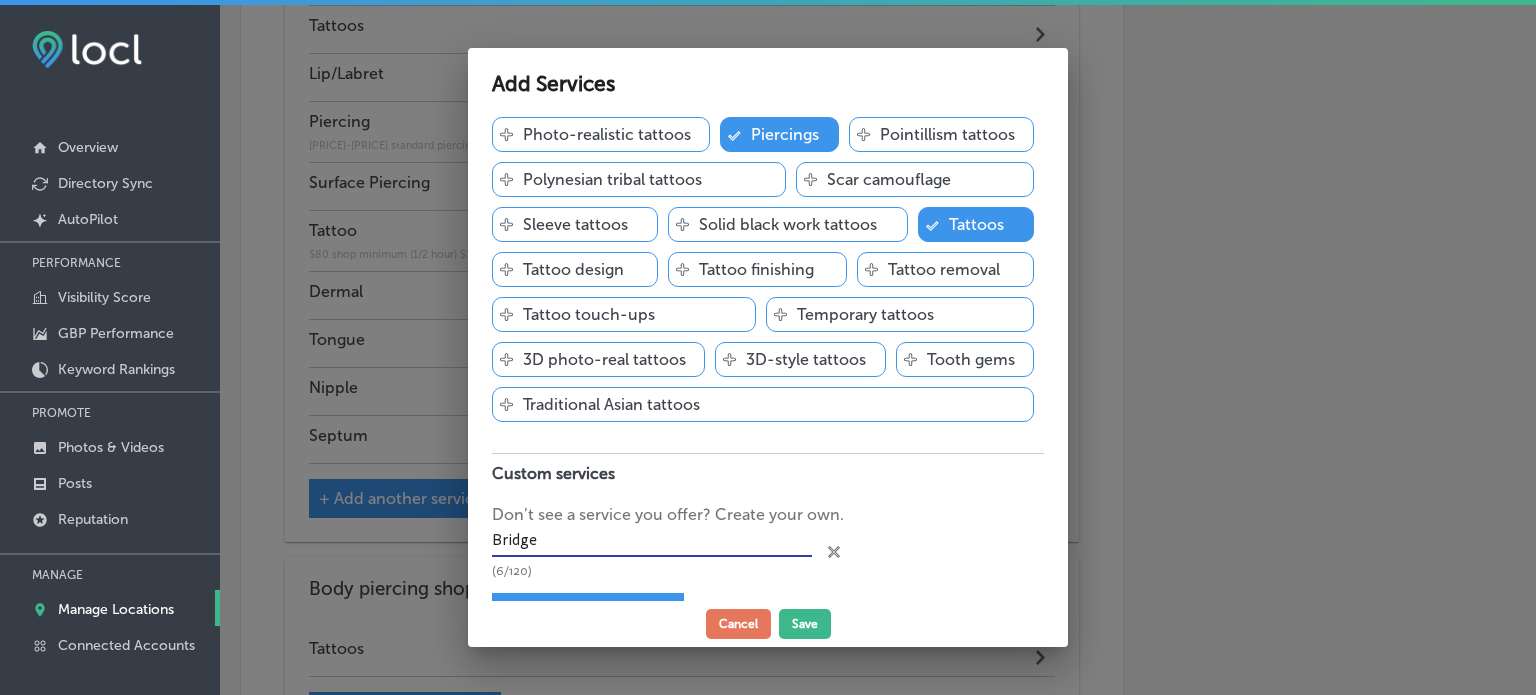 type on "Bridge" 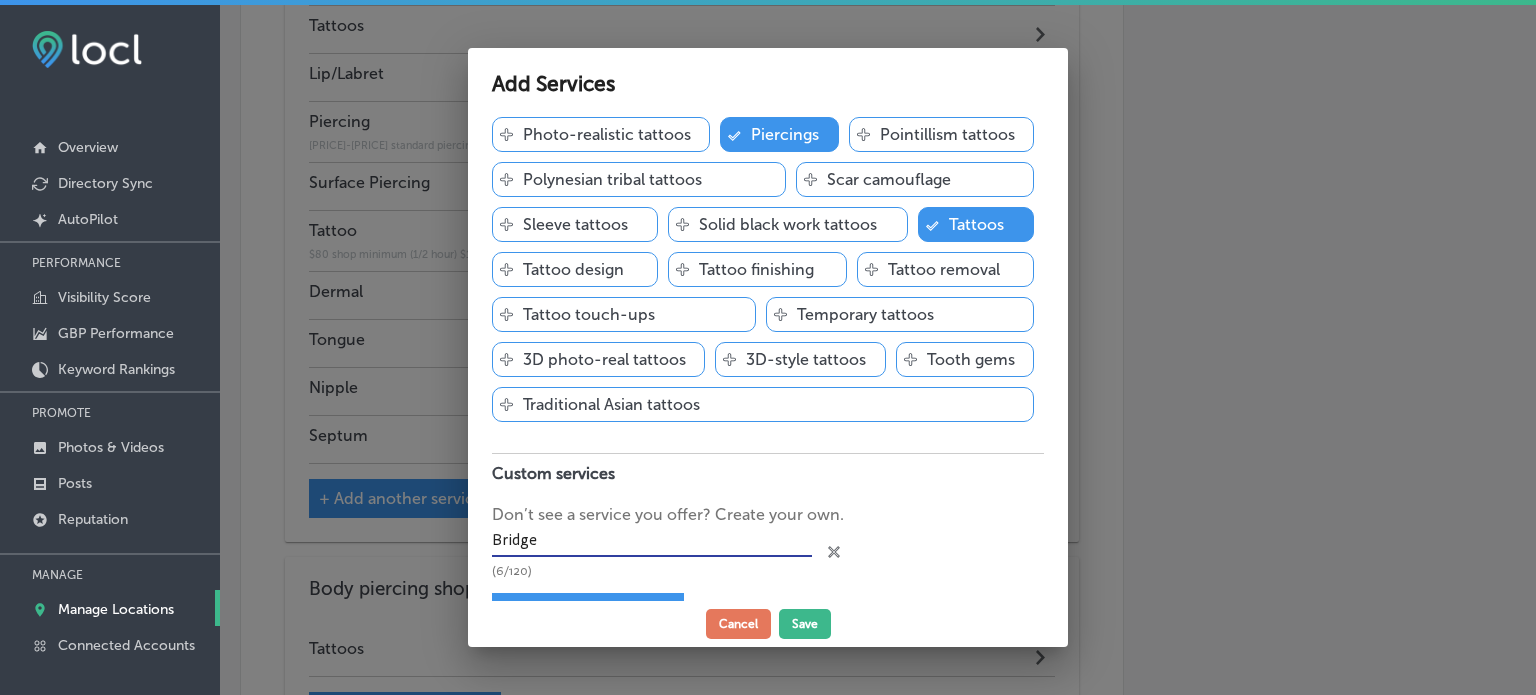 scroll, scrollTop: 0, scrollLeft: 0, axis: both 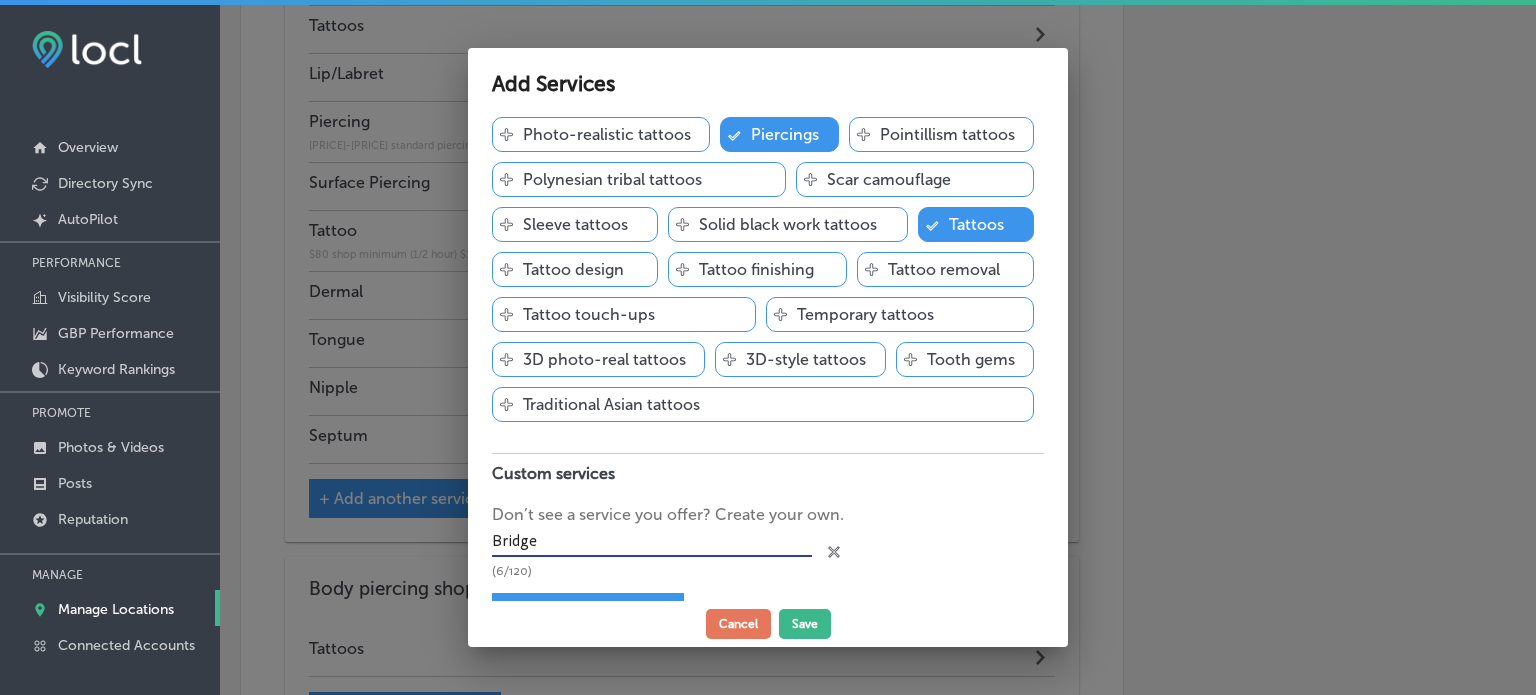 click on "+ Add custom service" at bounding box center [588, 612] 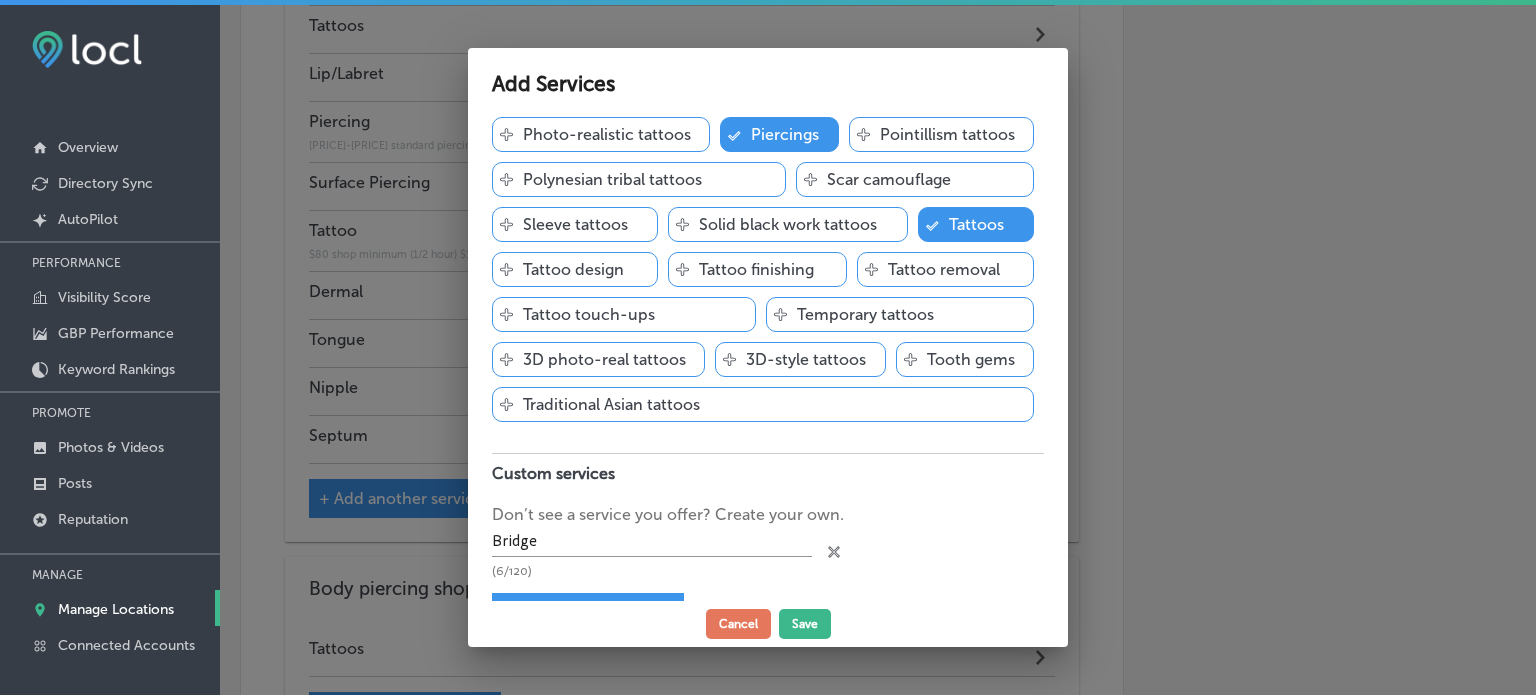 click on "+ Add custom service" at bounding box center (588, 612) 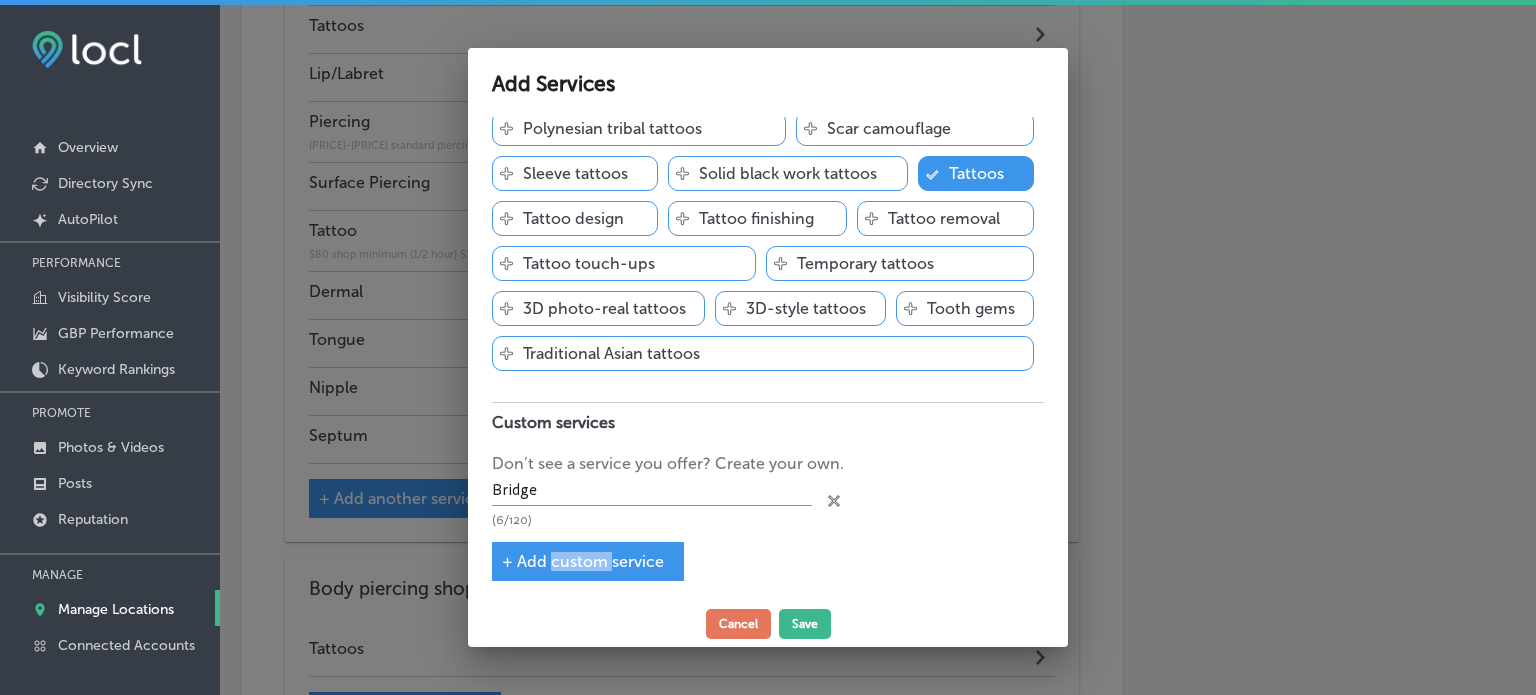 click on "Tattoo shop Add services you offer and get discovered by customers
Svg Vector Icons : http://www.onlinewebfonts.com/icon
Abstract tattoos
Svg Vector Icons : http://www.onlinewebfonts.com/icon
Tattoo aftercare
Svg Vector Icons : http://www.onlinewebfonts.com/icon
Body waxing
Svg Vector Icons : http://www.onlinewebfonts.com/icon
Celtic symbol tattoos
Svg Vector Icons : http://www.onlinewebfonts.com/icon
Color ink tattoos
Svg Vector Icons : http://www.onlinewebfonts.com/icon
Tattoo cover-ups & reworkings
Svg Vector Icons : http://www.onlinewebfonts.com/icon
Custom tattoo lettering
Svg Vector Icons : http://www.onlinewebfonts.com/icon
Delicate dot work tattoos
Svg Vector Icons : http://www.onlinewebfonts.com/icon
Ear piercing
Svg Vector Icons : http://www.onlinewebfonts.com/icon
Eyebrow piercing
Svg Vector Icons : http://www.onlinewebfonts.com/icon
Female tattoos" at bounding box center [768, 359] 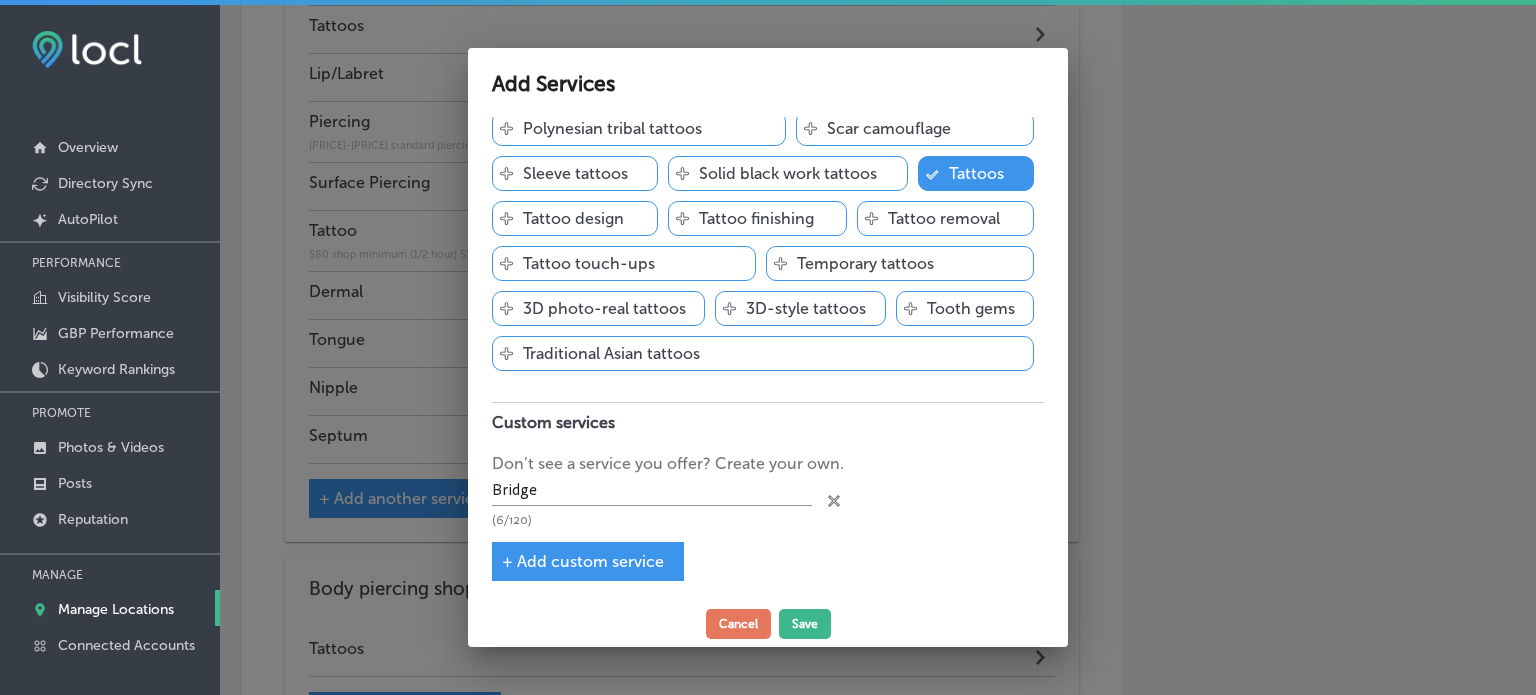 click on "+ Add custom service" at bounding box center (583, 561) 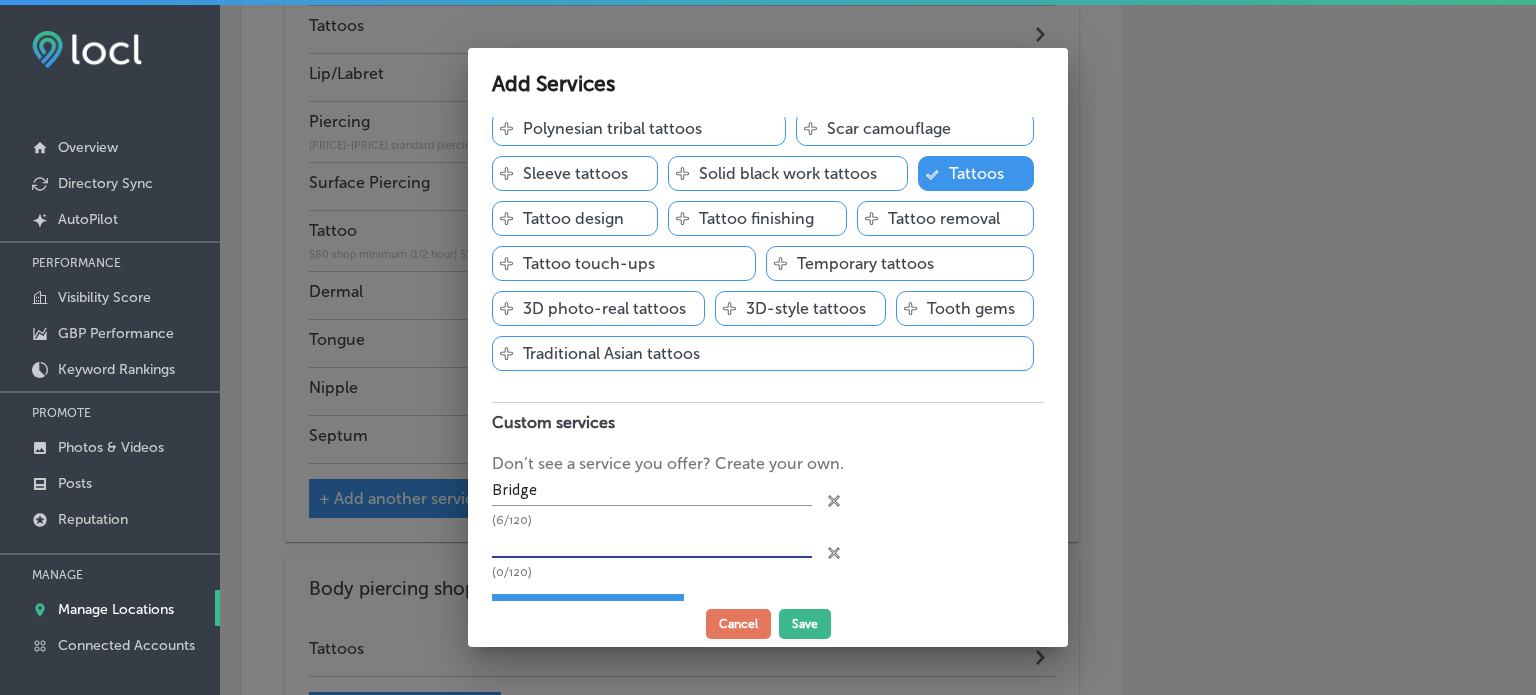 click at bounding box center [652, 542] 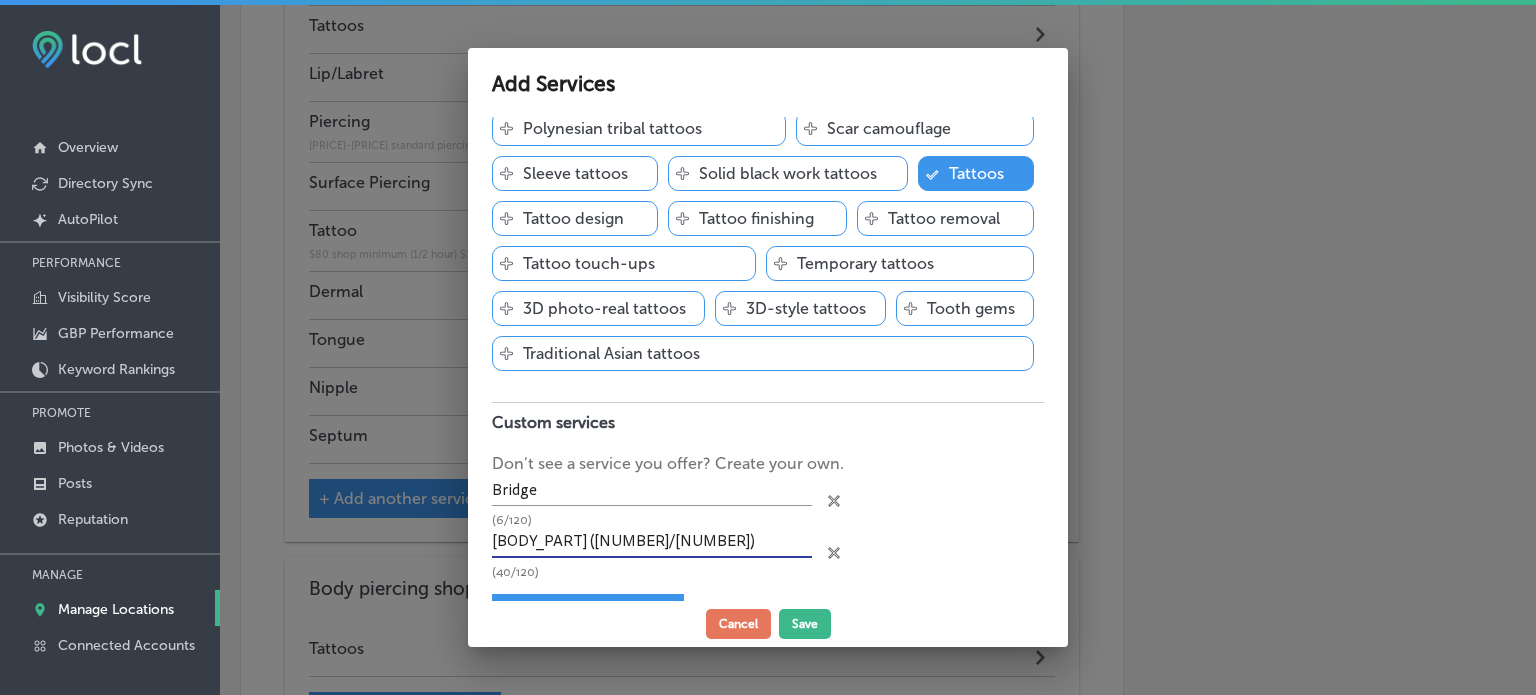 scroll, scrollTop: 0, scrollLeft: 0, axis: both 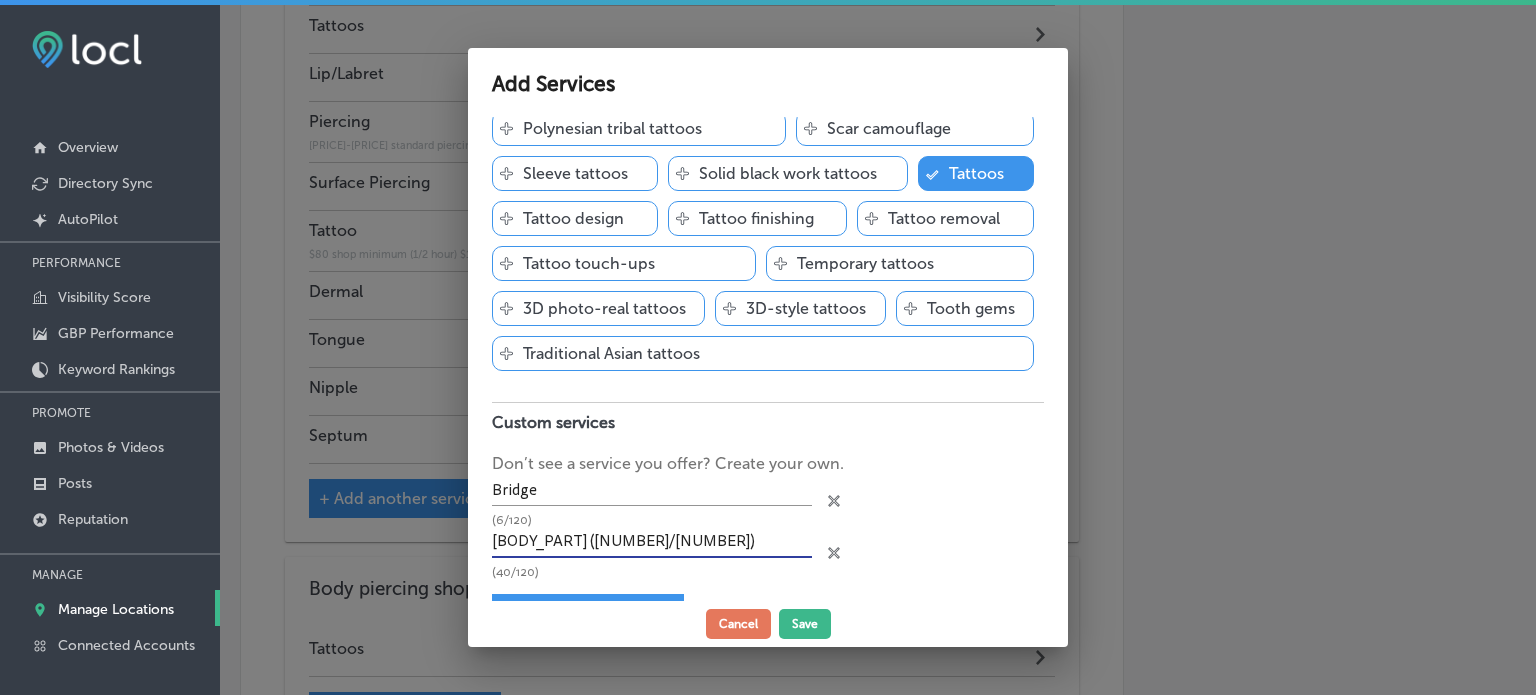 type on "[BODY_PART] ([NUMBER]/[NUMBER])" 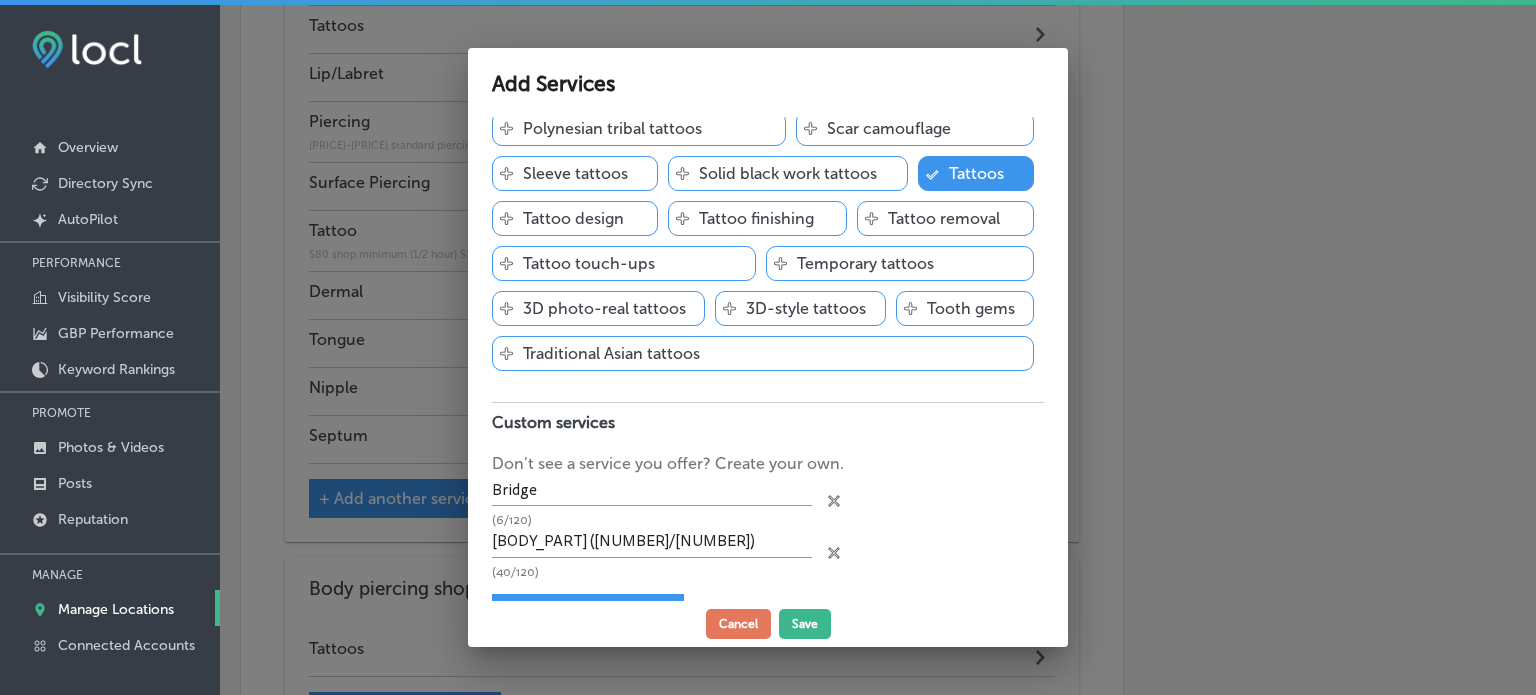 click on "Tattoo shop Add services you offer and get discovered by customers
Svg Vector Icons : http://www.onlinewebfonts.com/icon
Abstract tattoos
Svg Vector Icons : http://www.onlinewebfonts.com/icon
Tattoo aftercare
Svg Vector Icons : http://www.onlinewebfonts.com/icon
Body waxing
Svg Vector Icons : http://www.onlinewebfonts.com/icon
Celtic symbol tattoos
Svg Vector Icons : http://www.onlinewebfonts.com/icon
Color ink tattoos
Svg Vector Icons : http://www.onlinewebfonts.com/icon
Tattoo cover-ups & reworkings
Svg Vector Icons : http://www.onlinewebfonts.com/icon
Custom tattoo lettering
Svg Vector Icons : http://www.onlinewebfonts.com/icon
Delicate dot work tattoos
Svg Vector Icons : http://www.onlinewebfonts.com/icon
Ear piercing
Svg Vector Icons : http://www.onlinewebfonts.com/icon
Eyebrow piercing
Svg Vector Icons : http://www.onlinewebfonts.com/icon
Female tattoos" at bounding box center [768, 359] 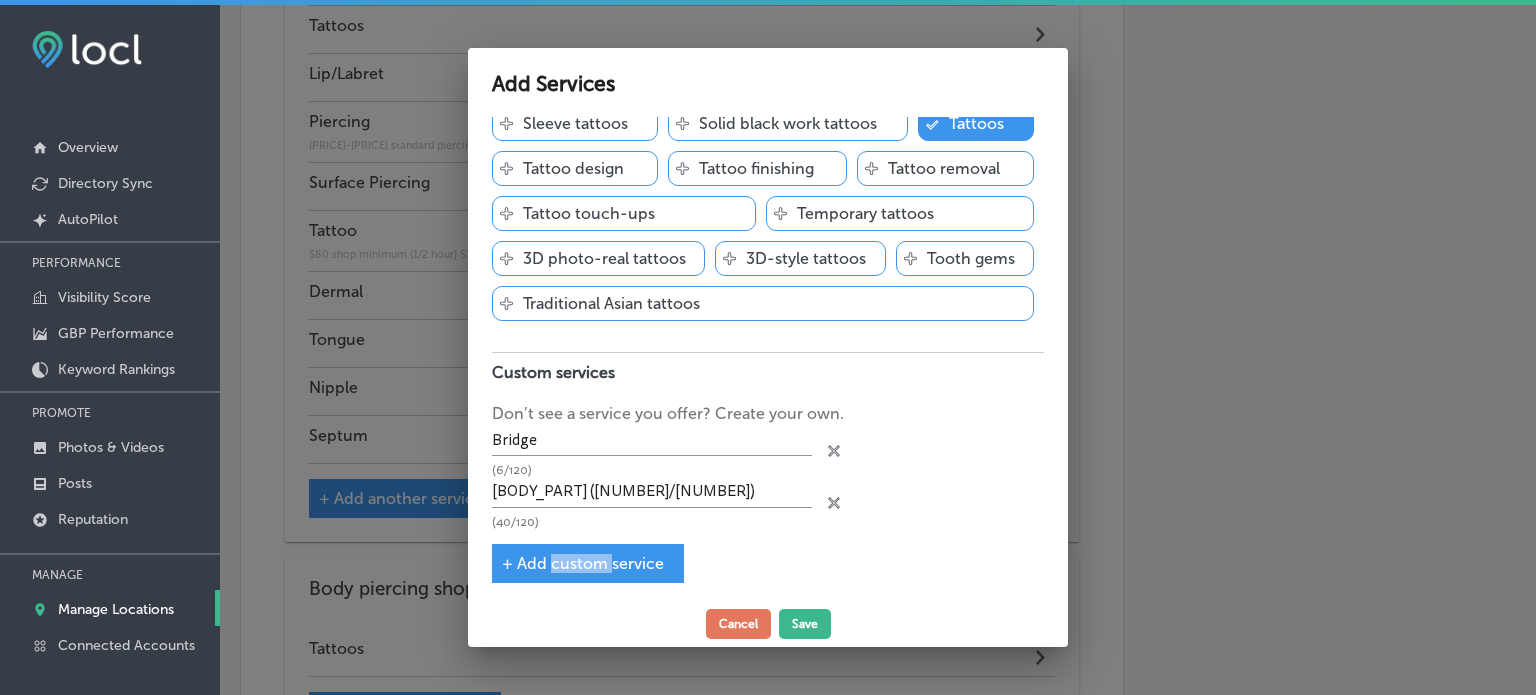 scroll, scrollTop: 624, scrollLeft: 0, axis: vertical 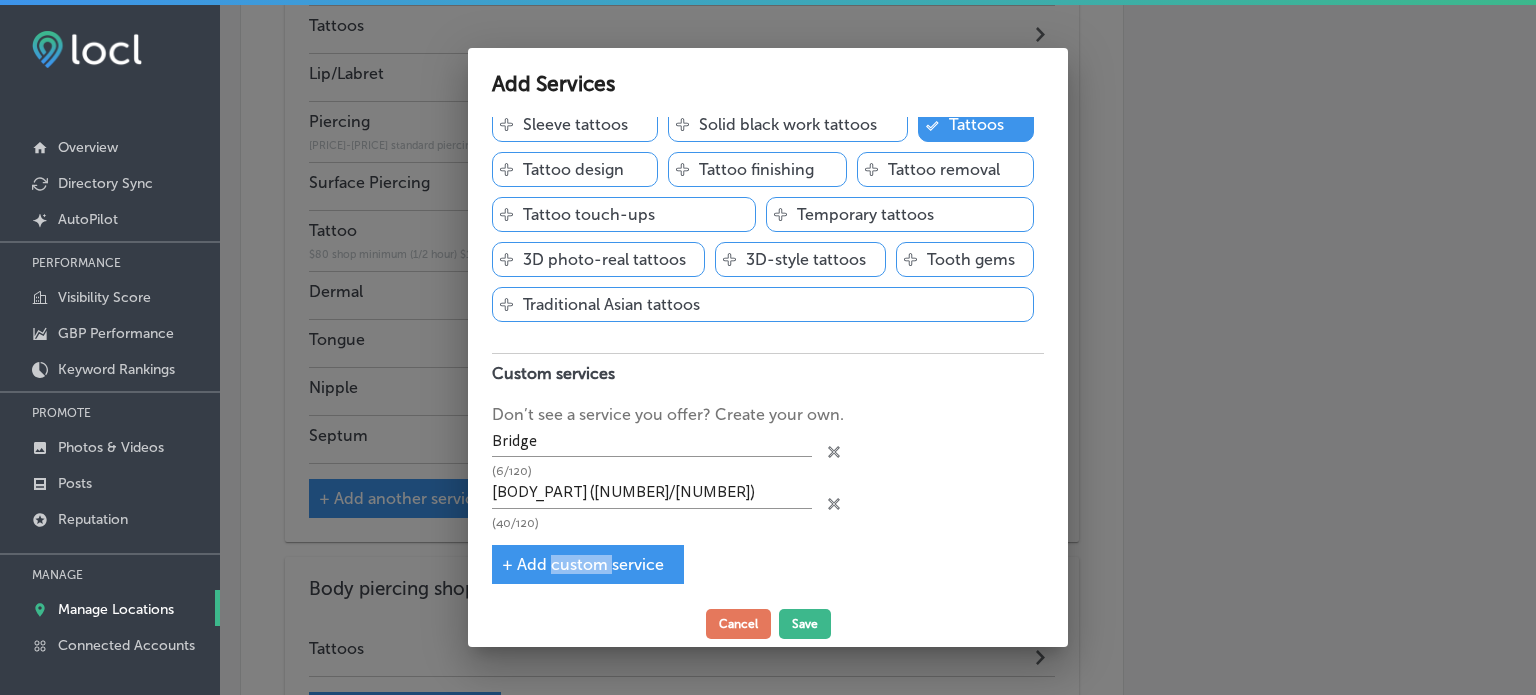 click on "Tattoo shop Add services you offer and get discovered by customers
Svg Vector Icons : http://www.onlinewebfonts.com/icon
Abstract tattoos
Svg Vector Icons : http://www.onlinewebfonts.com/icon
Tattoo aftercare
Svg Vector Icons : http://www.onlinewebfonts.com/icon
Body waxing
Svg Vector Icons : http://www.onlinewebfonts.com/icon
Celtic symbol tattoos
Svg Vector Icons : http://www.onlinewebfonts.com/icon
Color ink tattoos
Svg Vector Icons : http://www.onlinewebfonts.com/icon
Tattoo cover-ups & reworkings
Svg Vector Icons : http://www.onlinewebfonts.com/icon
Custom tattoo lettering
Svg Vector Icons : http://www.onlinewebfonts.com/icon
Delicate dot work tattoos
Svg Vector Icons : http://www.onlinewebfonts.com/icon
Ear piercing
Svg Vector Icons : http://www.onlinewebfonts.com/icon
Eyebrow piercing
Svg Vector Icons : http://www.onlinewebfonts.com/icon
Female tattoos" at bounding box center (768, 359) 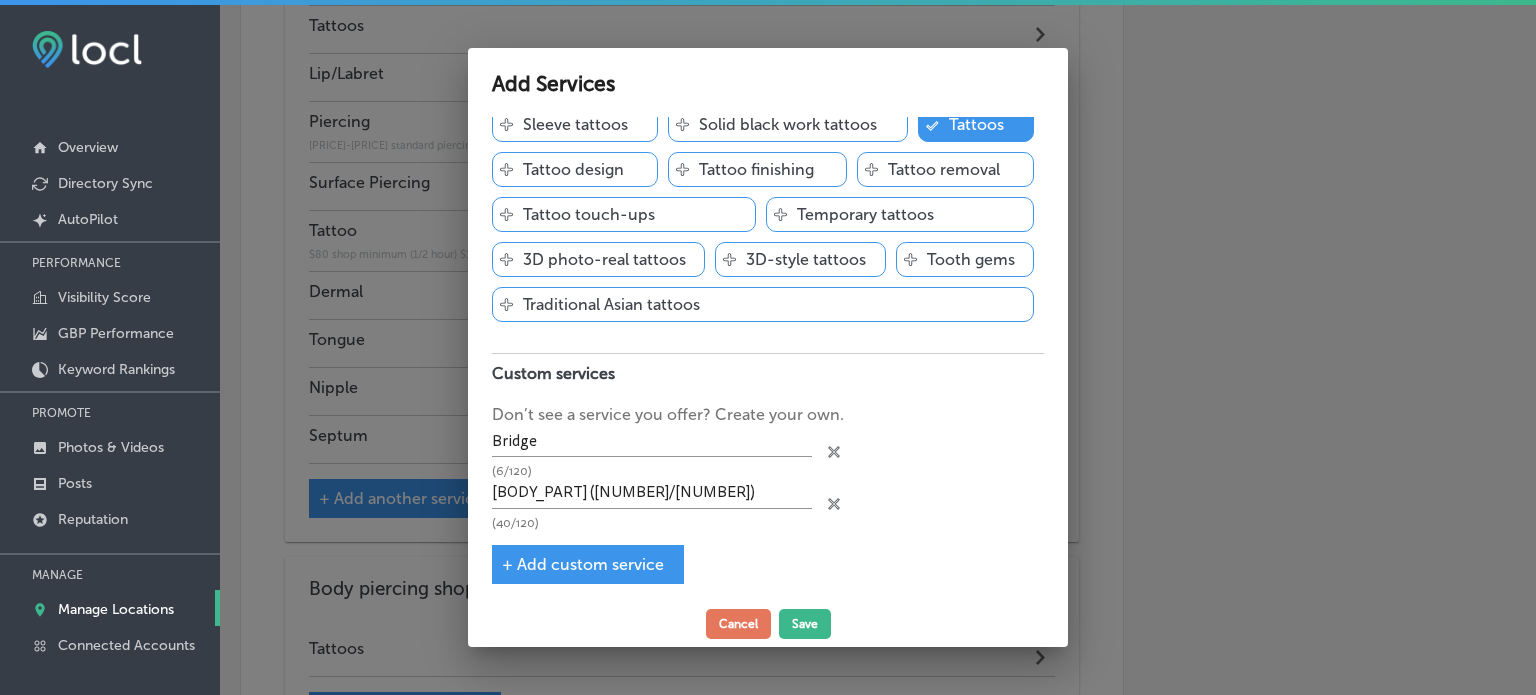 click on "+ Add custom service" at bounding box center (583, 564) 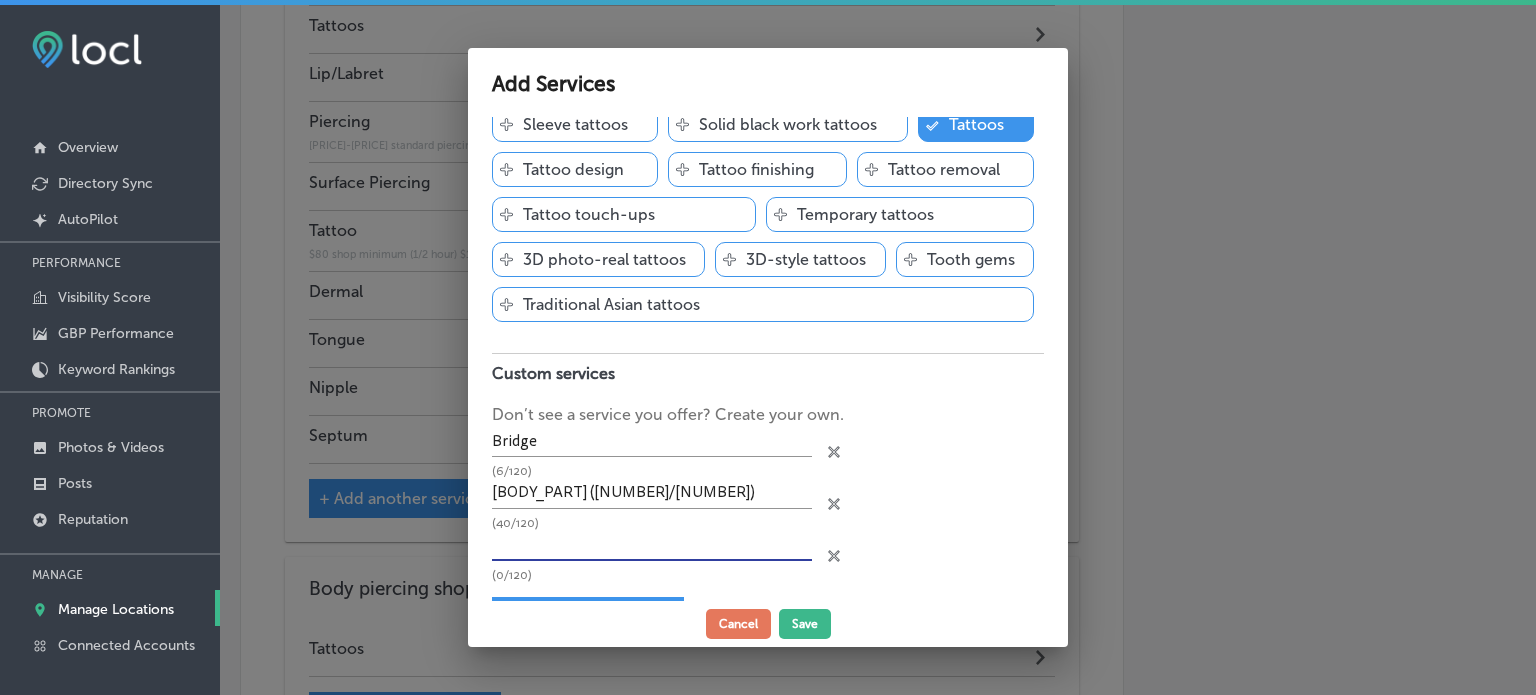 click at bounding box center (652, 545) 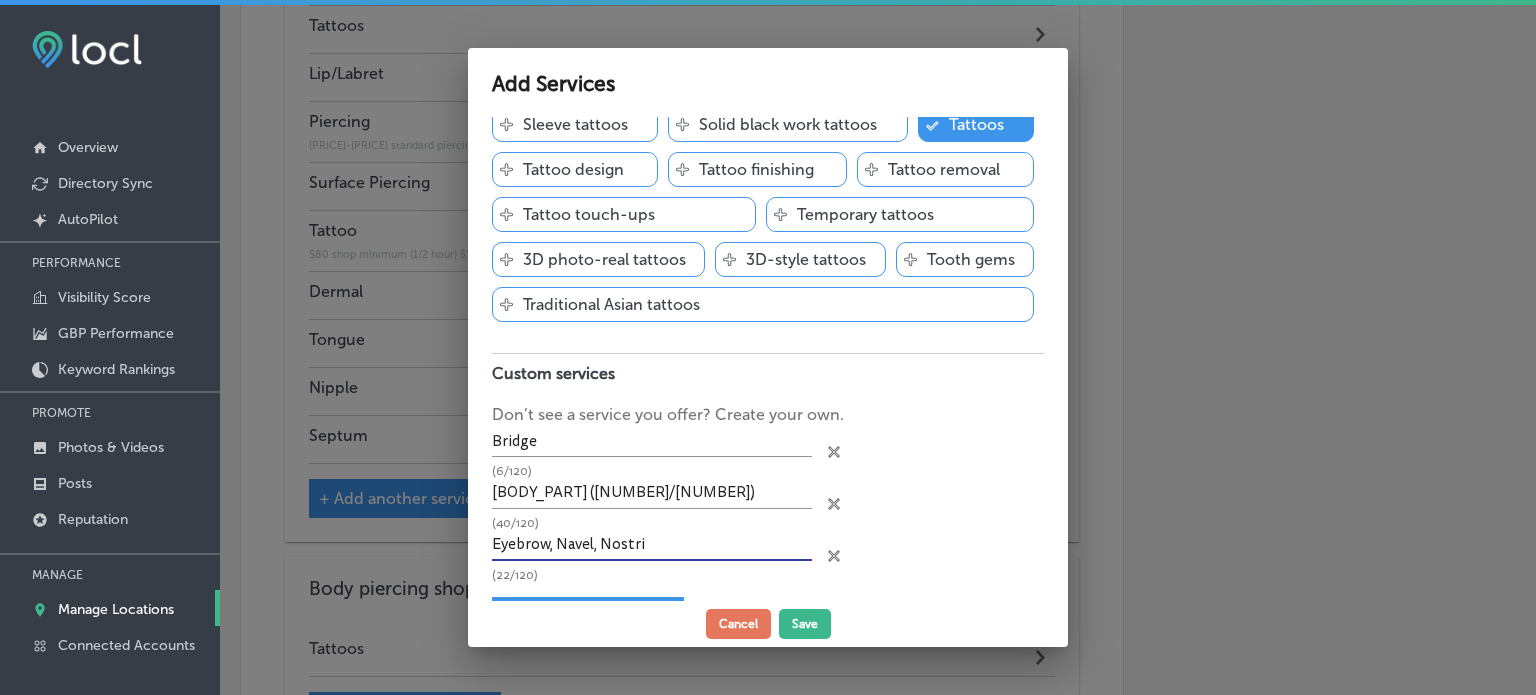 drag, startPoint x: 548, startPoint y: 543, endPoint x: 683, endPoint y: 532, distance: 135.4474 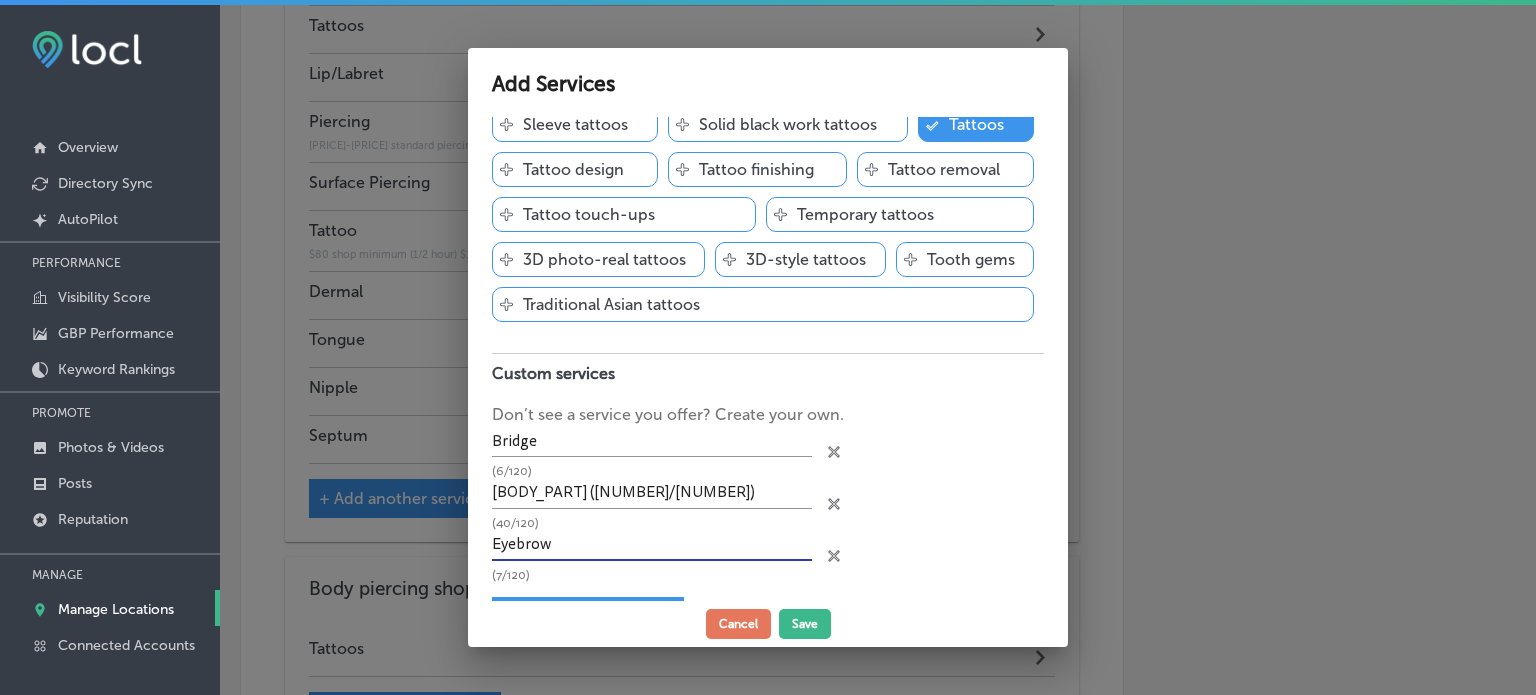 type on "Eyebrow" 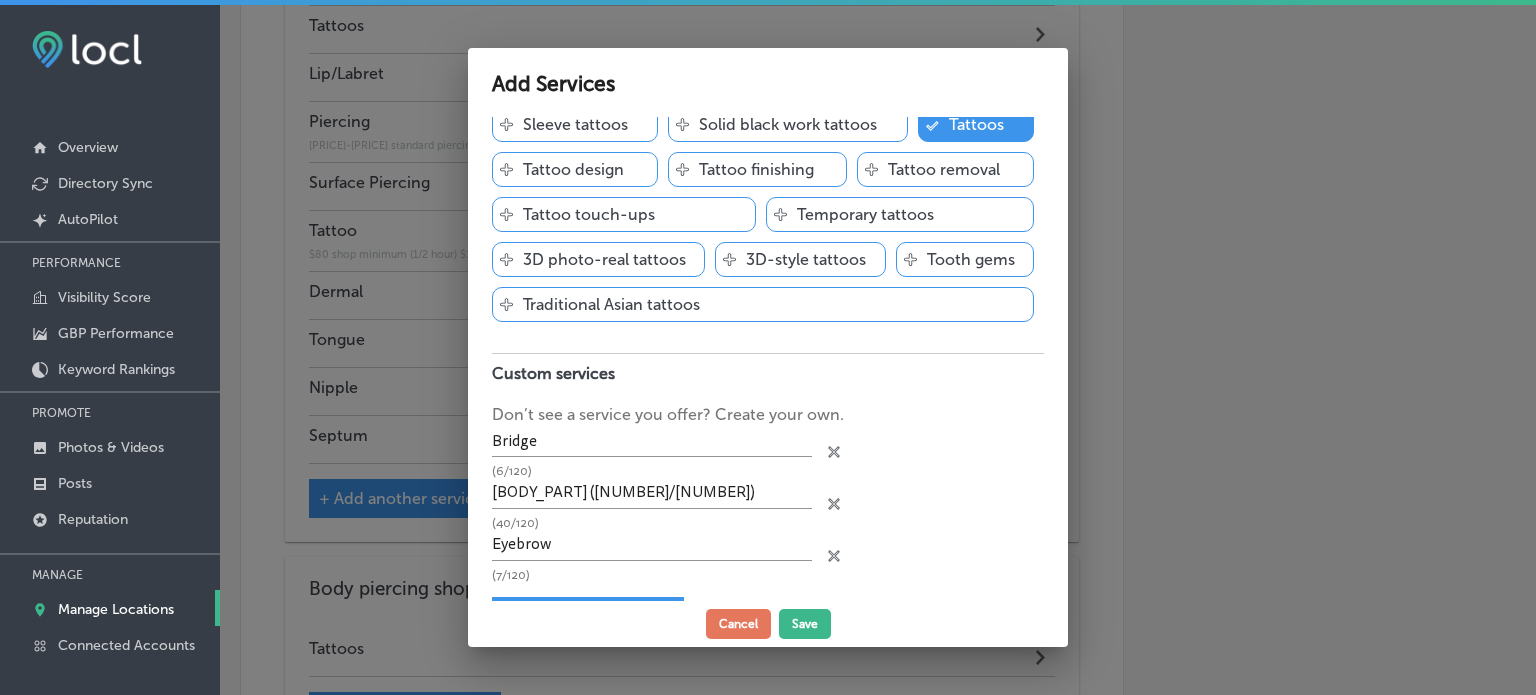 click on "+ Add custom service" at bounding box center [588, 616] 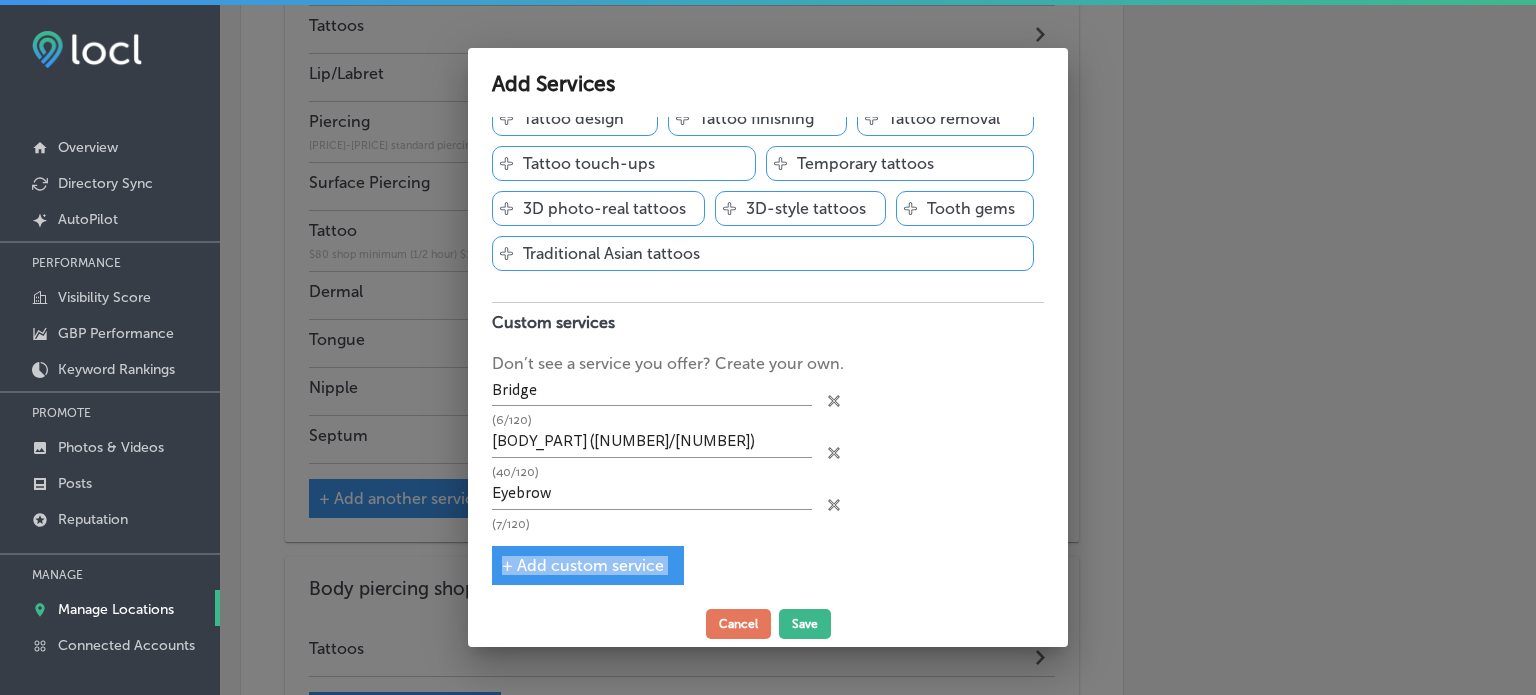 scroll, scrollTop: 676, scrollLeft: 0, axis: vertical 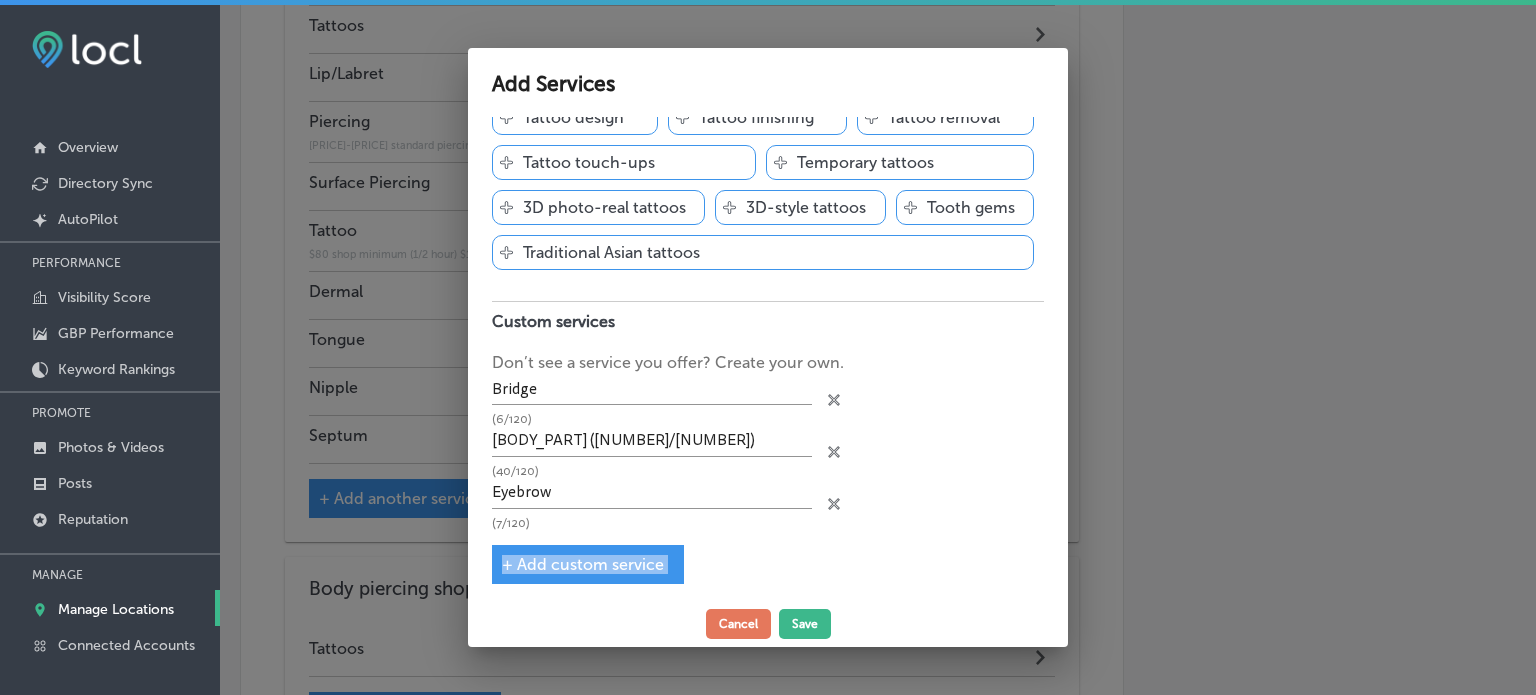 drag, startPoint x: 615, startPoint y: 592, endPoint x: 613, endPoint y: 579, distance: 13.152946 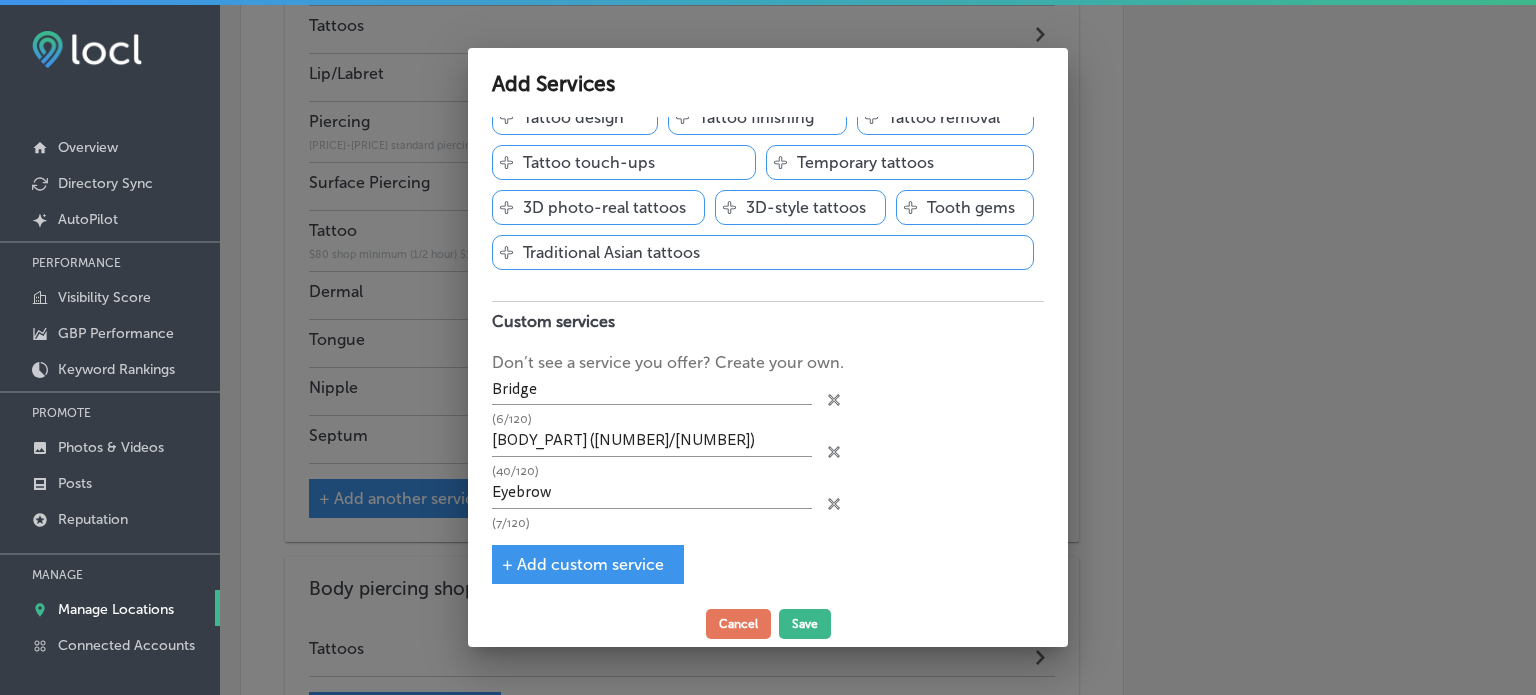 click on "+ Add custom service" at bounding box center [583, 564] 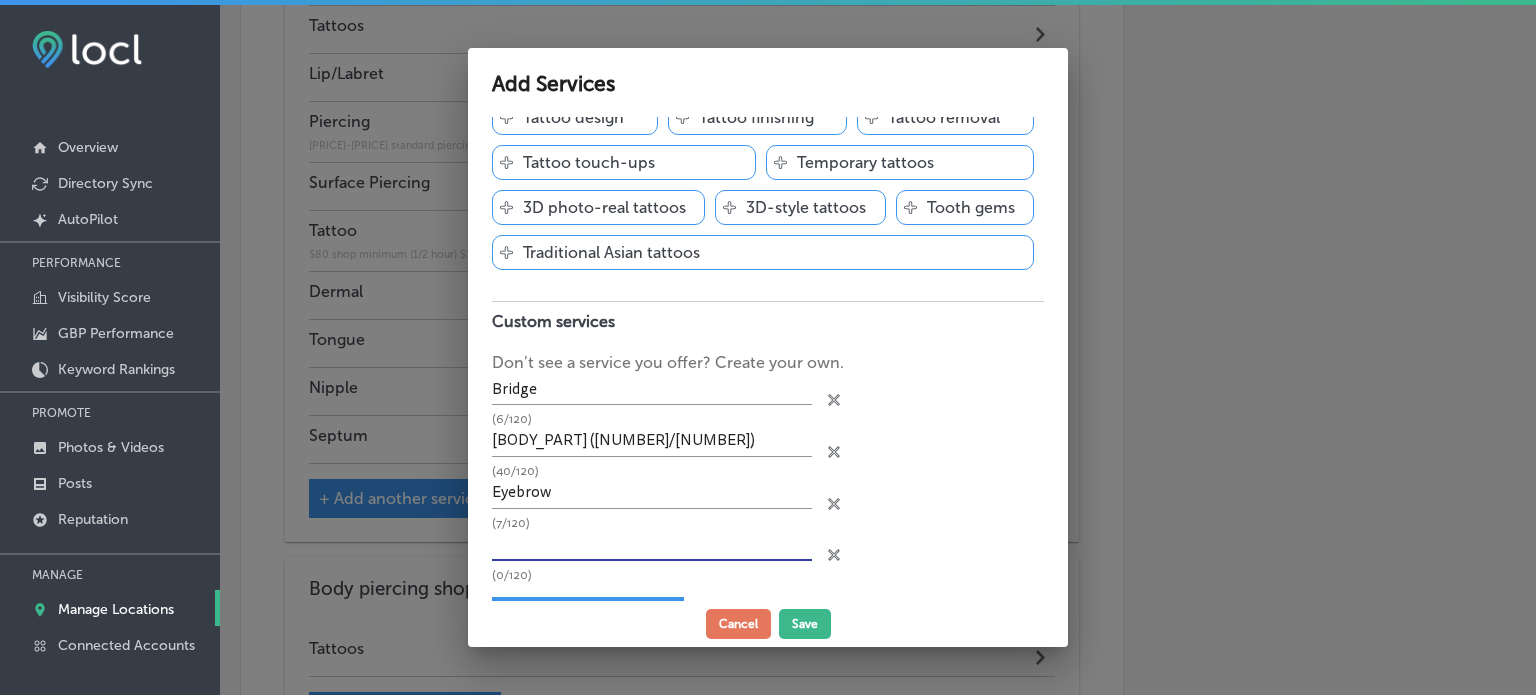 click at bounding box center [652, 545] 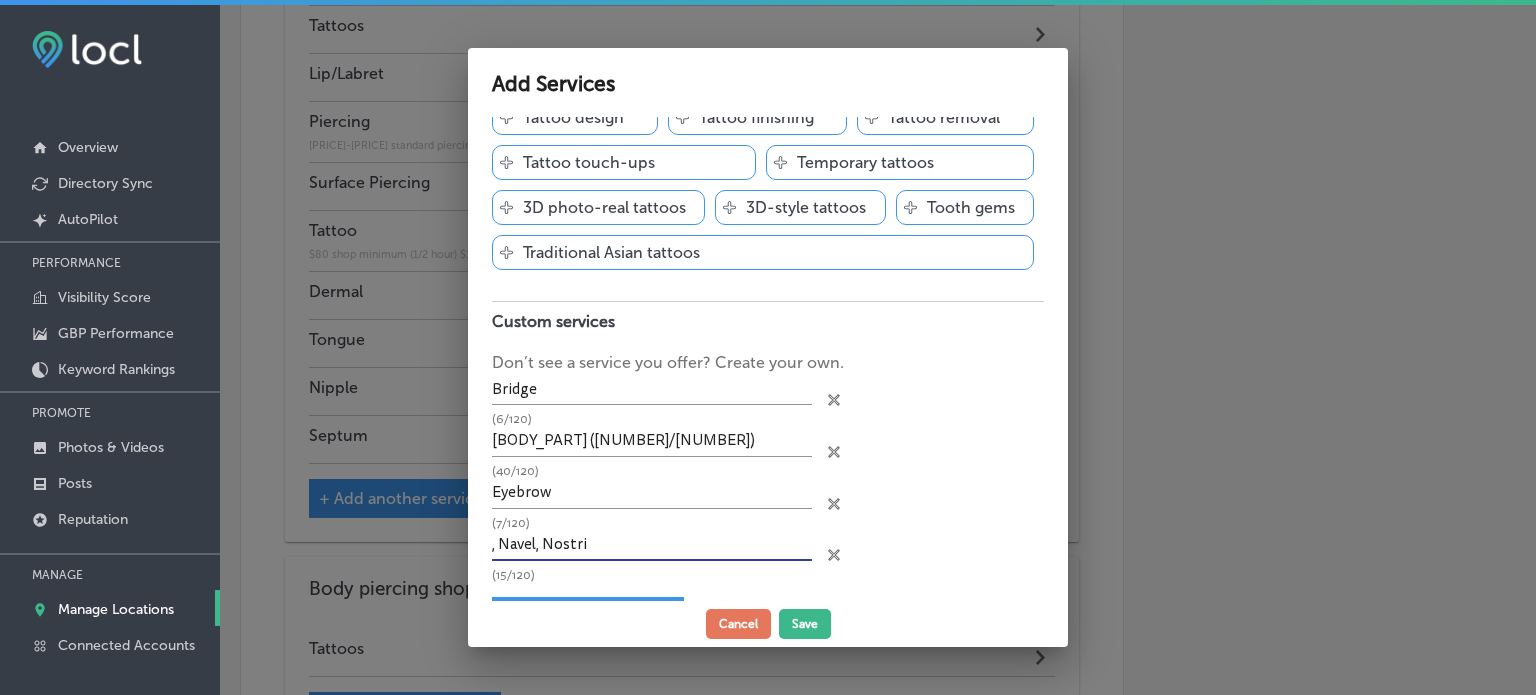 click on ", Navel, Nostri" at bounding box center [652, 545] 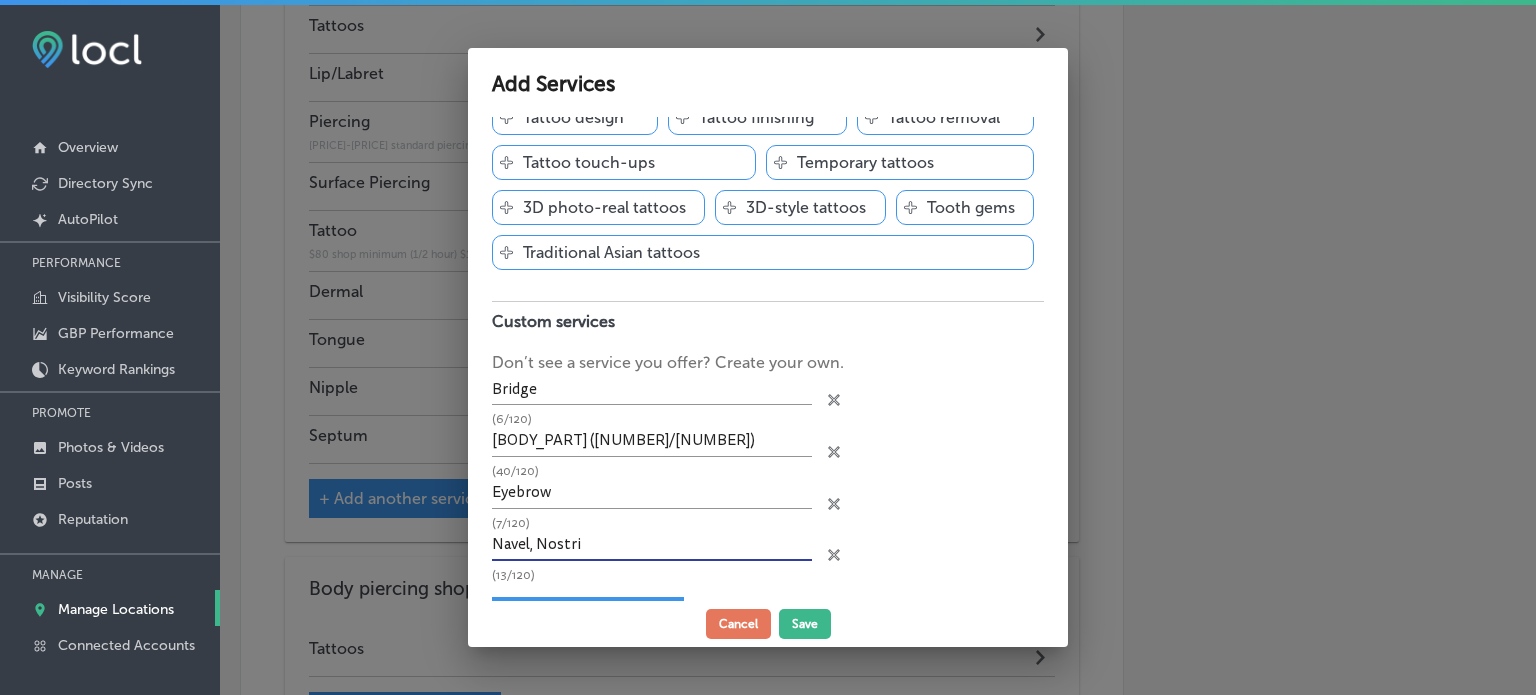 scroll, scrollTop: 1, scrollLeft: 0, axis: vertical 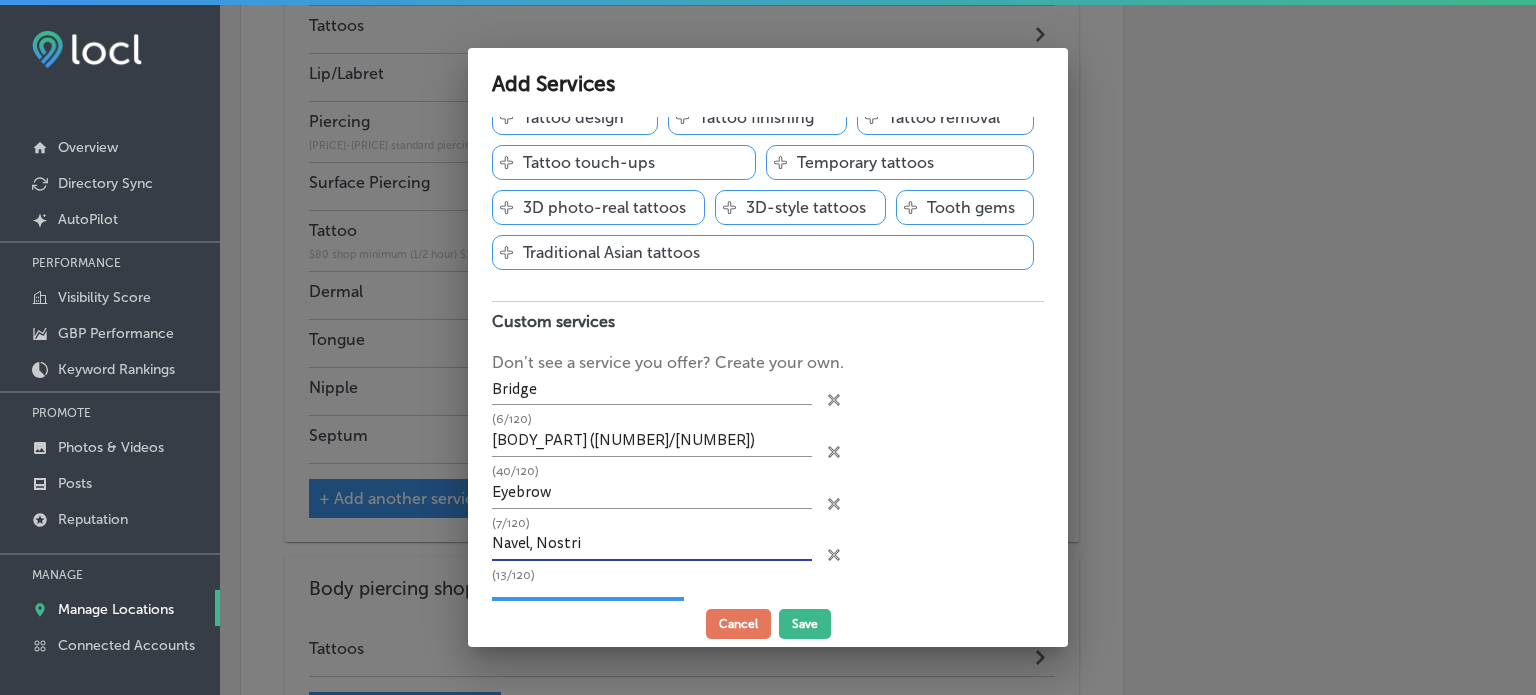 drag, startPoint x: 534, startPoint y: 537, endPoint x: 610, endPoint y: 544, distance: 76.321686 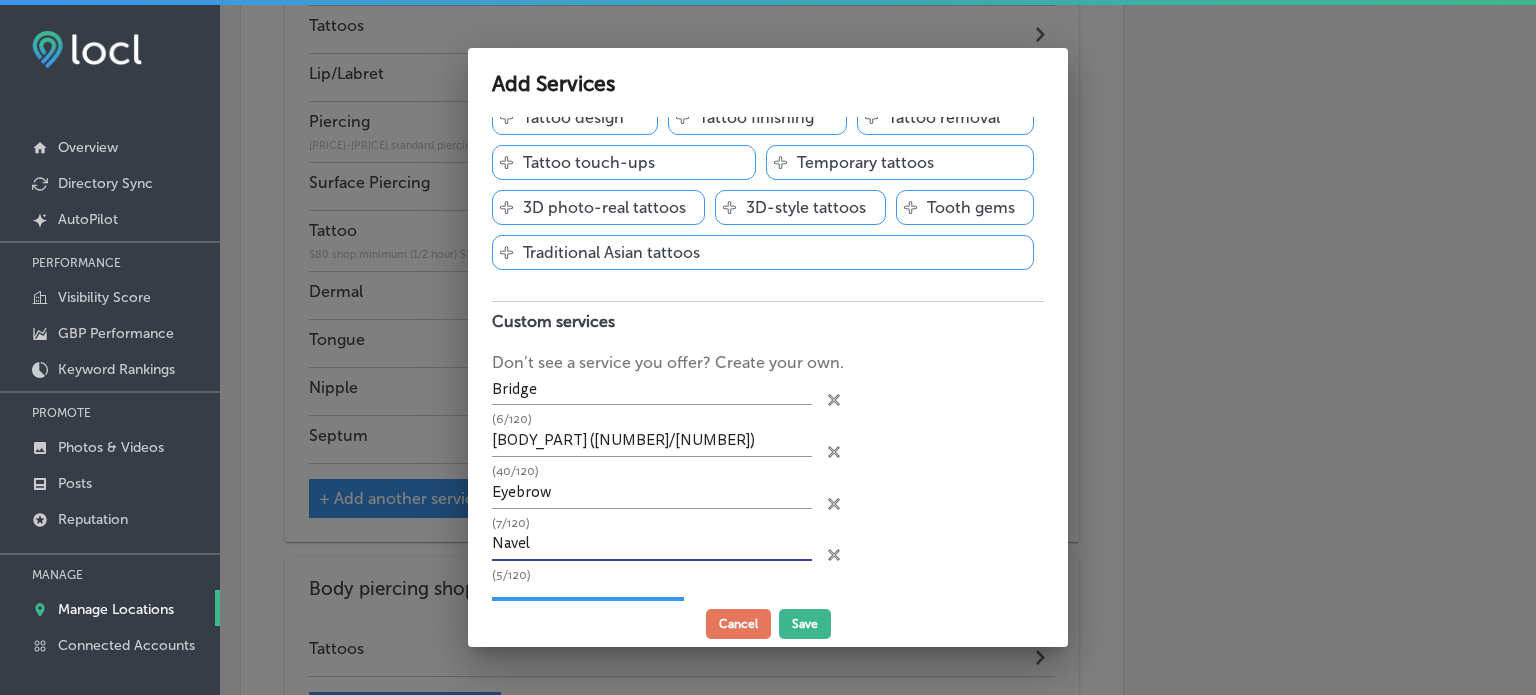 type on "Navel" 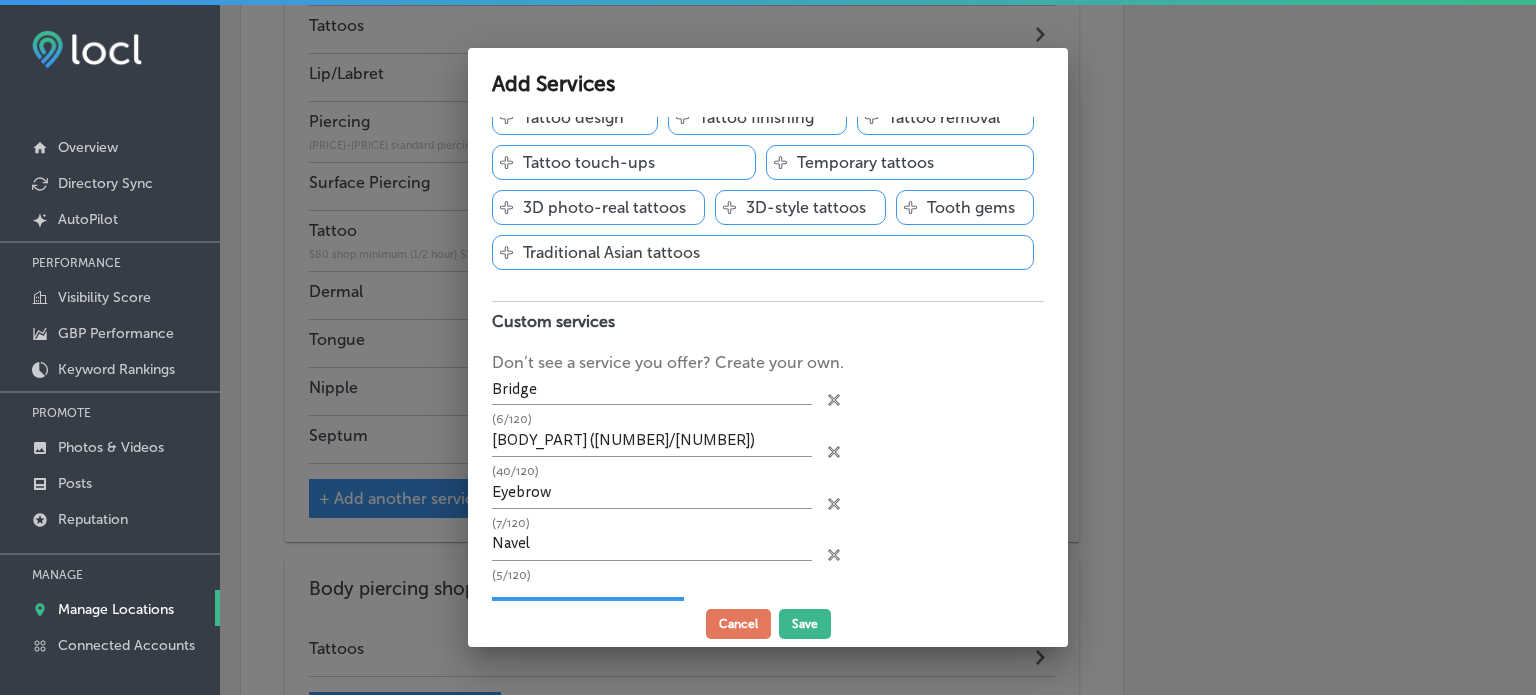 scroll, scrollTop: 0, scrollLeft: 0, axis: both 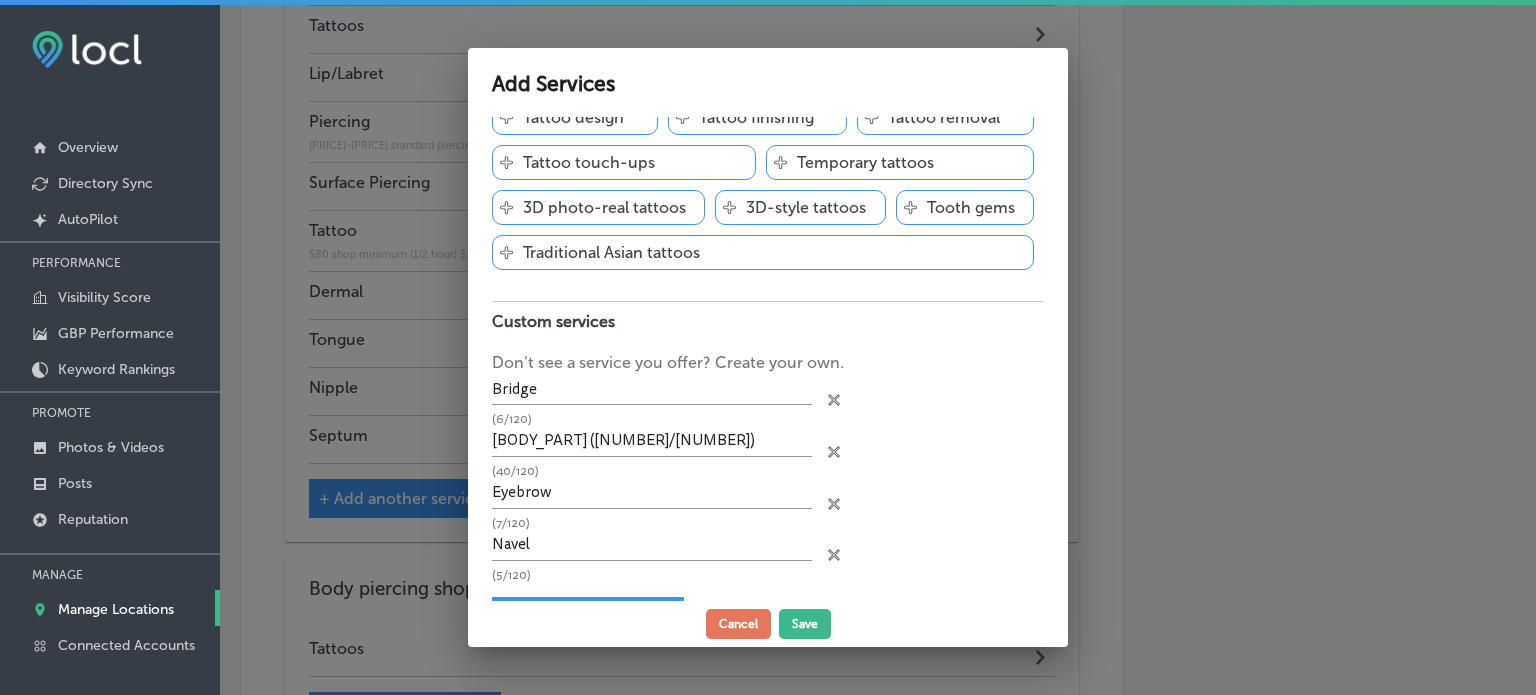 click on "+ Add custom service" at bounding box center (588, 616) 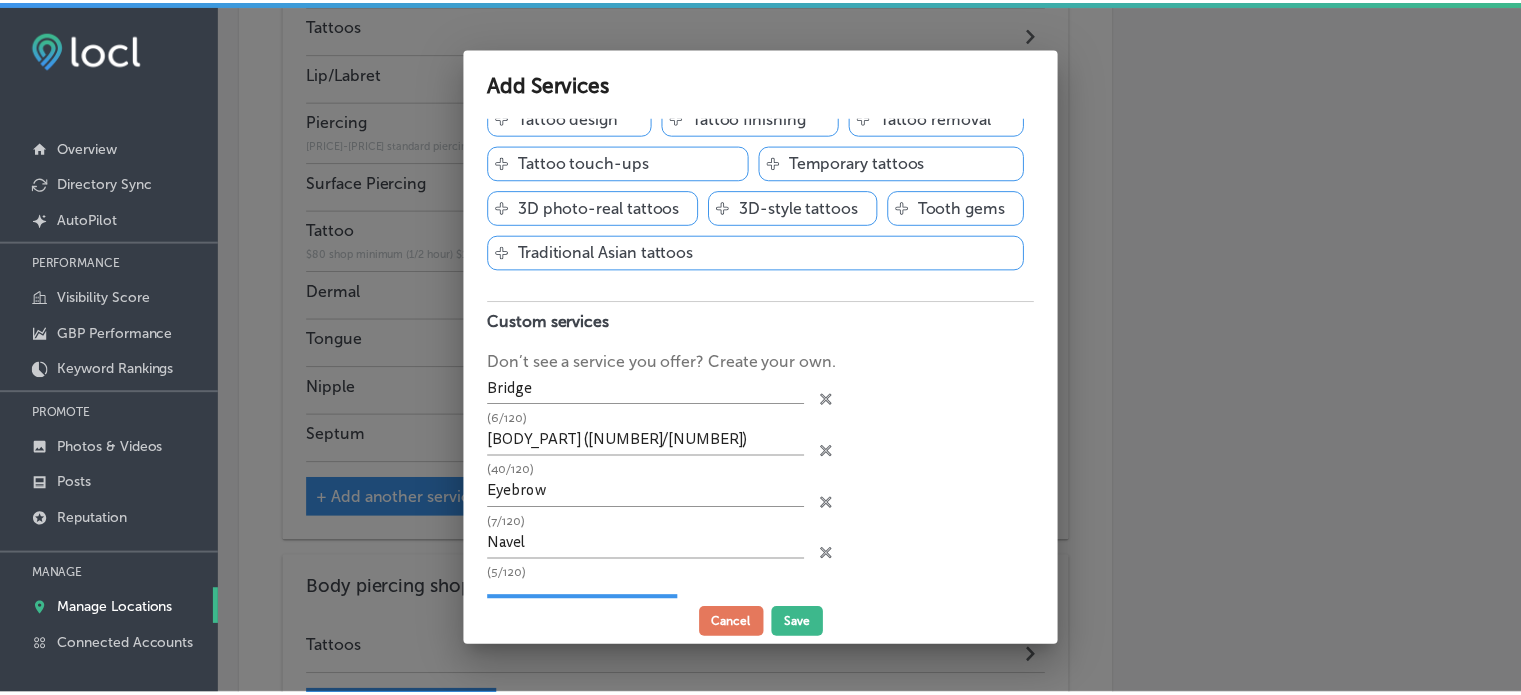 scroll, scrollTop: 727, scrollLeft: 0, axis: vertical 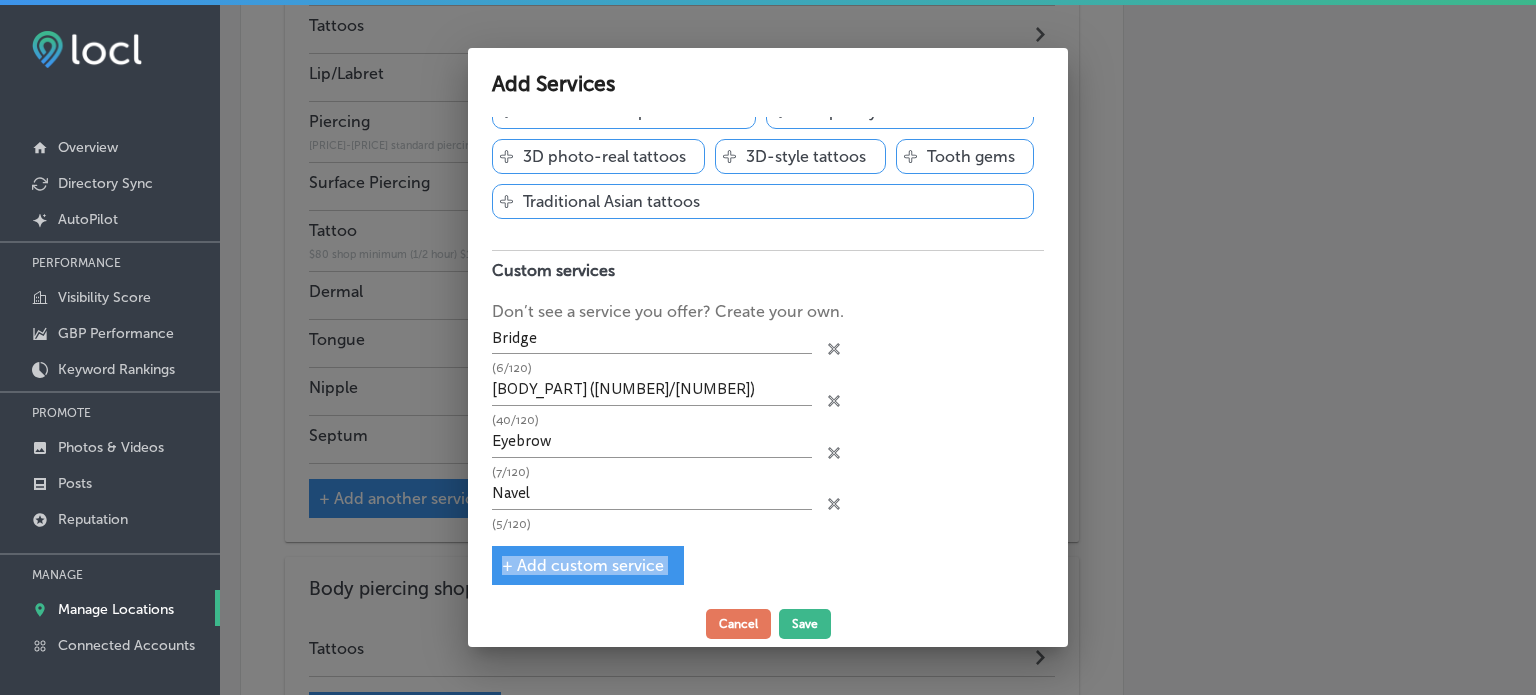 click on "Tattoo shop Add services you offer and get discovered by customers
Svg Vector Icons : http://www.onlinewebfonts.com/icon
Abstract tattoos
Svg Vector Icons : http://www.onlinewebfonts.com/icon
Tattoo aftercare
Svg Vector Icons : http://www.onlinewebfonts.com/icon
Body waxing
Svg Vector Icons : http://www.onlinewebfonts.com/icon
Celtic symbol tattoos
Svg Vector Icons : http://www.onlinewebfonts.com/icon
Color ink tattoos
Svg Vector Icons : http://www.onlinewebfonts.com/icon
Tattoo cover-ups & reworkings
Svg Vector Icons : http://www.onlinewebfonts.com/icon
Custom tattoo lettering
Svg Vector Icons : http://www.onlinewebfonts.com/icon
Delicate dot work tattoos
Svg Vector Icons : http://www.onlinewebfonts.com/icon
Ear piercing
Svg Vector Icons : http://www.onlinewebfonts.com/icon
Eyebrow piercing
Svg Vector Icons : http://www.onlinewebfonts.com/icon
Female tattoos" at bounding box center (768, 359) 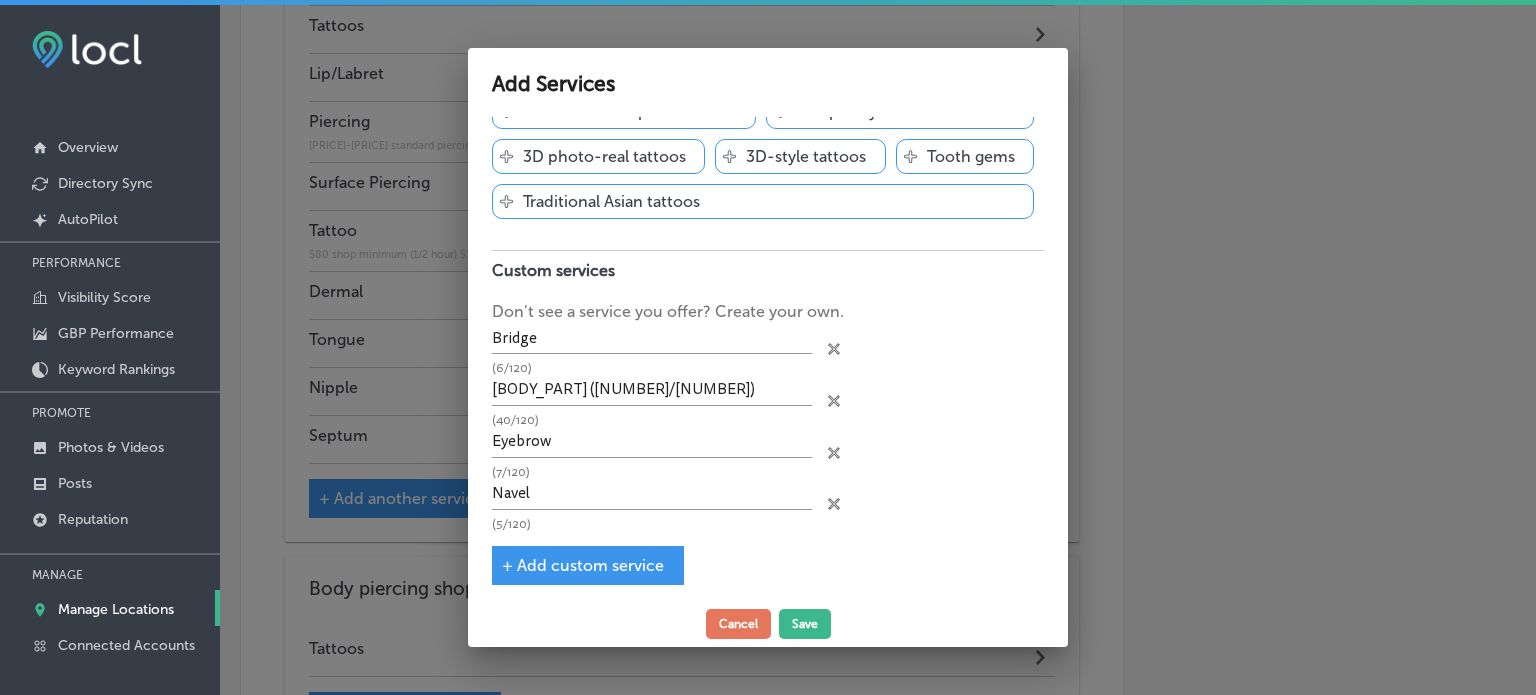 click on "+ Add custom service" at bounding box center [583, 565] 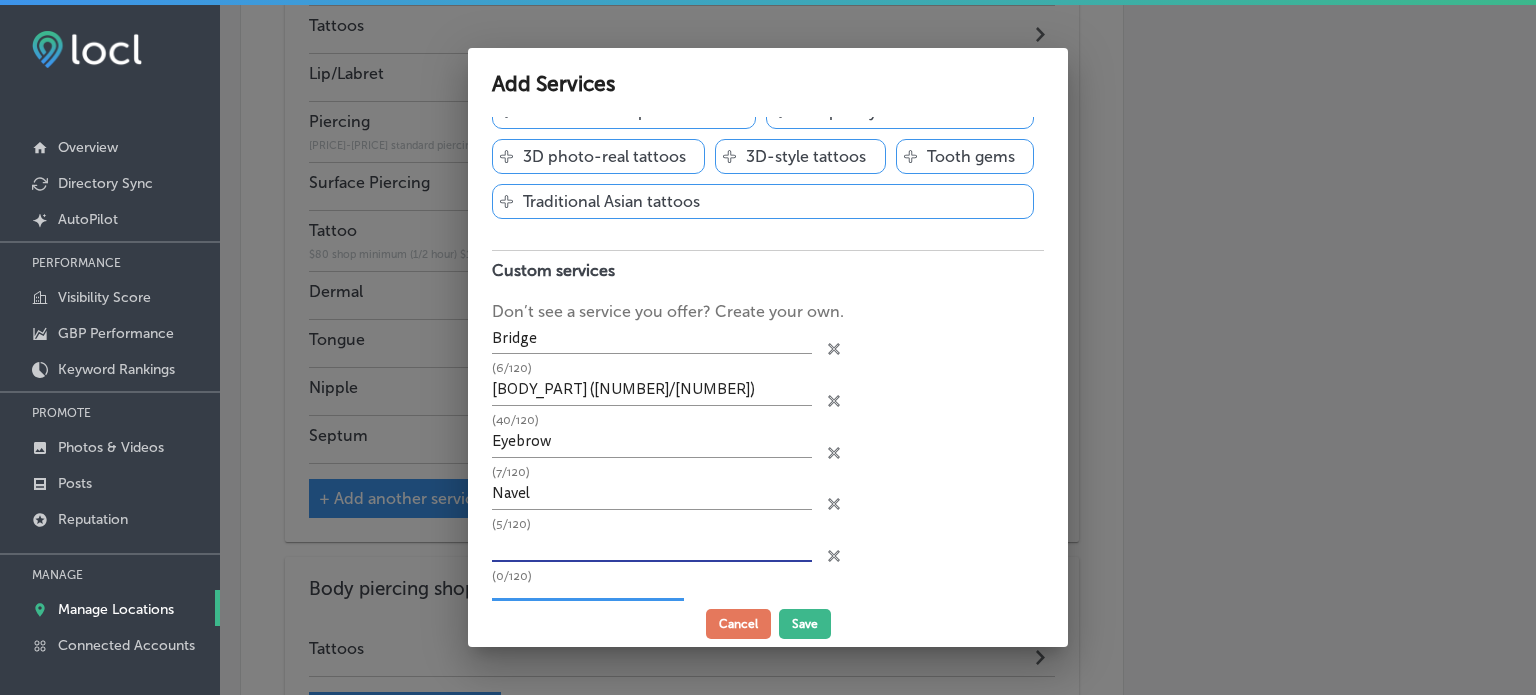 click at bounding box center (652, 546) 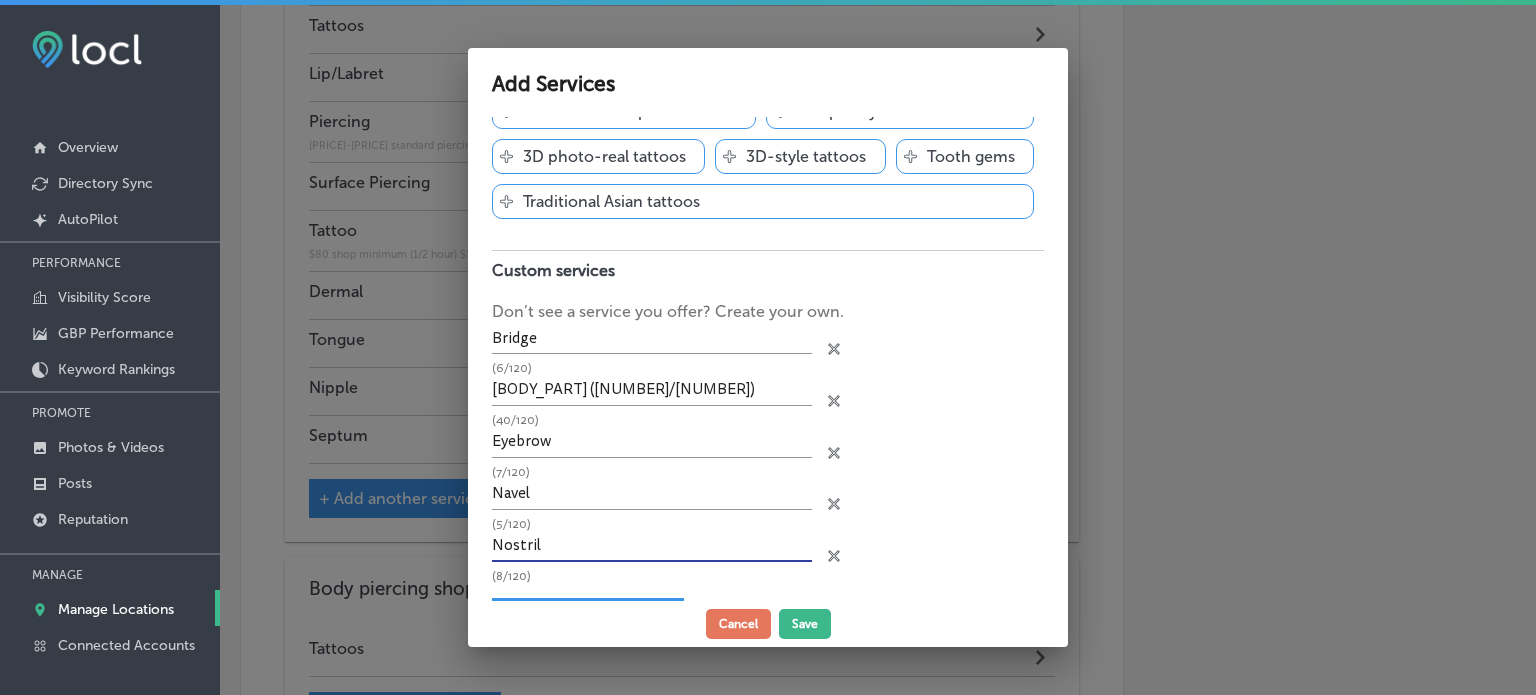 click on "Nostril" at bounding box center [652, 546] 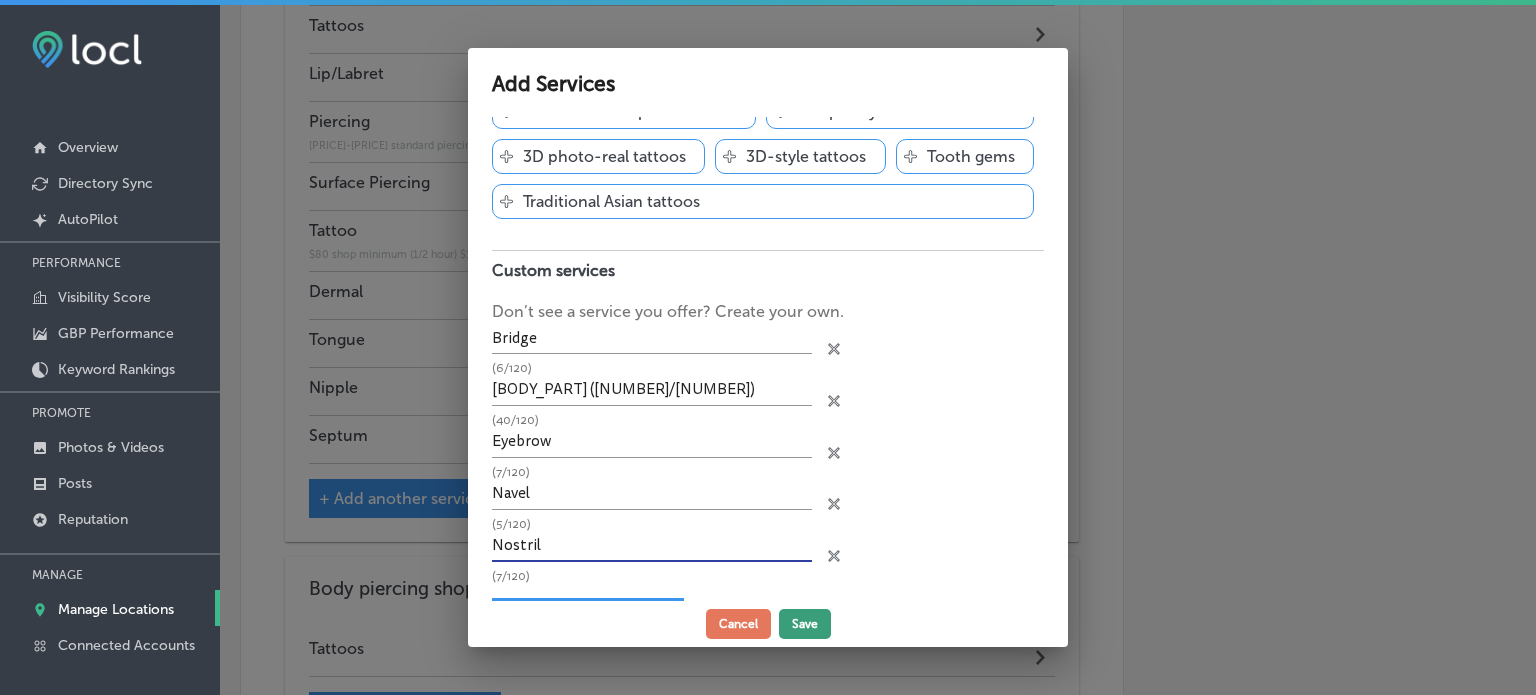 type on "Nostril" 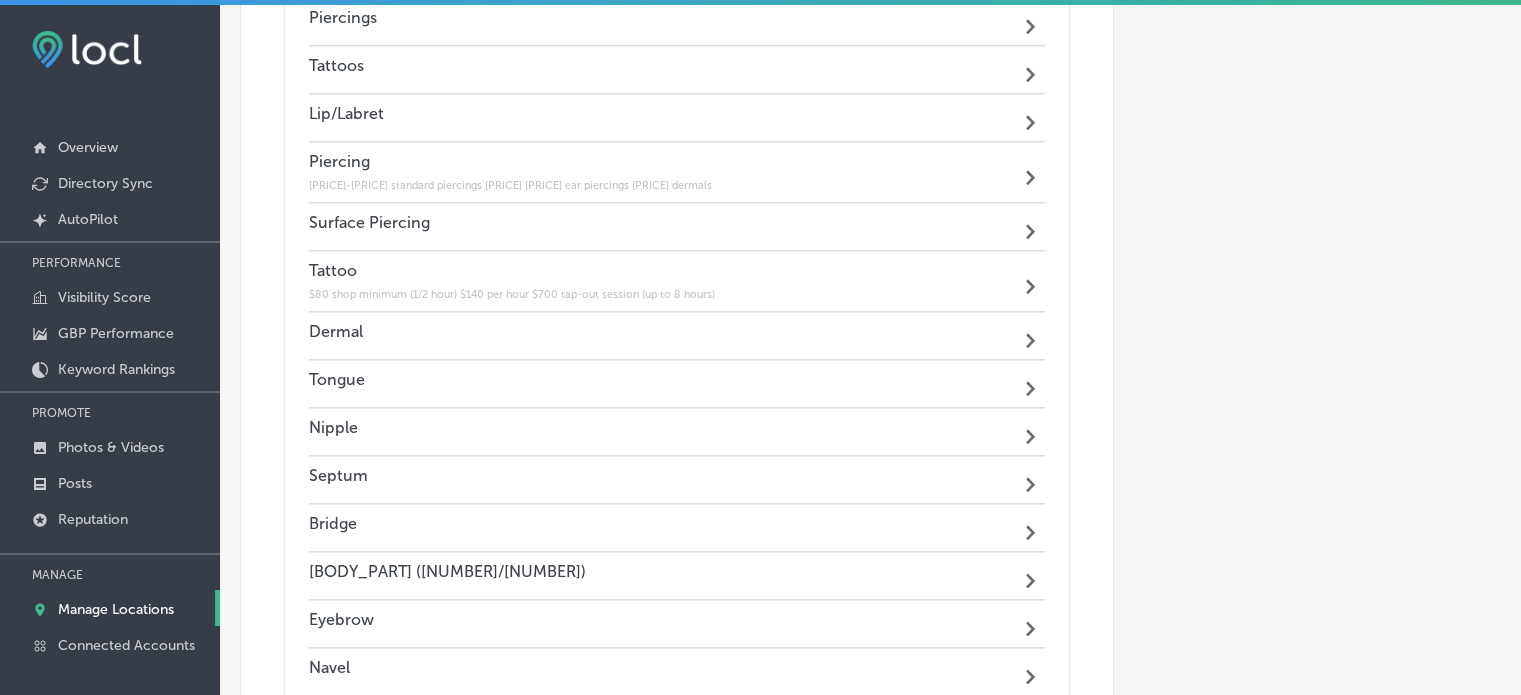 scroll, scrollTop: 524, scrollLeft: 0, axis: vertical 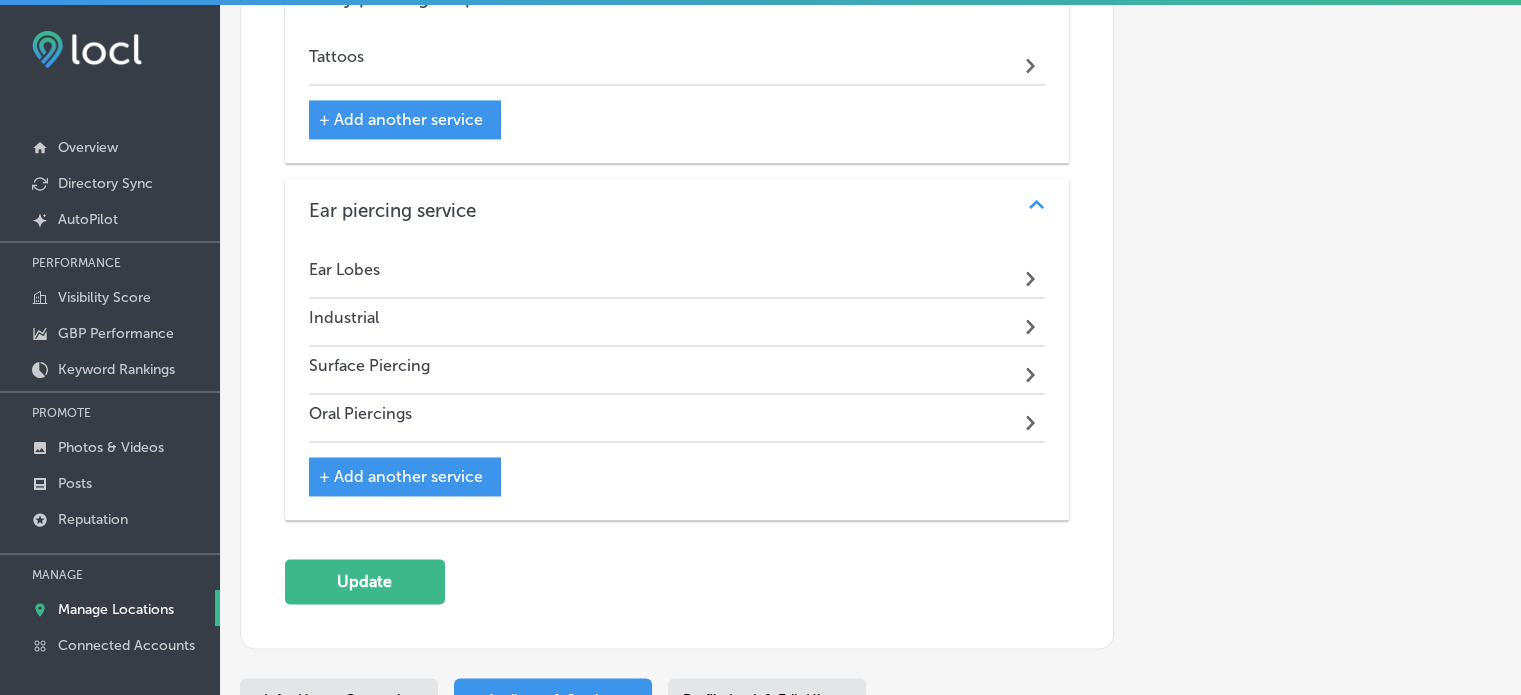 click on "+ Add another service" at bounding box center [401, 476] 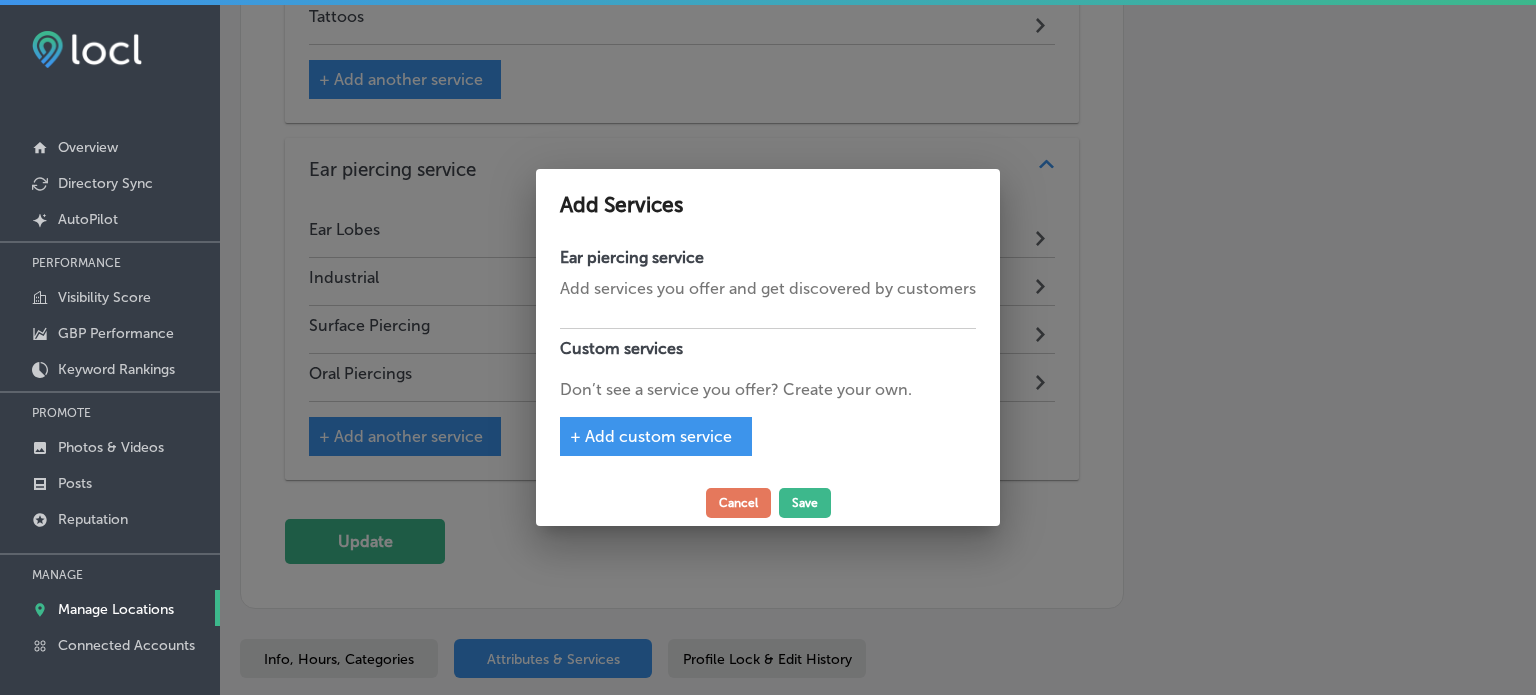 click on "+ Add custom service" at bounding box center (651, 436) 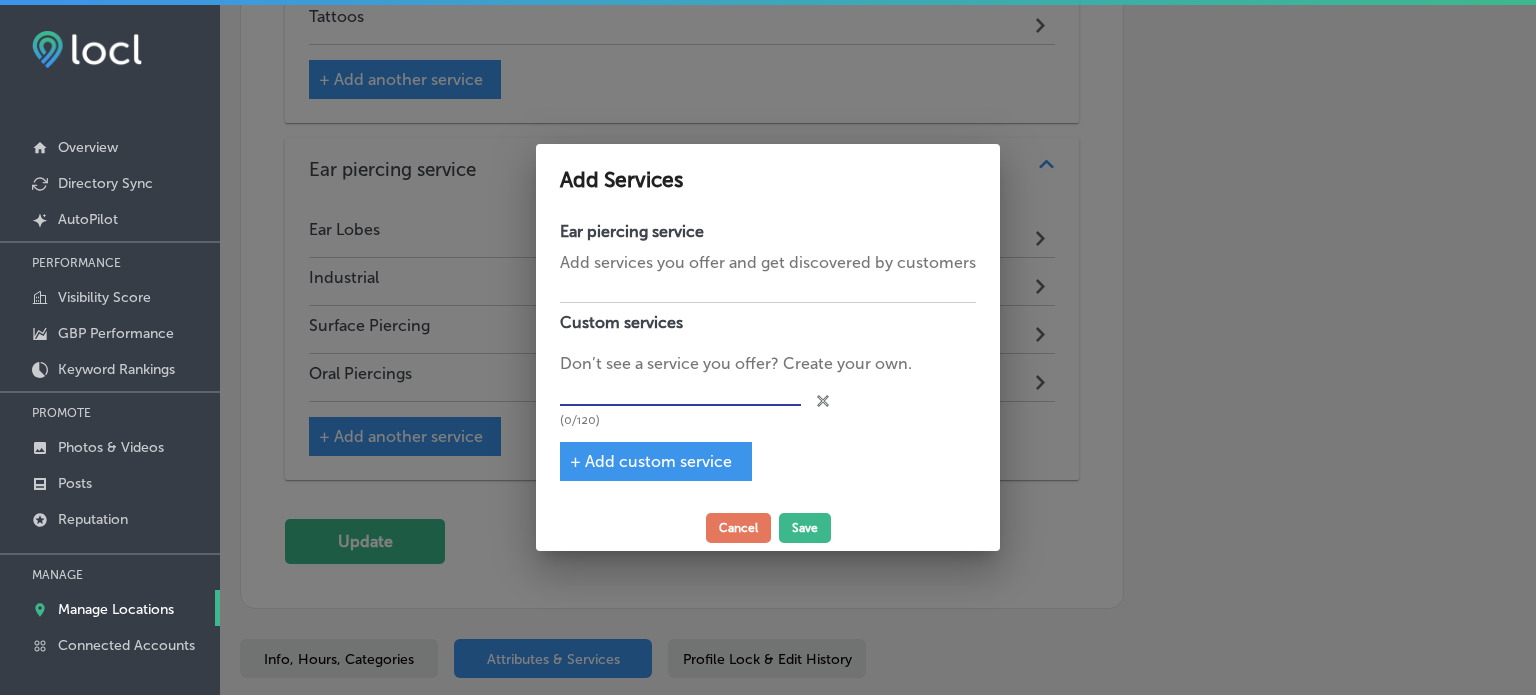 click at bounding box center [680, 391] 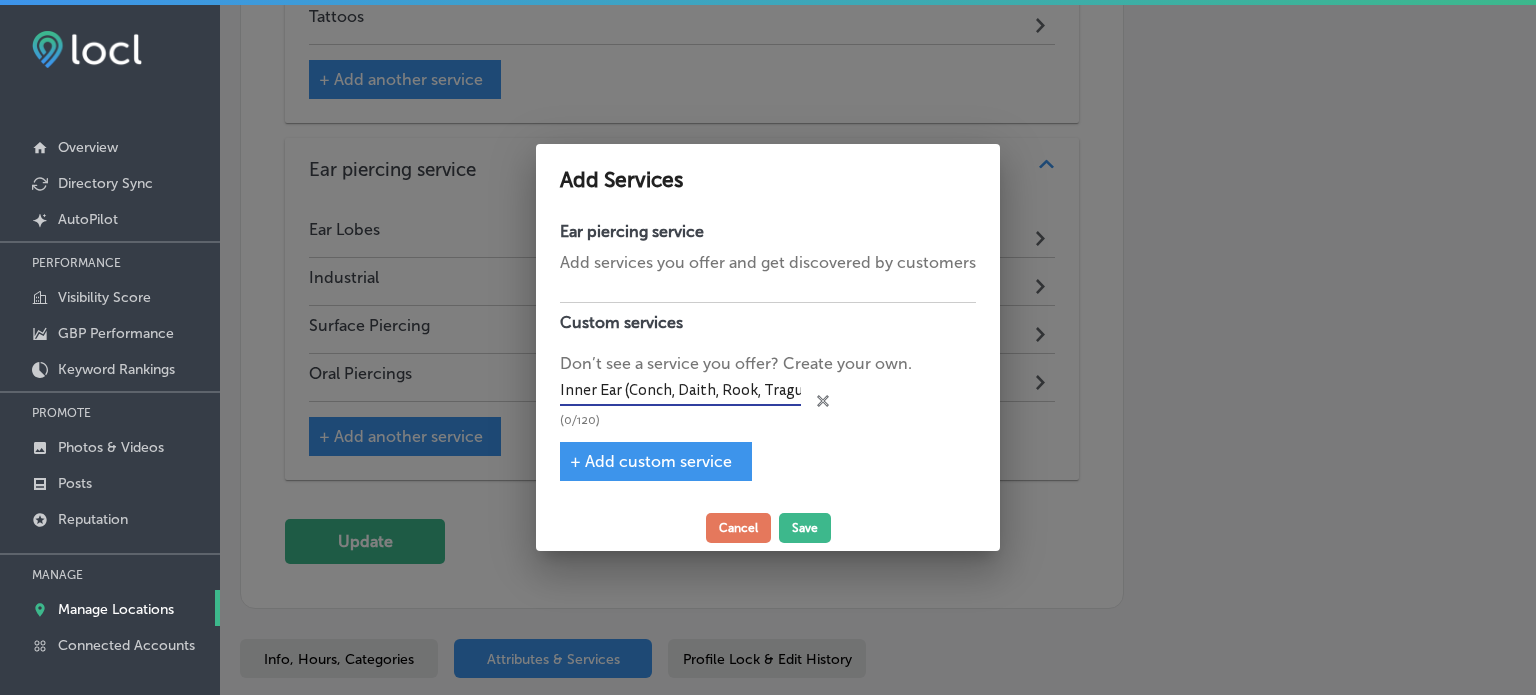 scroll, scrollTop: 0, scrollLeft: 8, axis: horizontal 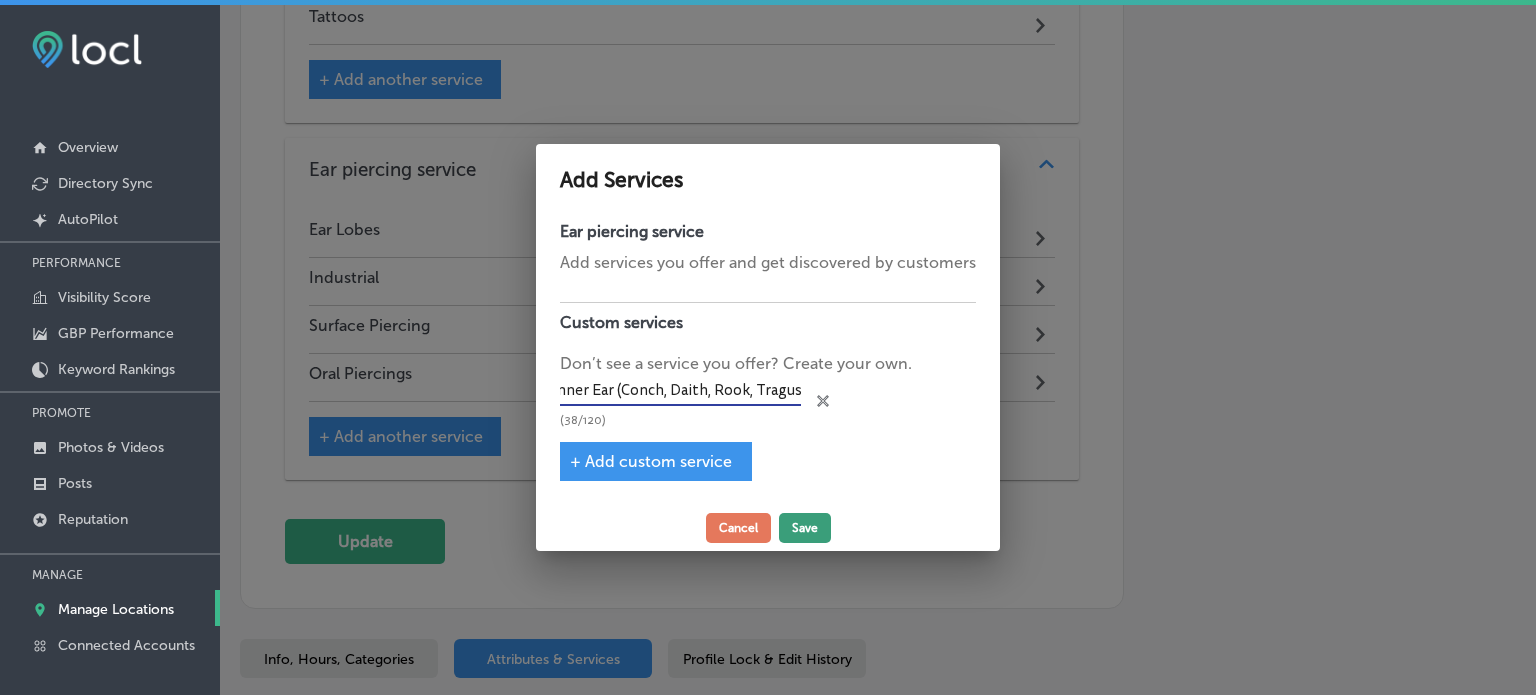 type on "Inner Ear (Conch, Daith, Rook, Tragus)" 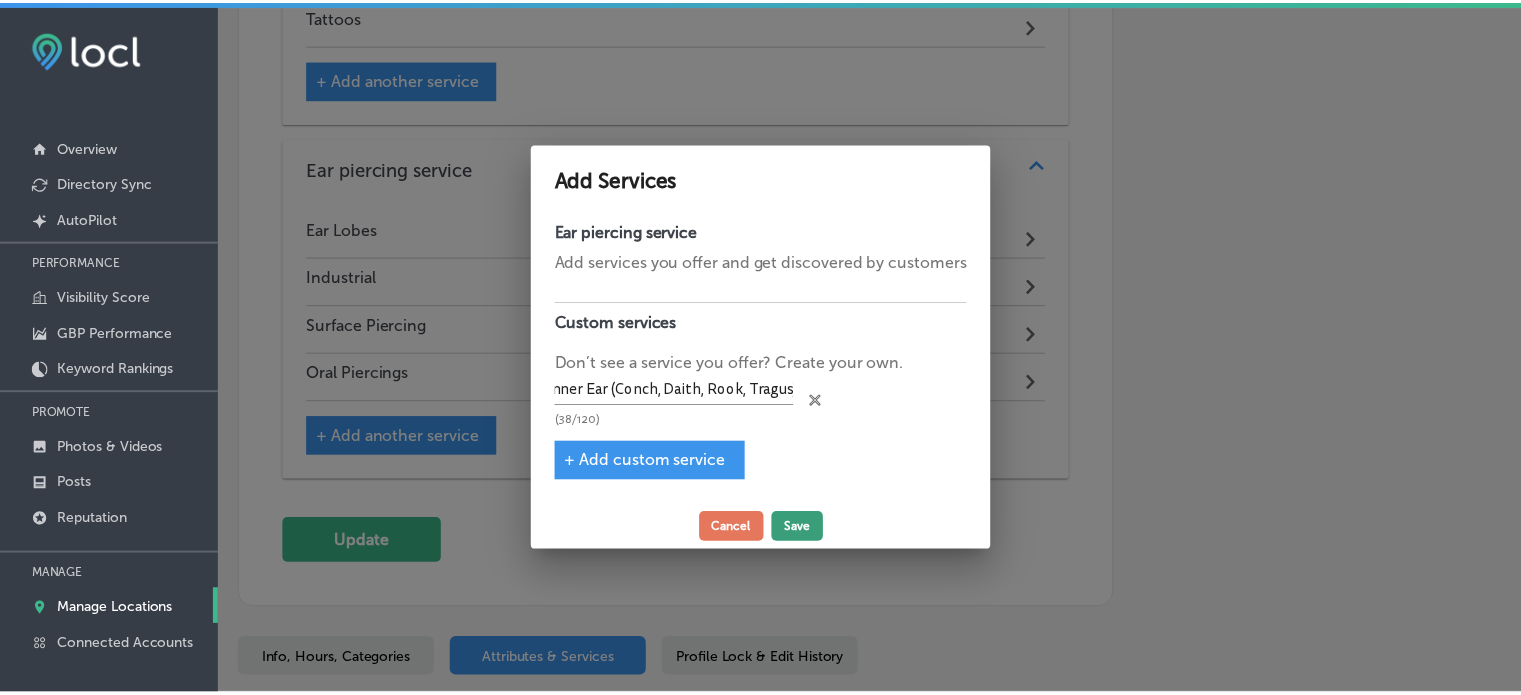 scroll, scrollTop: 0, scrollLeft: 0, axis: both 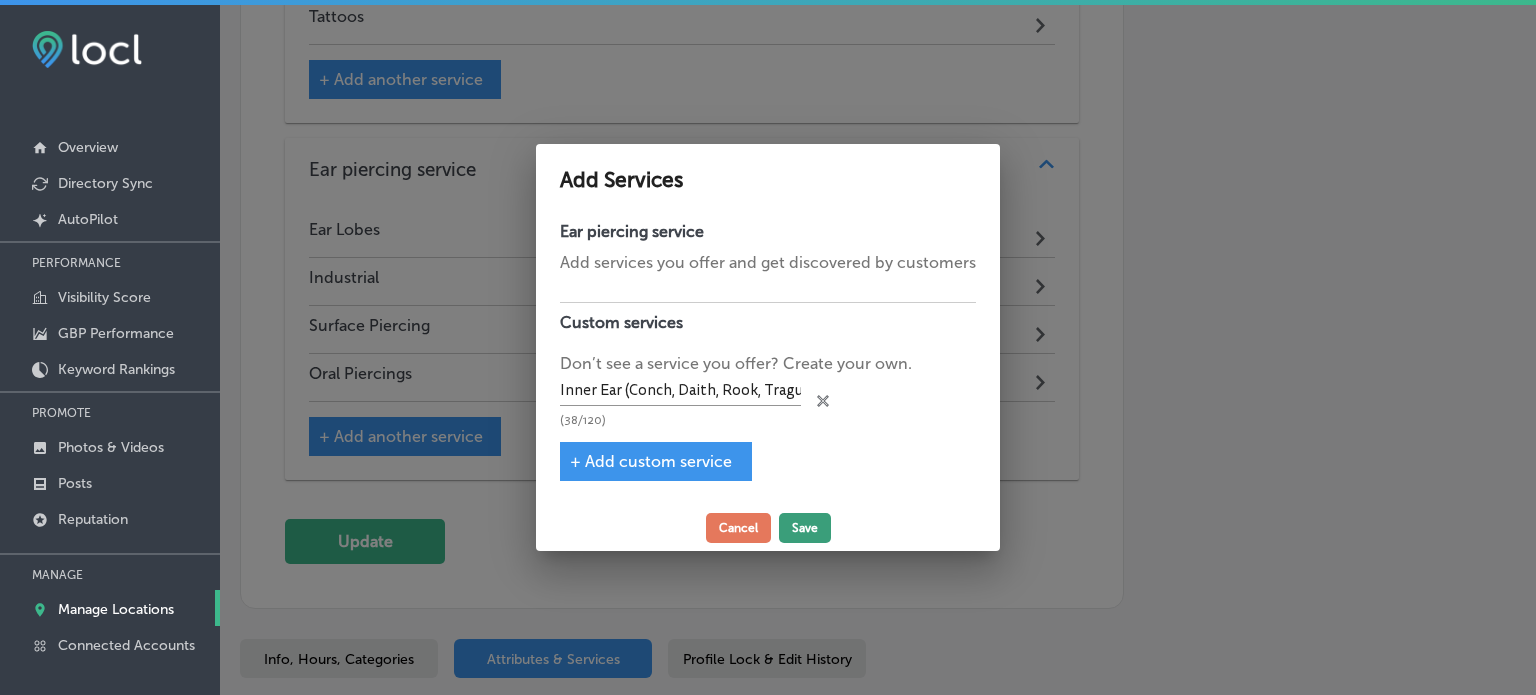click on "Save" at bounding box center [805, 528] 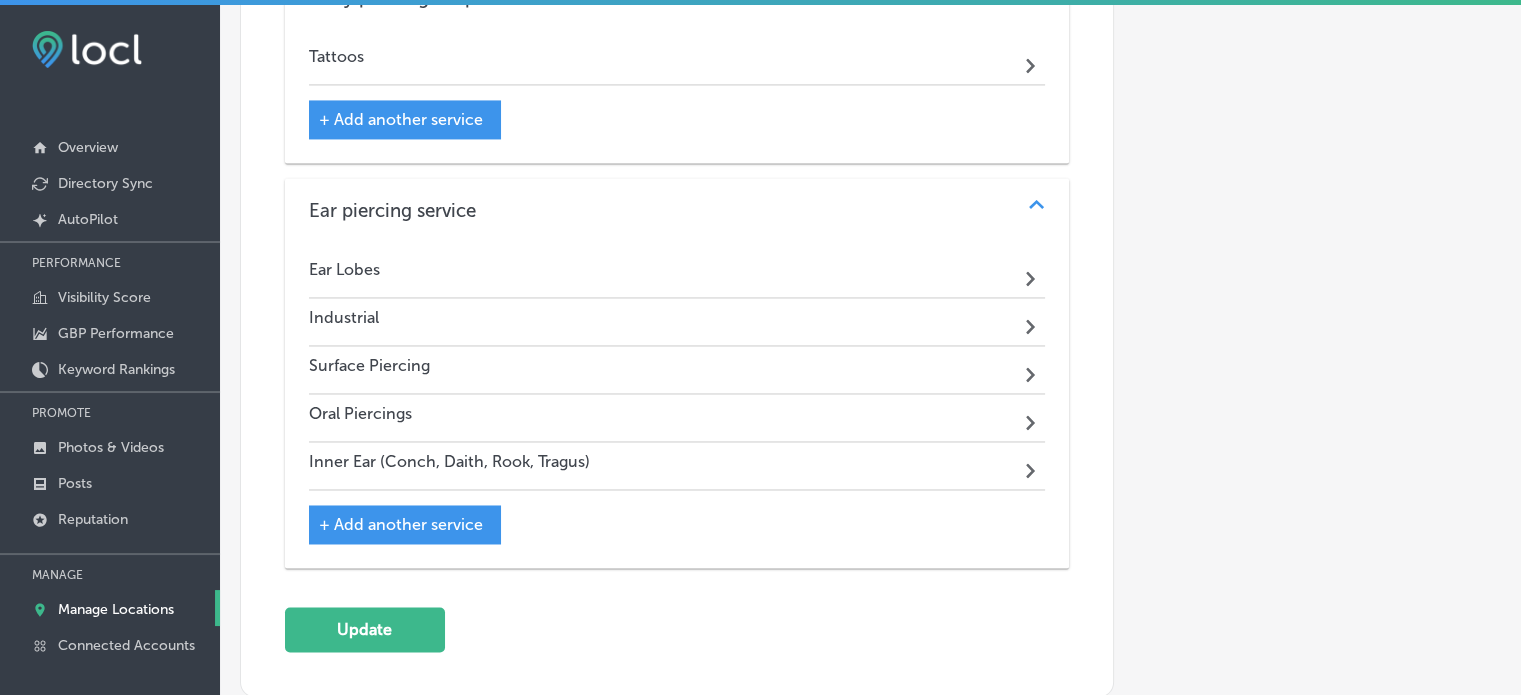 scroll, scrollTop: 3160, scrollLeft: 0, axis: vertical 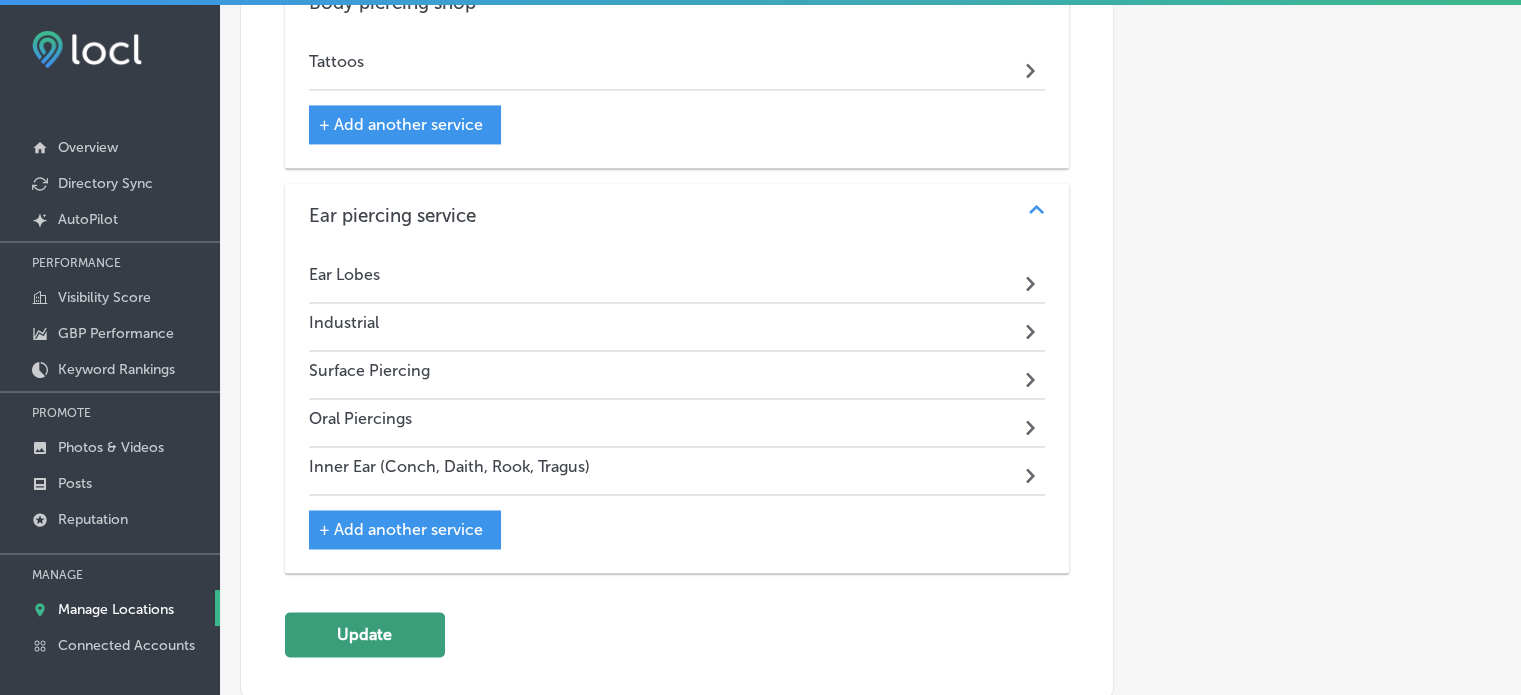 click on "Update" 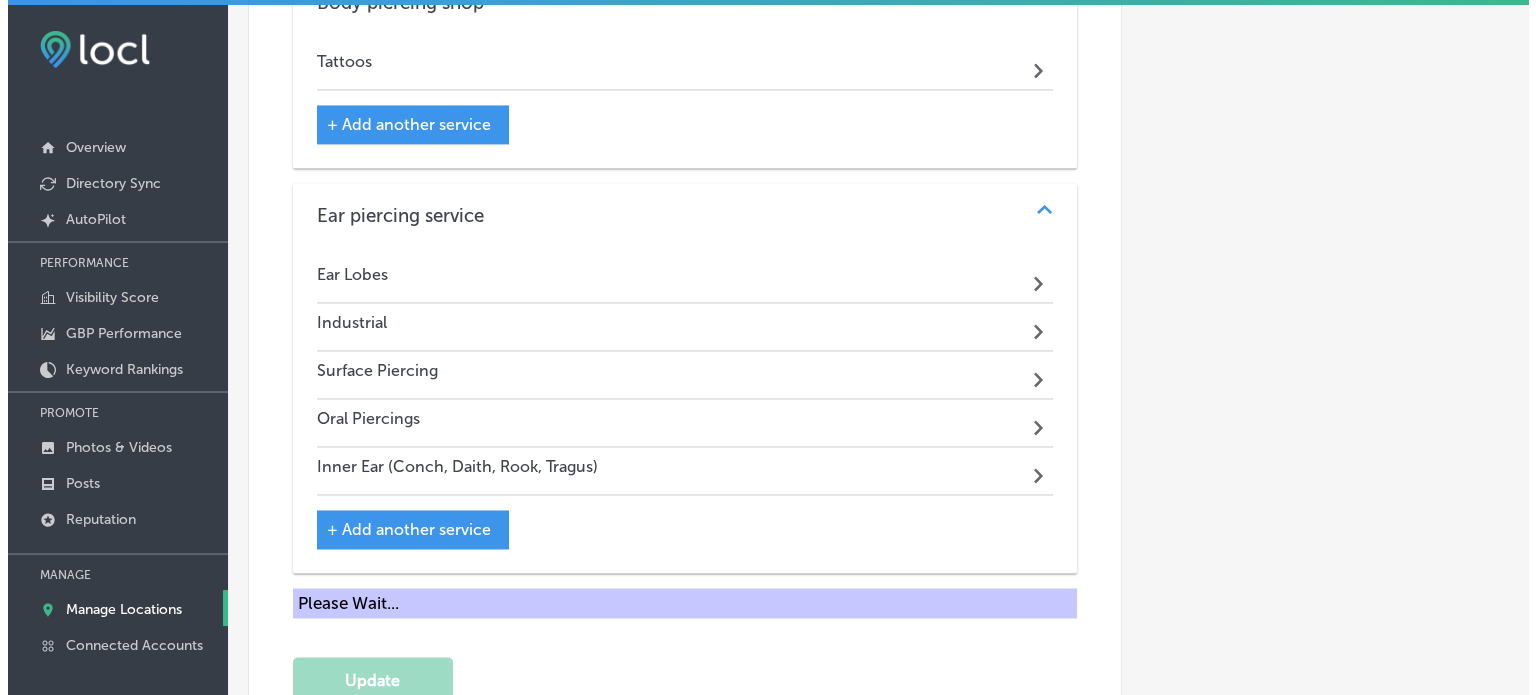scroll, scrollTop: 3424, scrollLeft: 0, axis: vertical 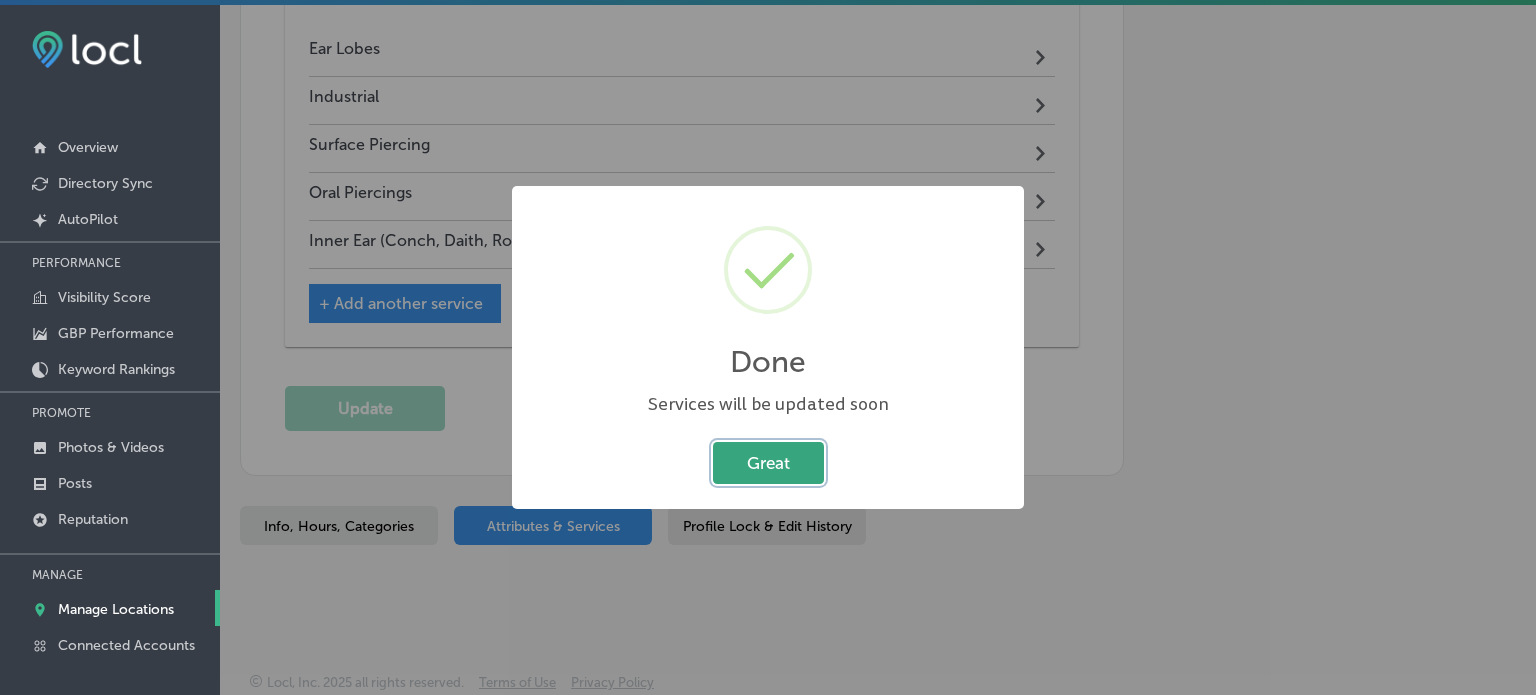 click on "Great" at bounding box center [768, 462] 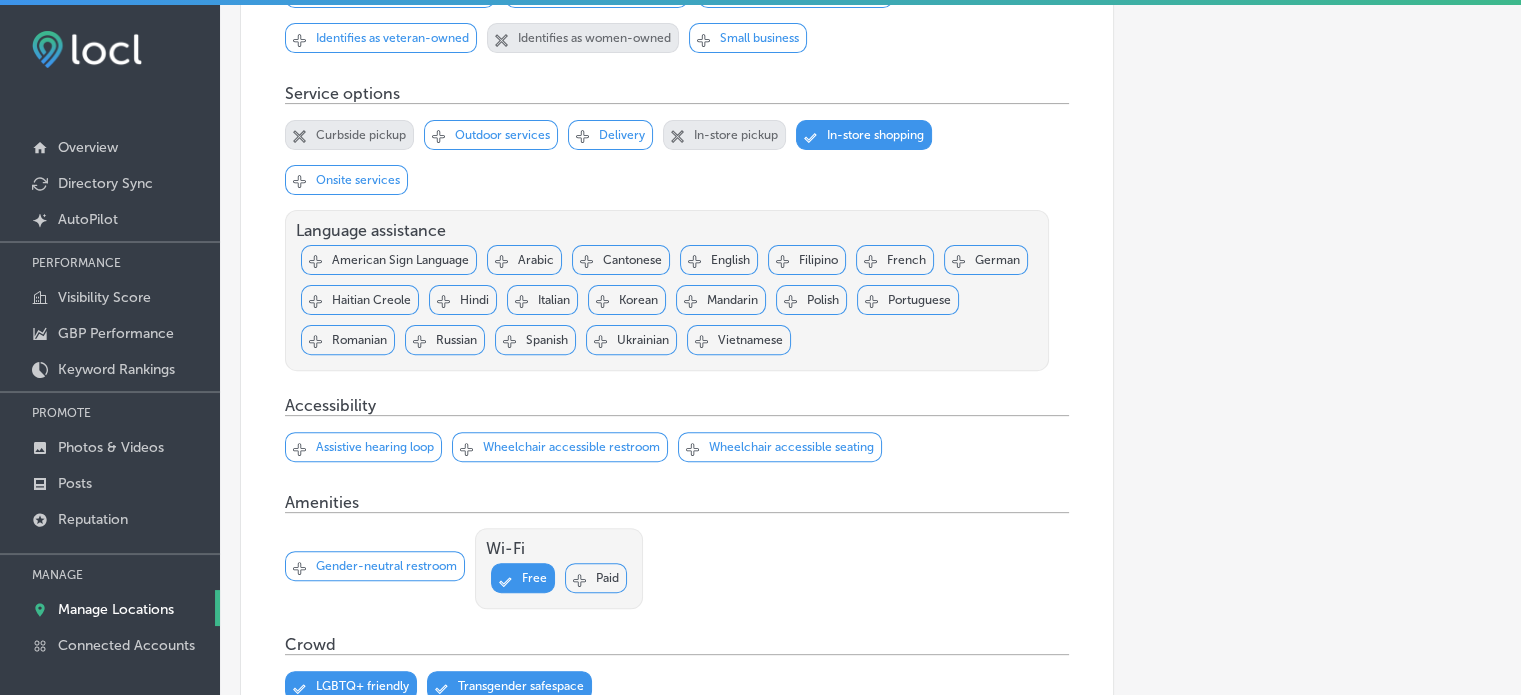 scroll, scrollTop: 294, scrollLeft: 0, axis: vertical 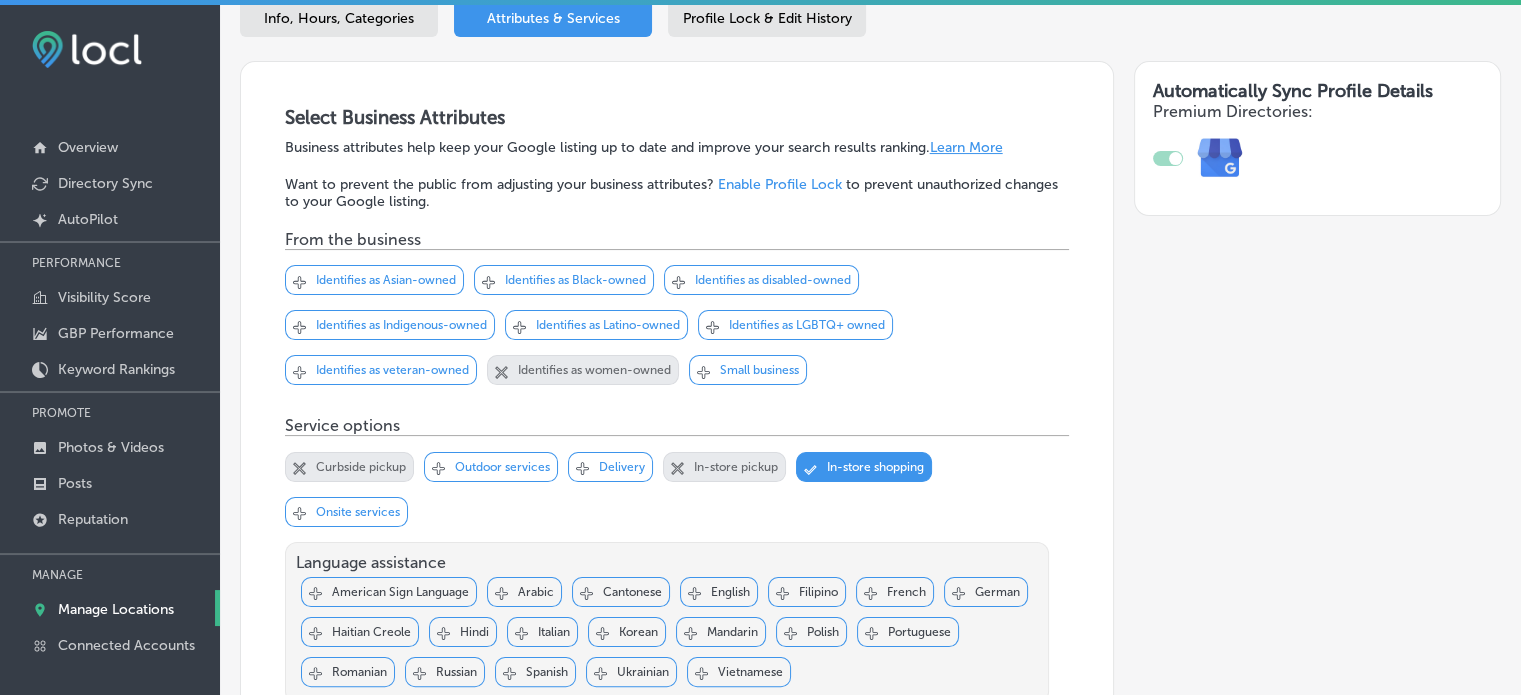 click on "Info, Hours, Categories" at bounding box center (339, 18) 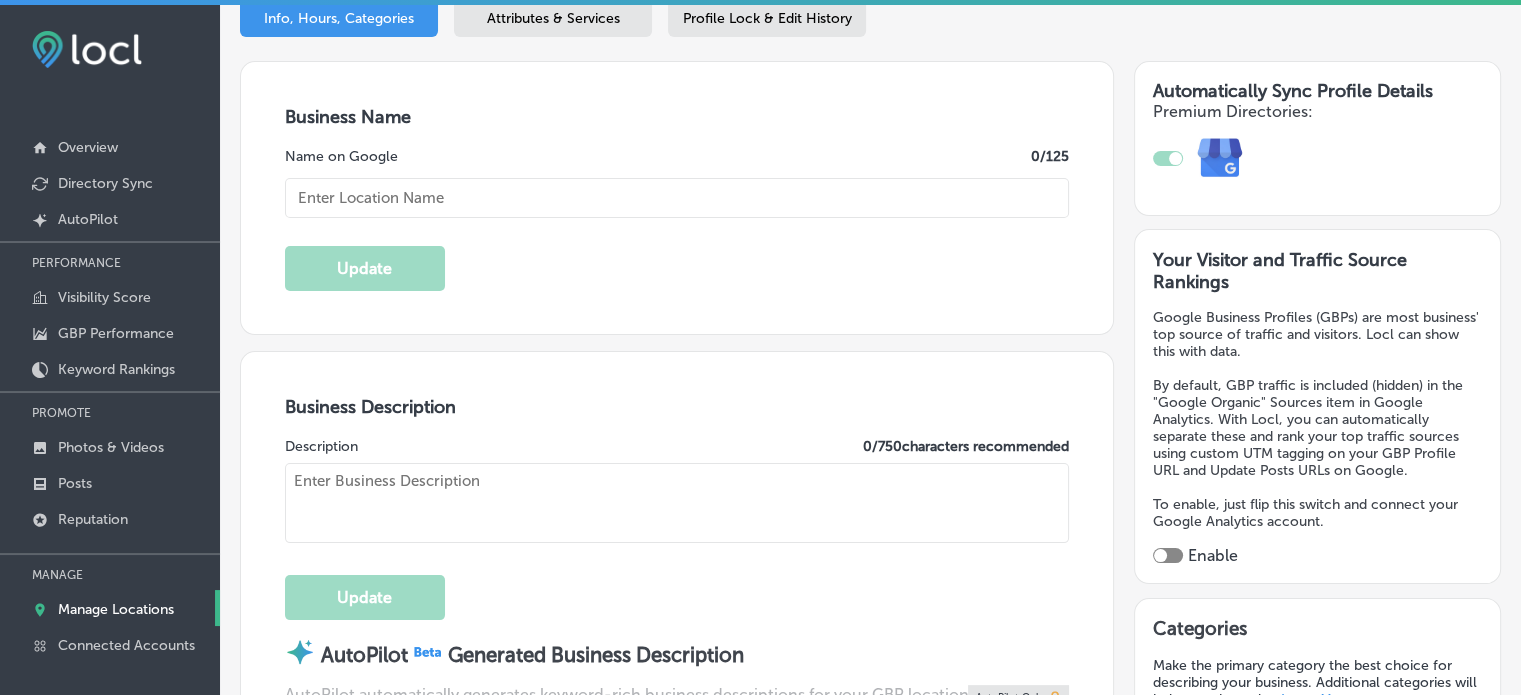 type on "Mile High Ink" 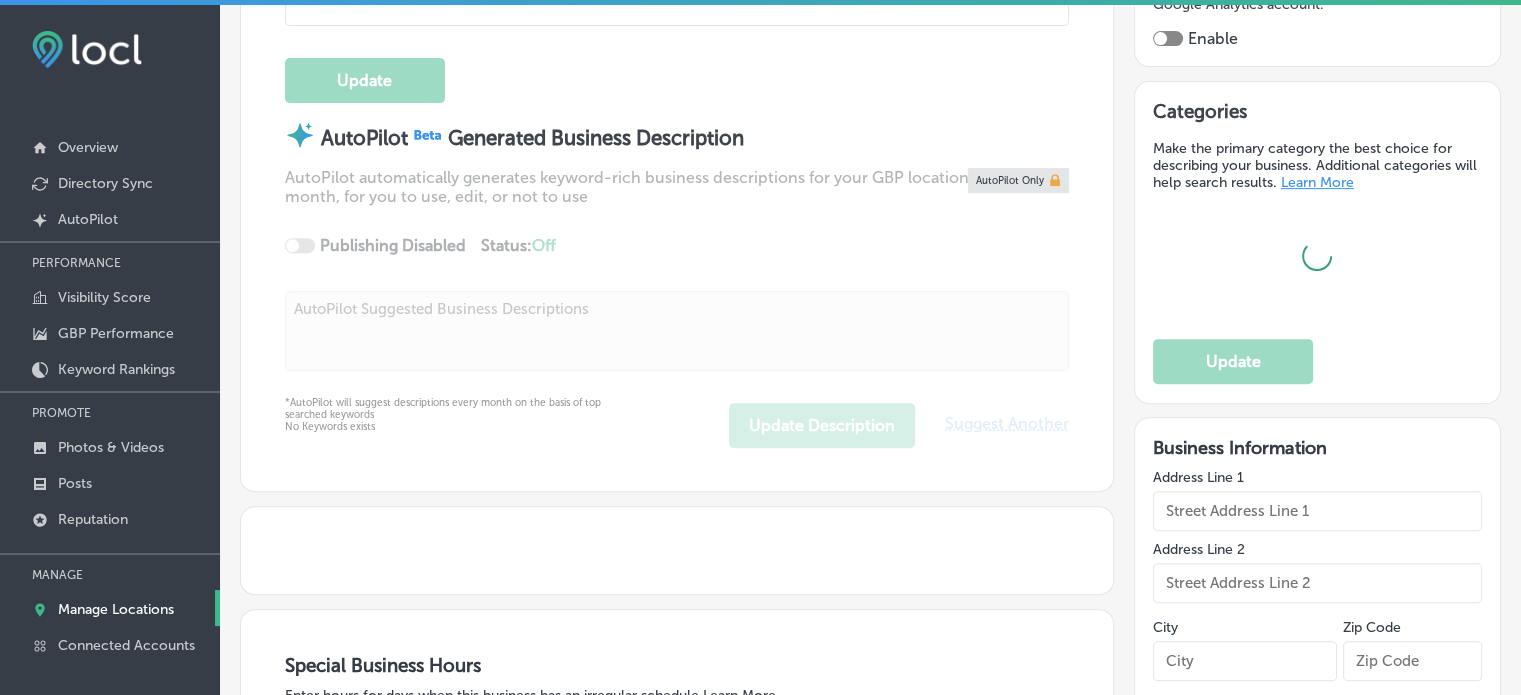 type on "[NUMBER] [STREET]" 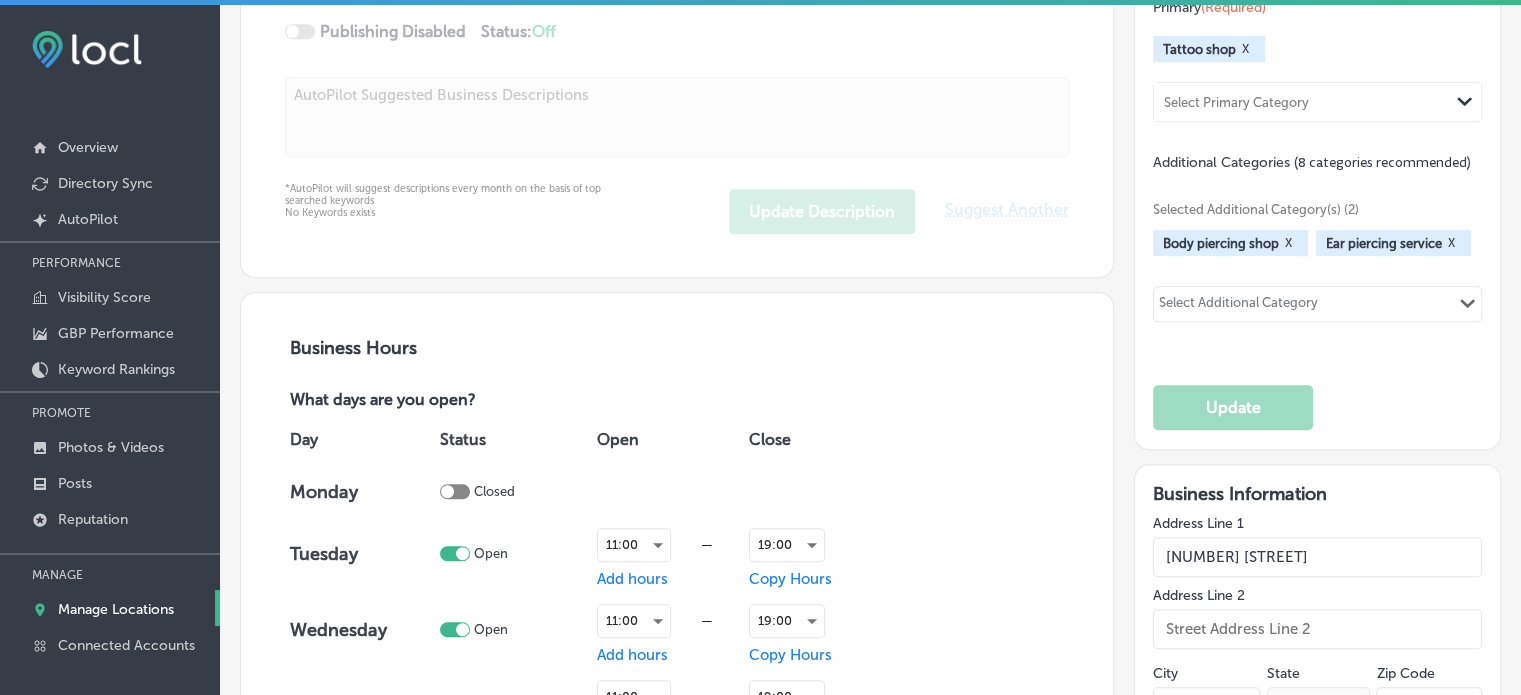 checkbox on "true" 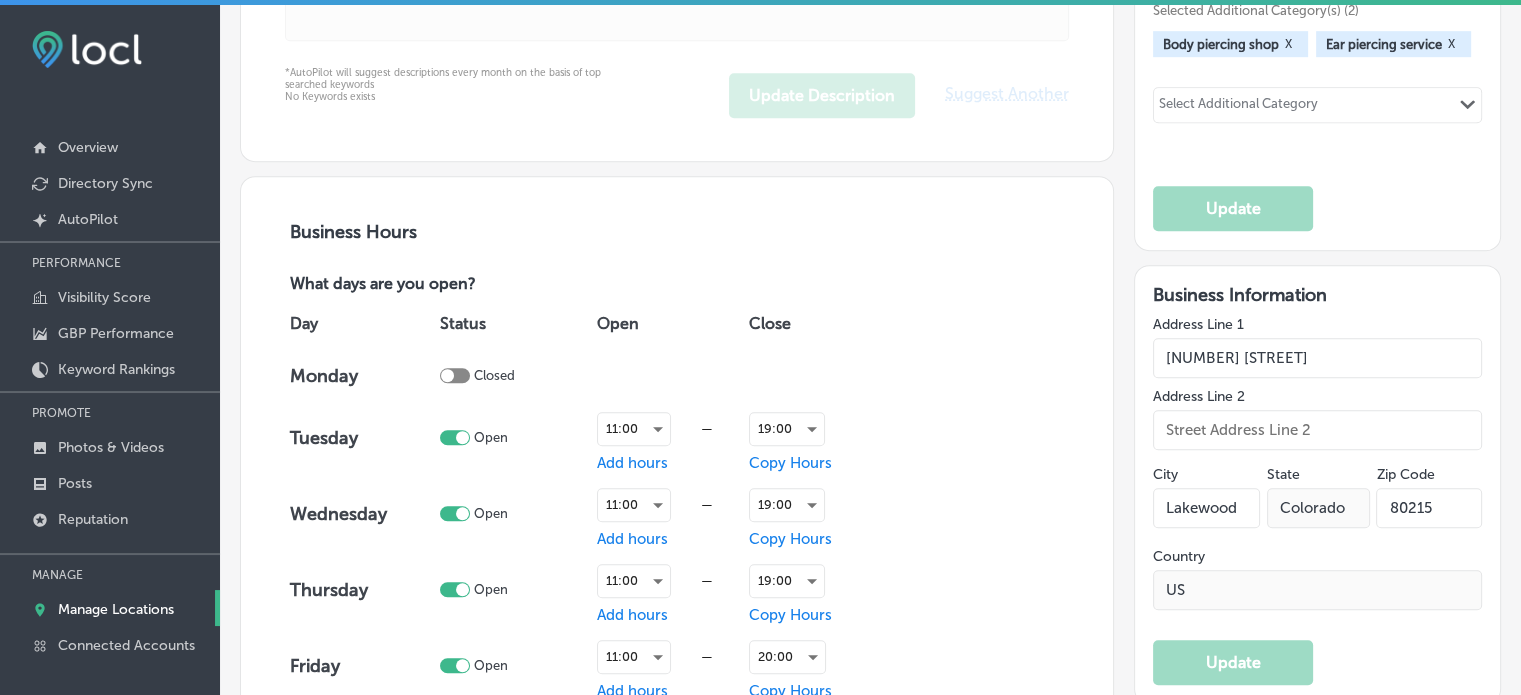 scroll, scrollTop: 1268, scrollLeft: 0, axis: vertical 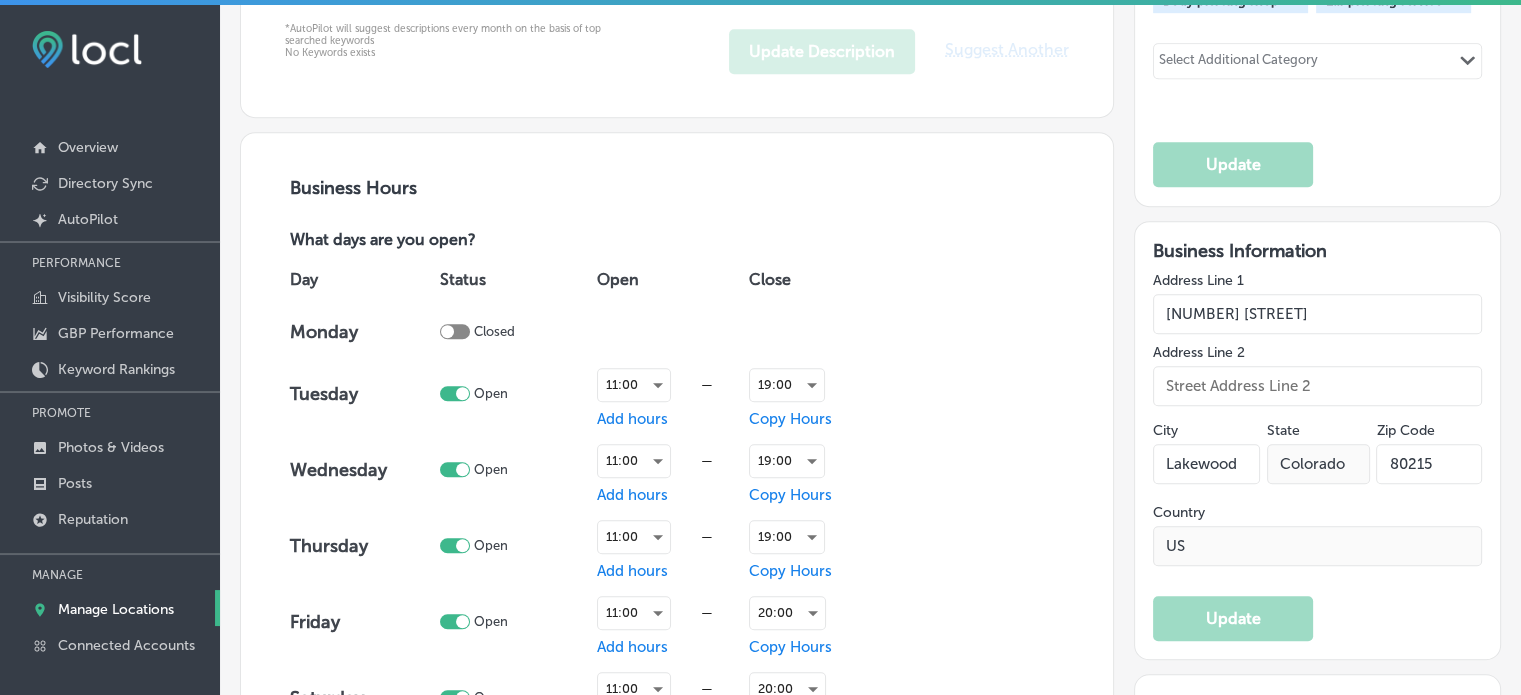 click on "Manage Locations" at bounding box center (116, 609) 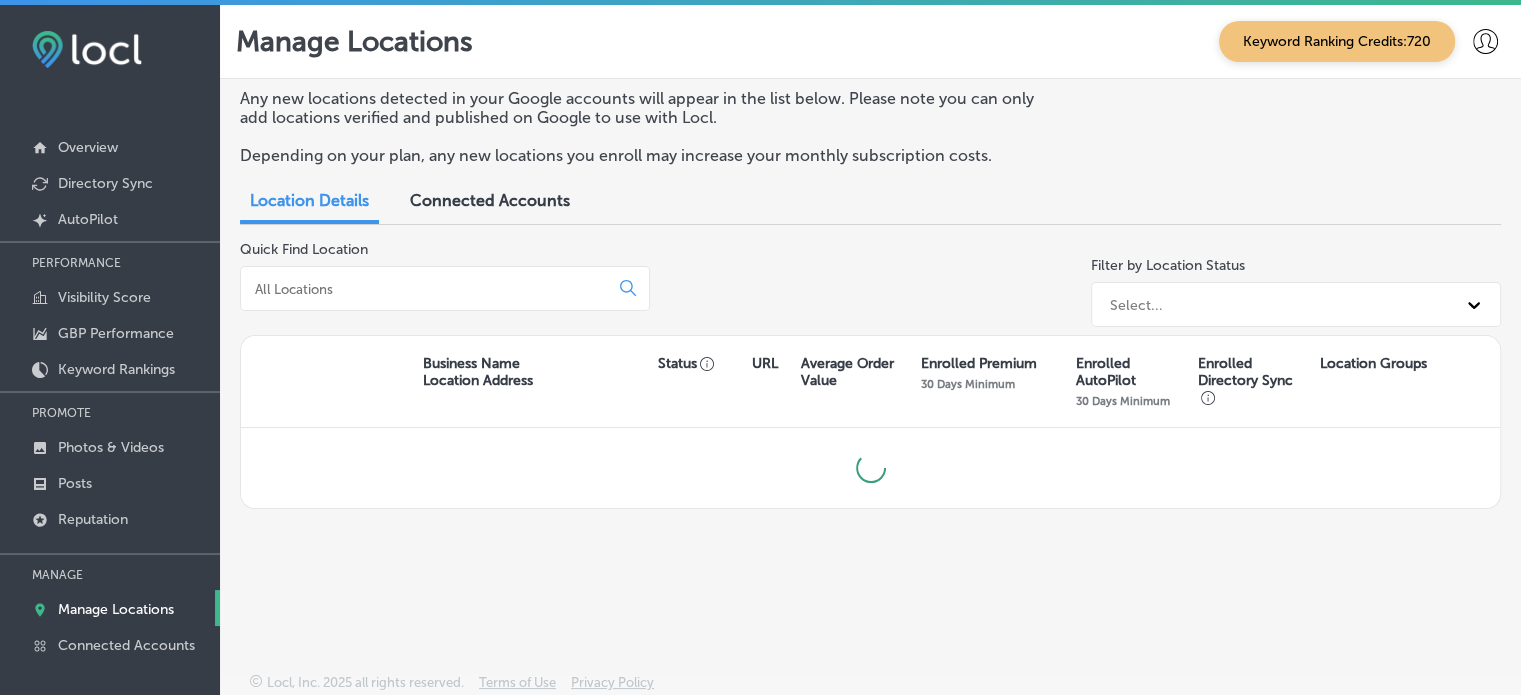 scroll, scrollTop: 0, scrollLeft: 0, axis: both 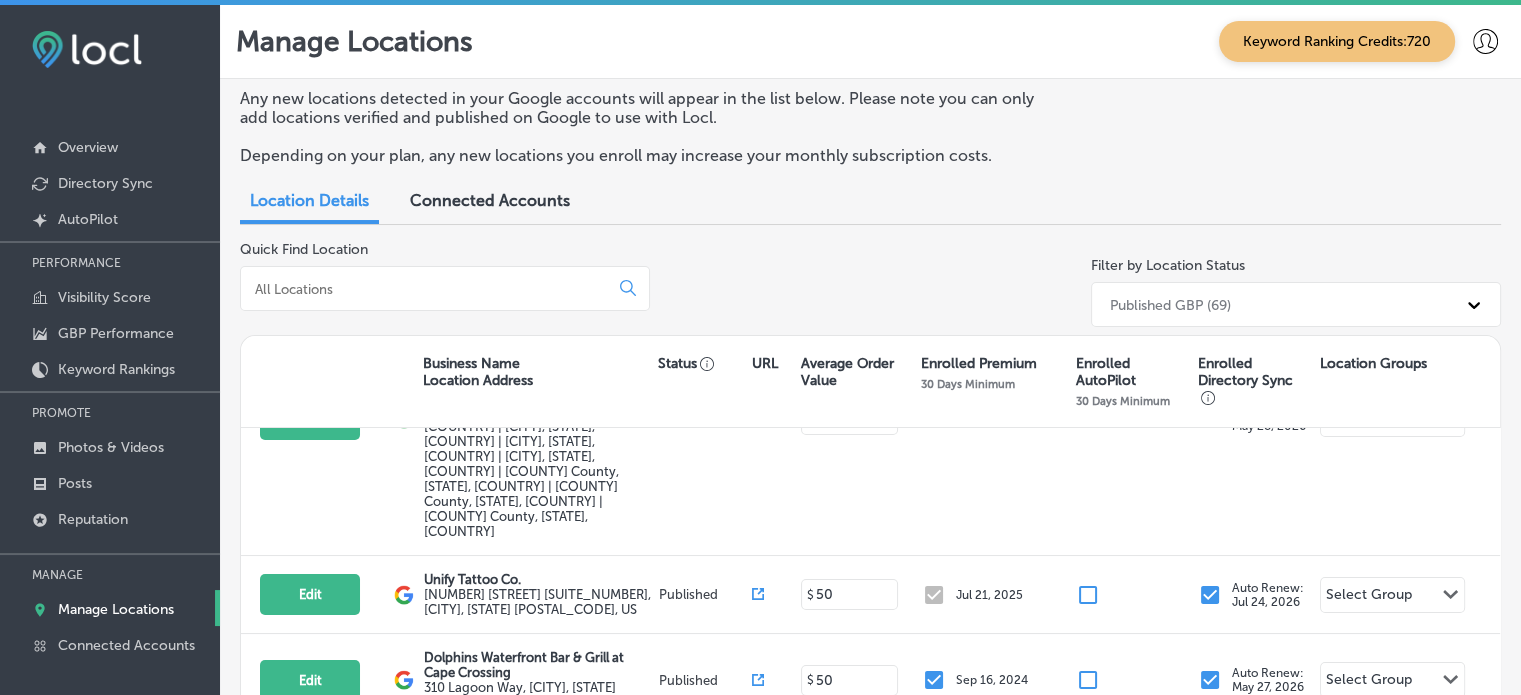 click at bounding box center [428, 289] 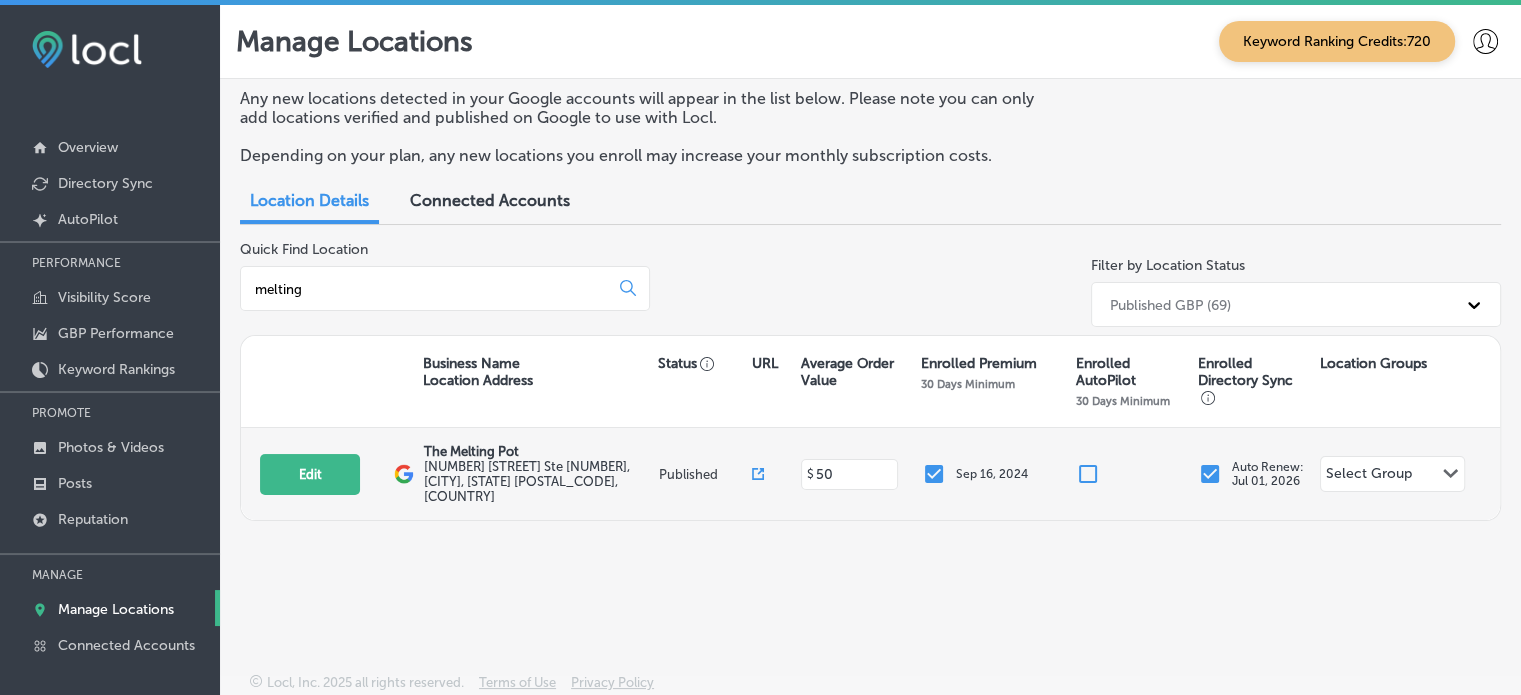scroll, scrollTop: 291, scrollLeft: 0, axis: vertical 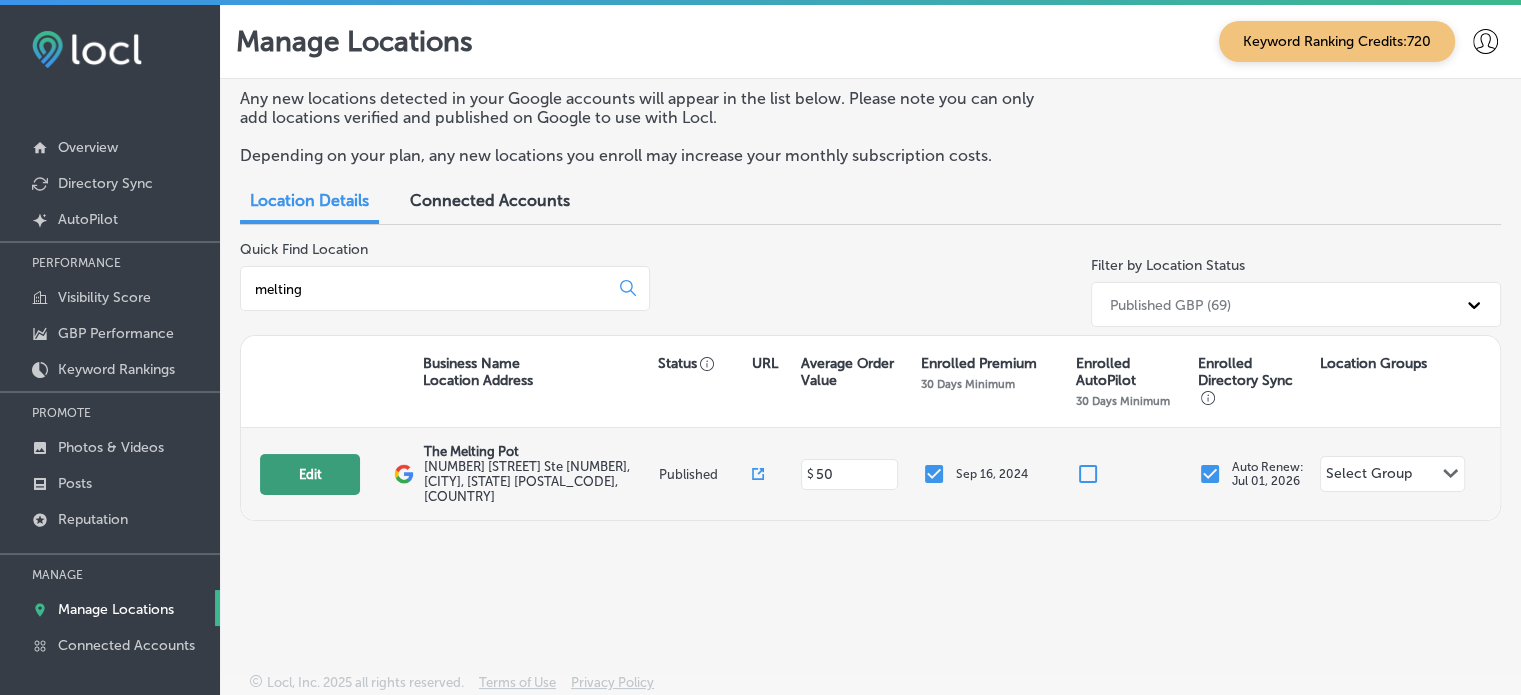 type on "melting" 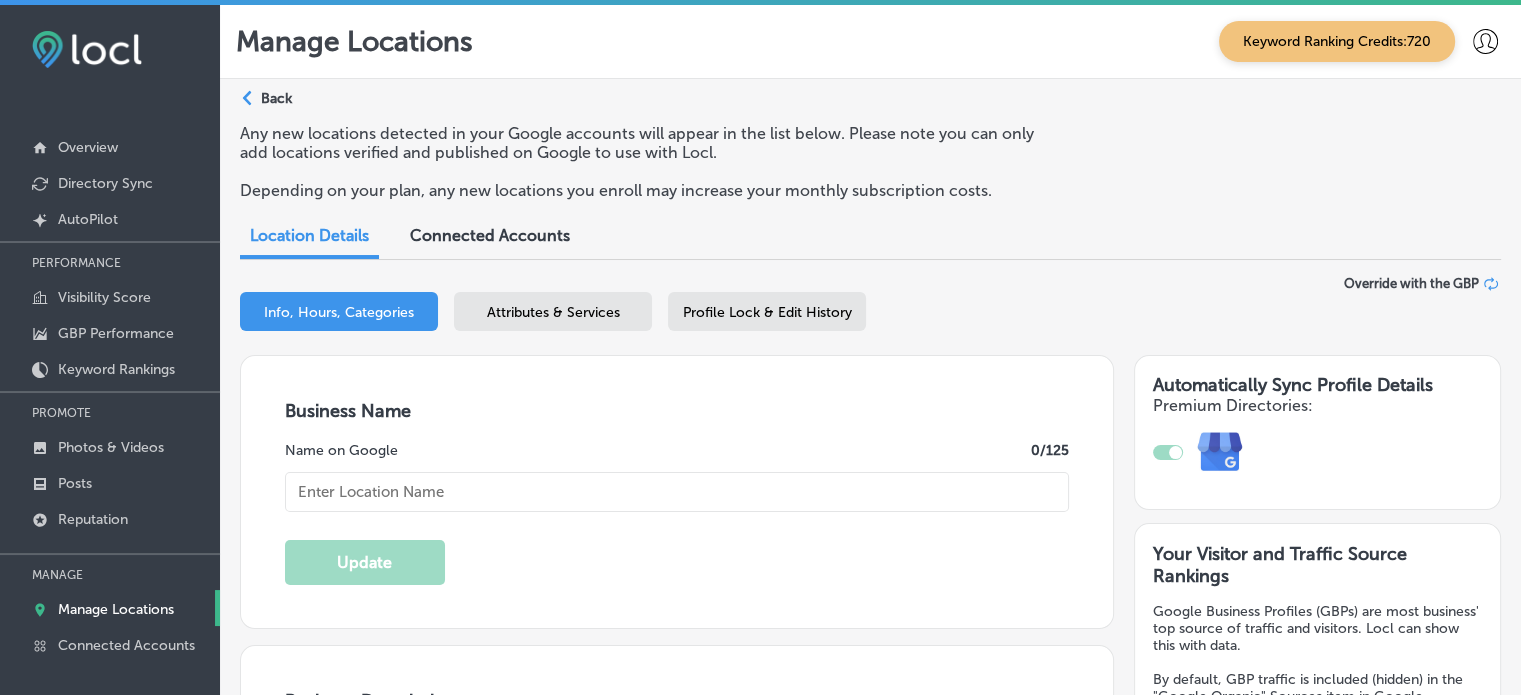 checkbox on "true" 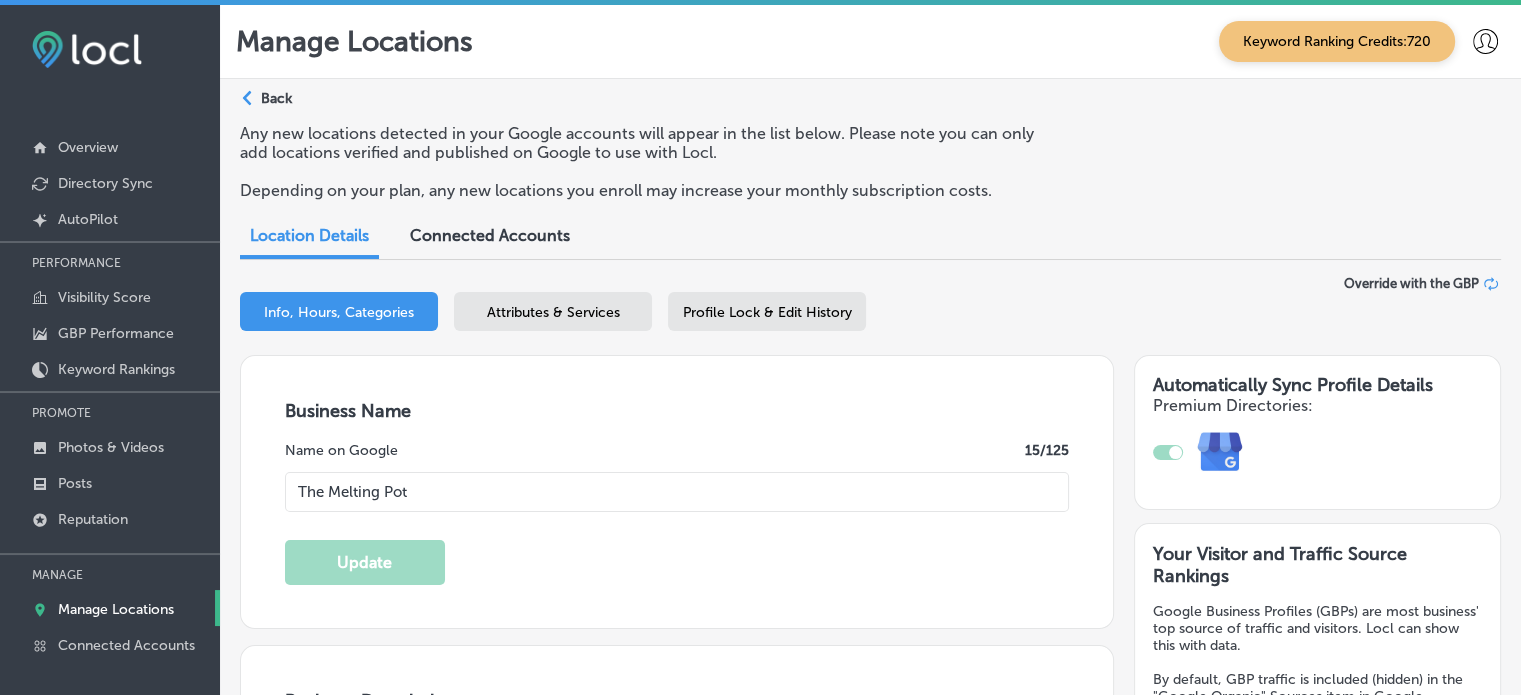 type on "[NUMBER] [STREET] [SUITE_NUMBER]" 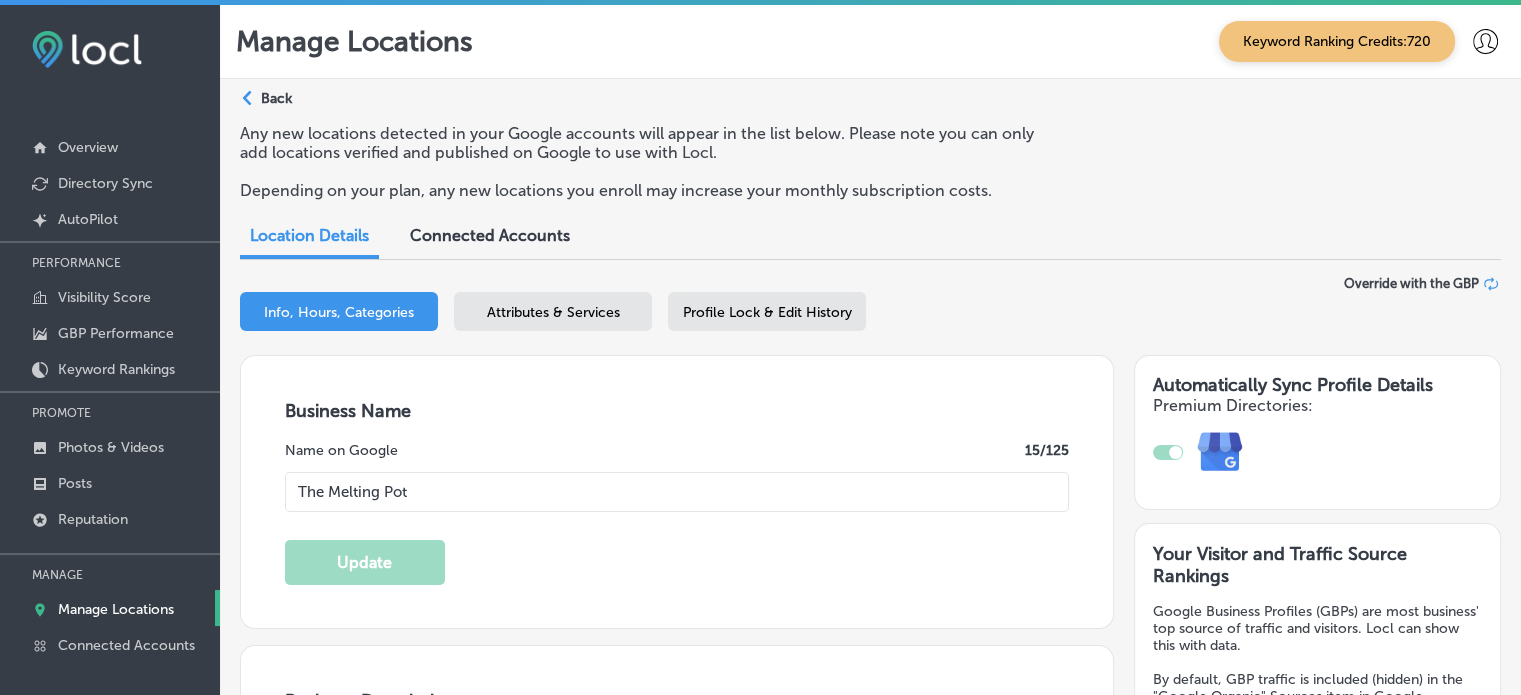 type on "+1 [PHONE]" 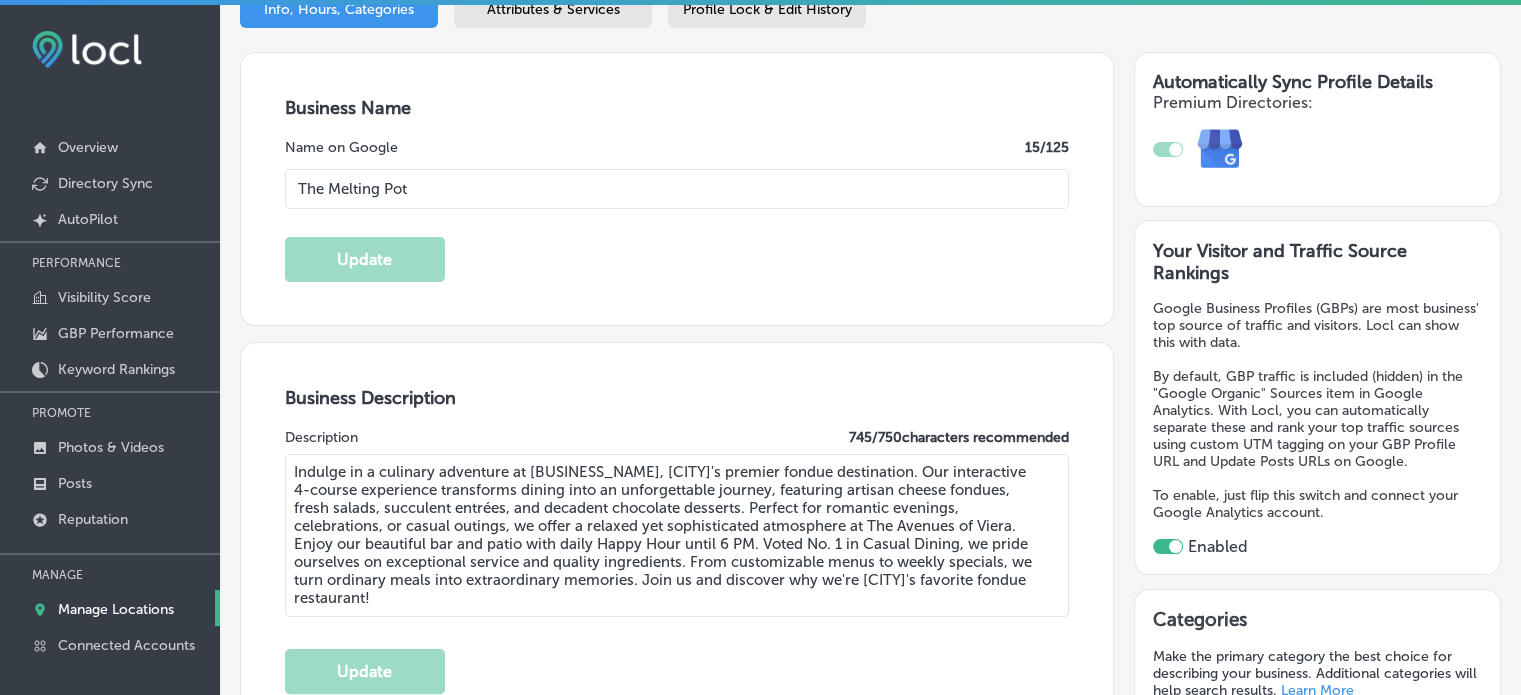 scroll, scrollTop: 304, scrollLeft: 0, axis: vertical 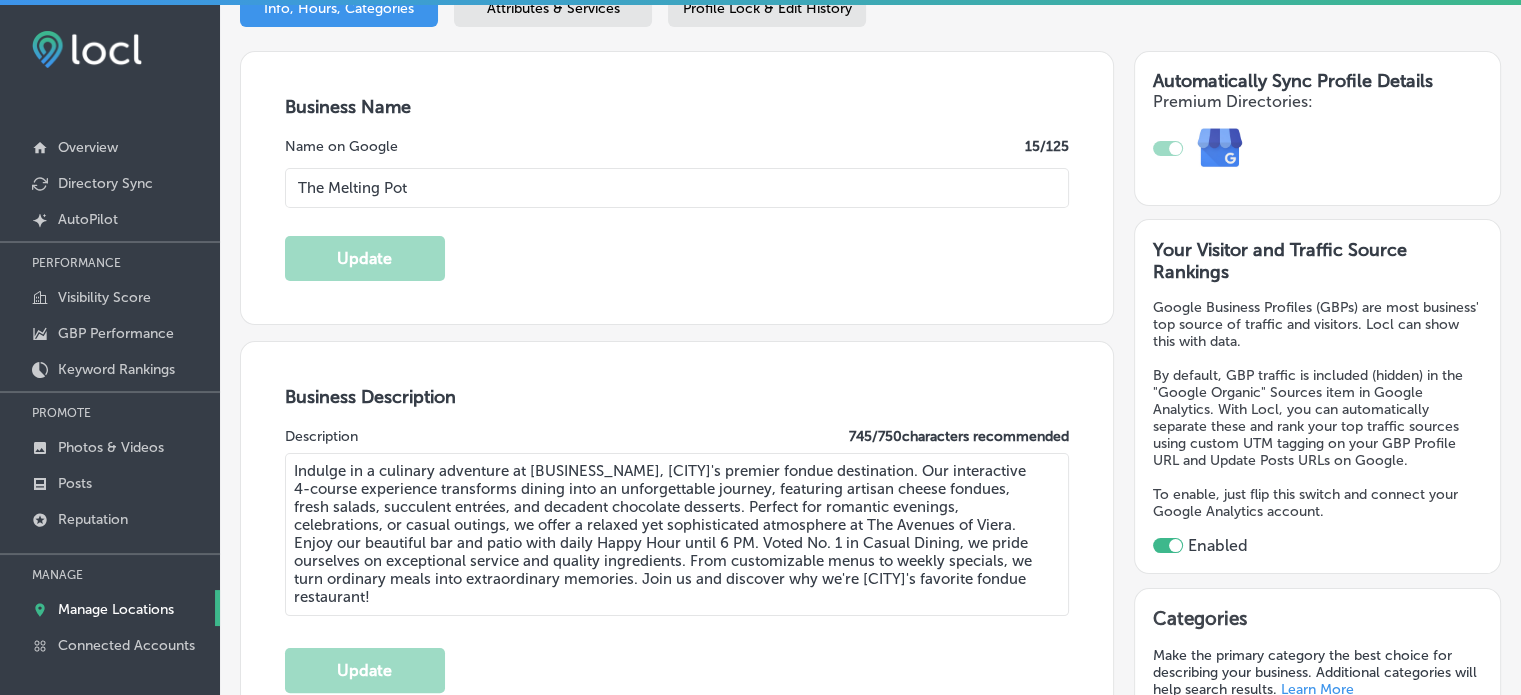 click on "Attributes & Services" at bounding box center [553, 8] 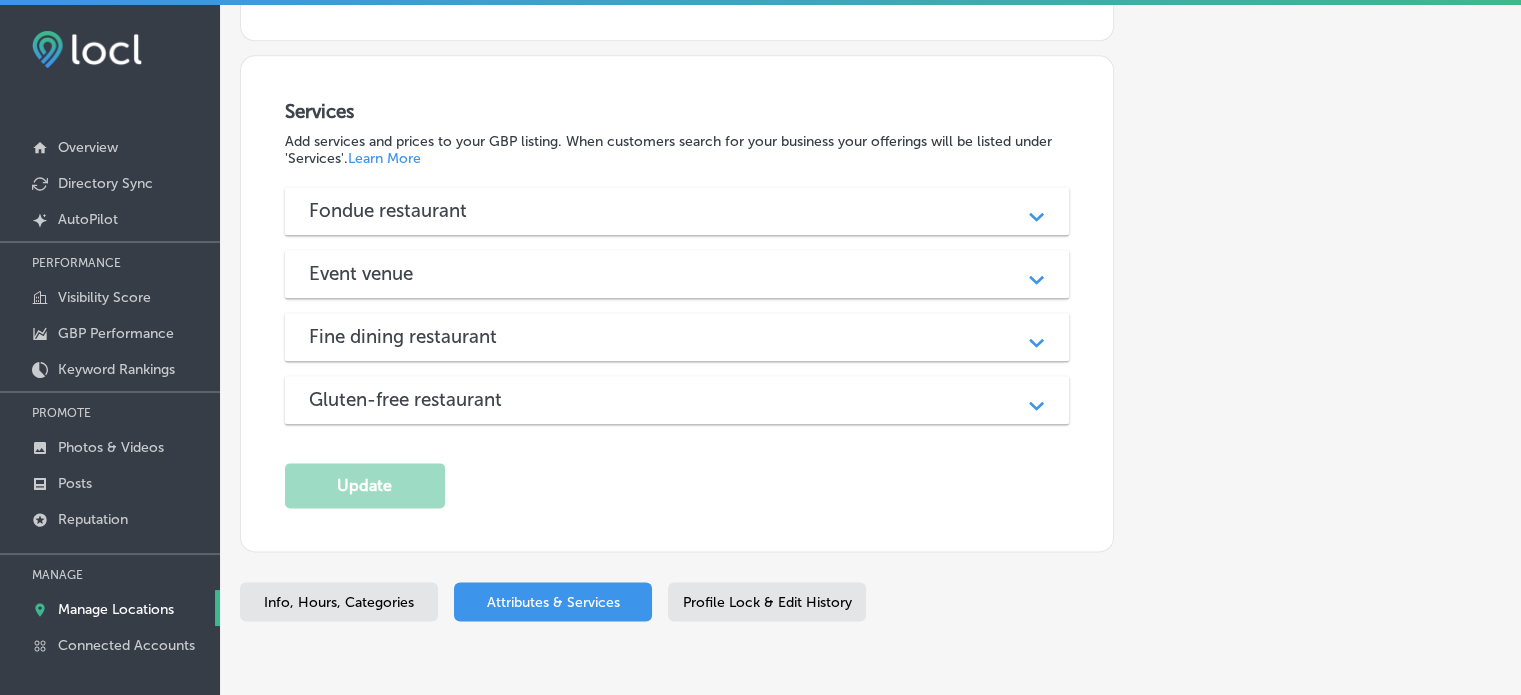 scroll, scrollTop: 2487, scrollLeft: 0, axis: vertical 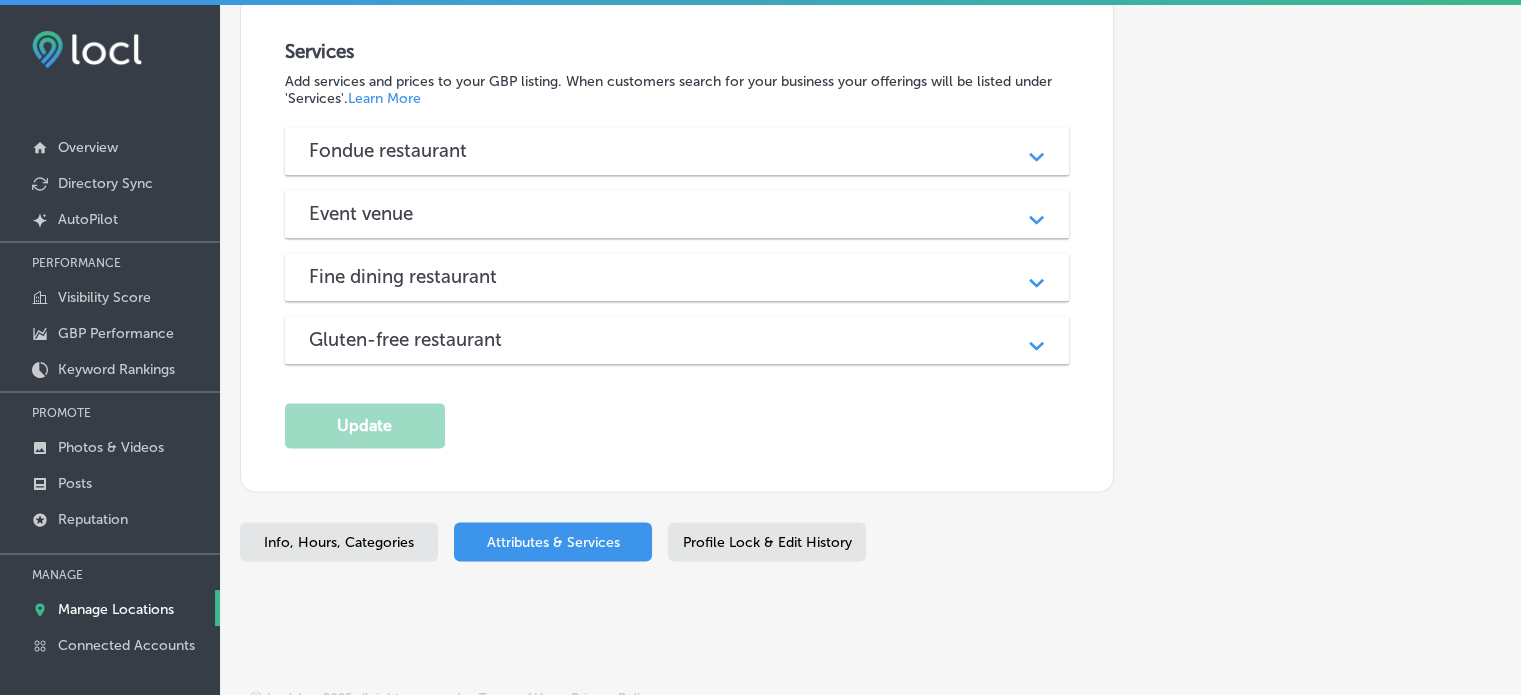 click on "Fondue restaurant
Path
Created with Sketch." at bounding box center (677, 151) 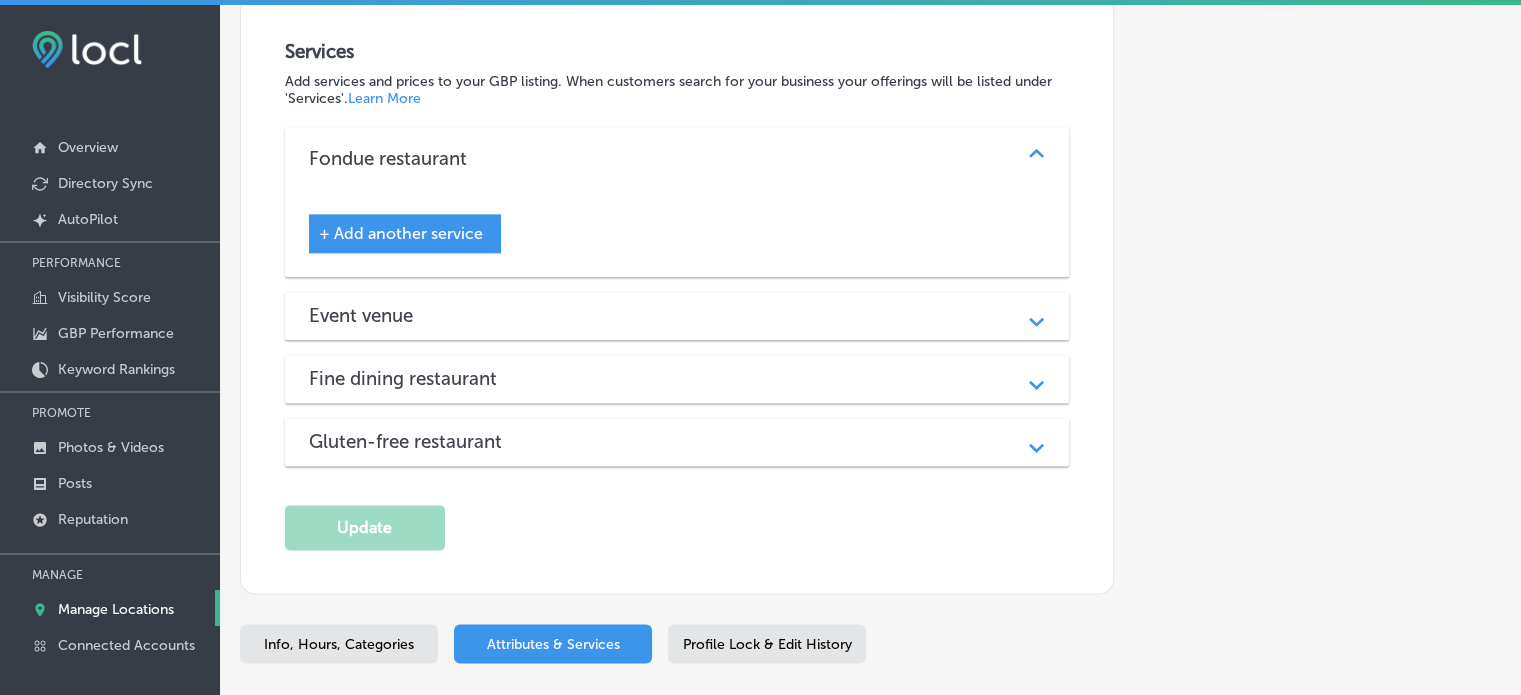 click on "Event venue" at bounding box center [677, 315] 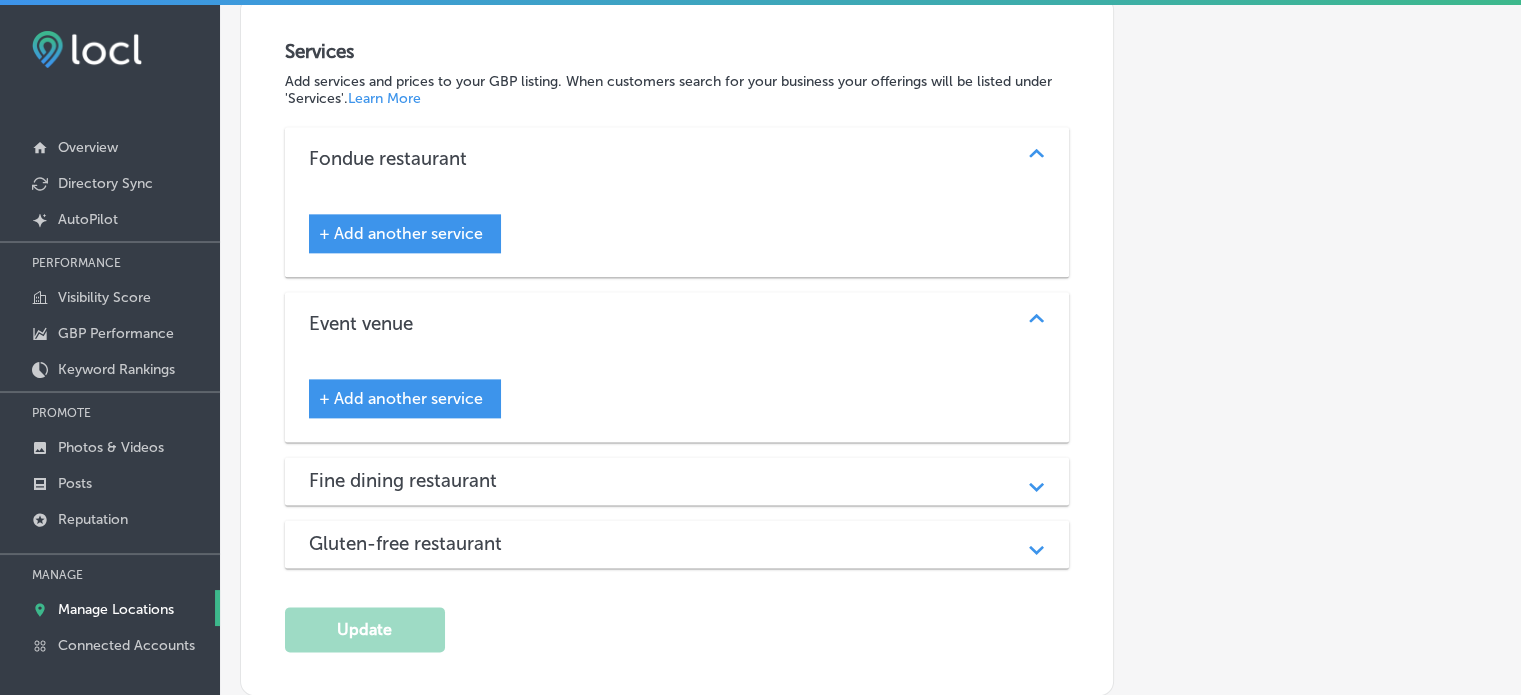 click on "Fine dining restaurant" at bounding box center [677, 480] 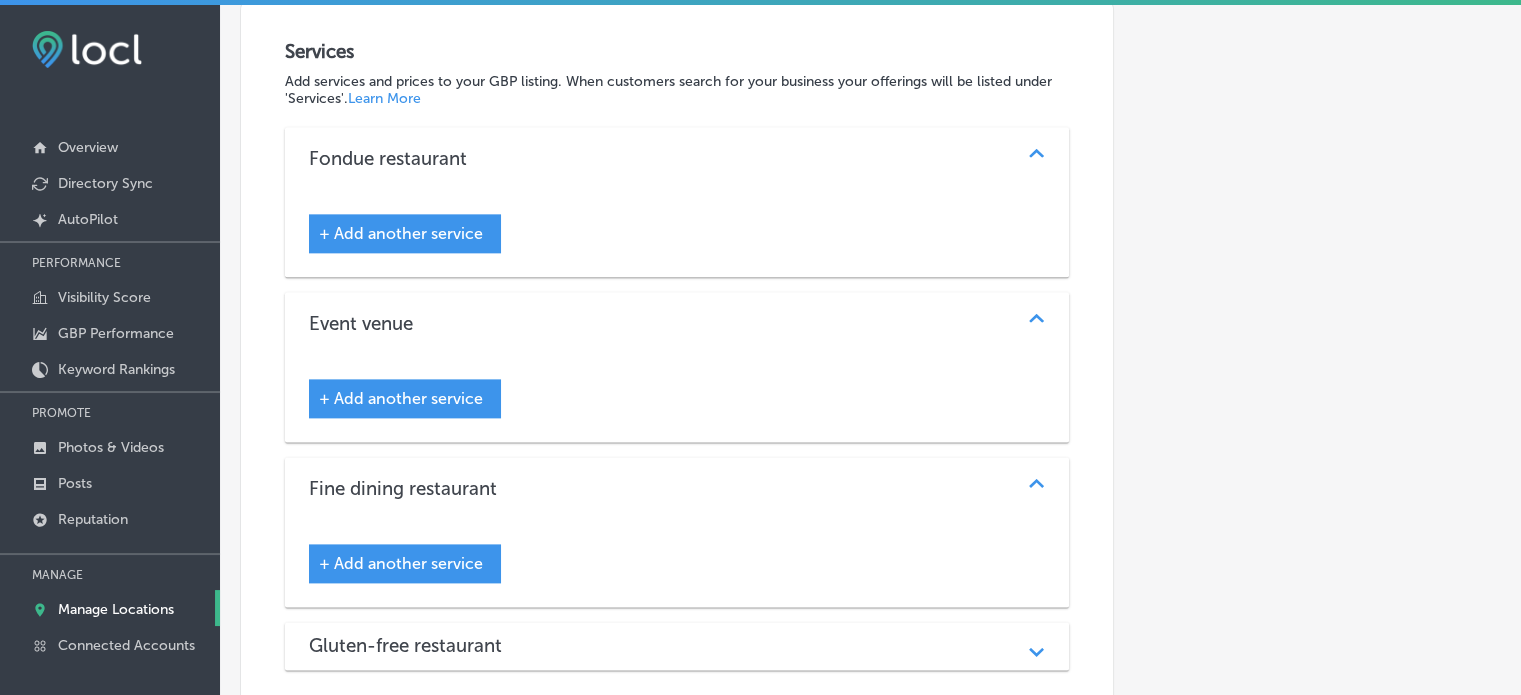 click on "Gluten-free restaurant" at bounding box center (677, 645) 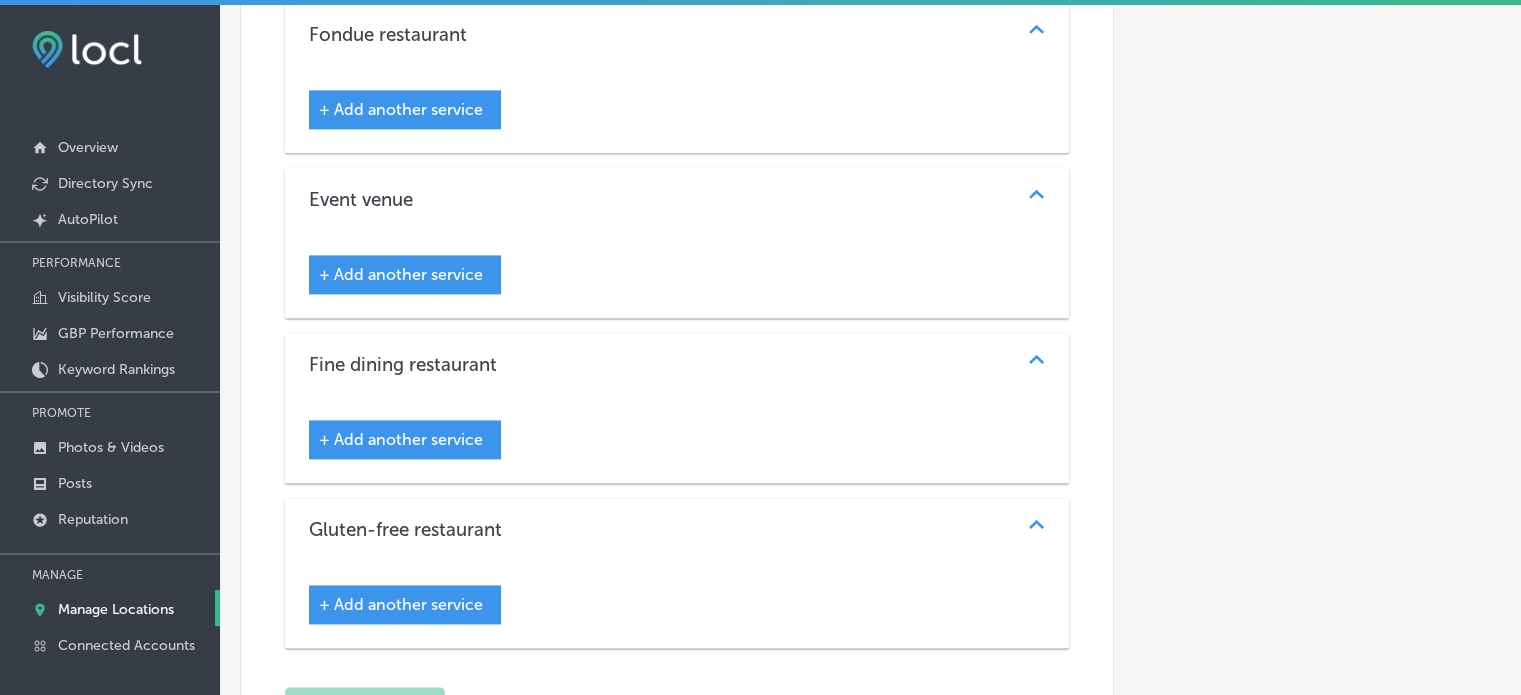 scroll, scrollTop: 2616, scrollLeft: 0, axis: vertical 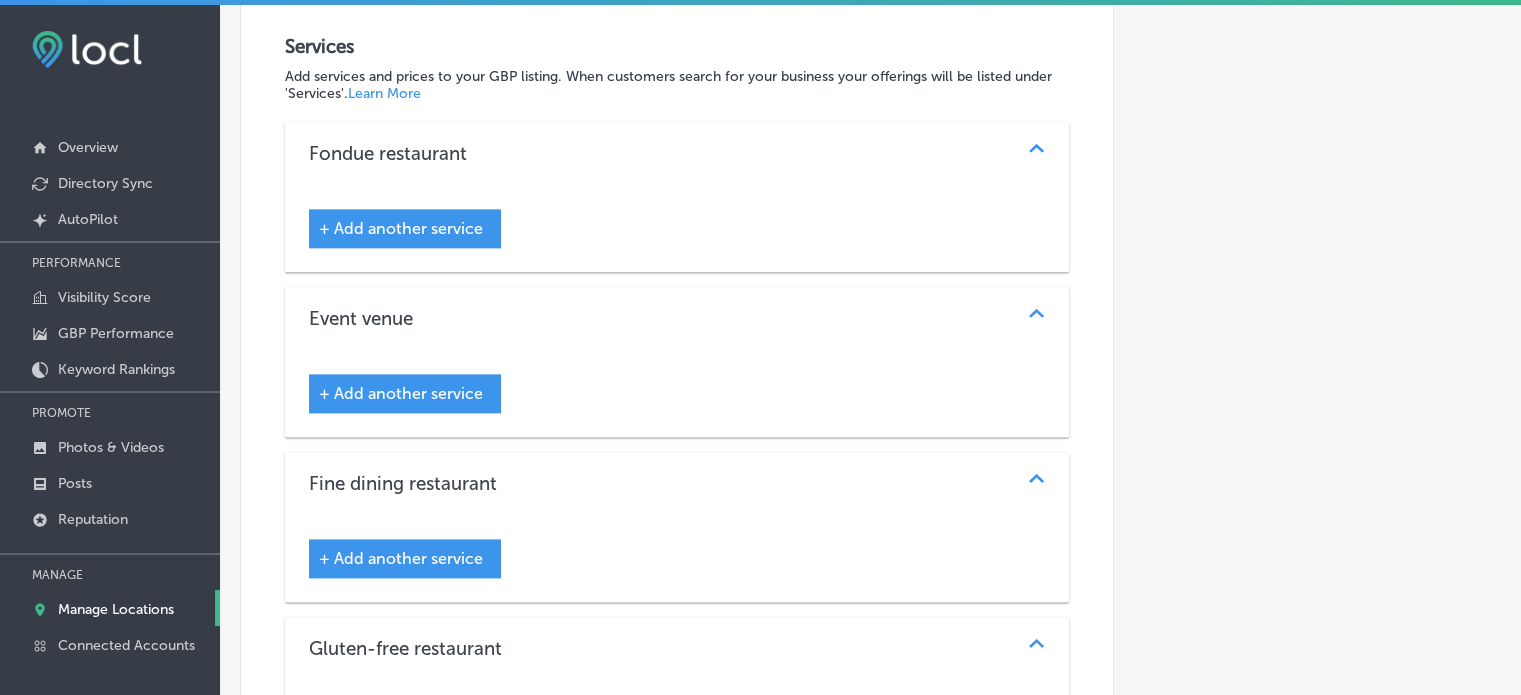 click on "+ Add another service" at bounding box center (401, 228) 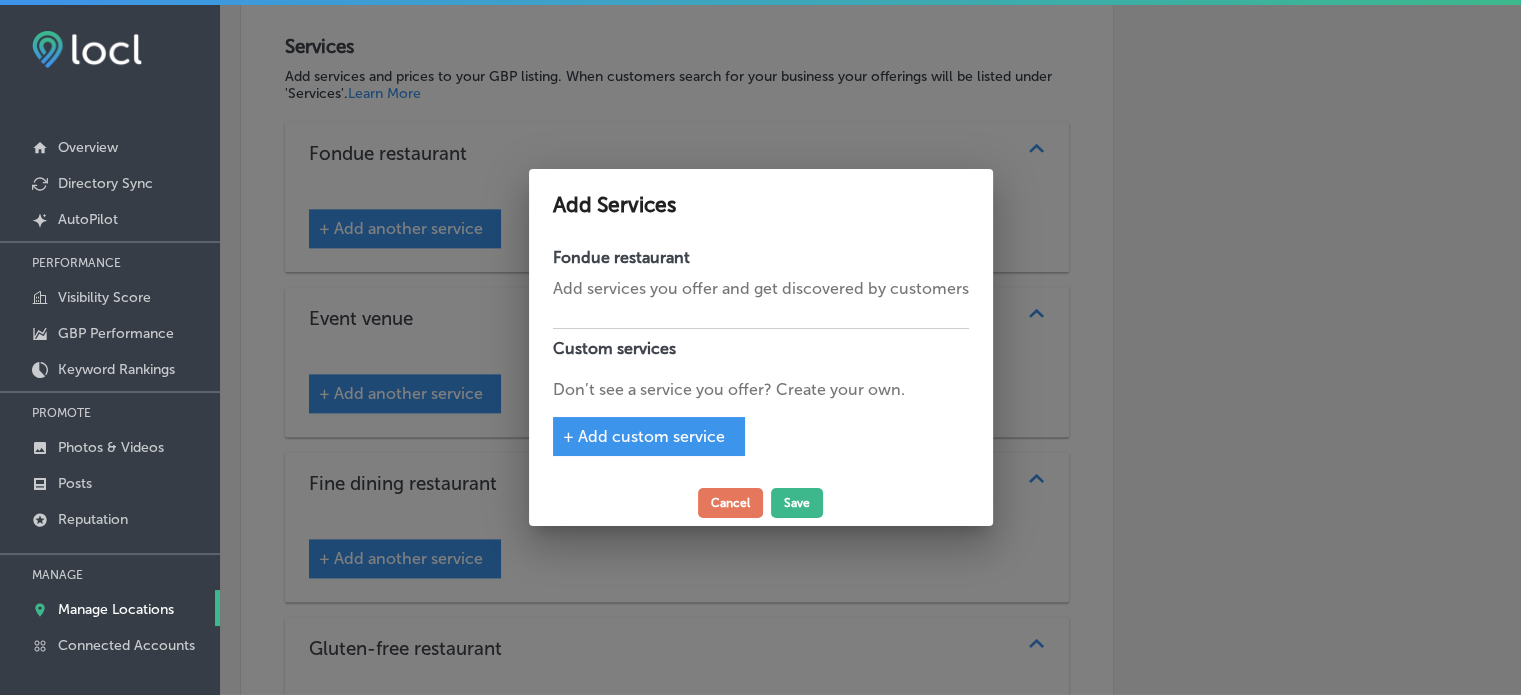 scroll, scrollTop: 2499, scrollLeft: 0, axis: vertical 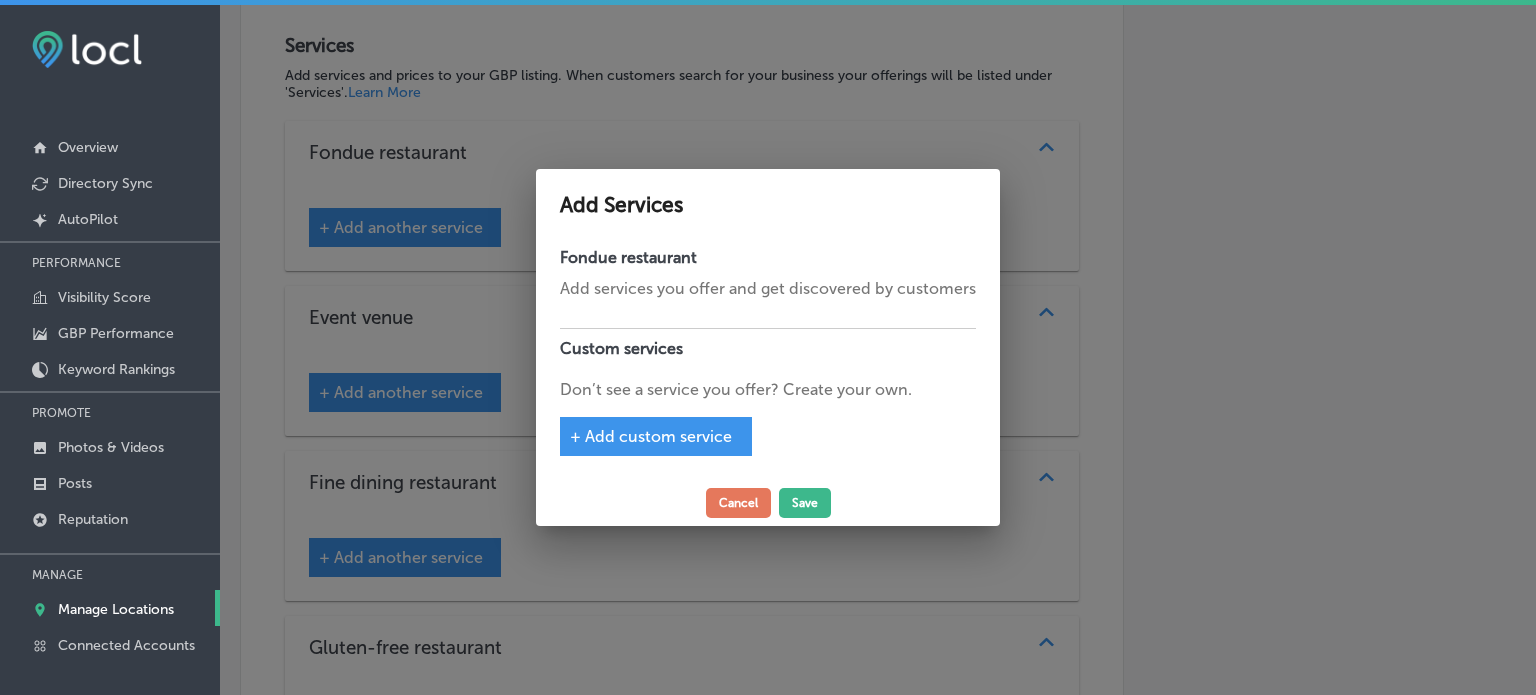 click on "+ Add custom service" at bounding box center [651, 436] 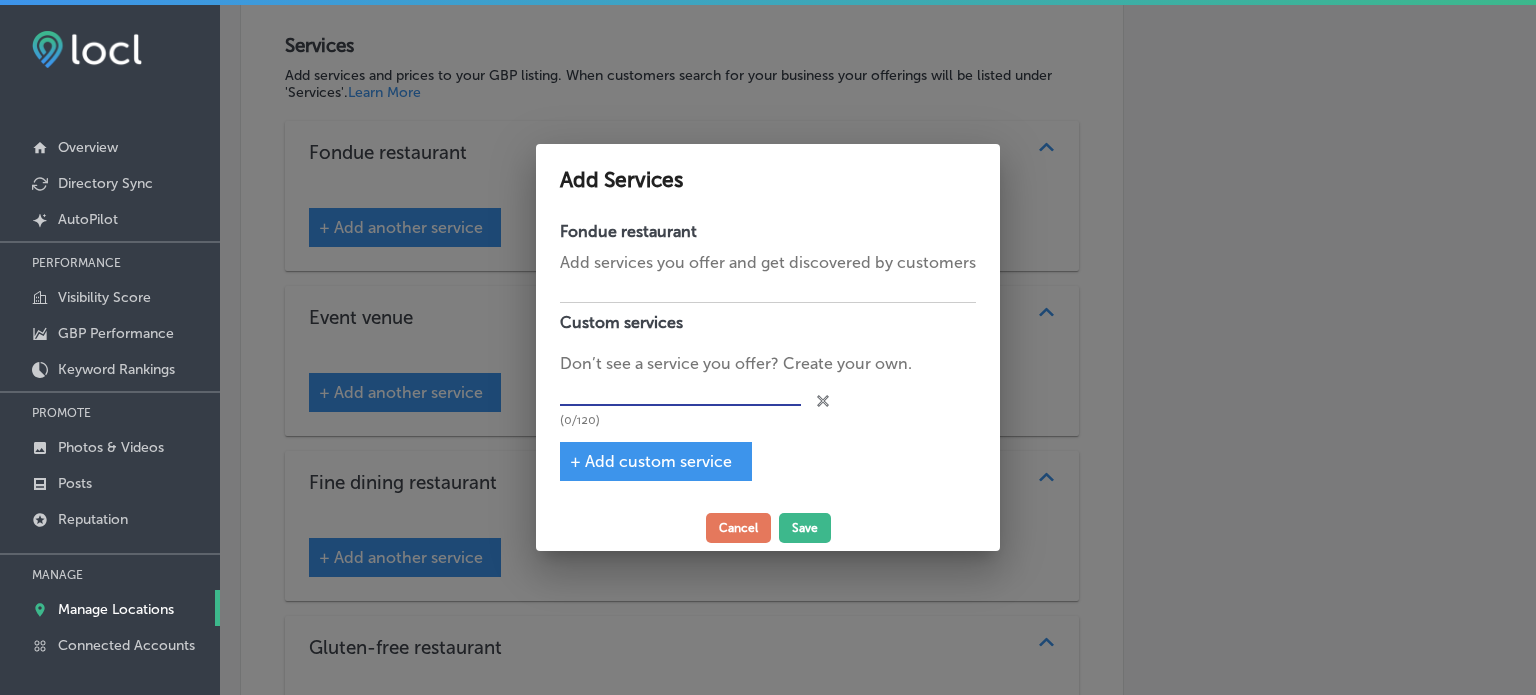 click at bounding box center [680, 391] 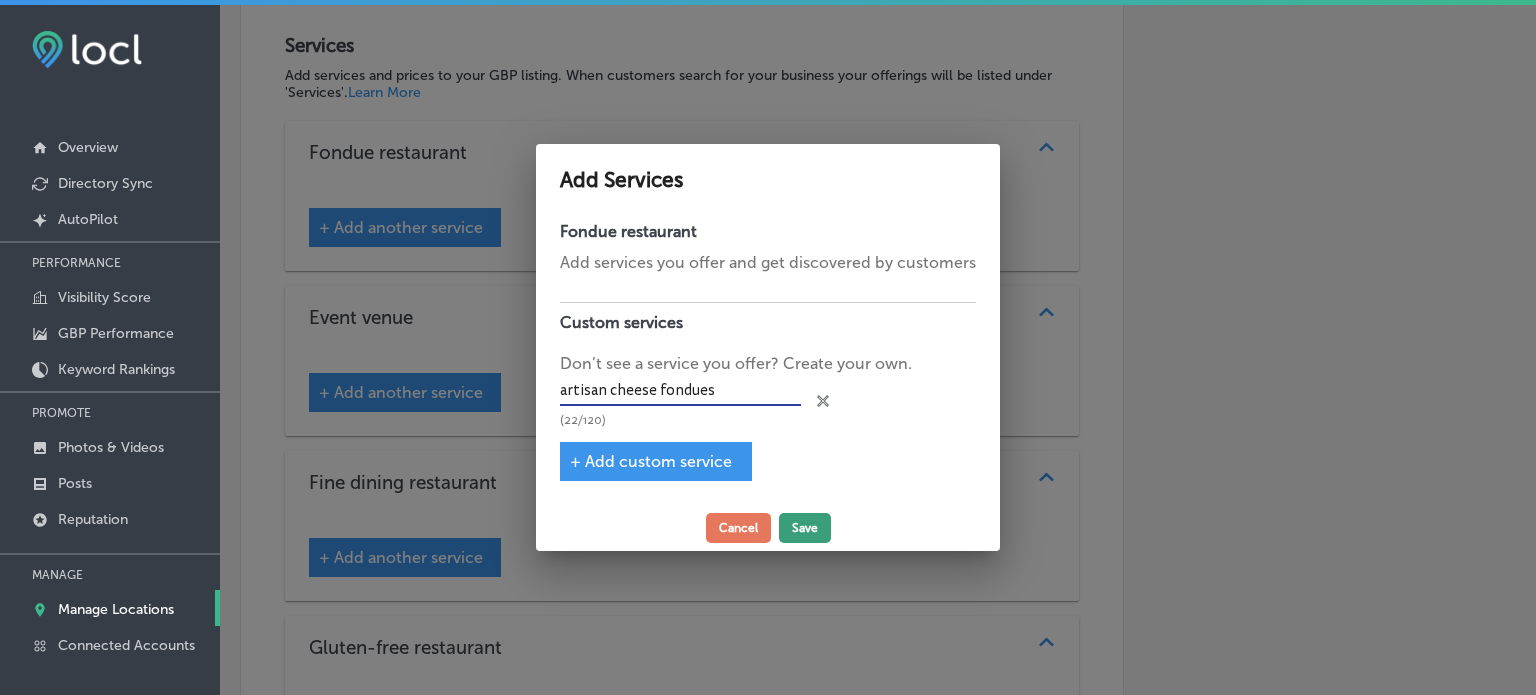 type on "artisan cheese fondues" 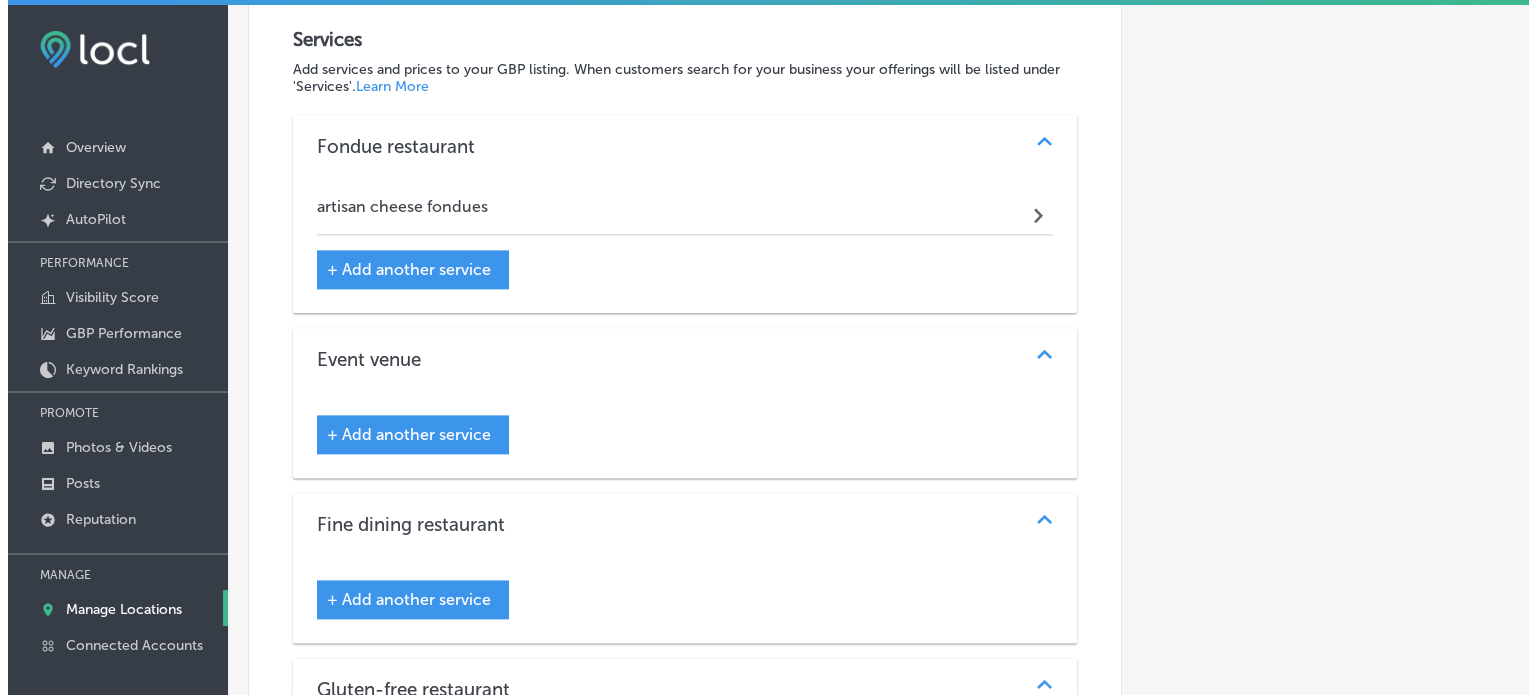 scroll, scrollTop: 2492, scrollLeft: 0, axis: vertical 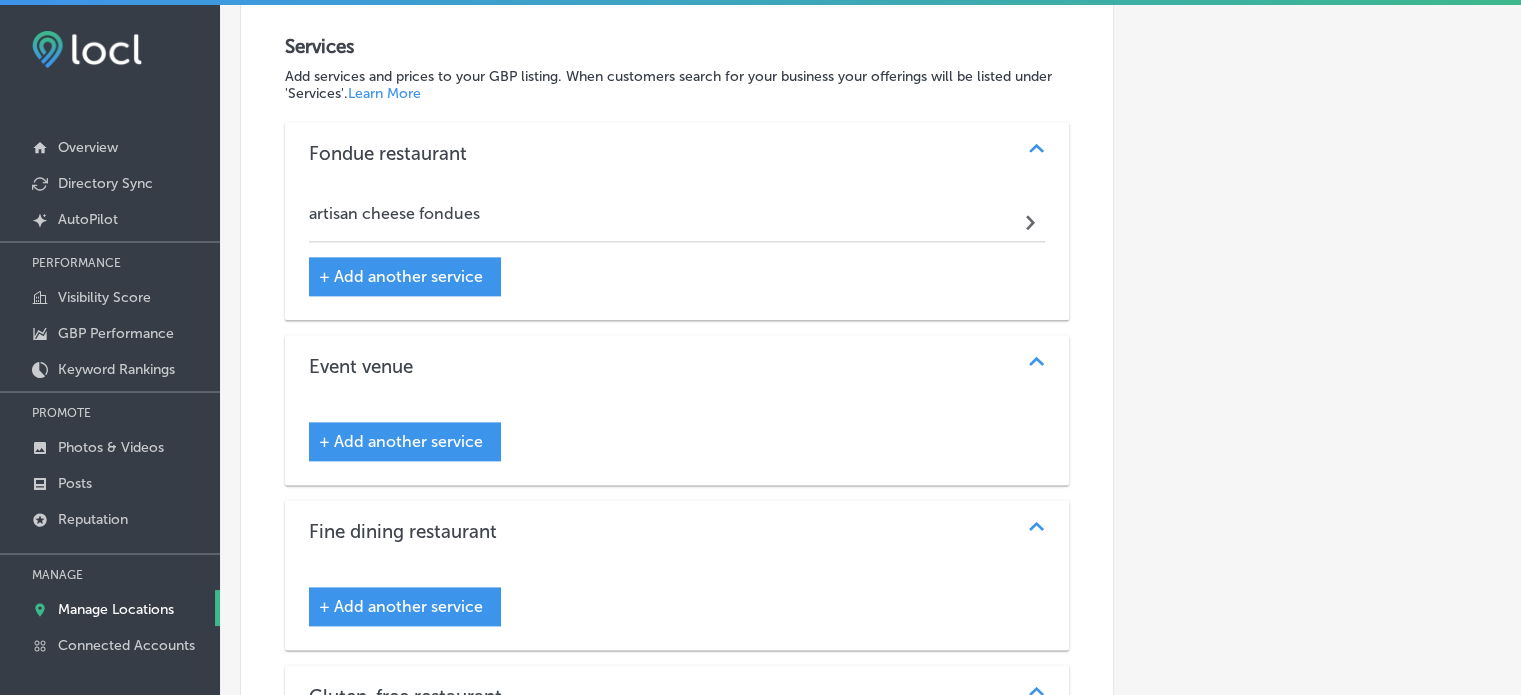 click on "+ Add another service" at bounding box center (401, 276) 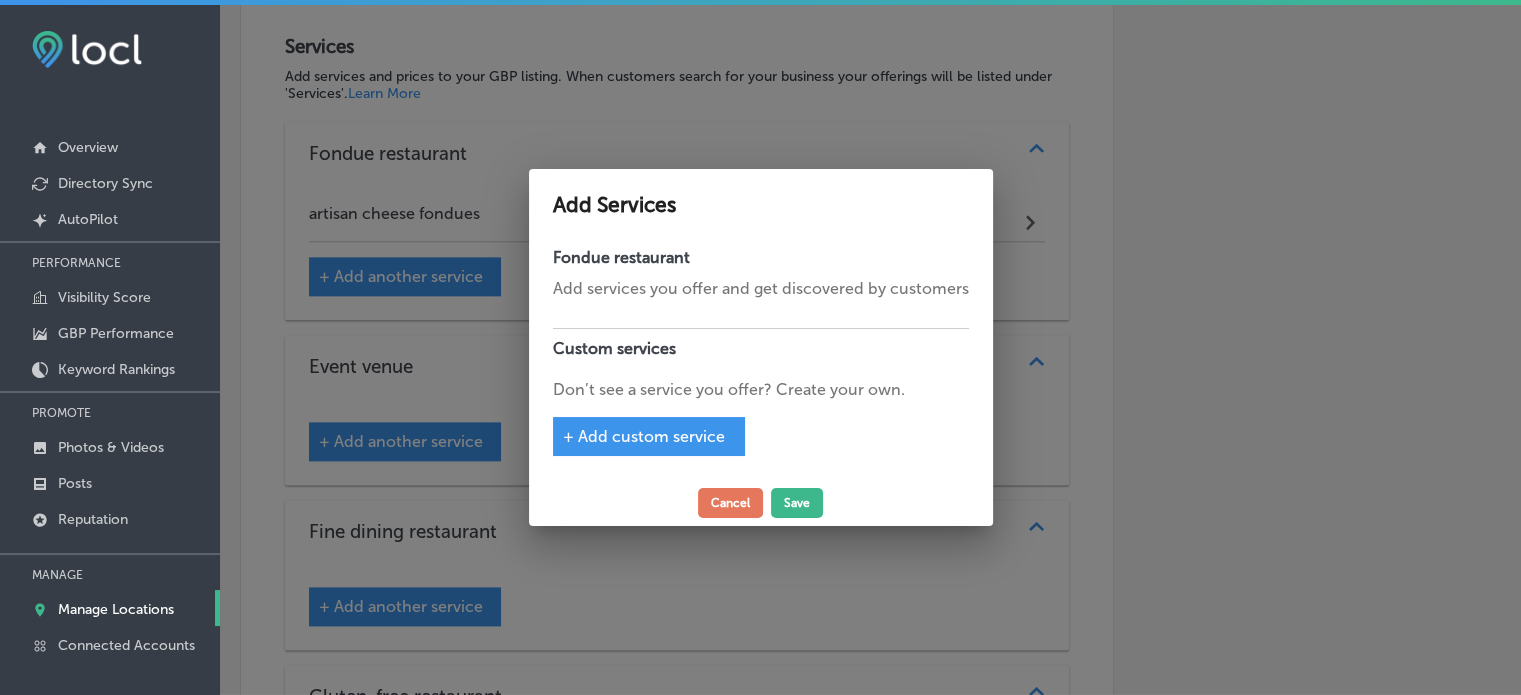 scroll, scrollTop: 2499, scrollLeft: 0, axis: vertical 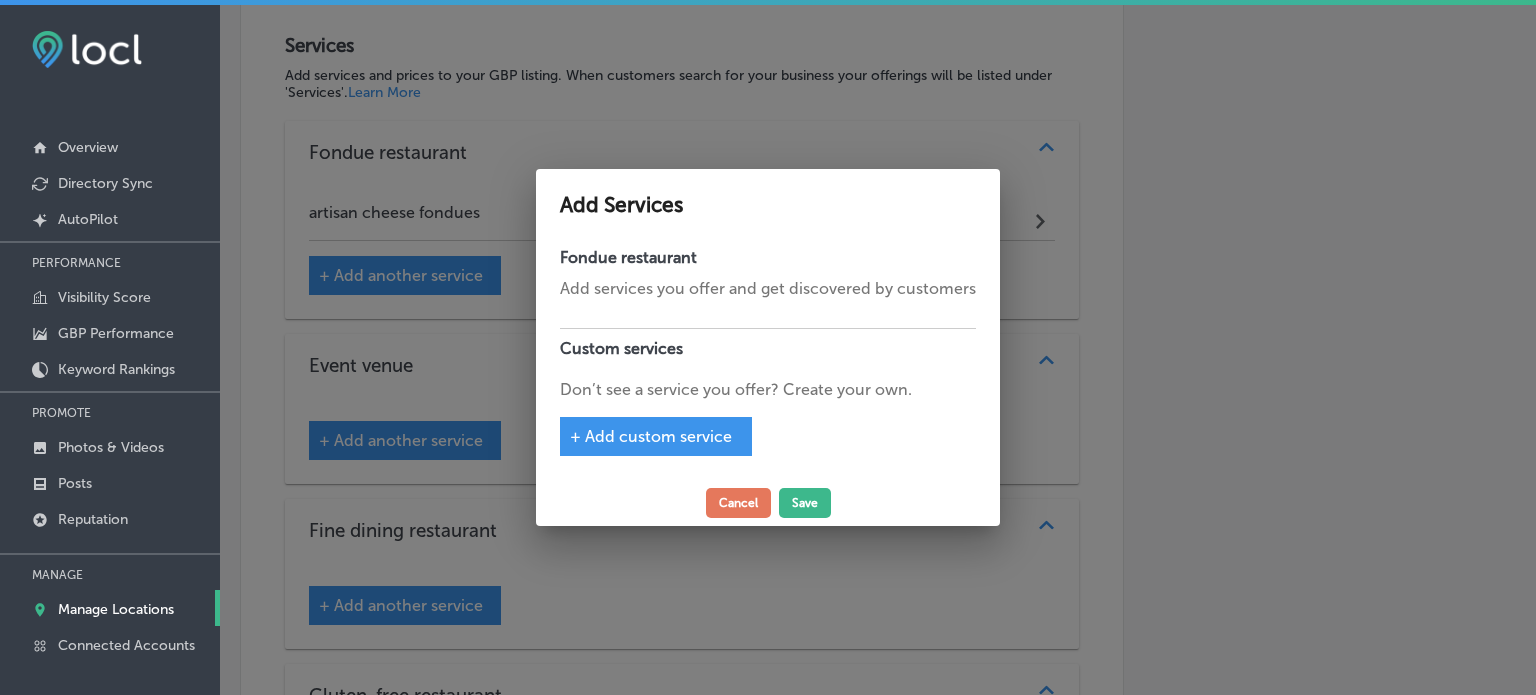 click on "+ Add custom service" at bounding box center [651, 436] 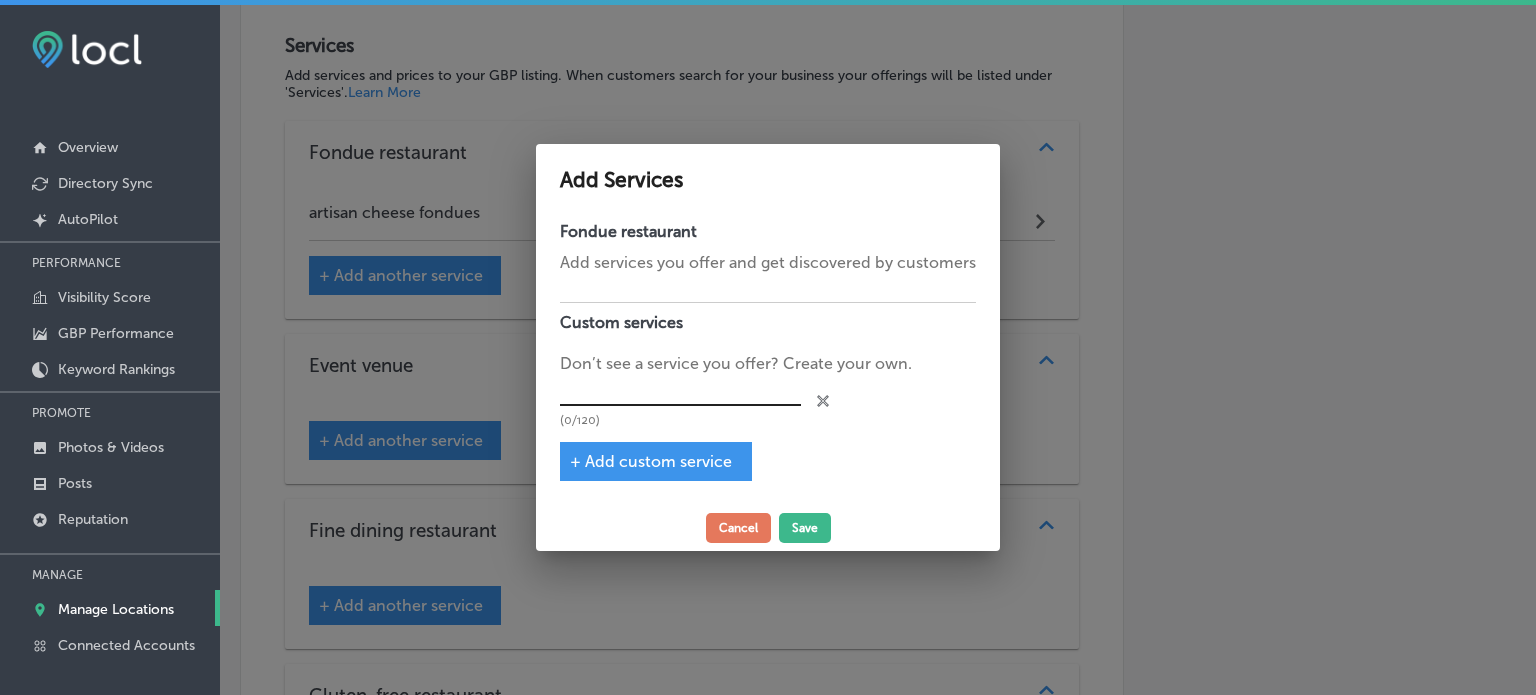 paste on "fresh salads" 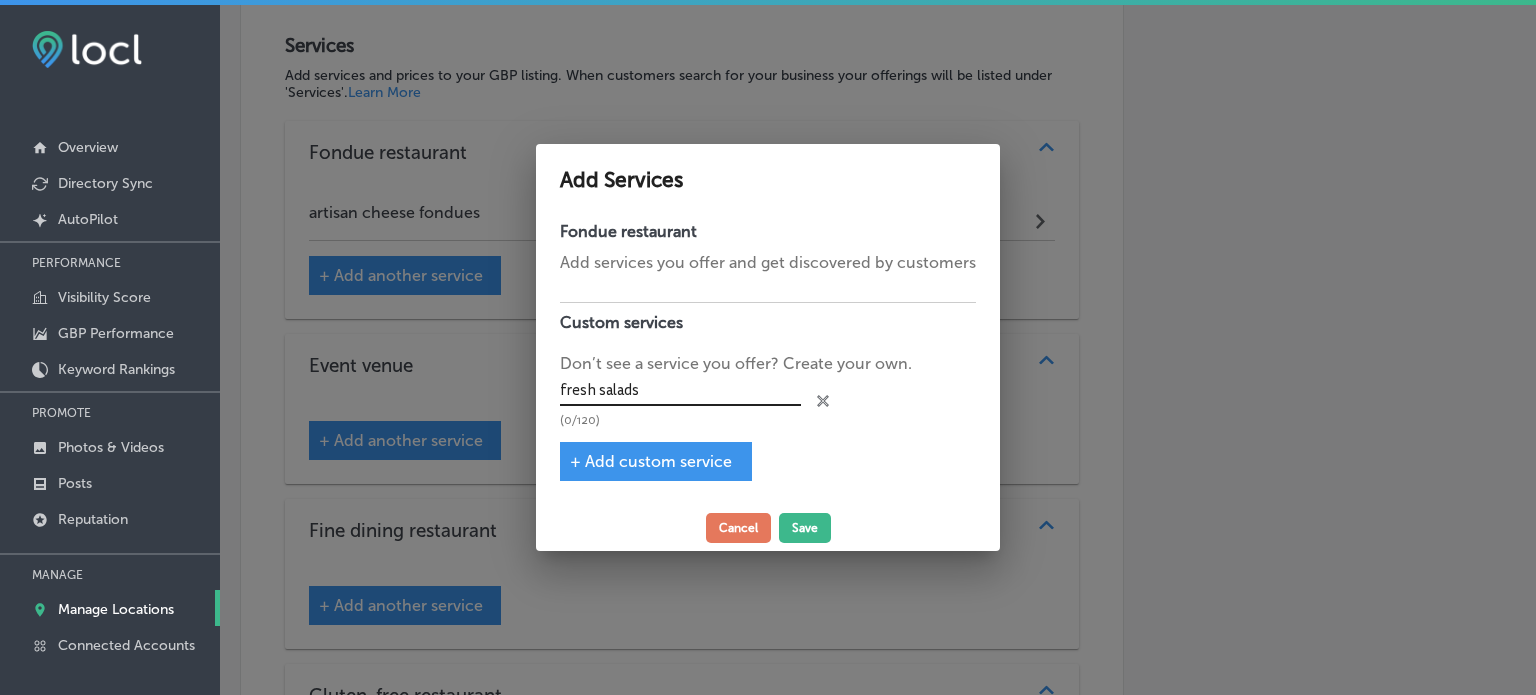 click on "fresh salads" at bounding box center (680, 391) 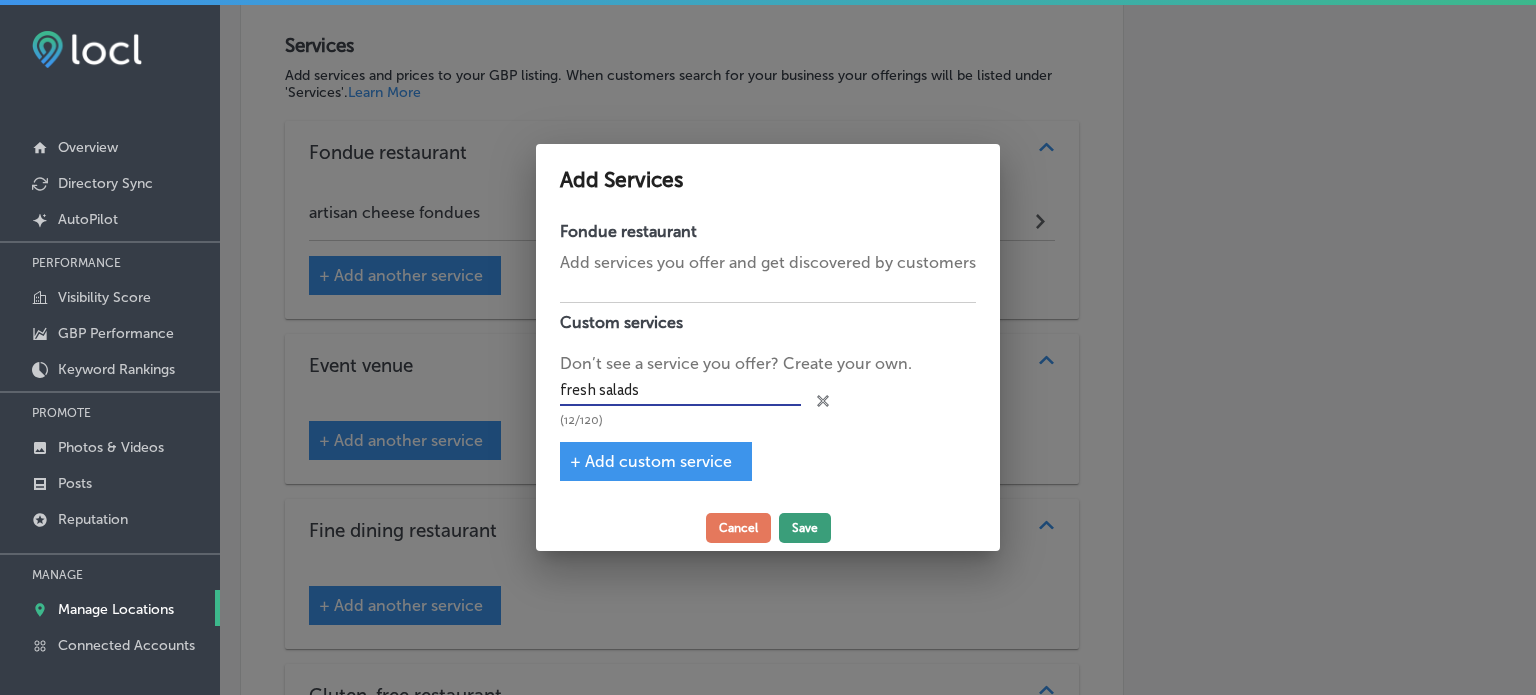 type on "fresh salads" 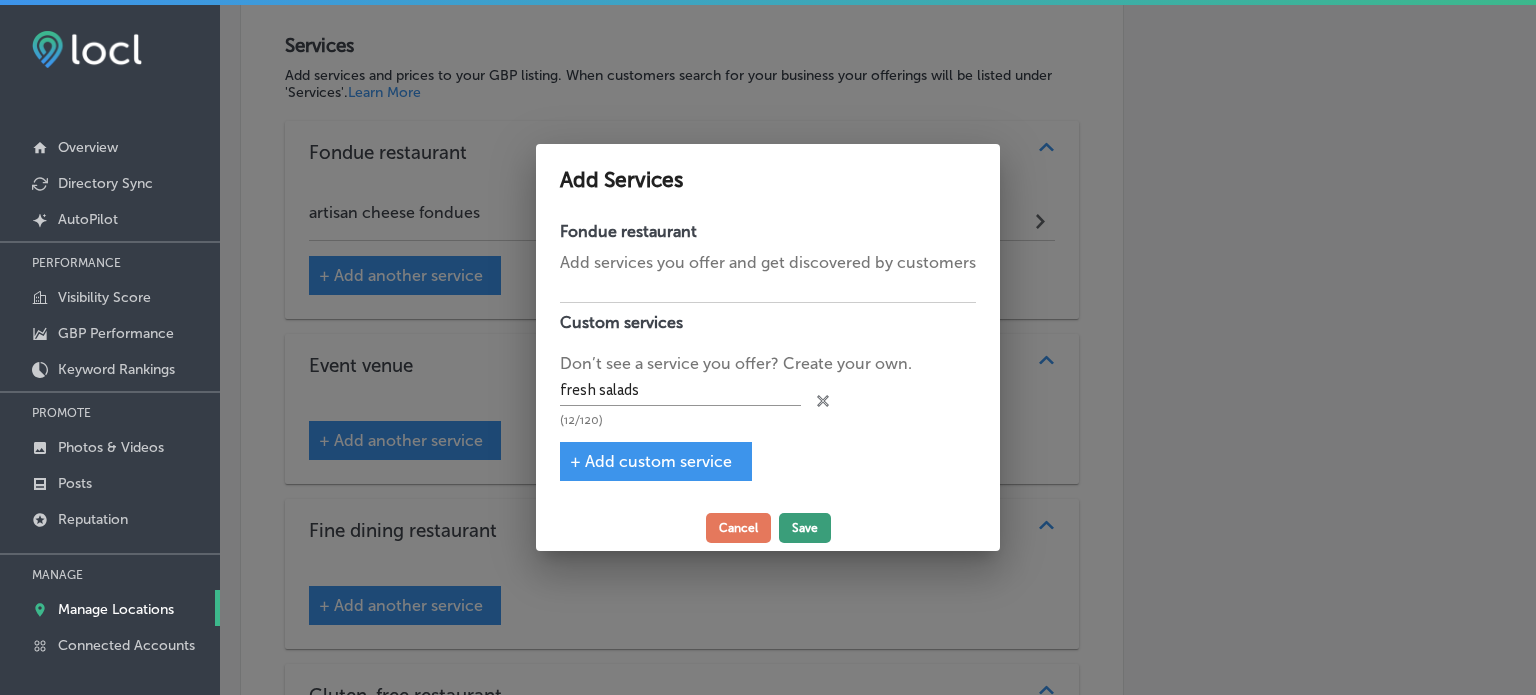 click on "Save" at bounding box center (805, 528) 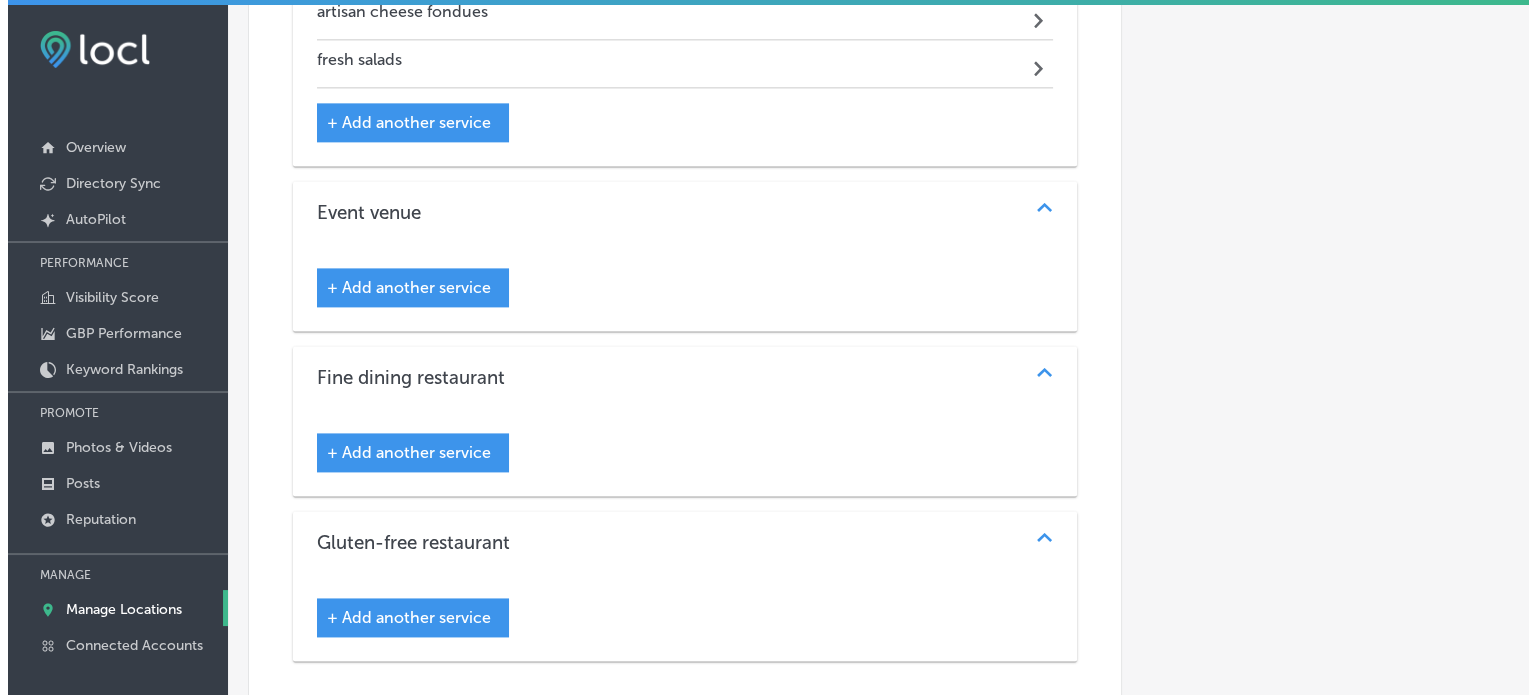 scroll, scrollTop: 2695, scrollLeft: 0, axis: vertical 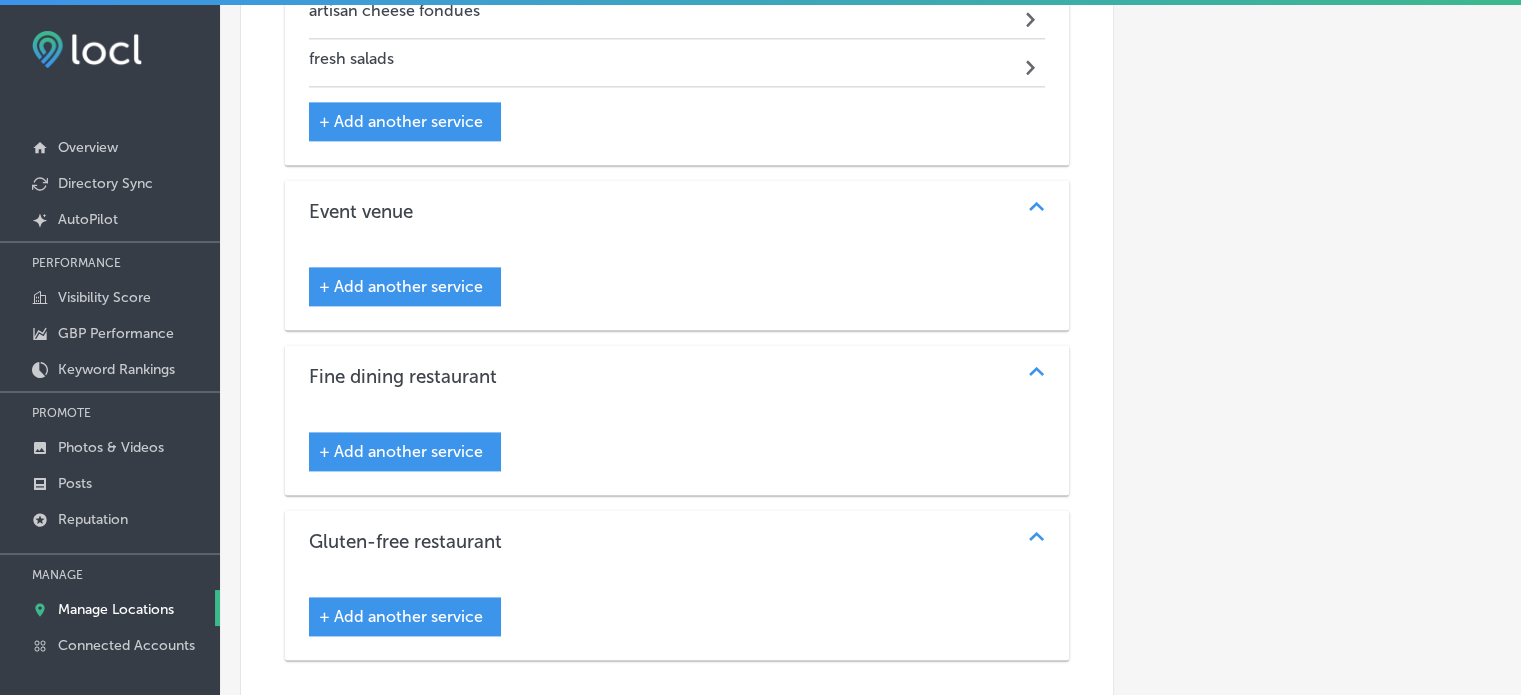 click on "+ Add another service" at bounding box center (401, 451) 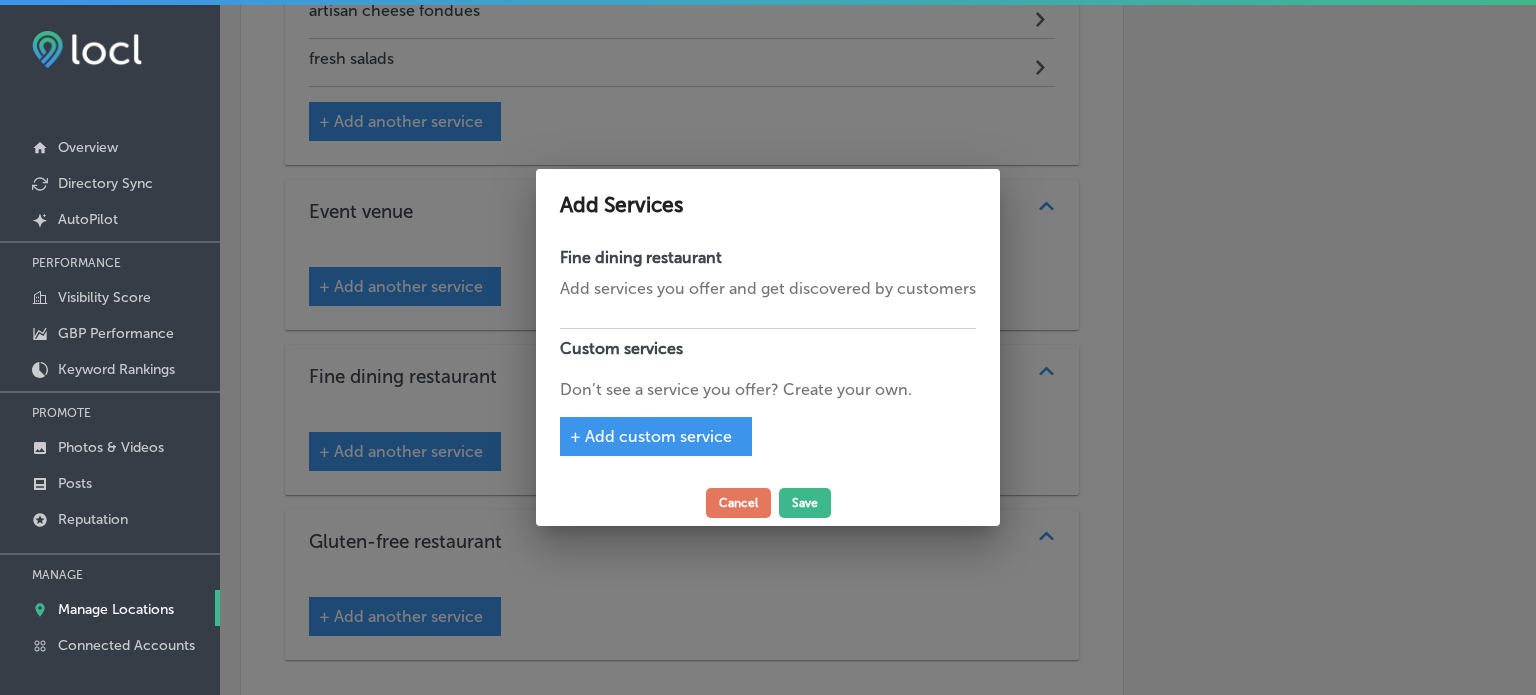 click on "+ Add custom service" at bounding box center [651, 436] 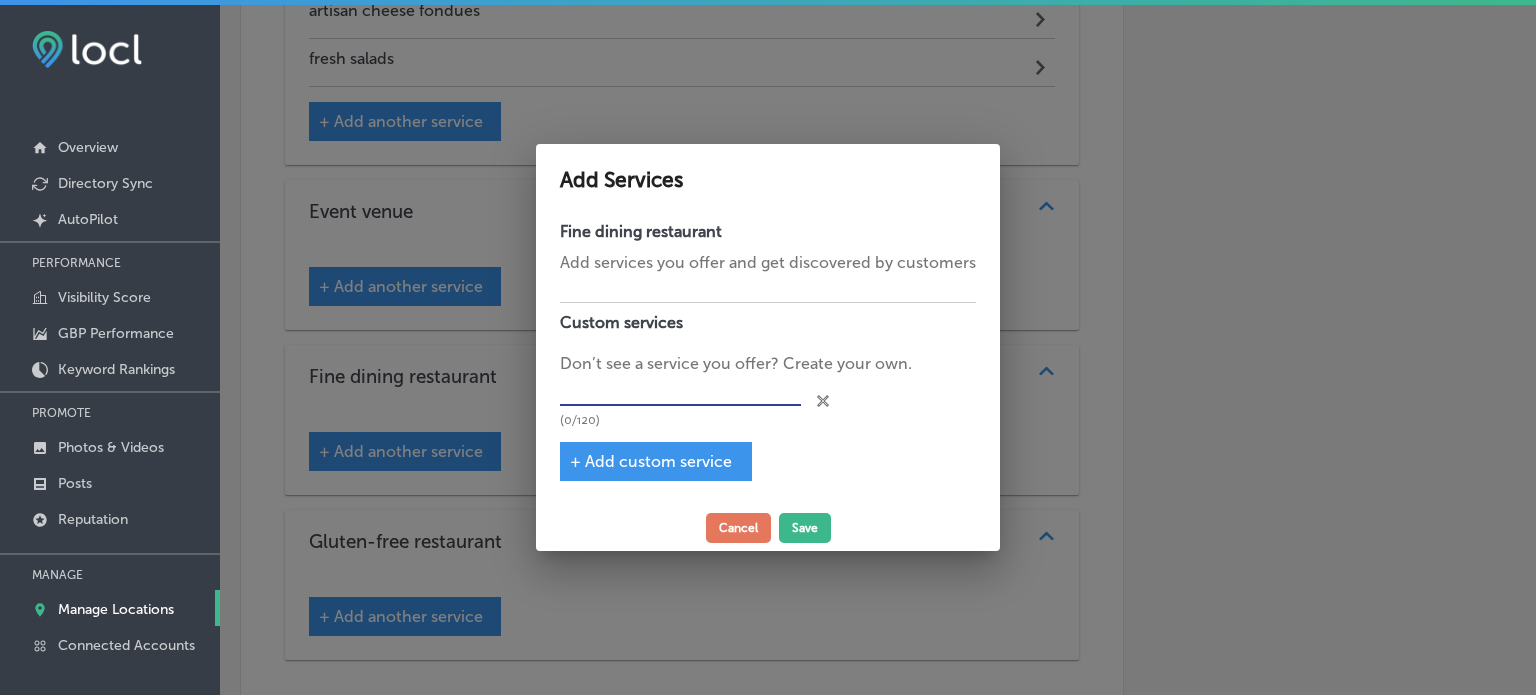 click at bounding box center [680, 391] 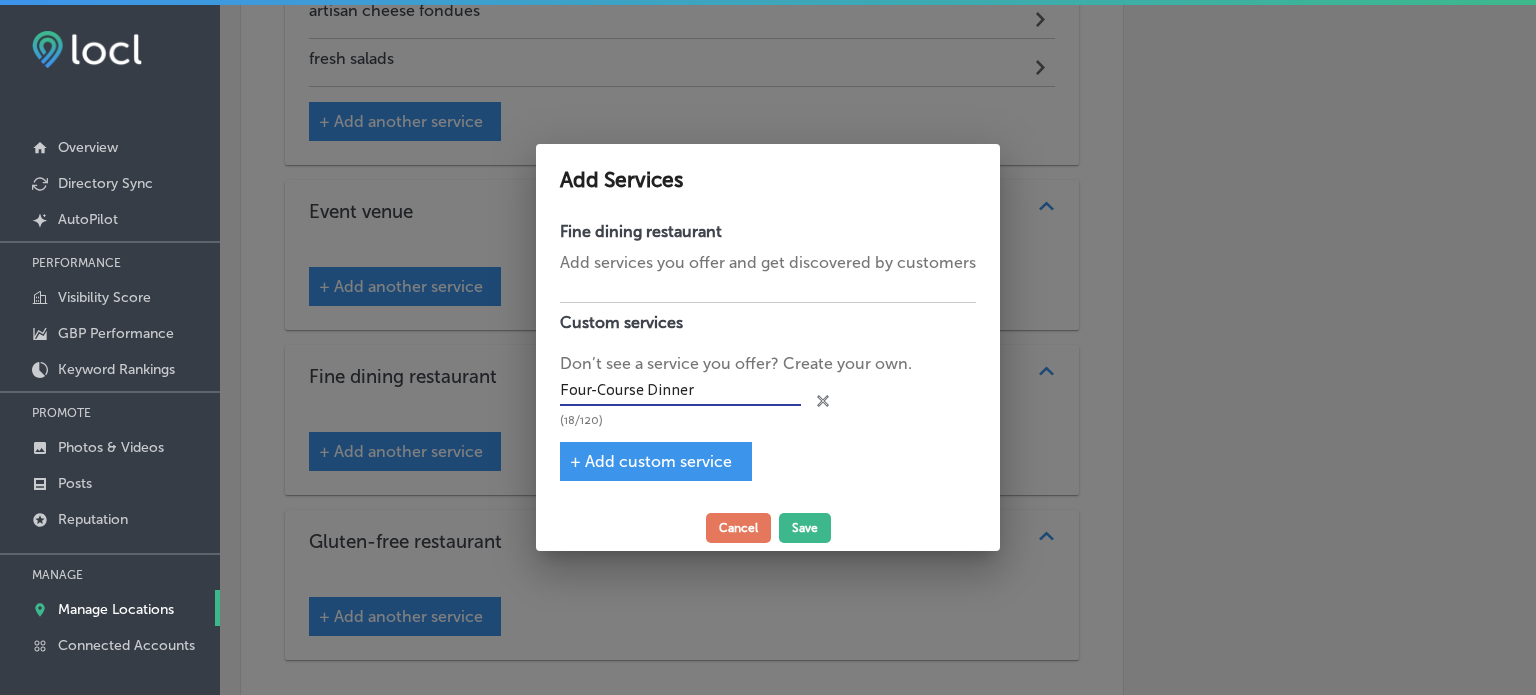 type on "Four-Course Dinner" 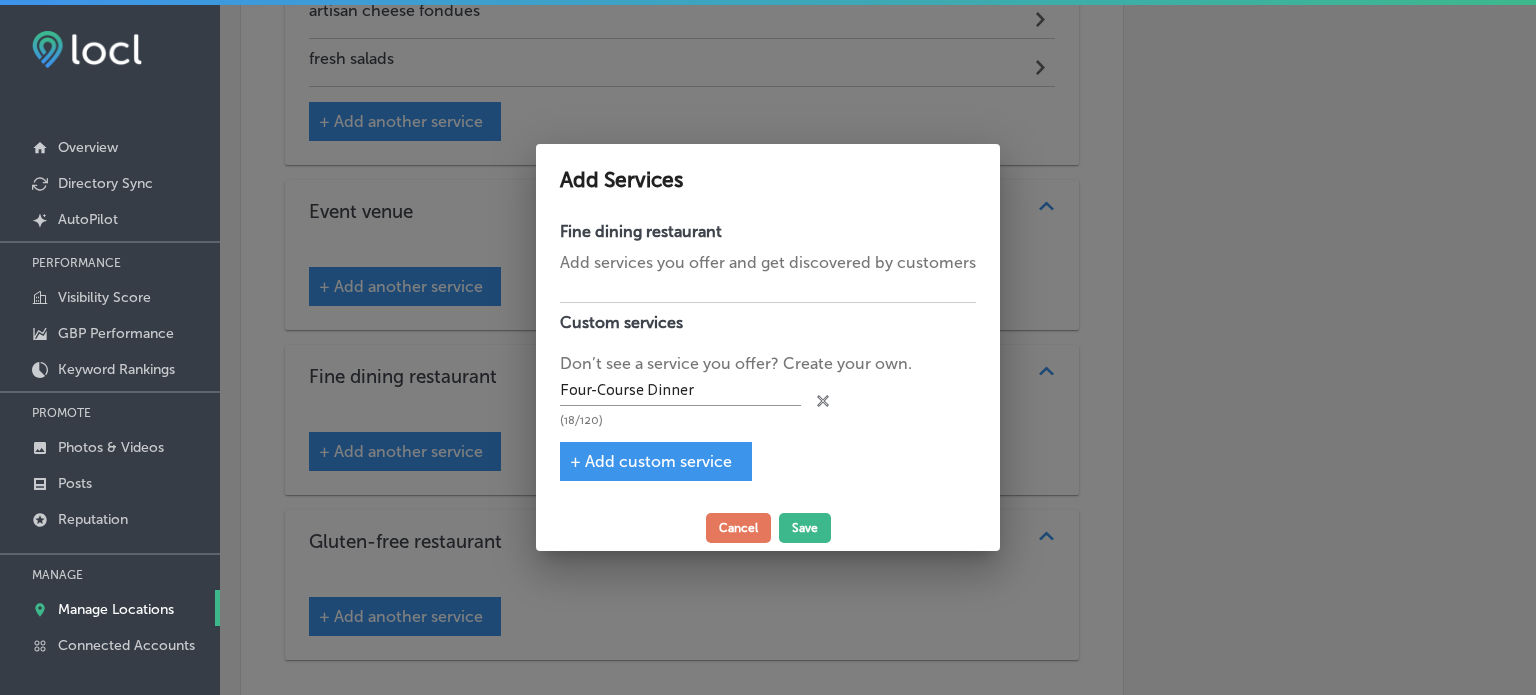 click on "+ Add custom service" at bounding box center (651, 461) 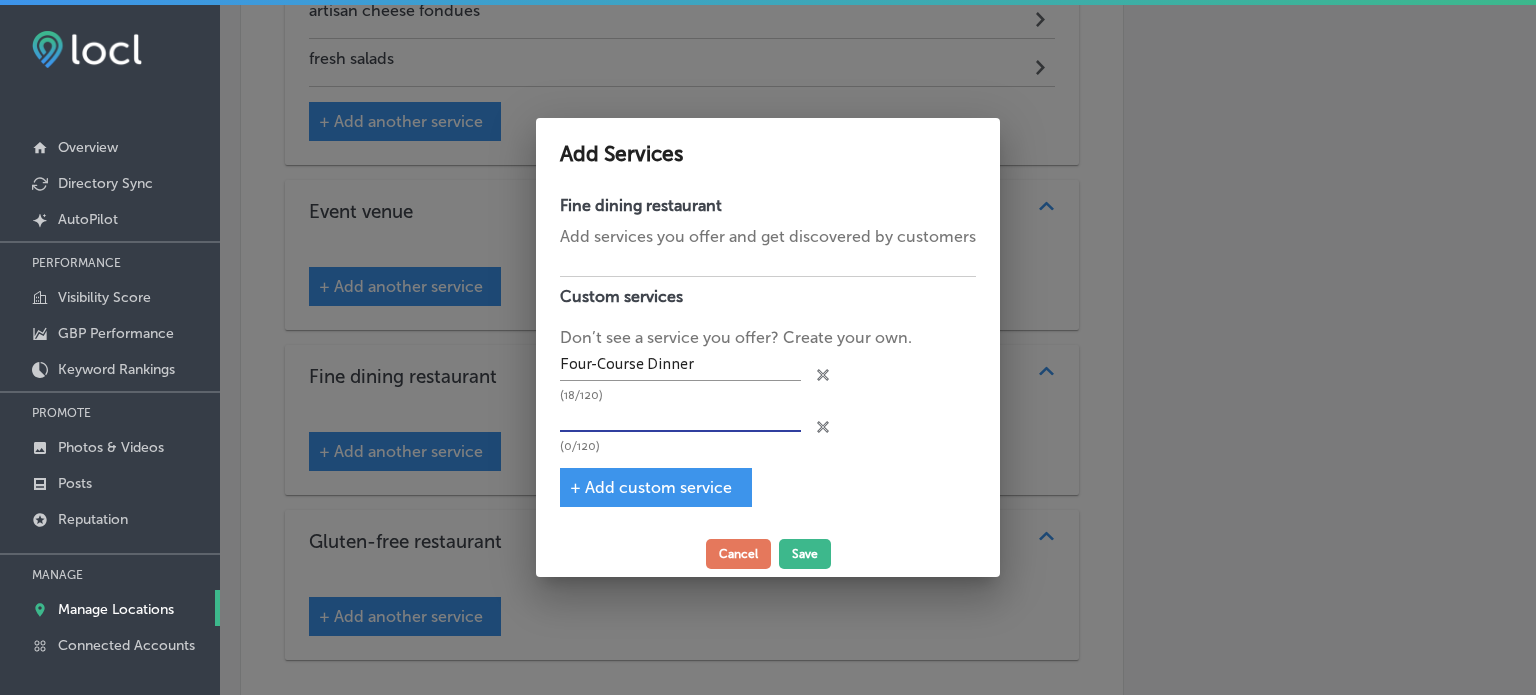 click at bounding box center (680, 417) 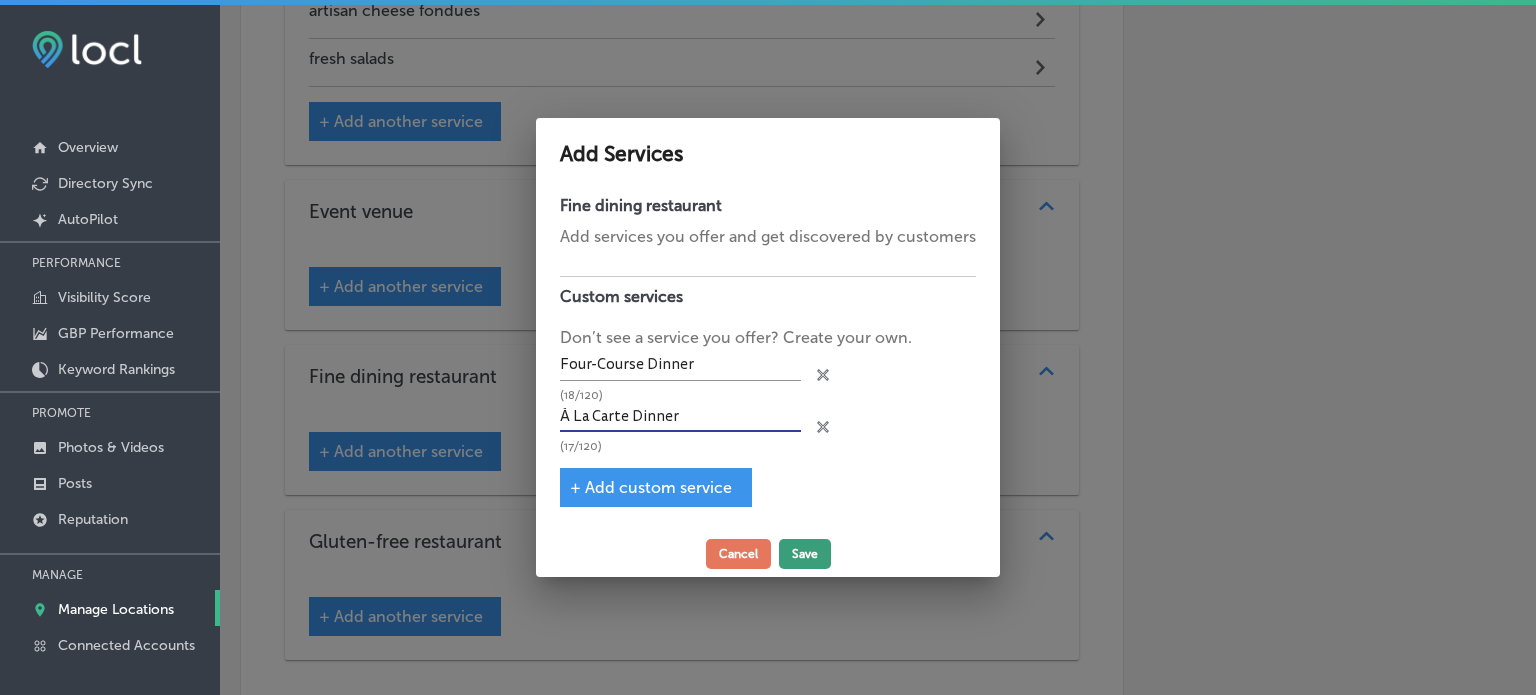 type on "À La Carte Dinner" 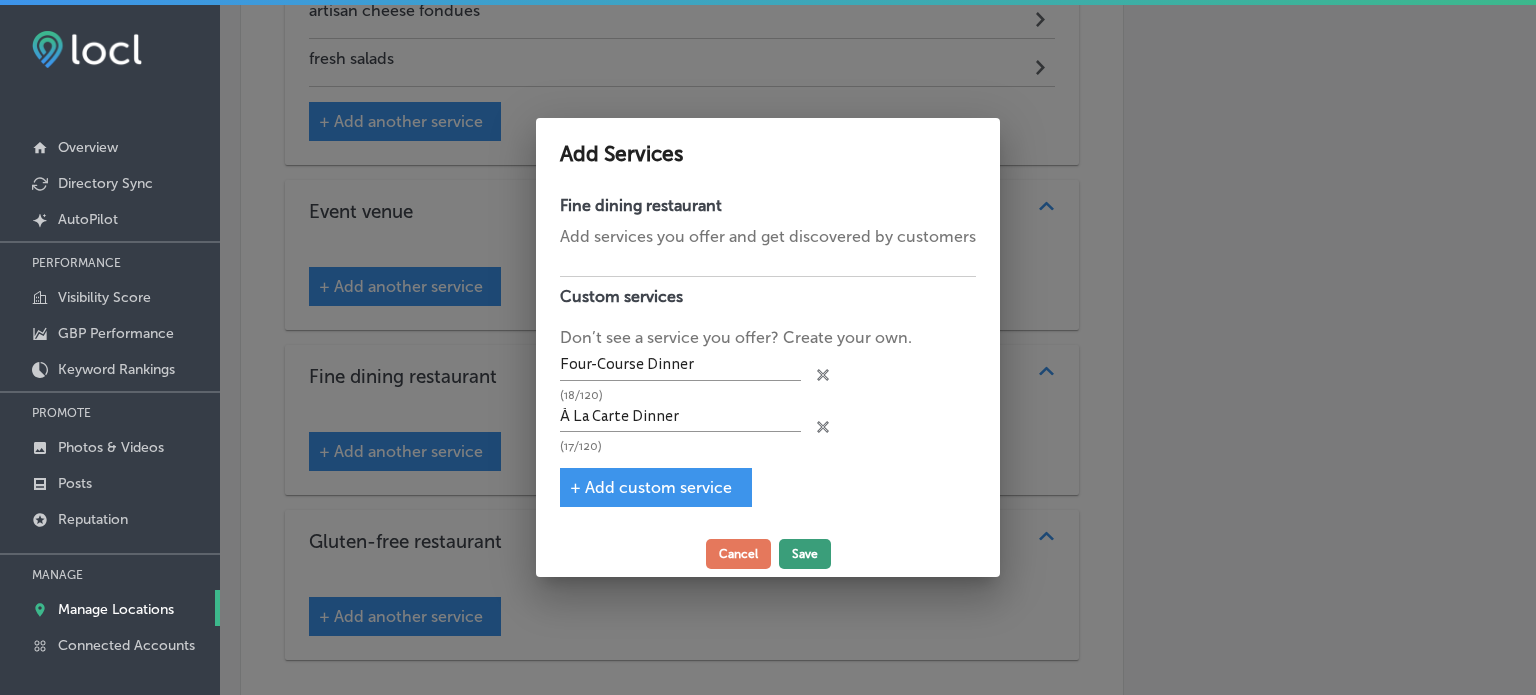 click on "Save" at bounding box center (805, 554) 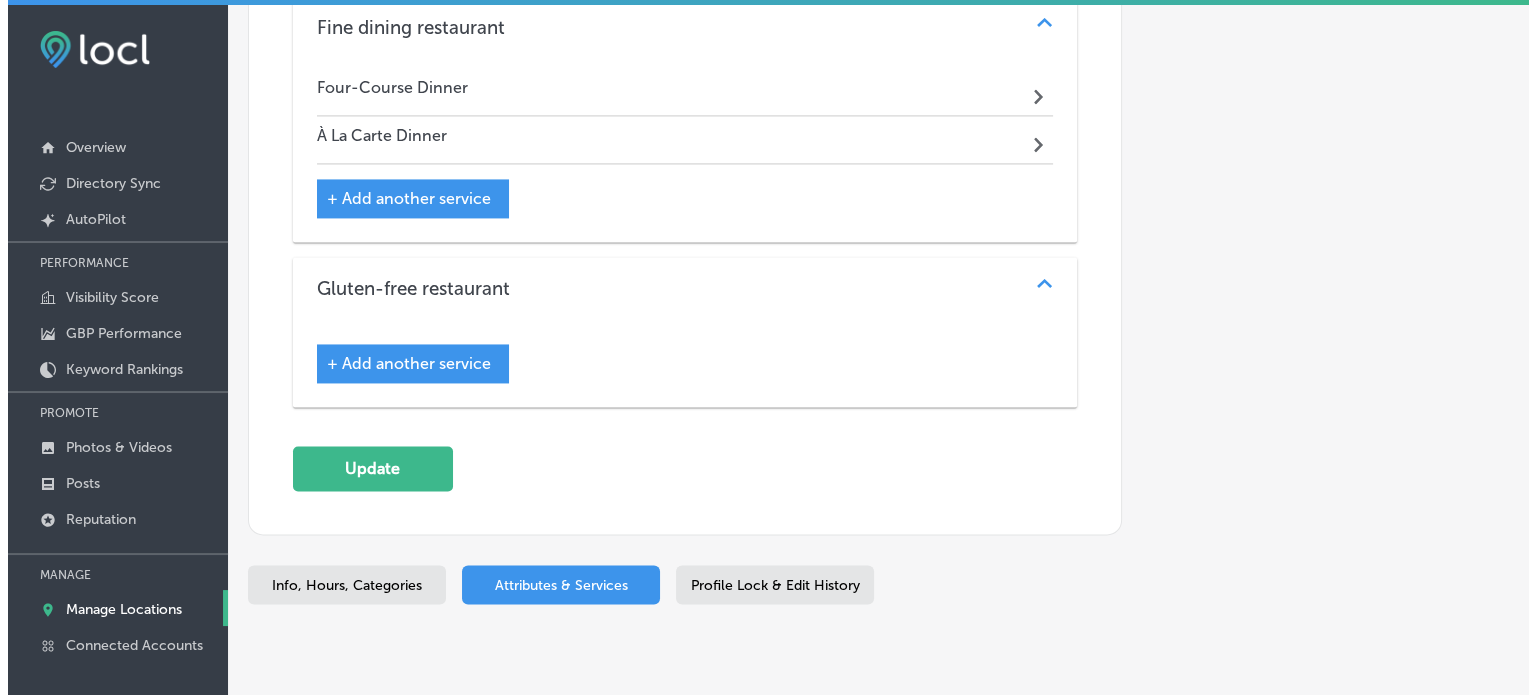 scroll, scrollTop: 3067, scrollLeft: 0, axis: vertical 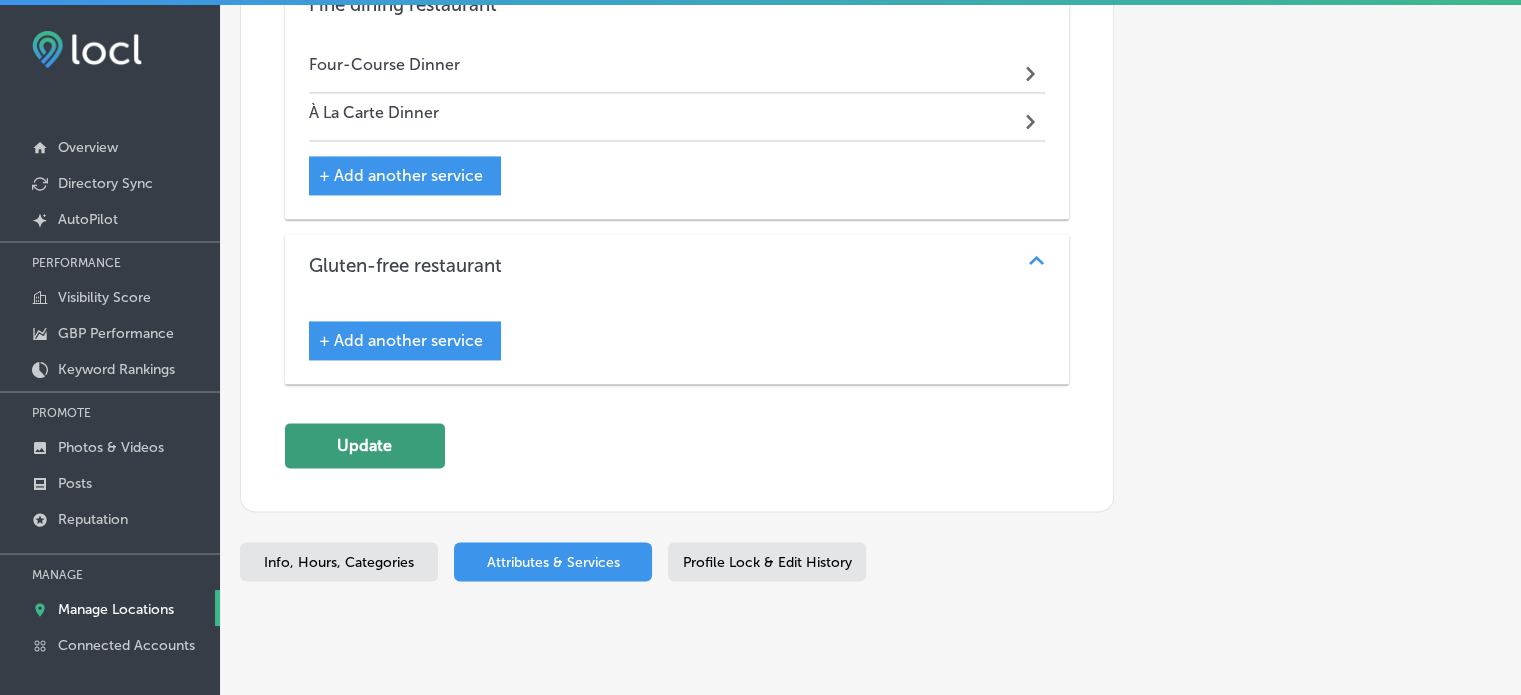 click on "Update" 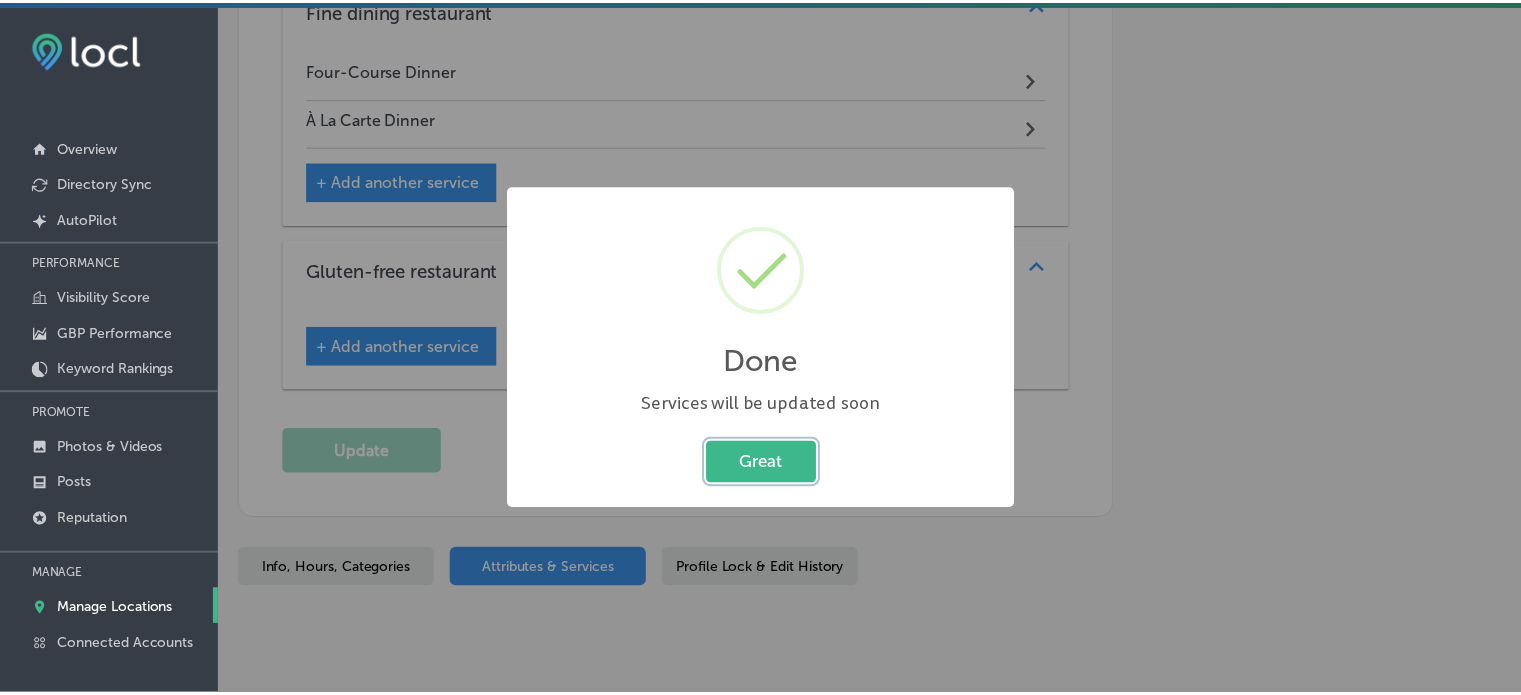 scroll, scrollTop: 3073, scrollLeft: 0, axis: vertical 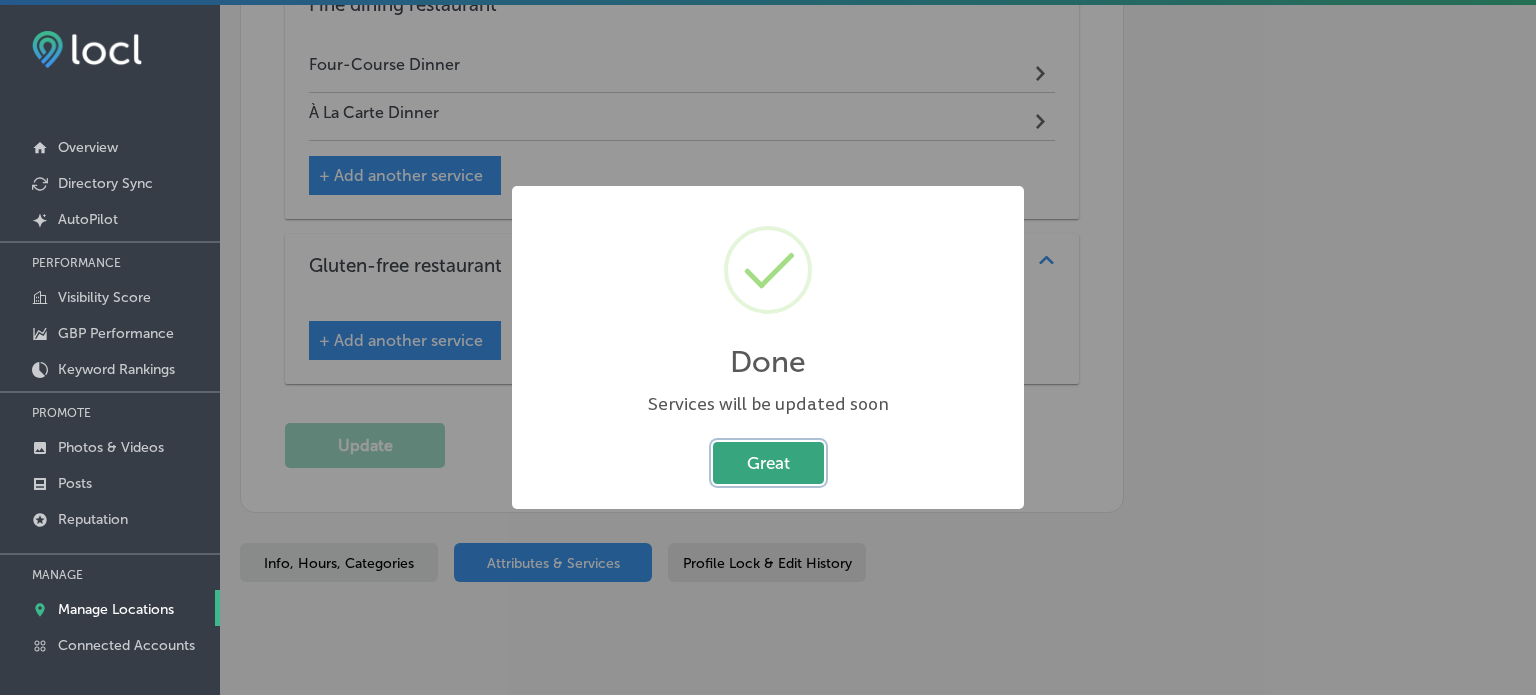 click on "Great" at bounding box center (768, 462) 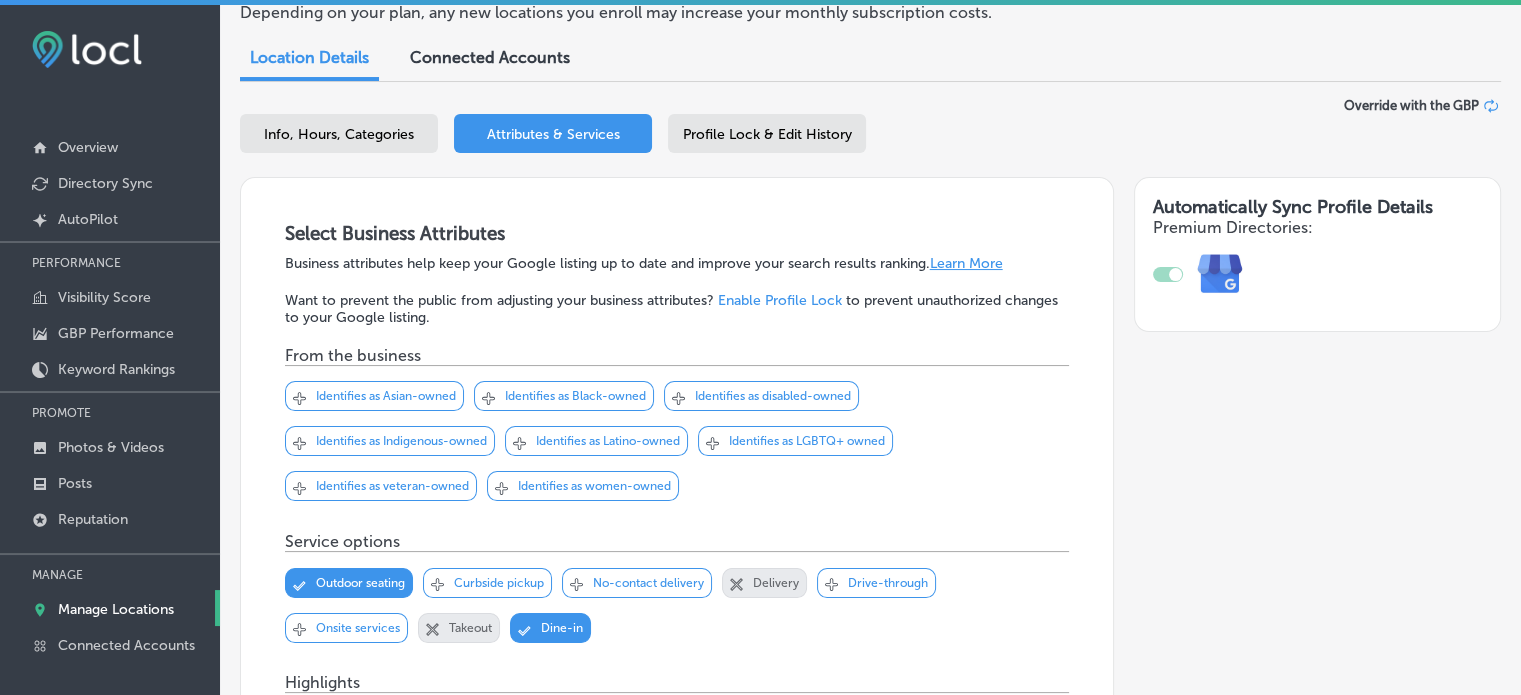 scroll, scrollTop: 0, scrollLeft: 0, axis: both 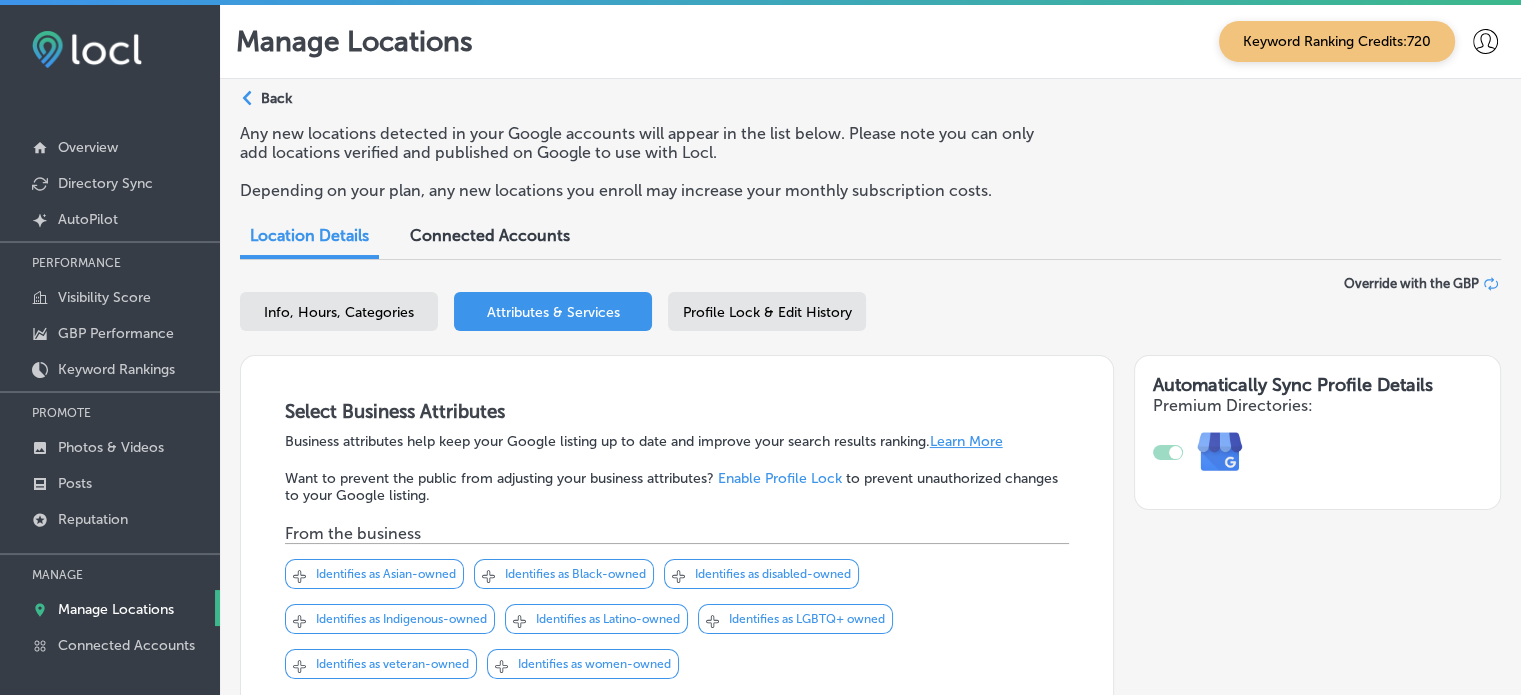 click on "Manage Locations" at bounding box center (110, 608) 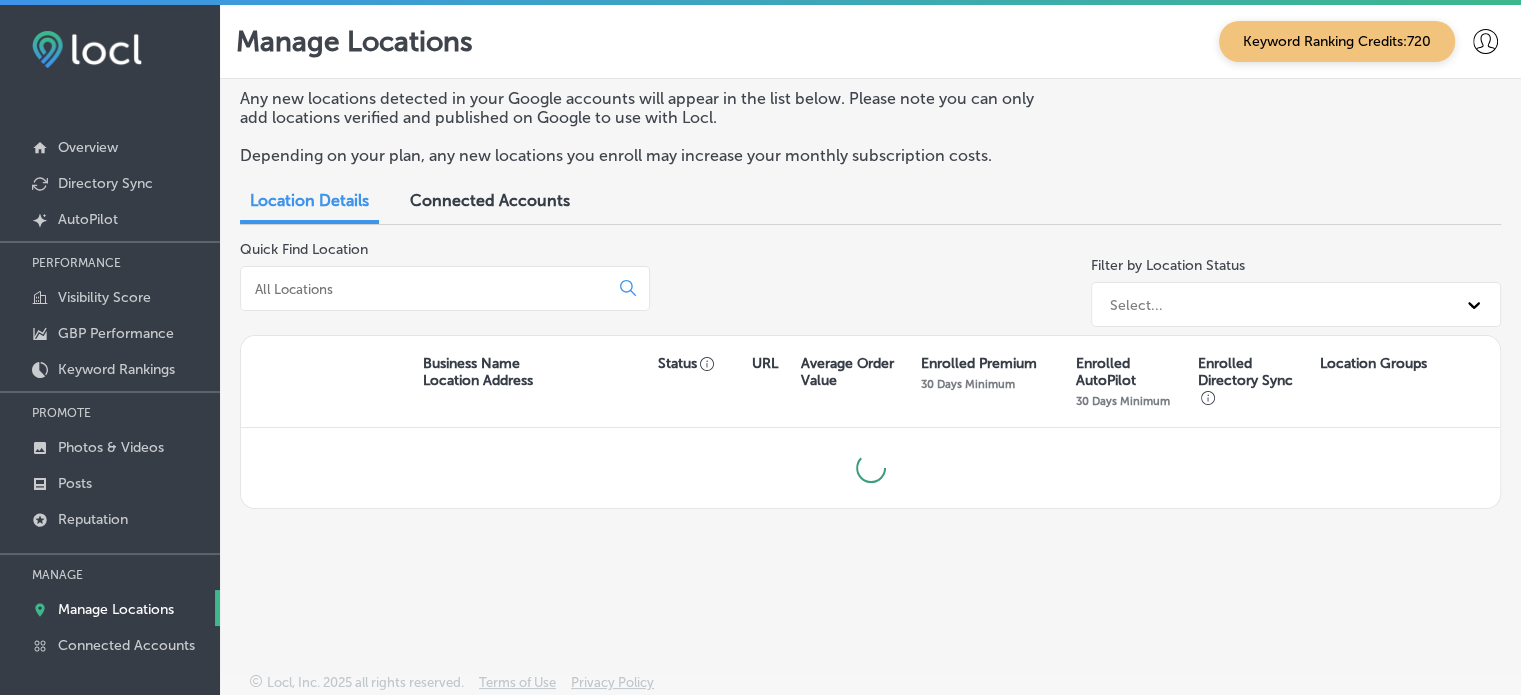 click at bounding box center (428, 289) 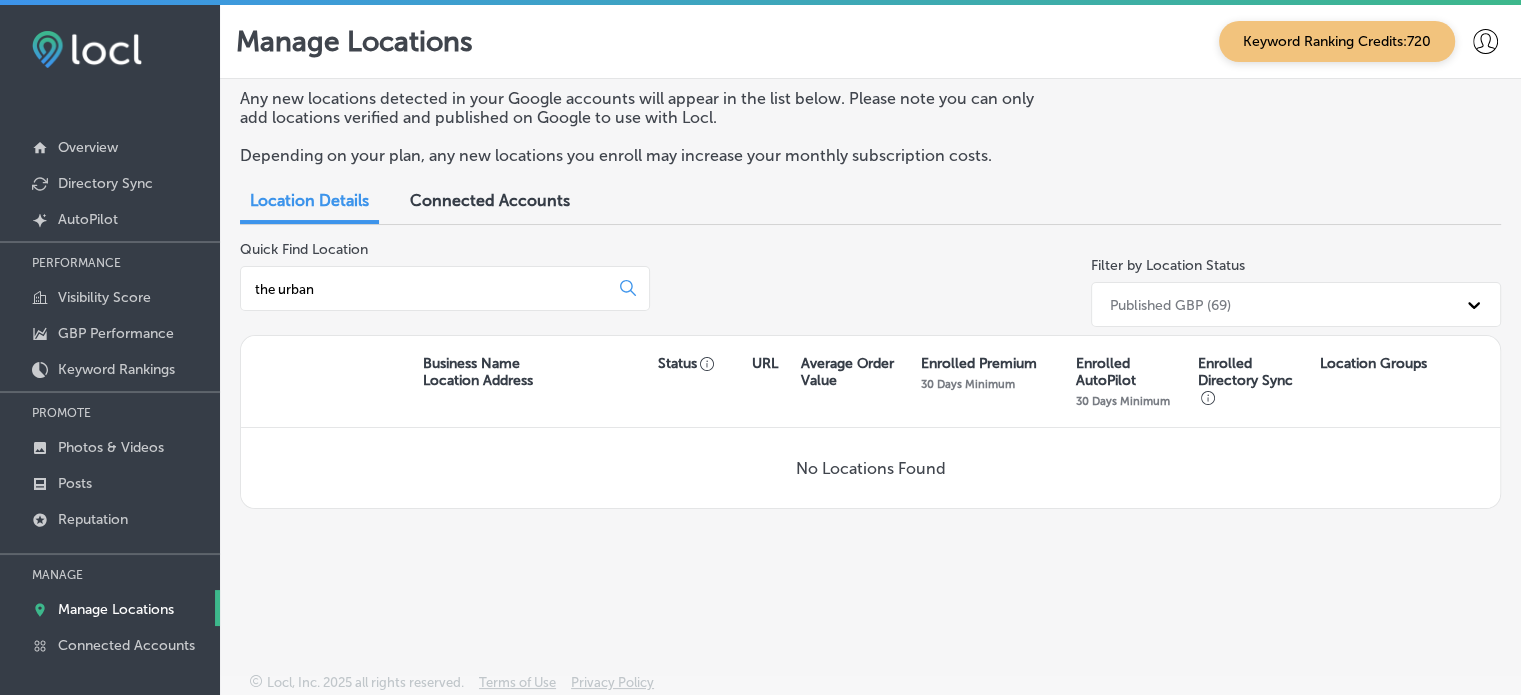 drag, startPoint x: 337, startPoint y: 289, endPoint x: 108, endPoint y: 271, distance: 229.70633 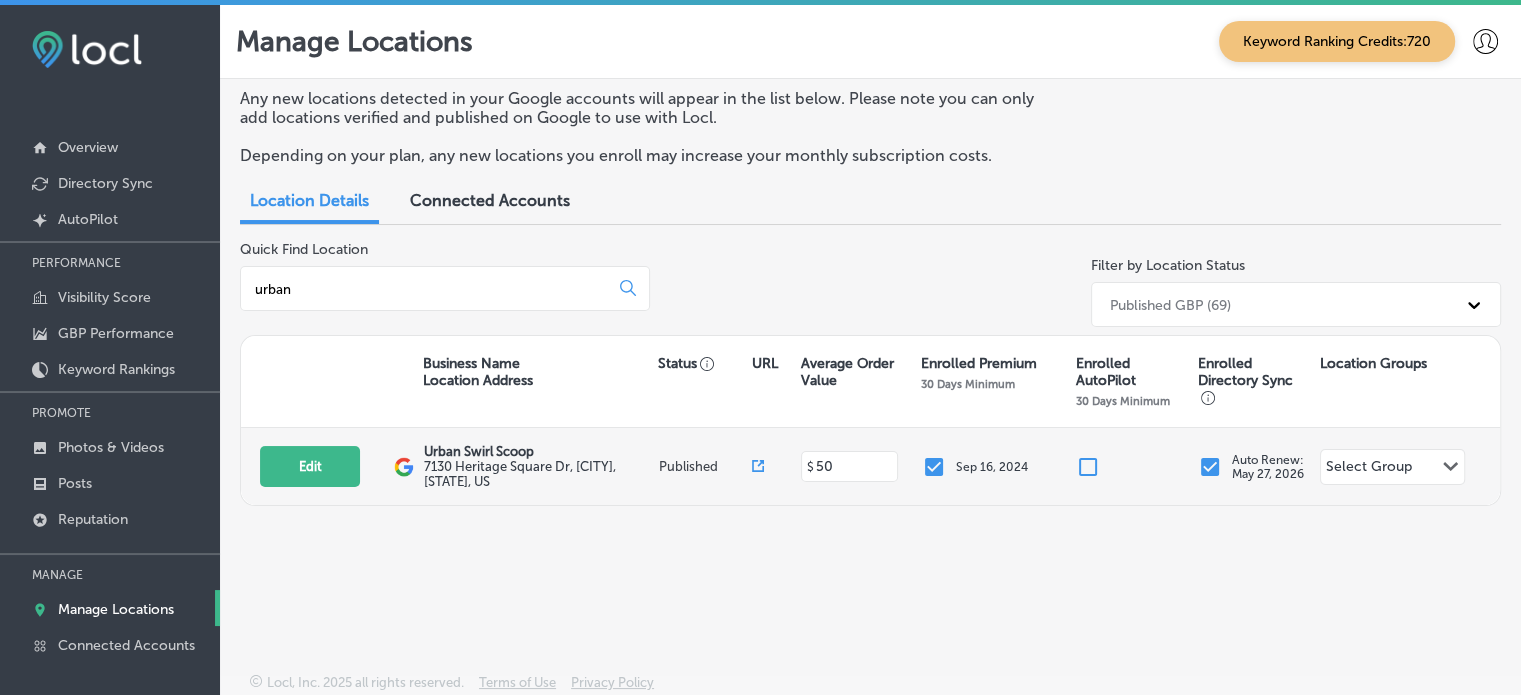 scroll, scrollTop: 480, scrollLeft: 0, axis: vertical 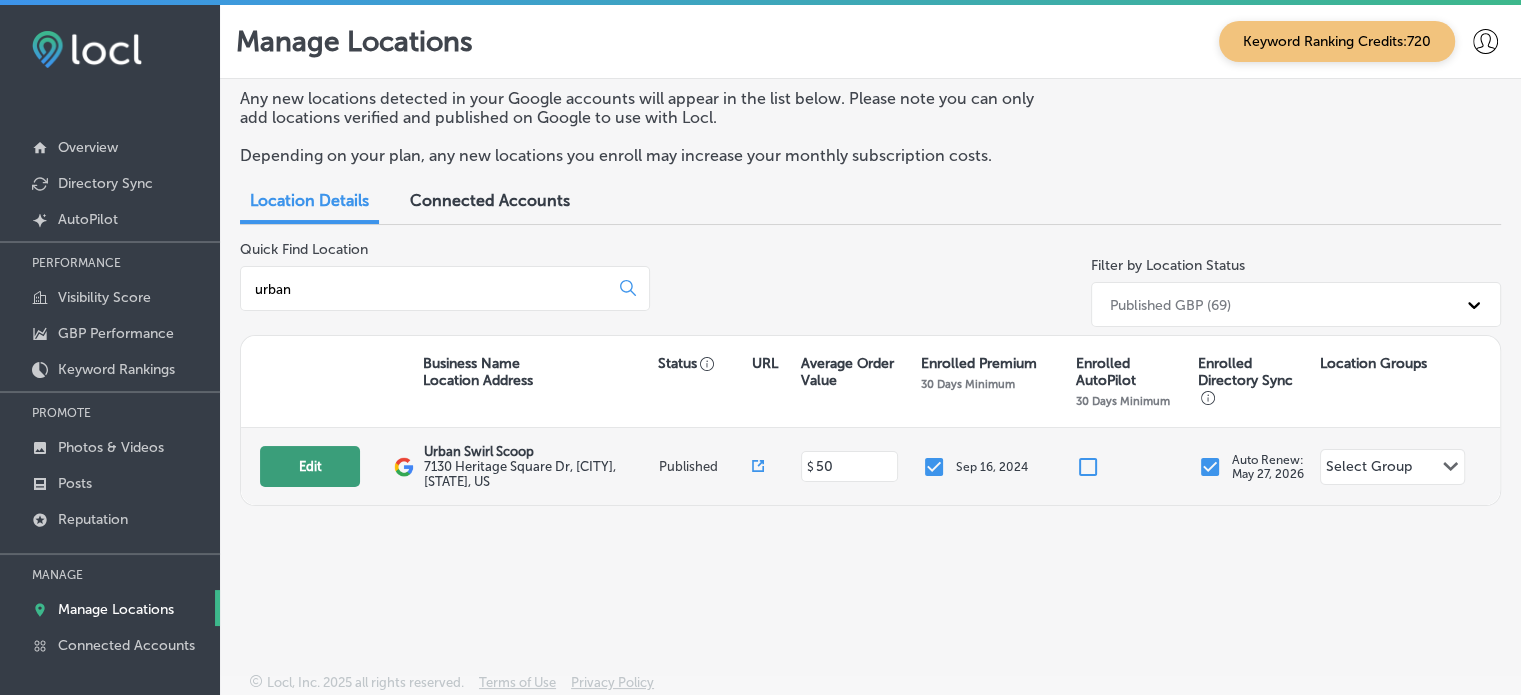 type on "urban" 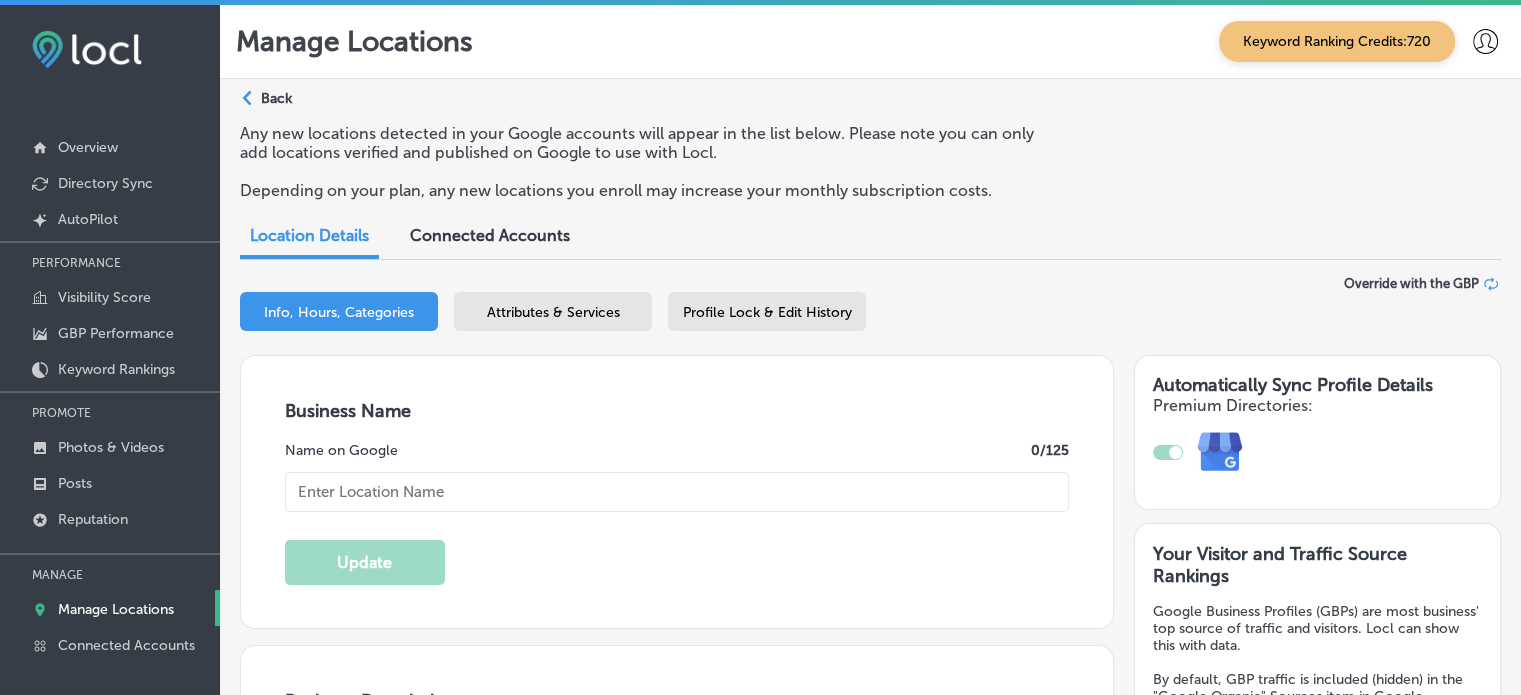 checkbox on "true" 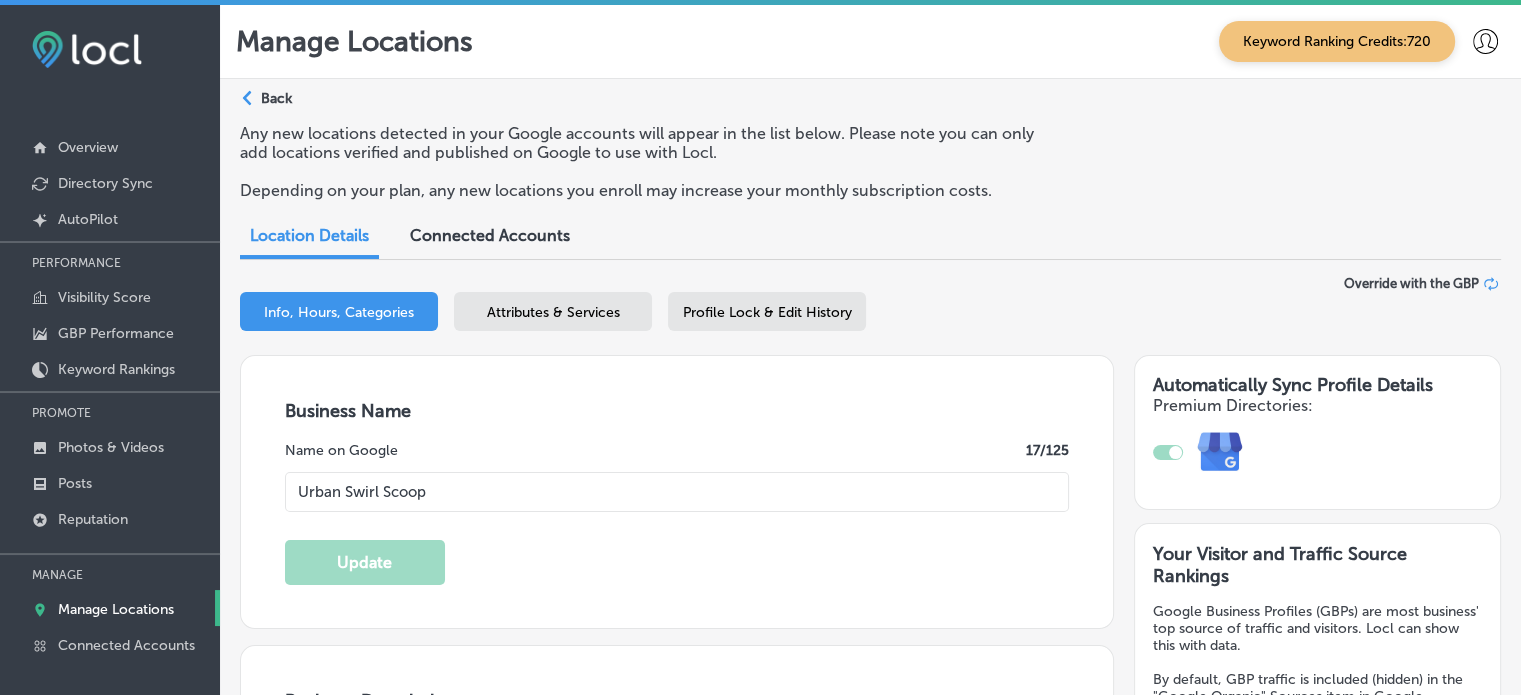 type on "7130 Heritage Square Dr" 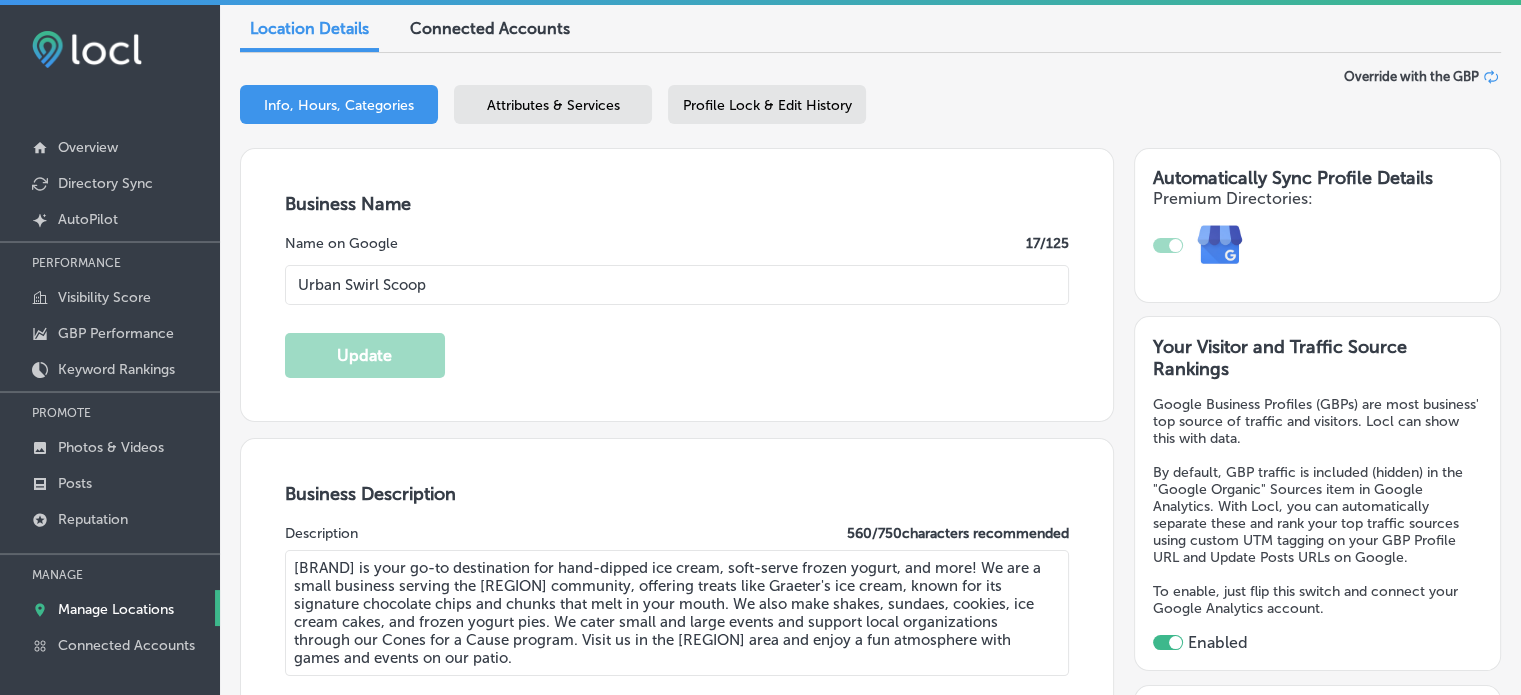 scroll, scrollTop: 160, scrollLeft: 0, axis: vertical 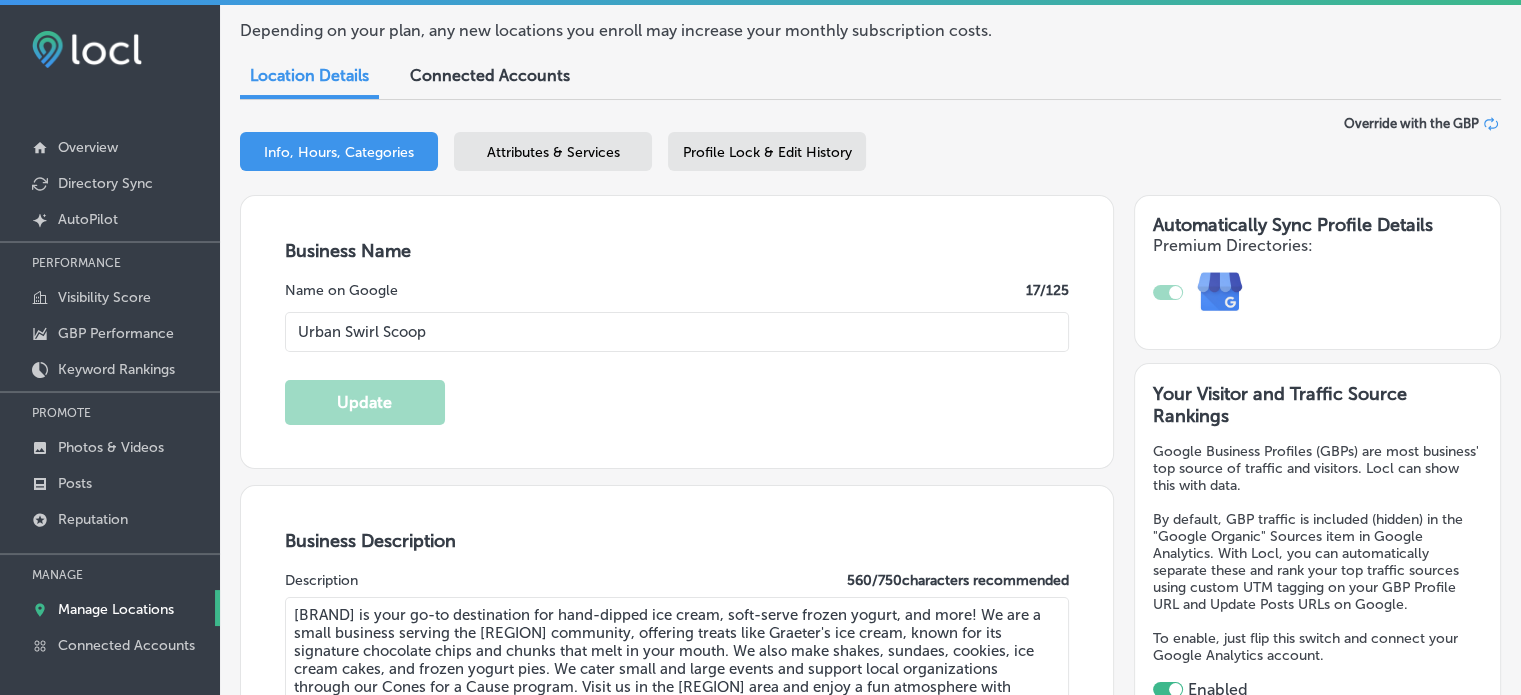 click on "Attributes & Services" at bounding box center [553, 151] 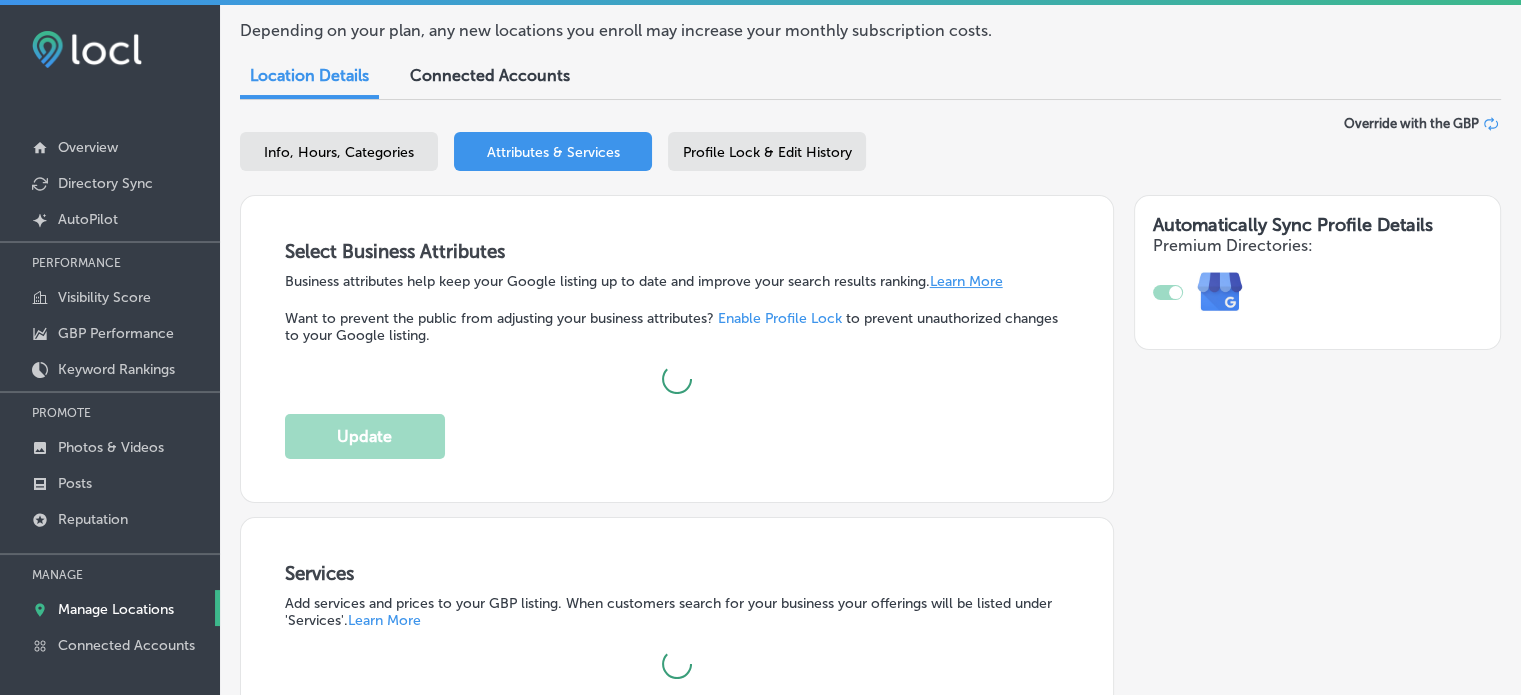 scroll, scrollTop: 472, scrollLeft: 0, axis: vertical 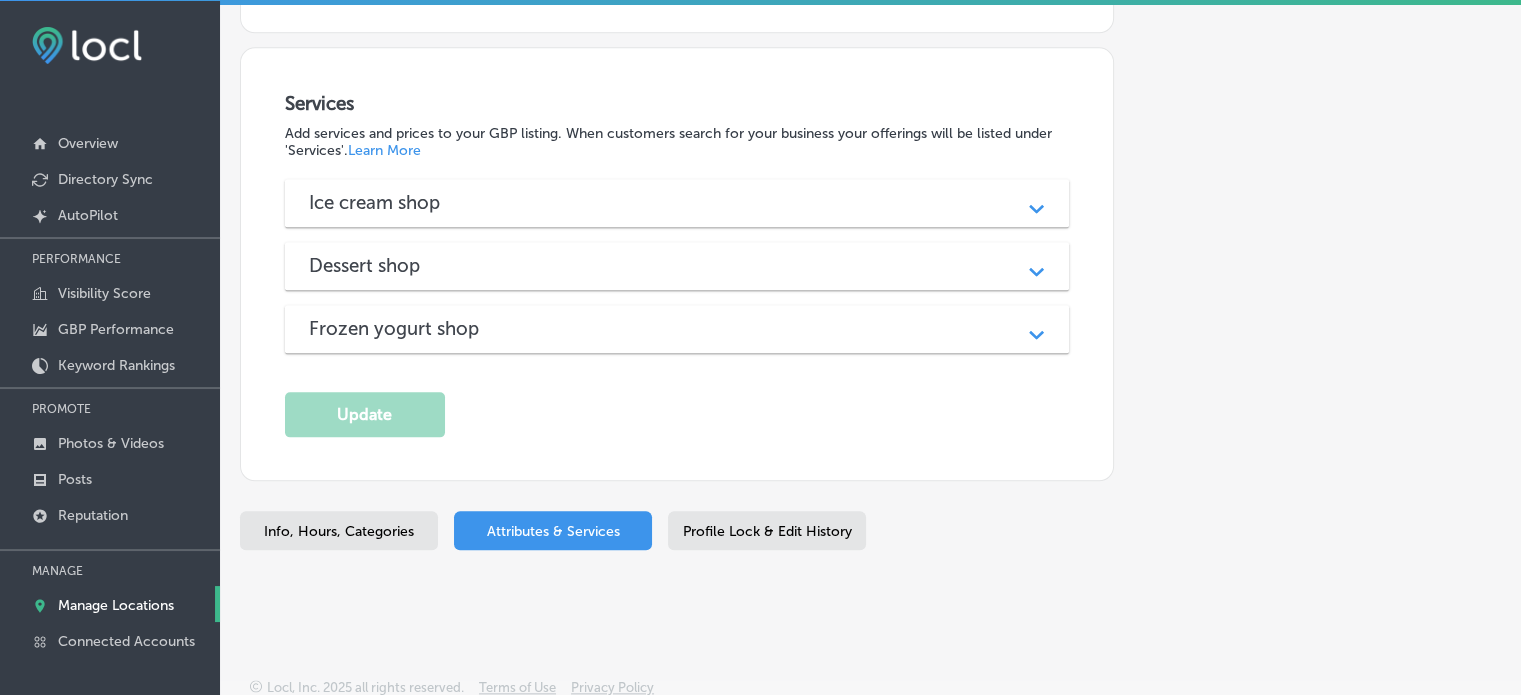click on "Dessert shop
Path
Created with Sketch." at bounding box center (677, 266) 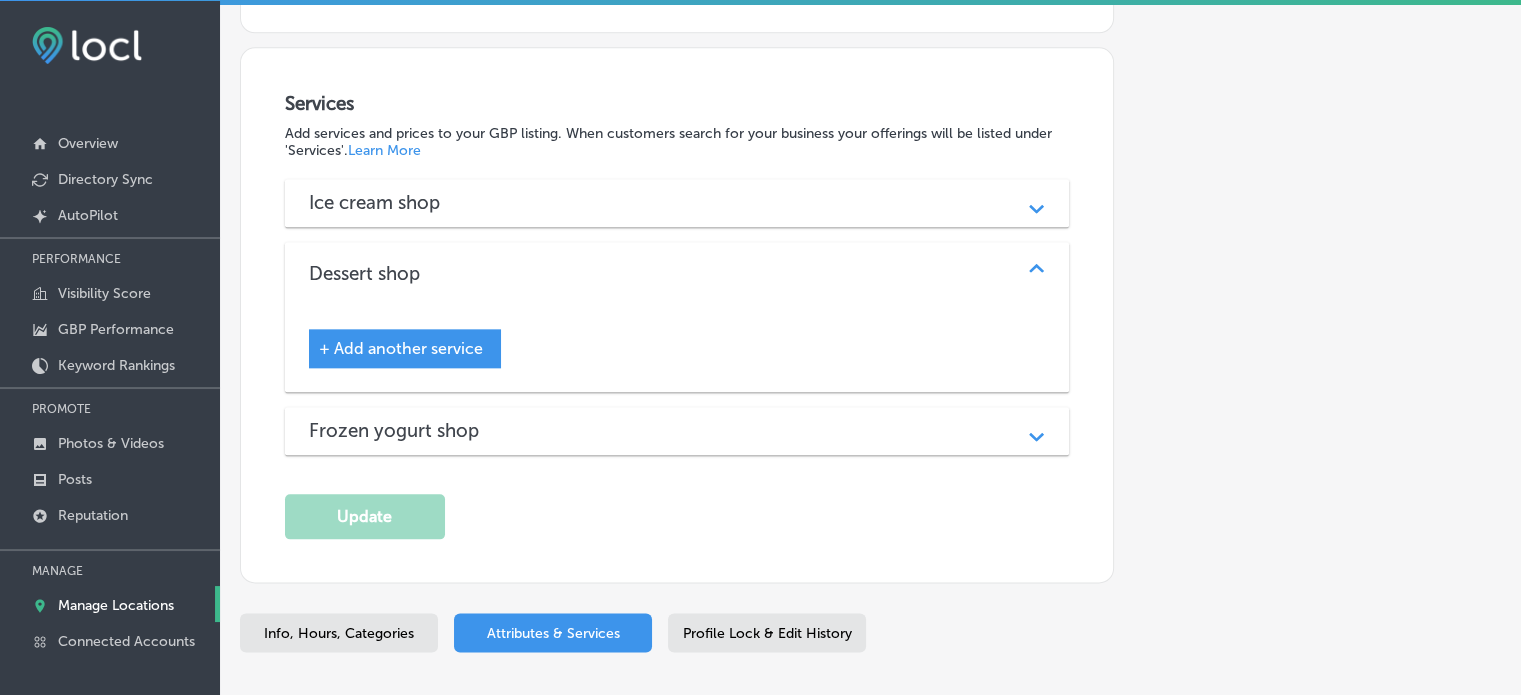 click on "Ice cream shop" at bounding box center [677, 202] 